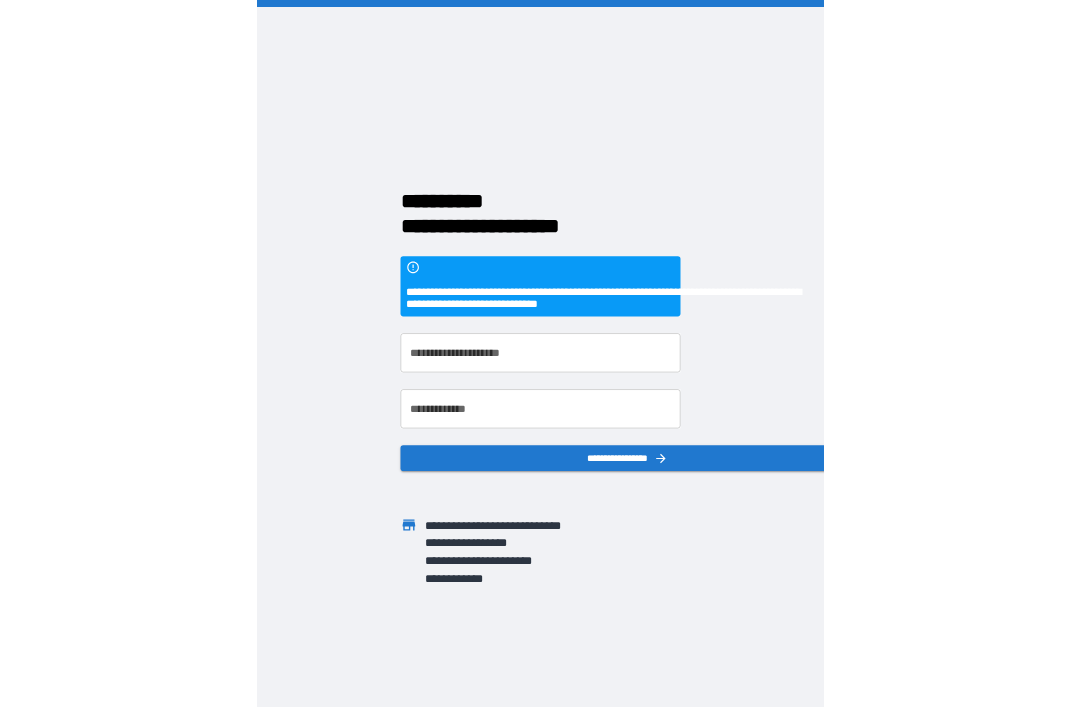 scroll, scrollTop: 31, scrollLeft: 0, axis: vertical 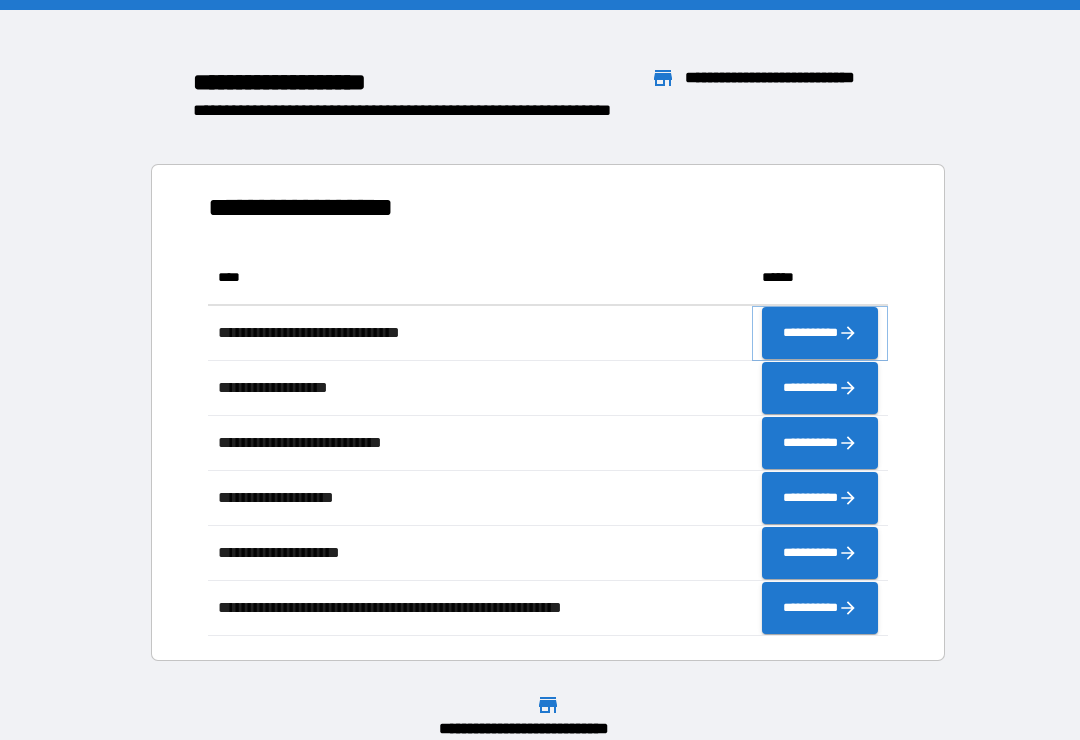 click on "**********" at bounding box center (820, 333) 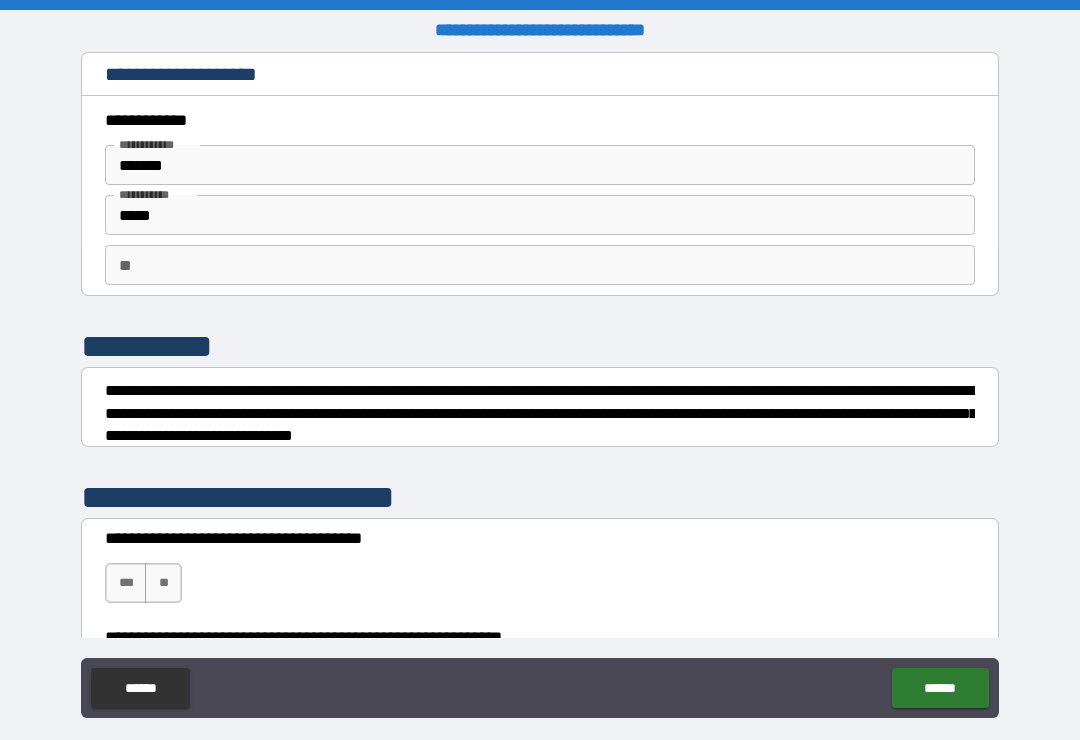 click on "**" at bounding box center (540, 265) 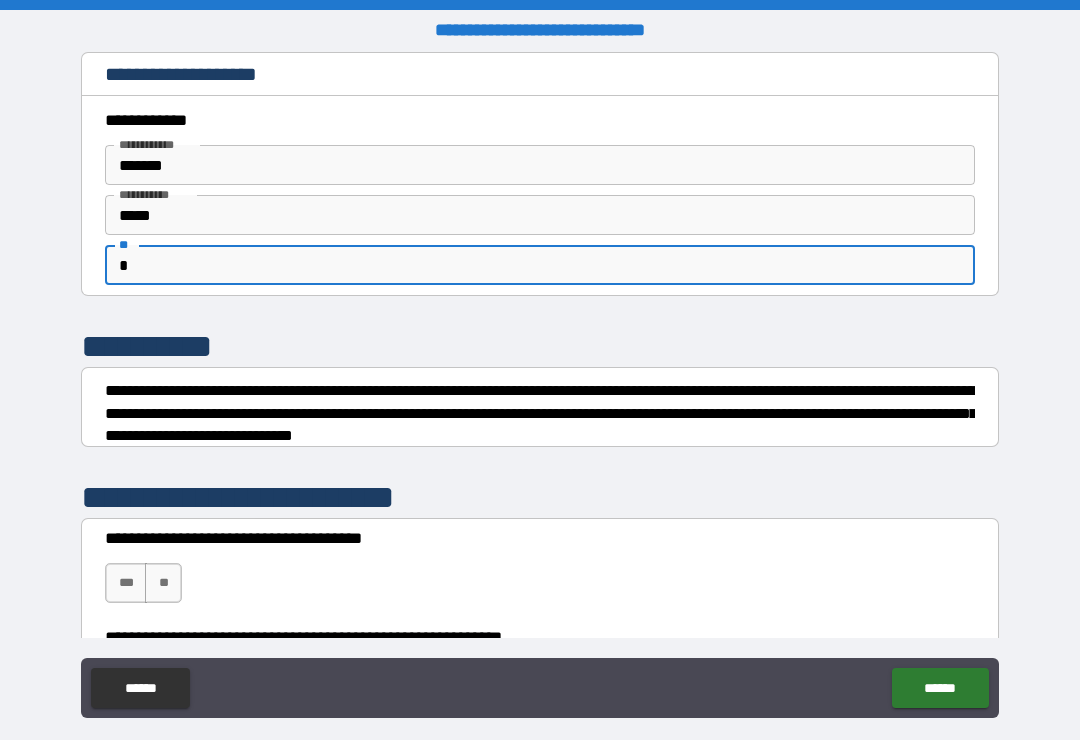type on "*" 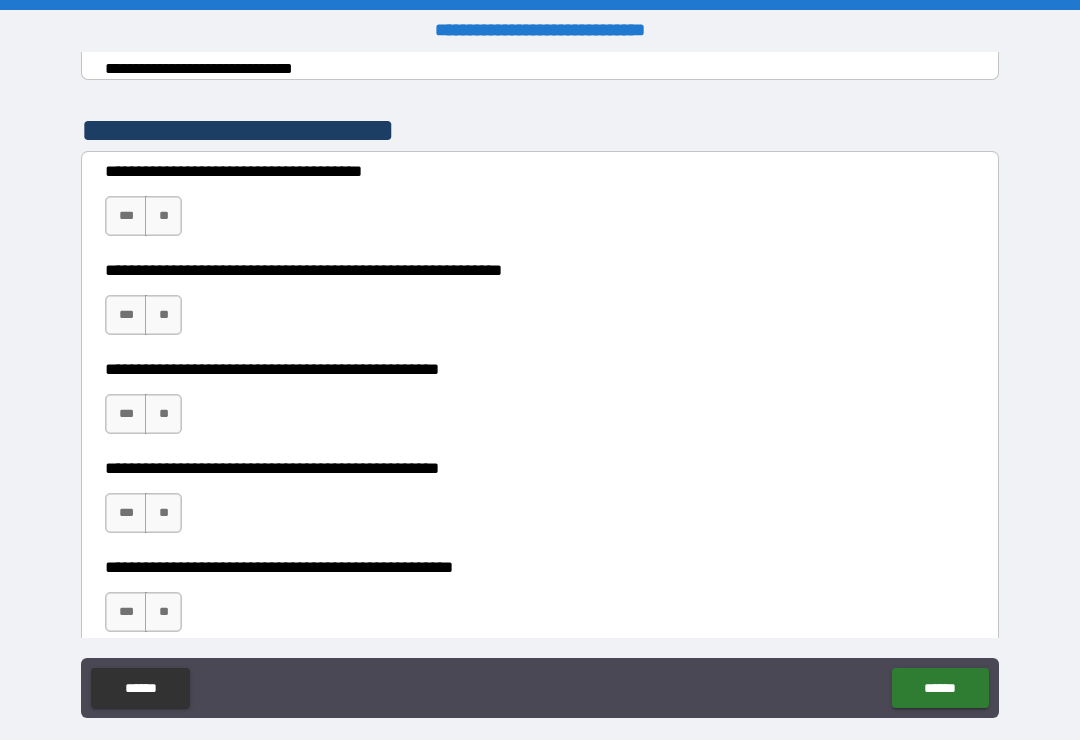 scroll, scrollTop: 368, scrollLeft: 0, axis: vertical 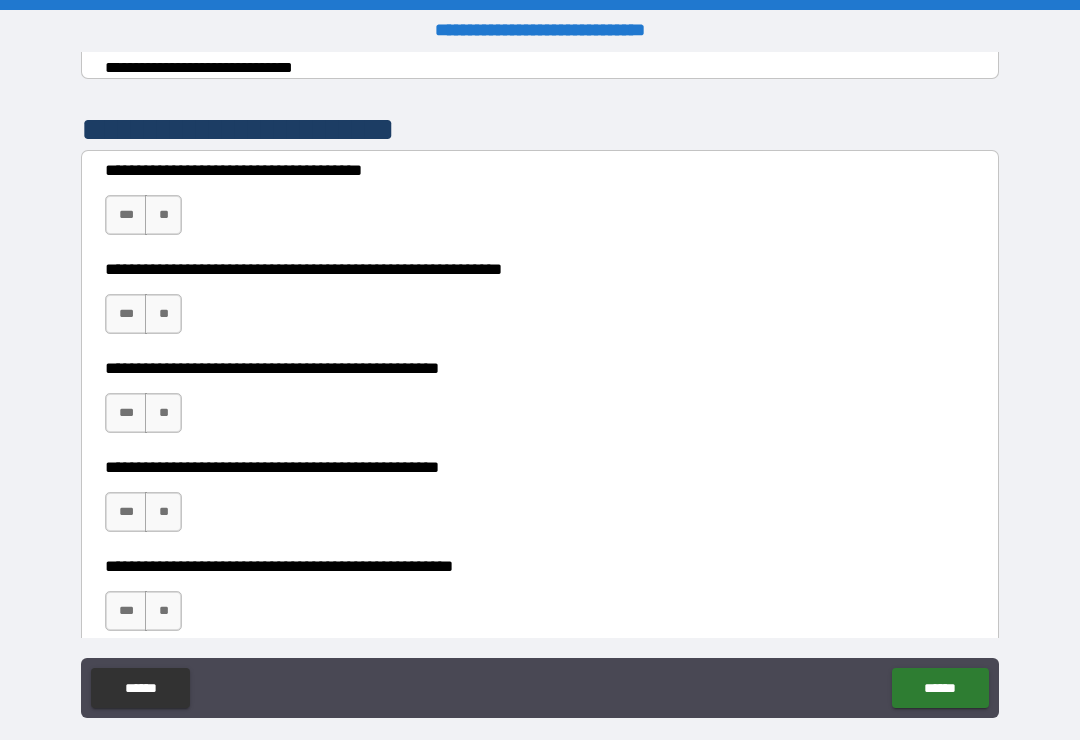 click on "**" at bounding box center [163, 215] 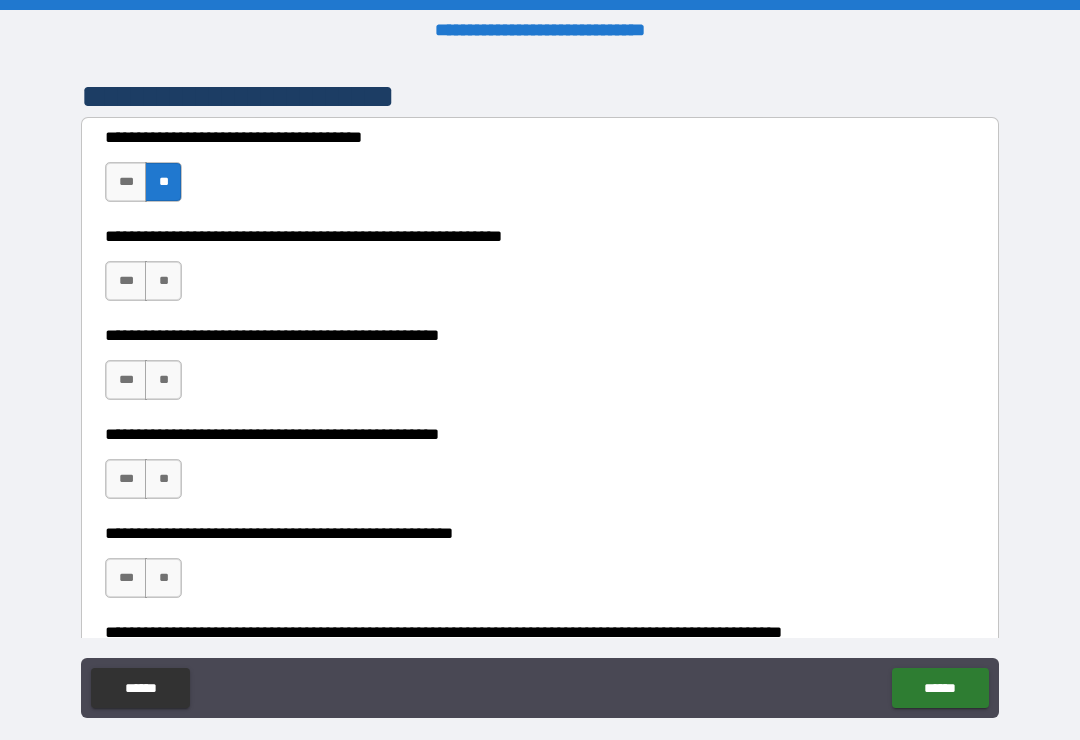 scroll, scrollTop: 456, scrollLeft: 0, axis: vertical 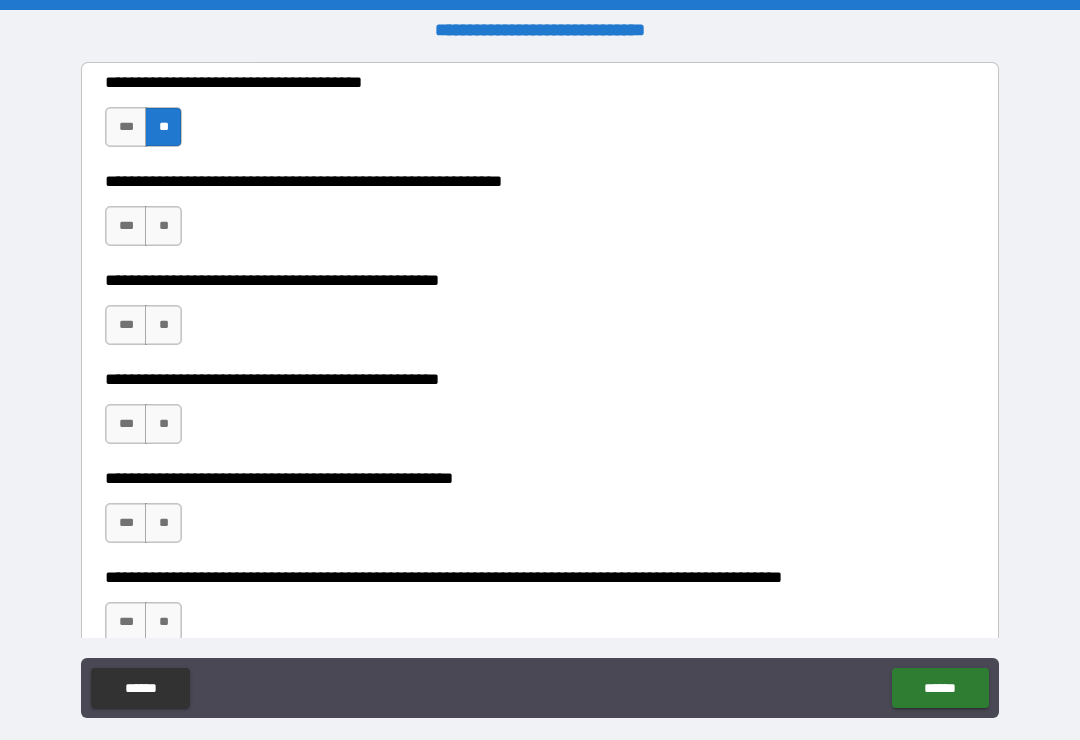 click on "**" at bounding box center [163, 226] 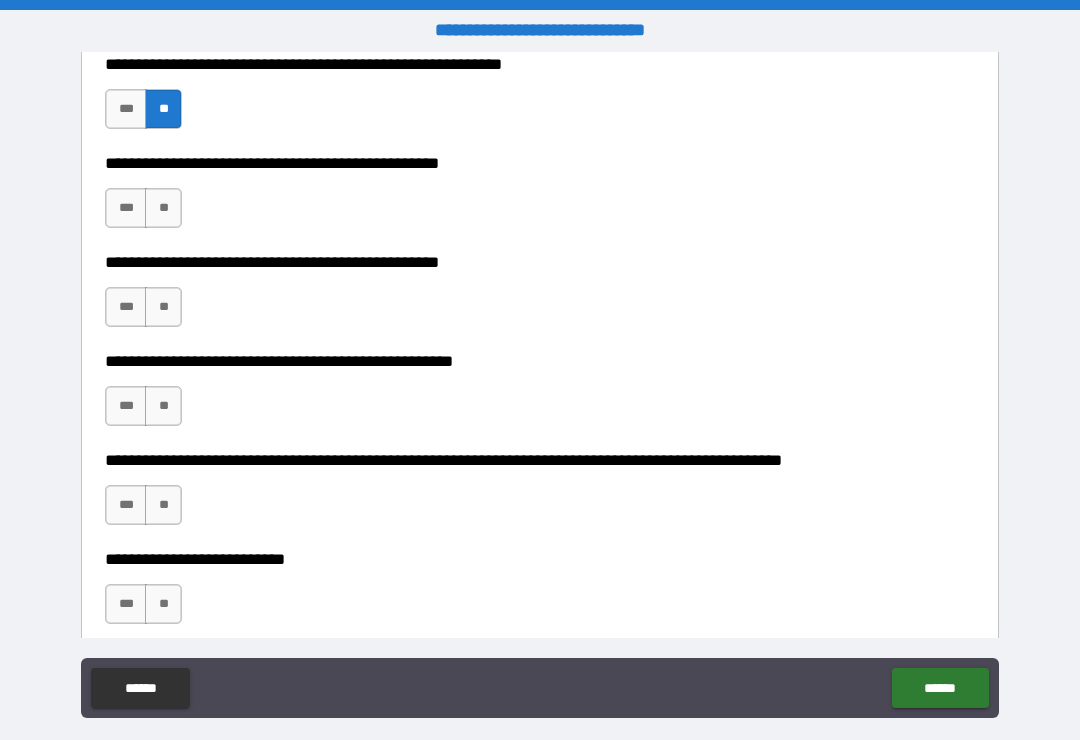 scroll, scrollTop: 574, scrollLeft: 0, axis: vertical 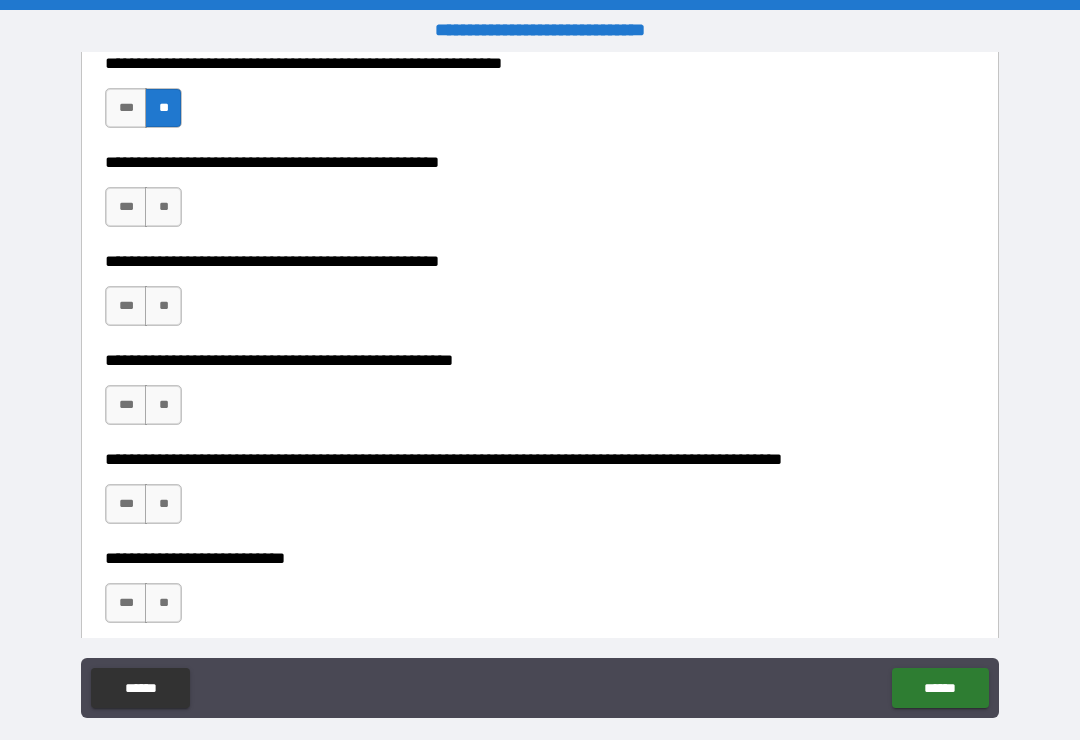 click on "**" at bounding box center [163, 207] 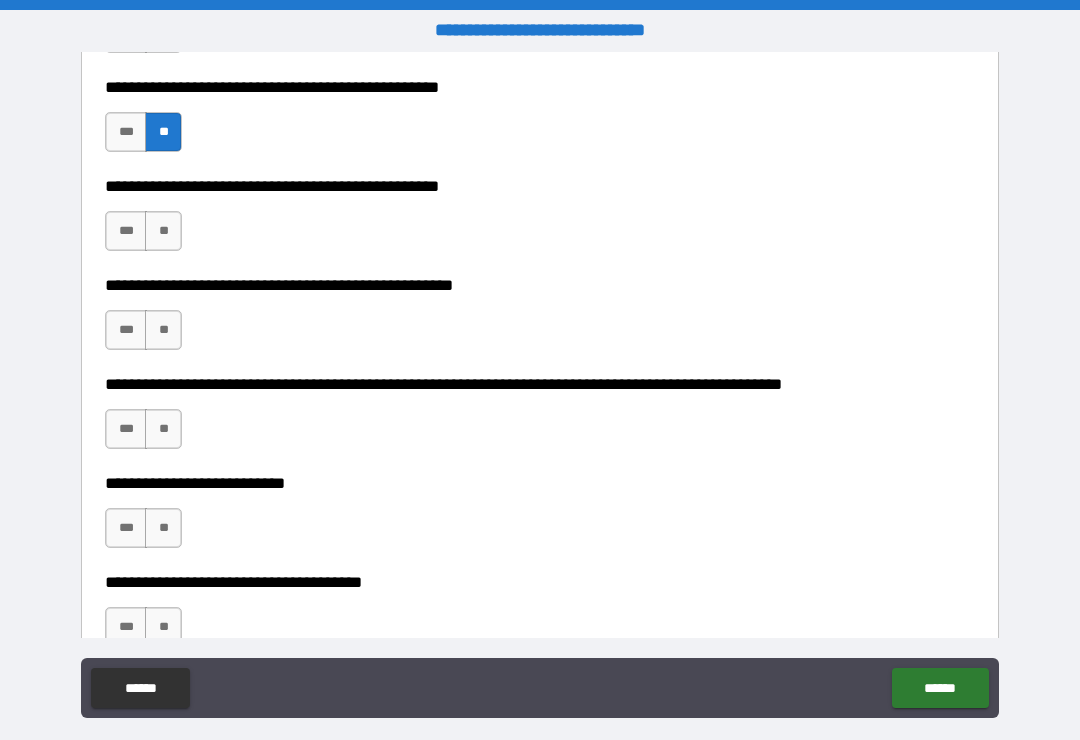 scroll, scrollTop: 651, scrollLeft: 0, axis: vertical 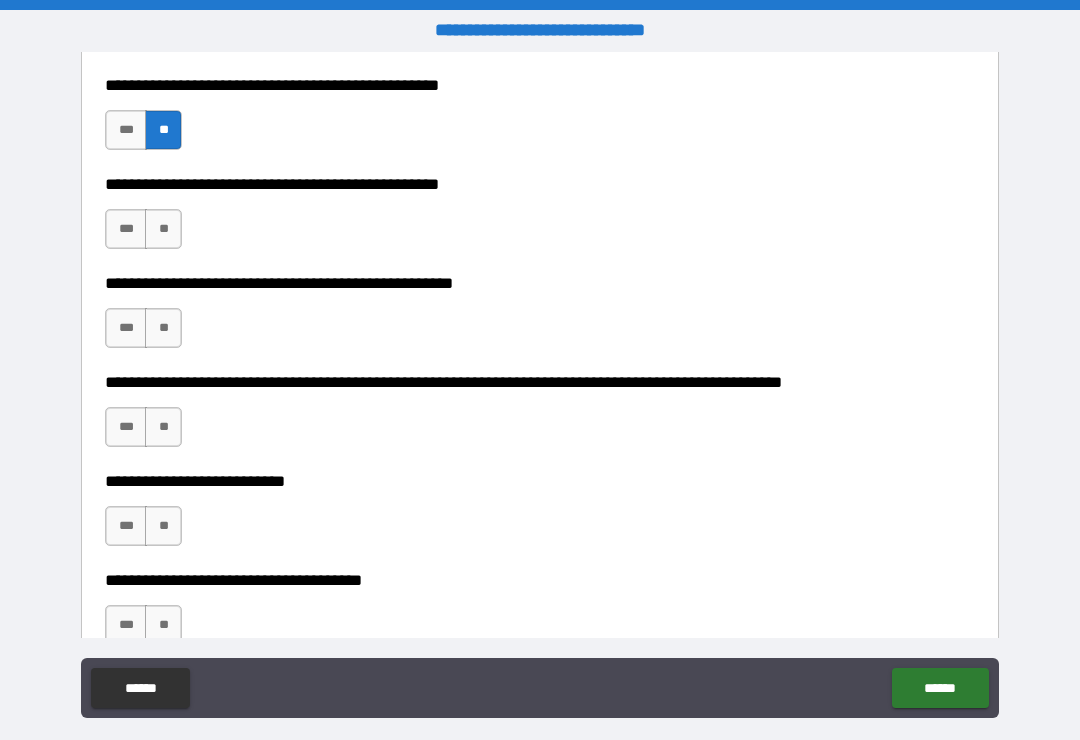 click on "**" at bounding box center [163, 229] 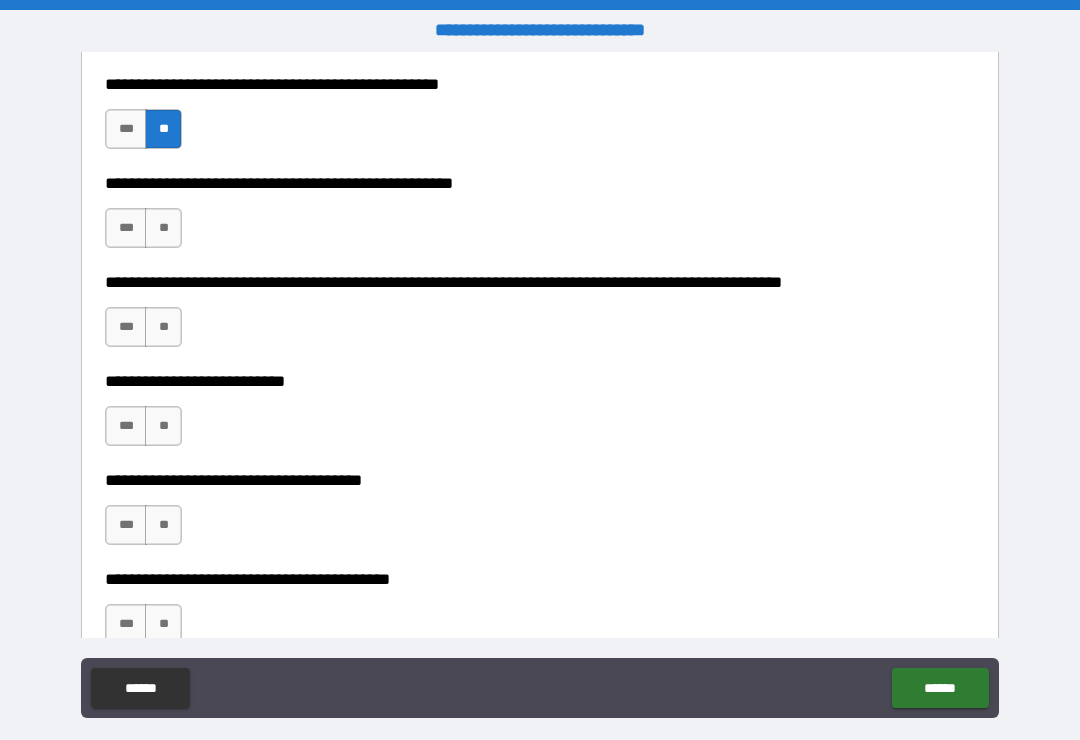 scroll, scrollTop: 752, scrollLeft: 0, axis: vertical 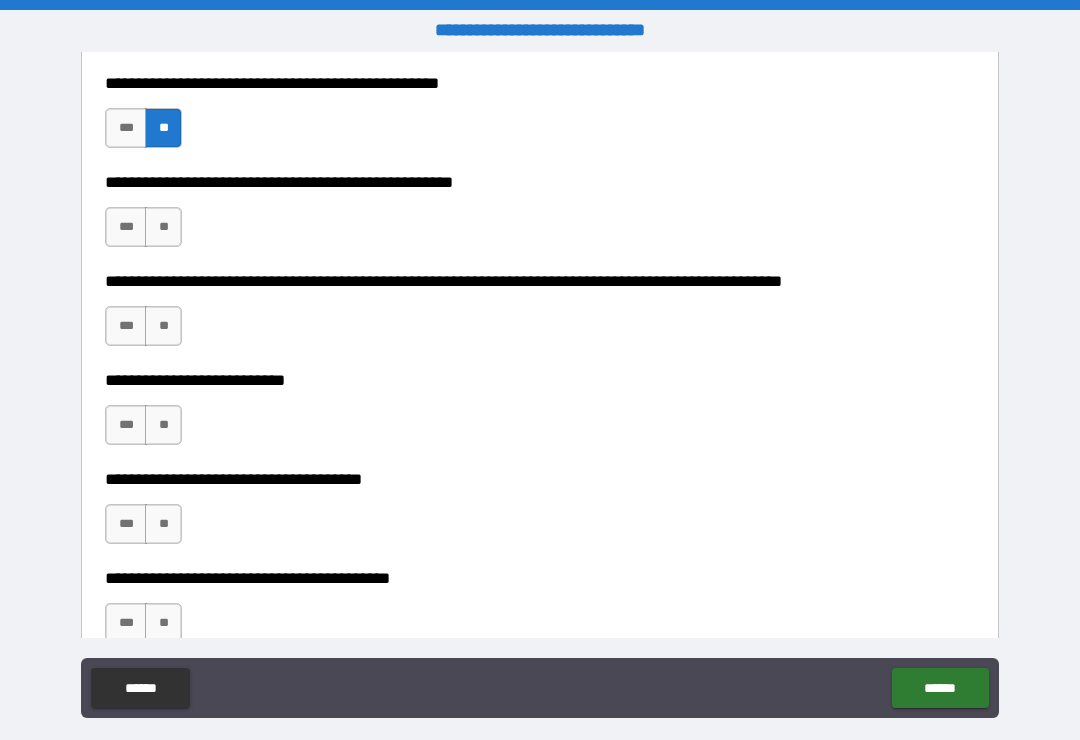 click on "**" at bounding box center (163, 227) 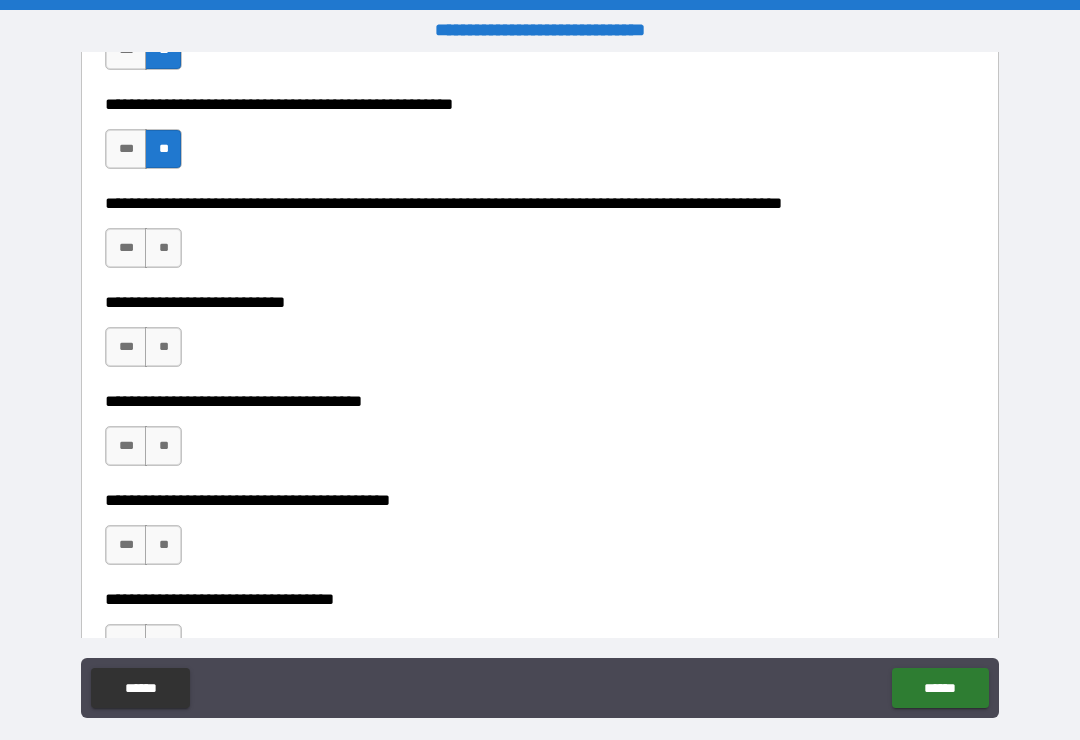 scroll, scrollTop: 829, scrollLeft: 0, axis: vertical 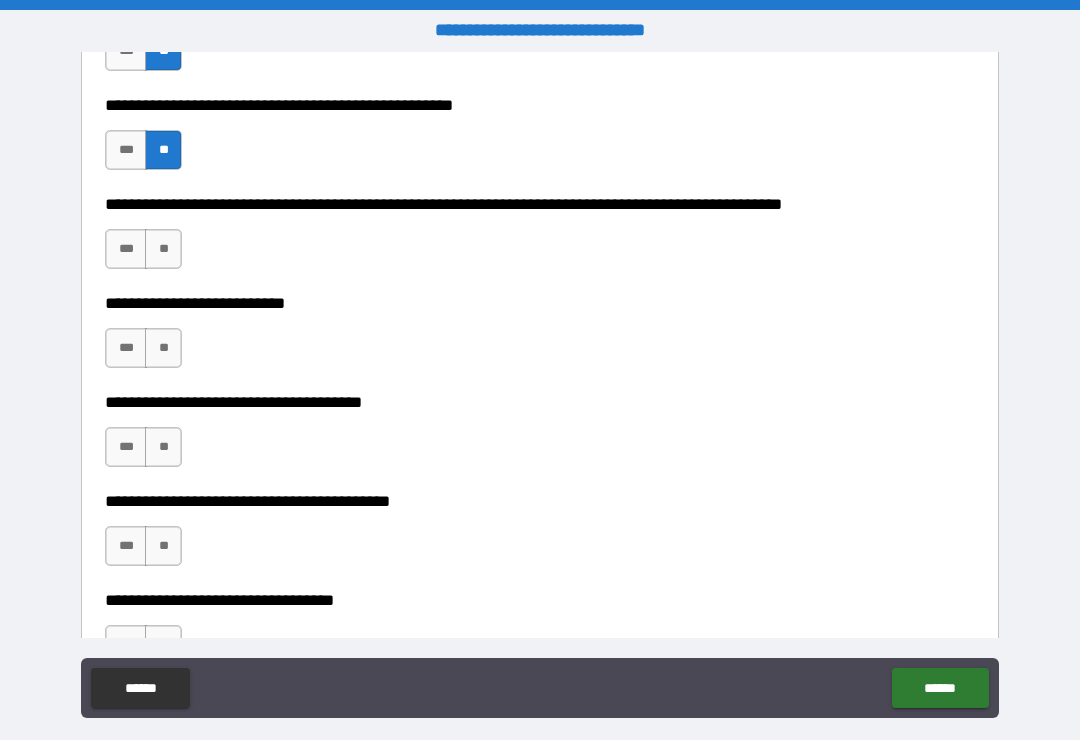 click on "**" at bounding box center (163, 348) 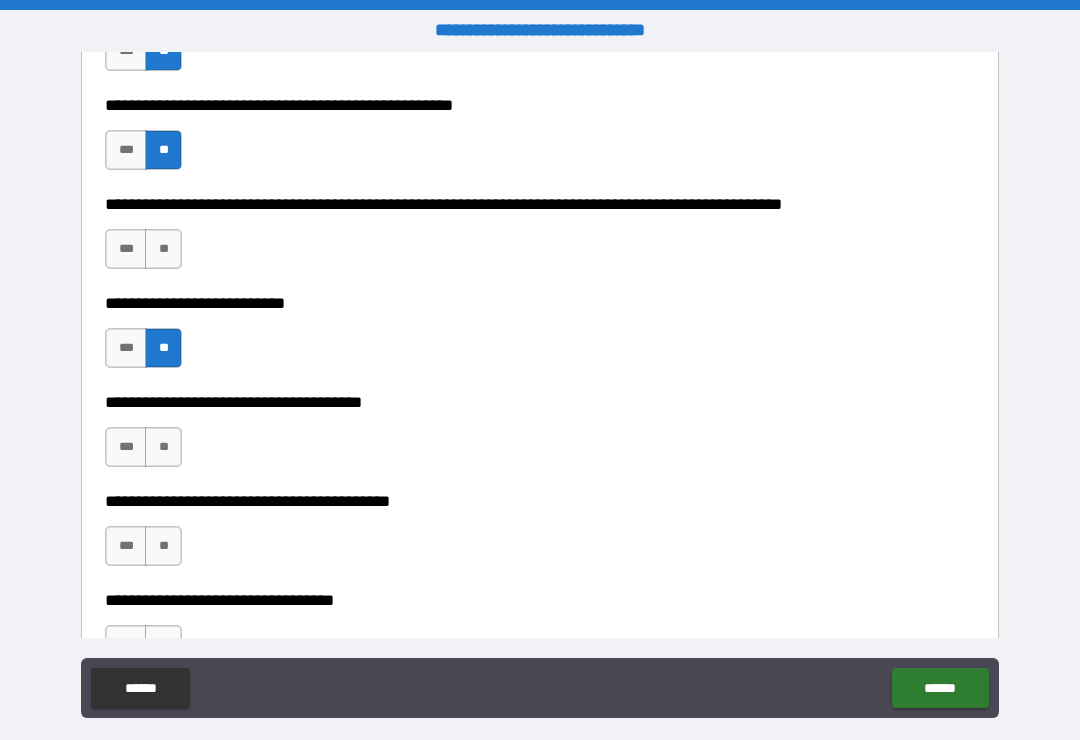 click on "**" at bounding box center (163, 447) 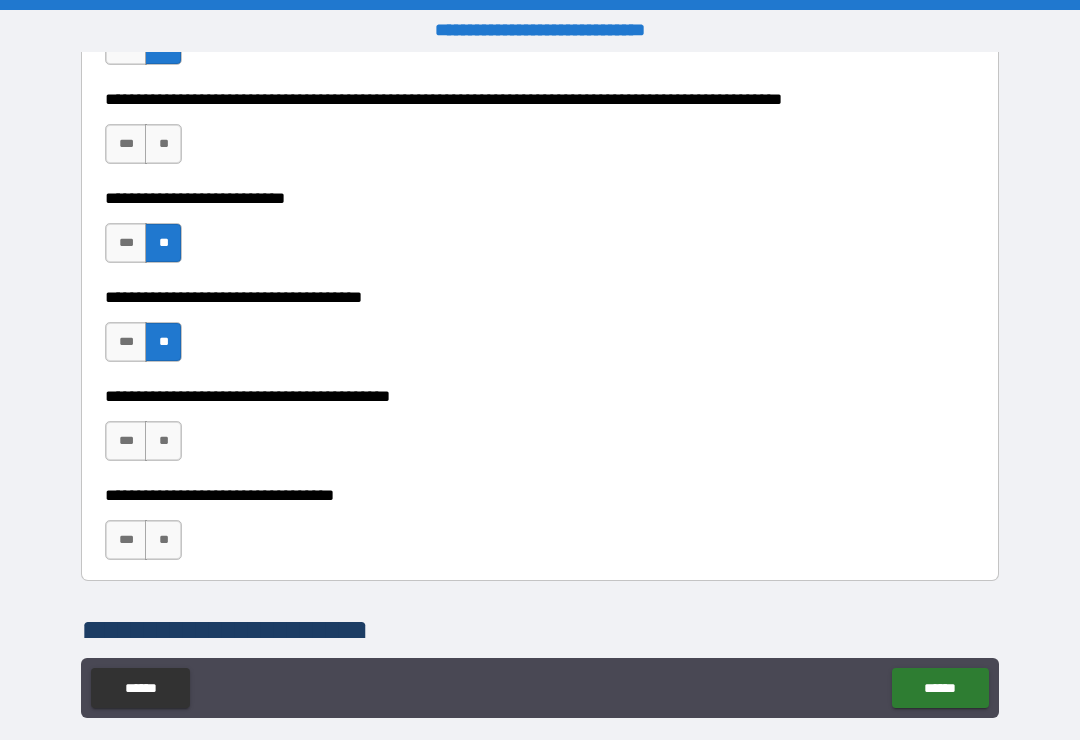 scroll, scrollTop: 957, scrollLeft: 0, axis: vertical 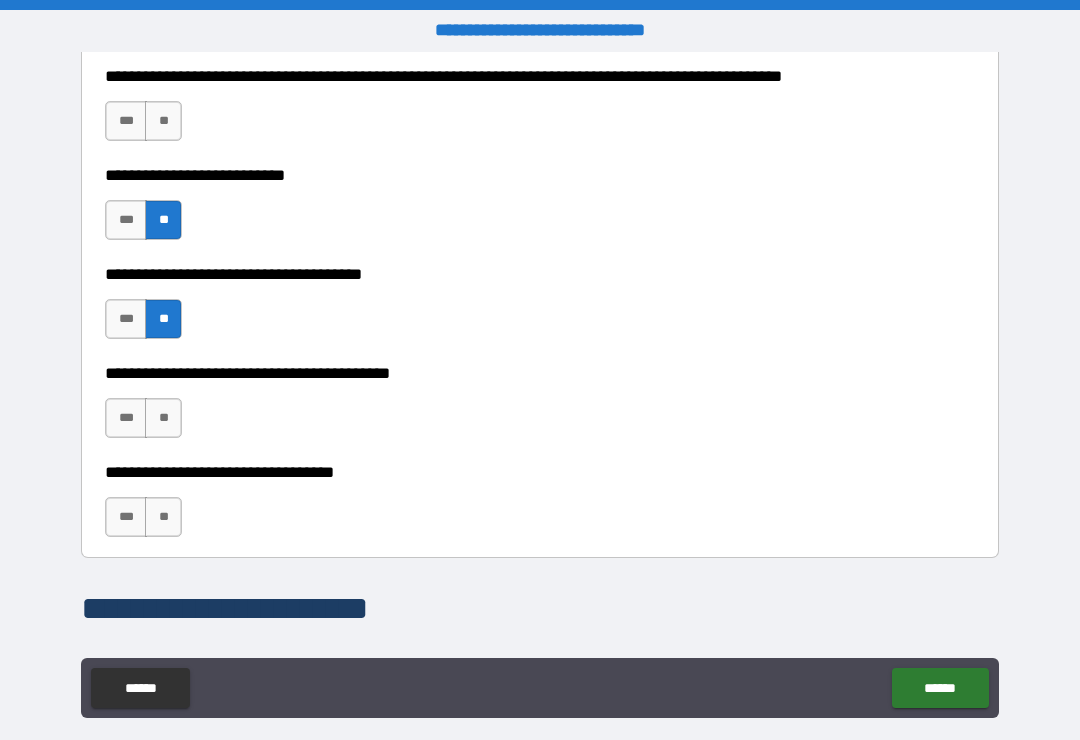click on "**" at bounding box center (163, 418) 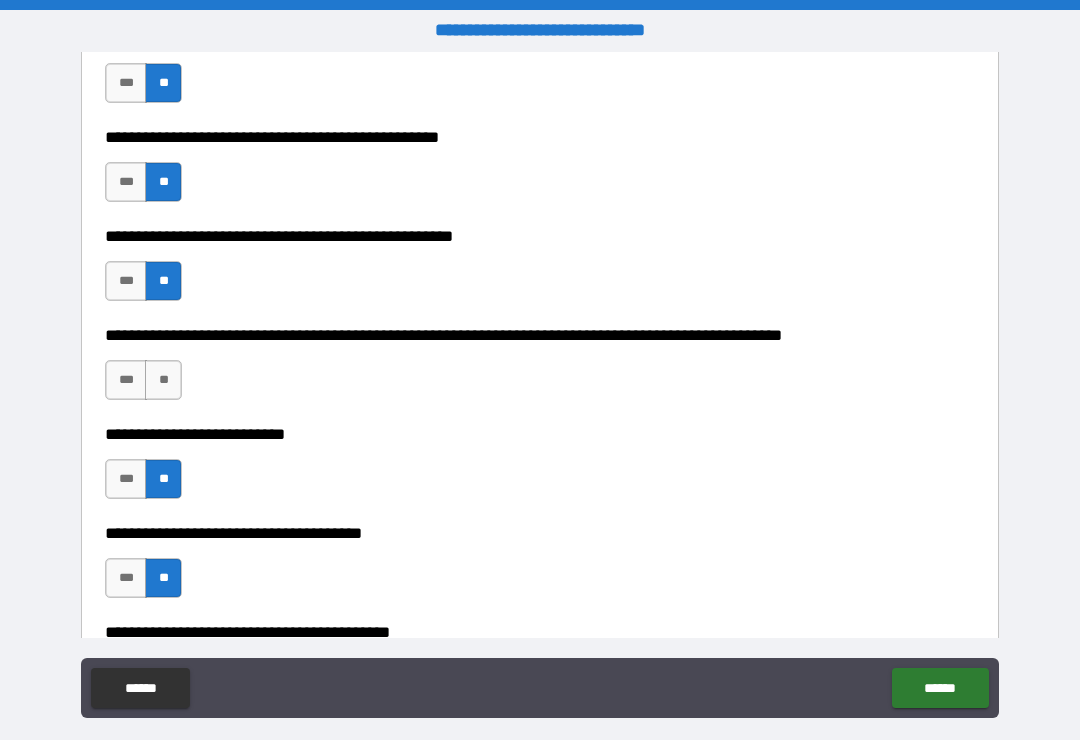 scroll, scrollTop: 695, scrollLeft: 0, axis: vertical 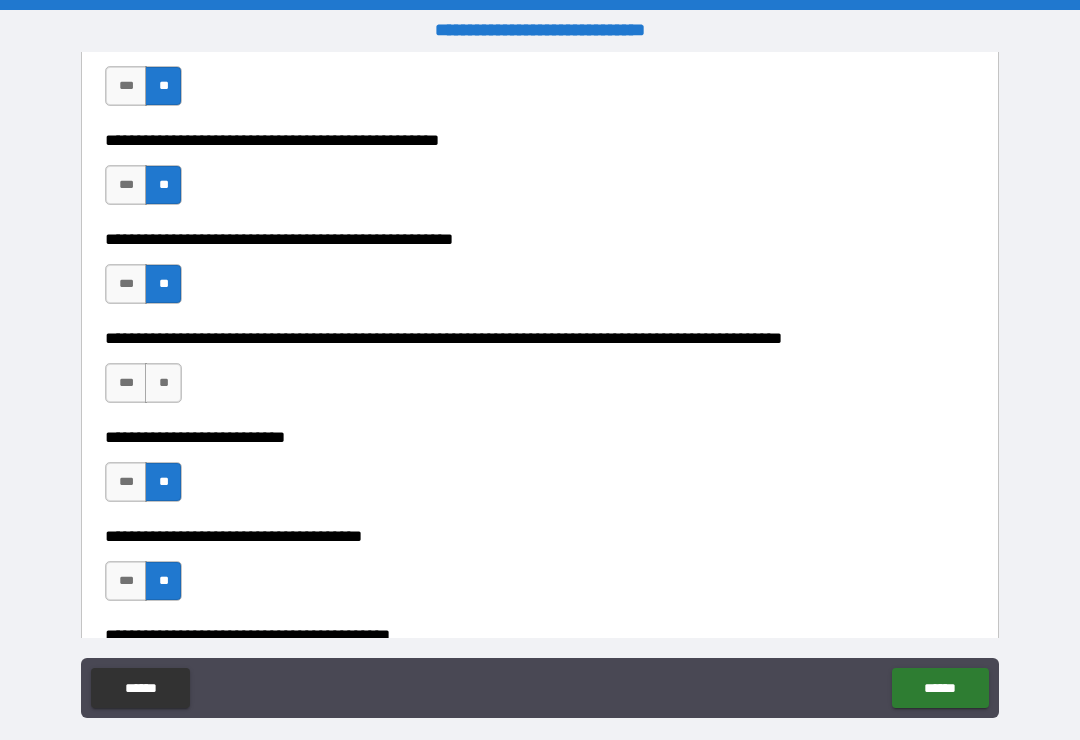 click on "**" at bounding box center (163, 383) 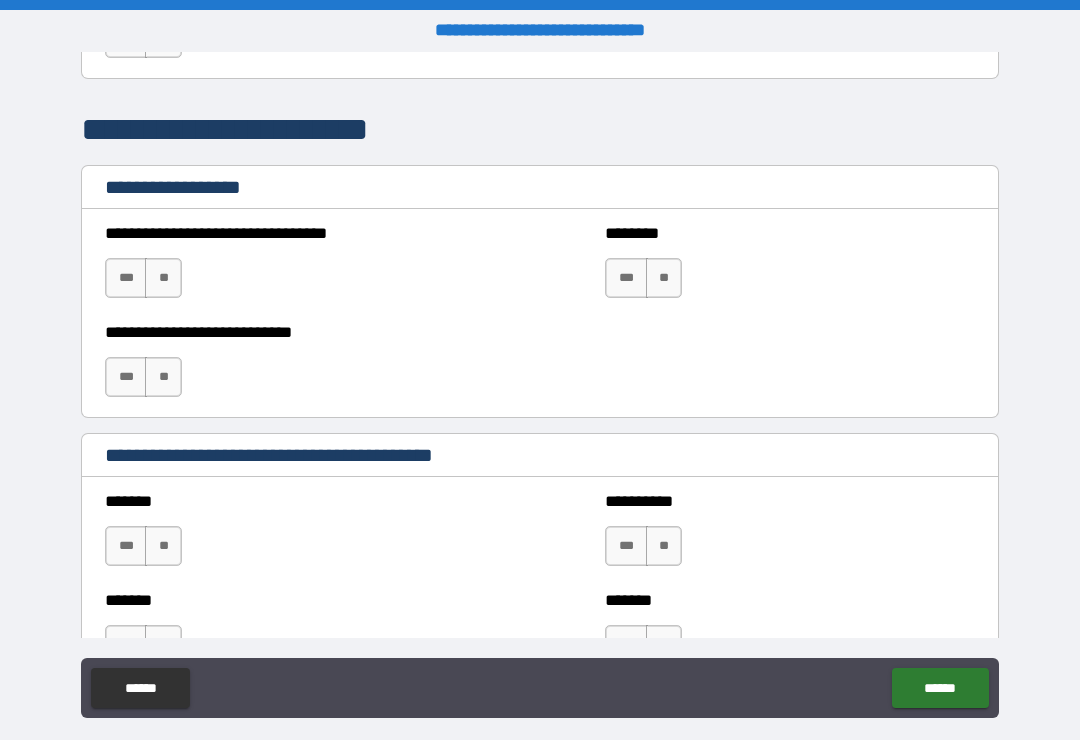 scroll, scrollTop: 1477, scrollLeft: 0, axis: vertical 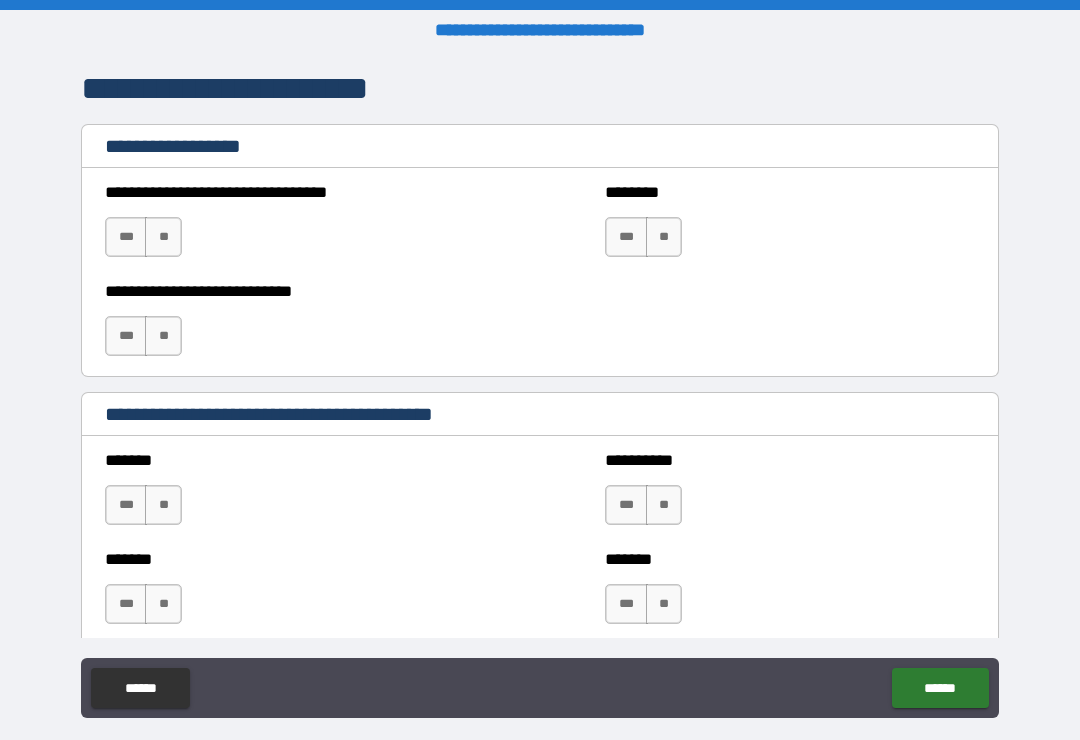 click on "**" at bounding box center (163, 237) 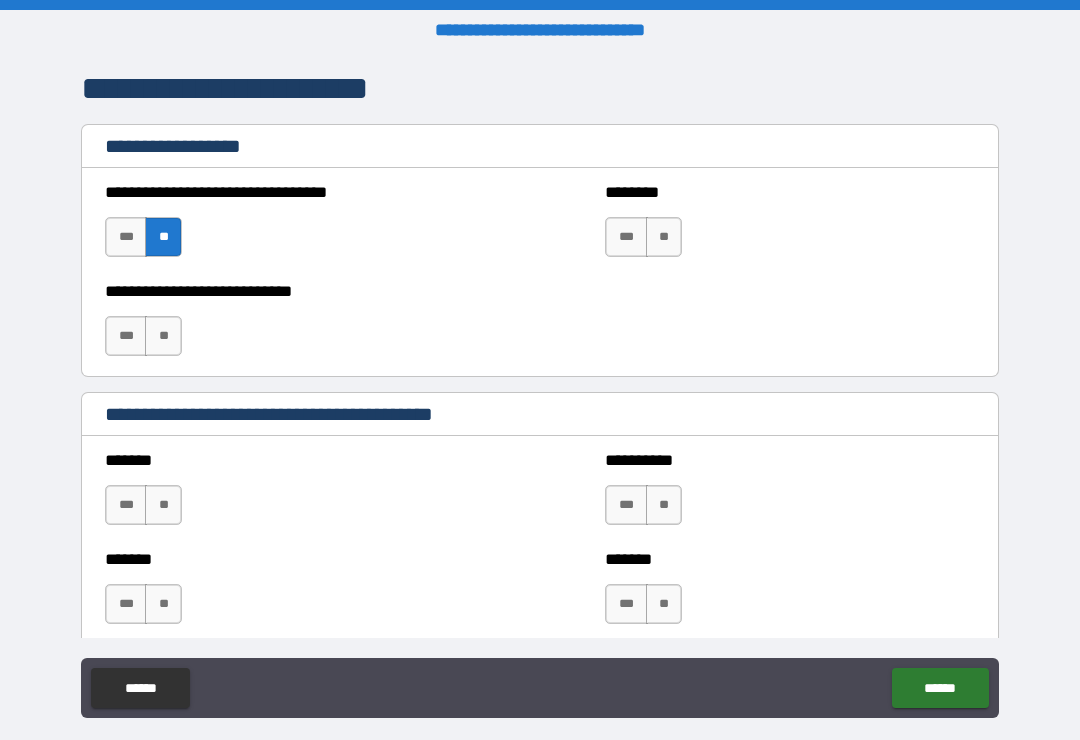 click on "**" at bounding box center [163, 336] 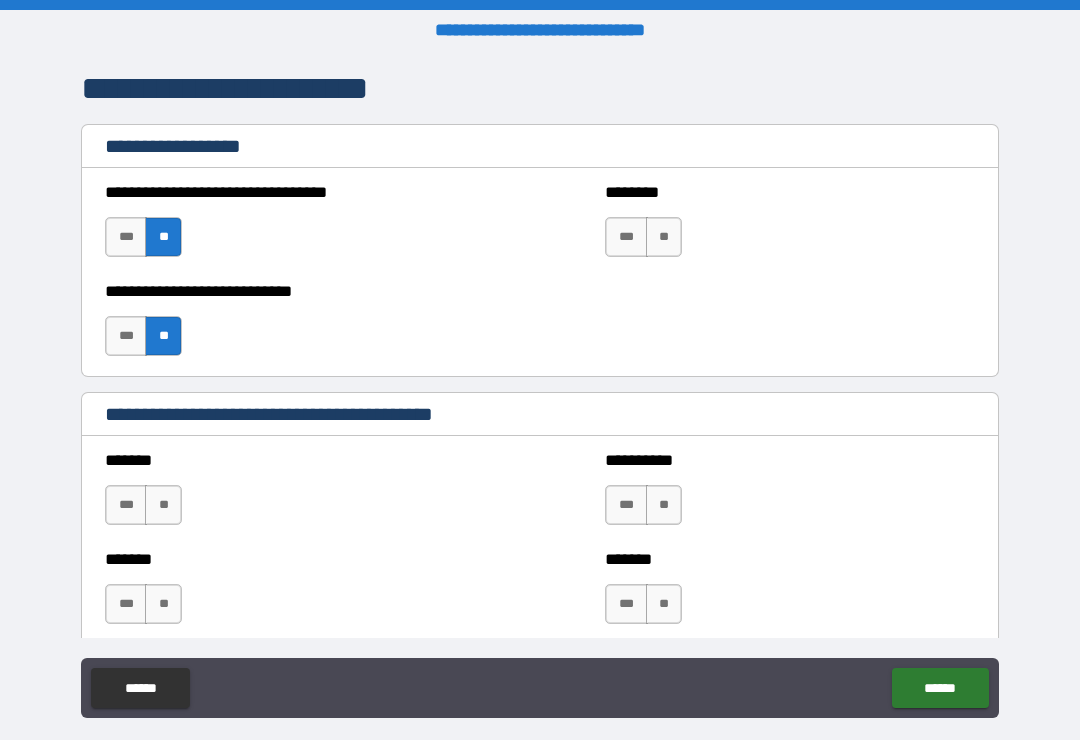 click on "**" at bounding box center [163, 505] 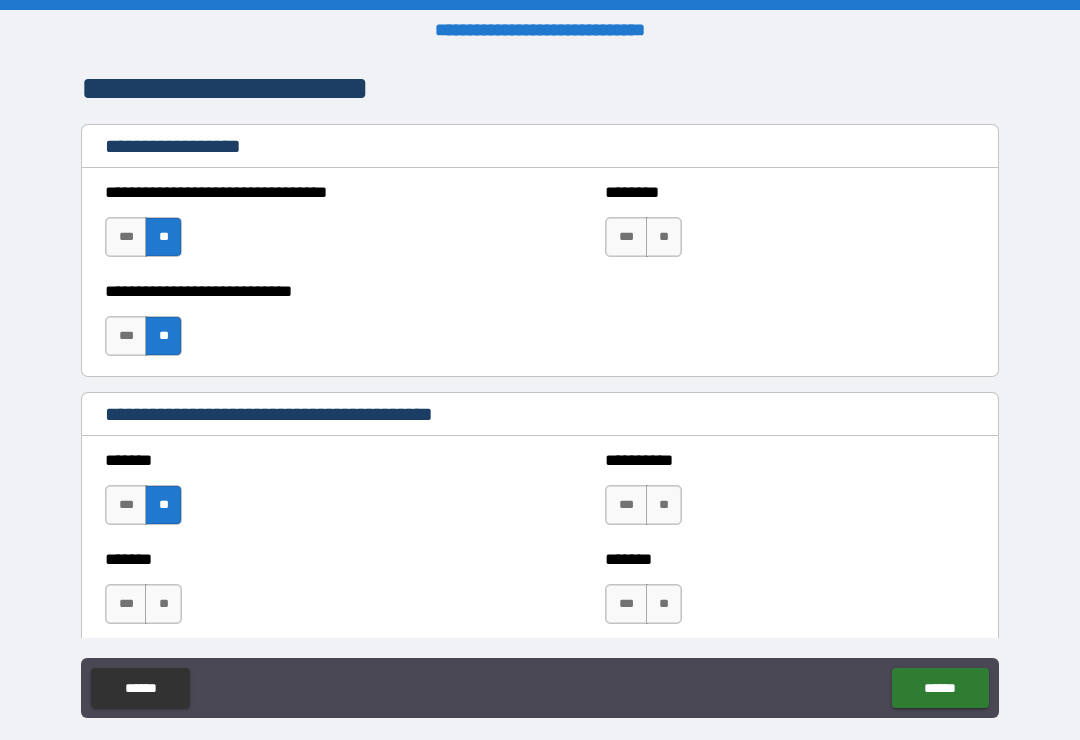 click on "**" at bounding box center [664, 237] 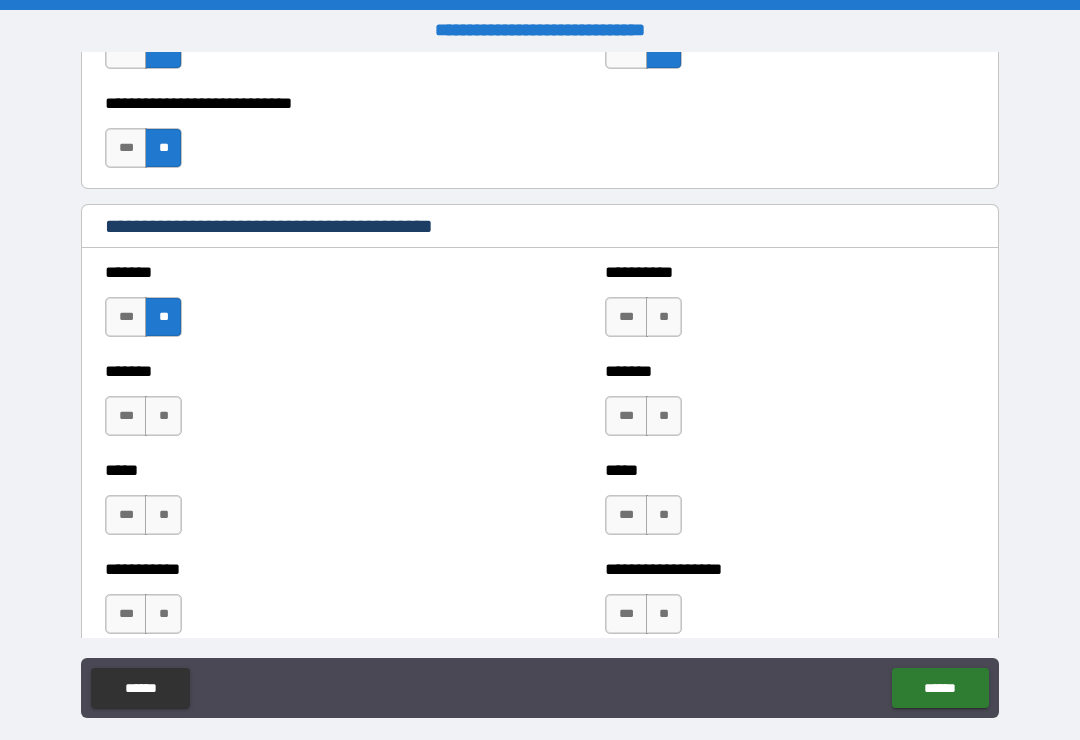 scroll, scrollTop: 1675, scrollLeft: 0, axis: vertical 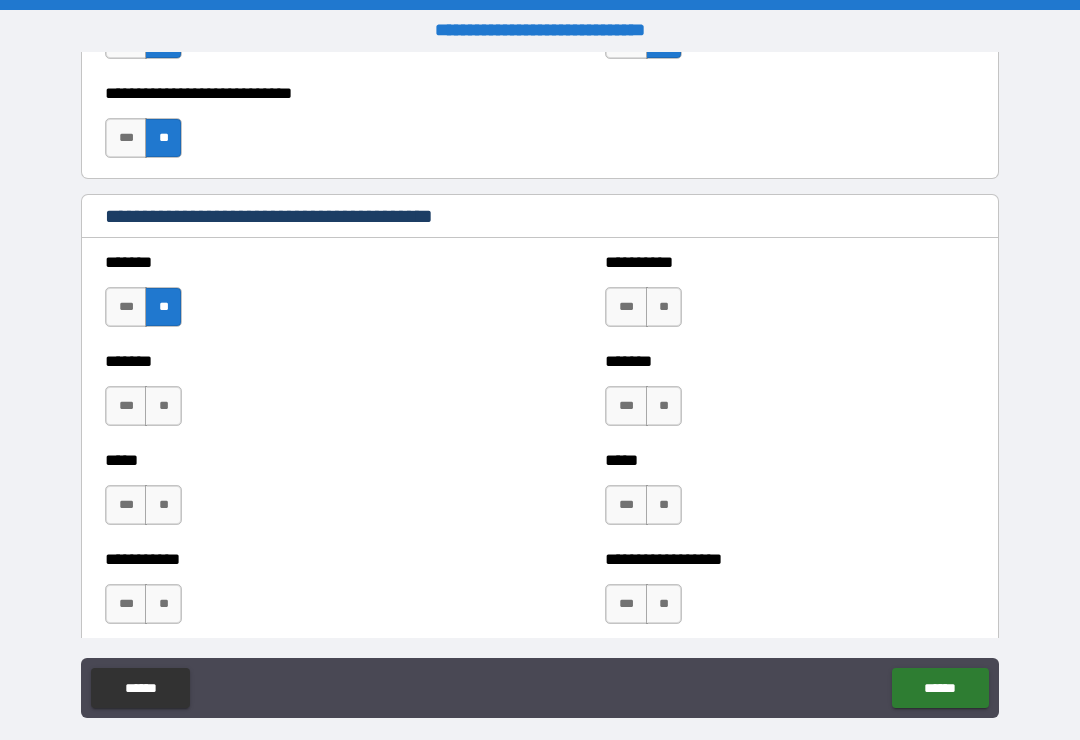 click on "**" at bounding box center (163, 406) 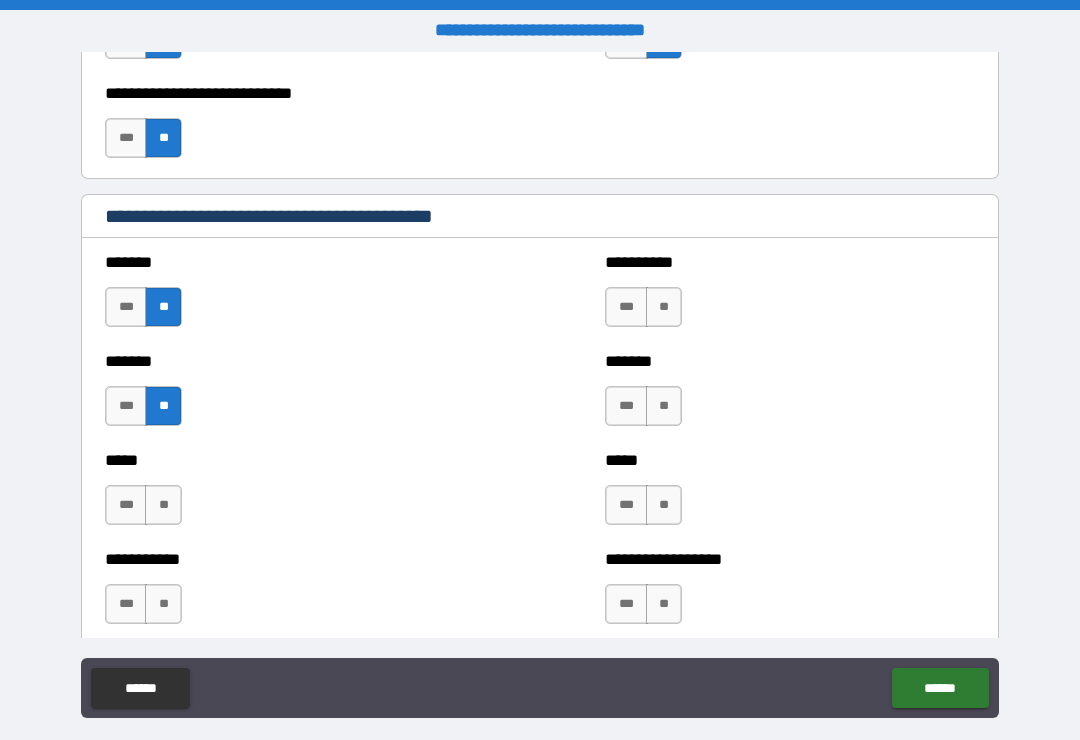 click on "**" at bounding box center [163, 505] 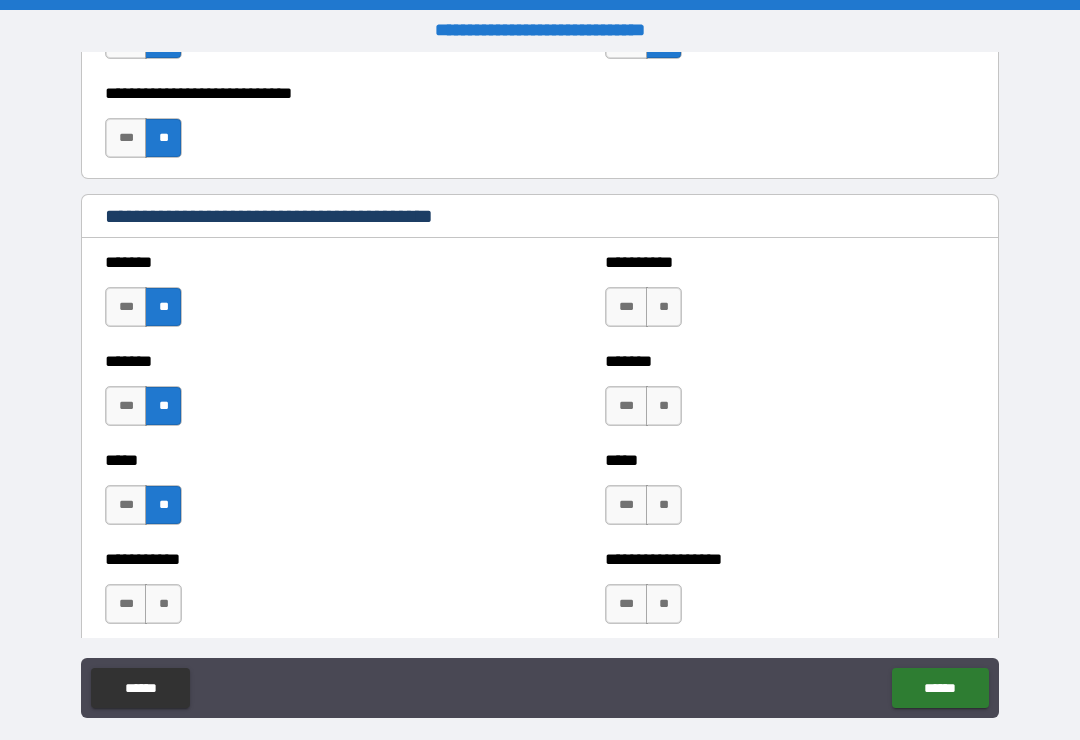 click on "**" at bounding box center (163, 604) 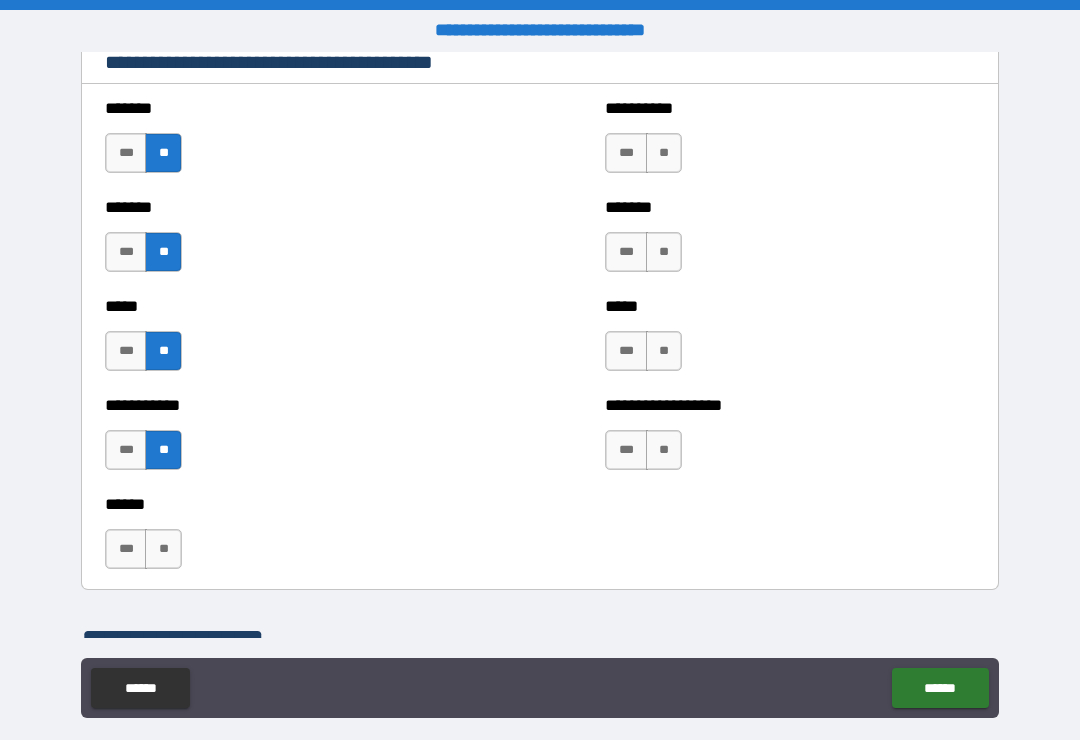scroll, scrollTop: 1831, scrollLeft: 0, axis: vertical 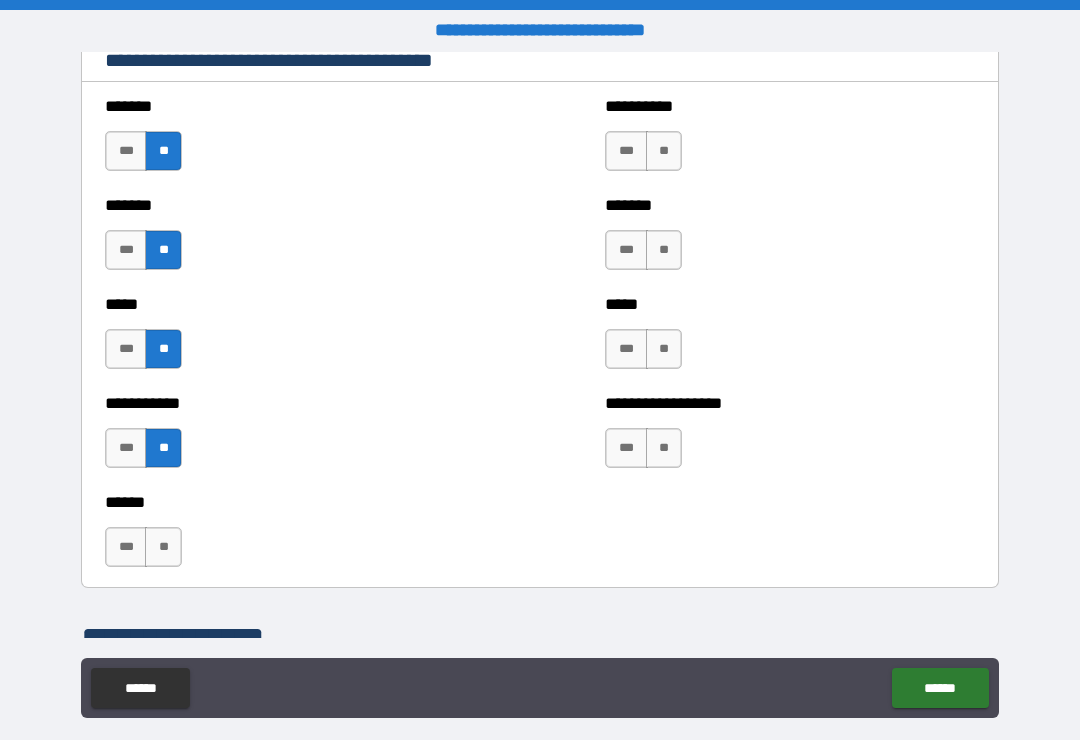 click on "**" at bounding box center [163, 547] 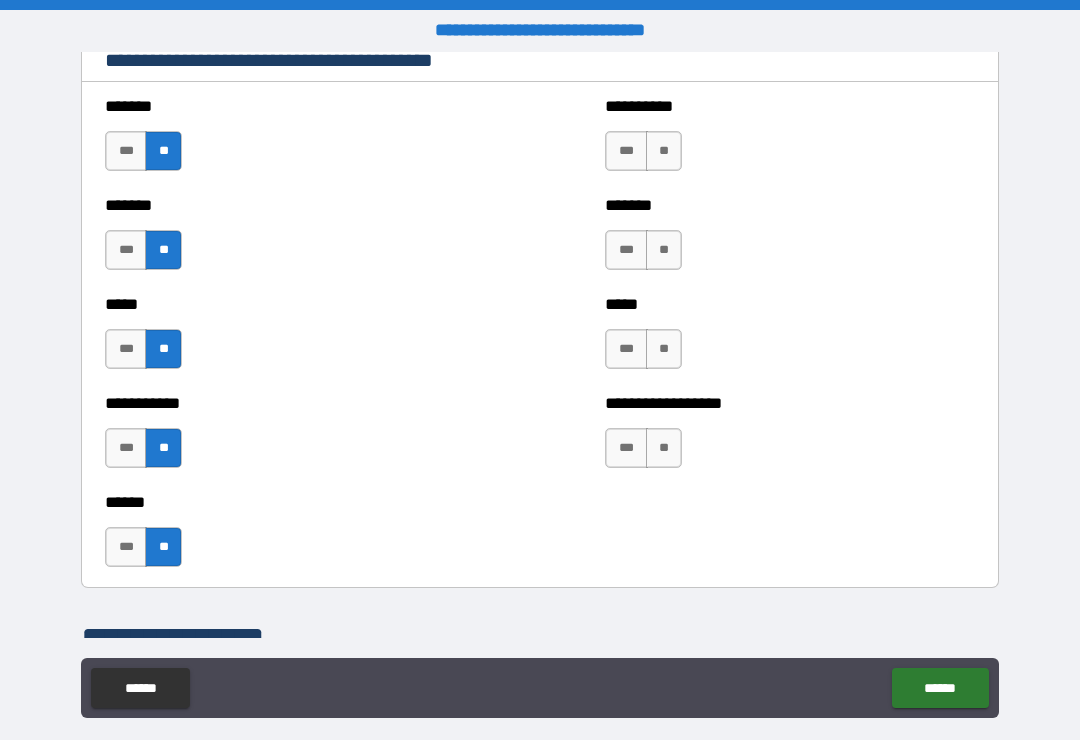 click on "**" at bounding box center (664, 448) 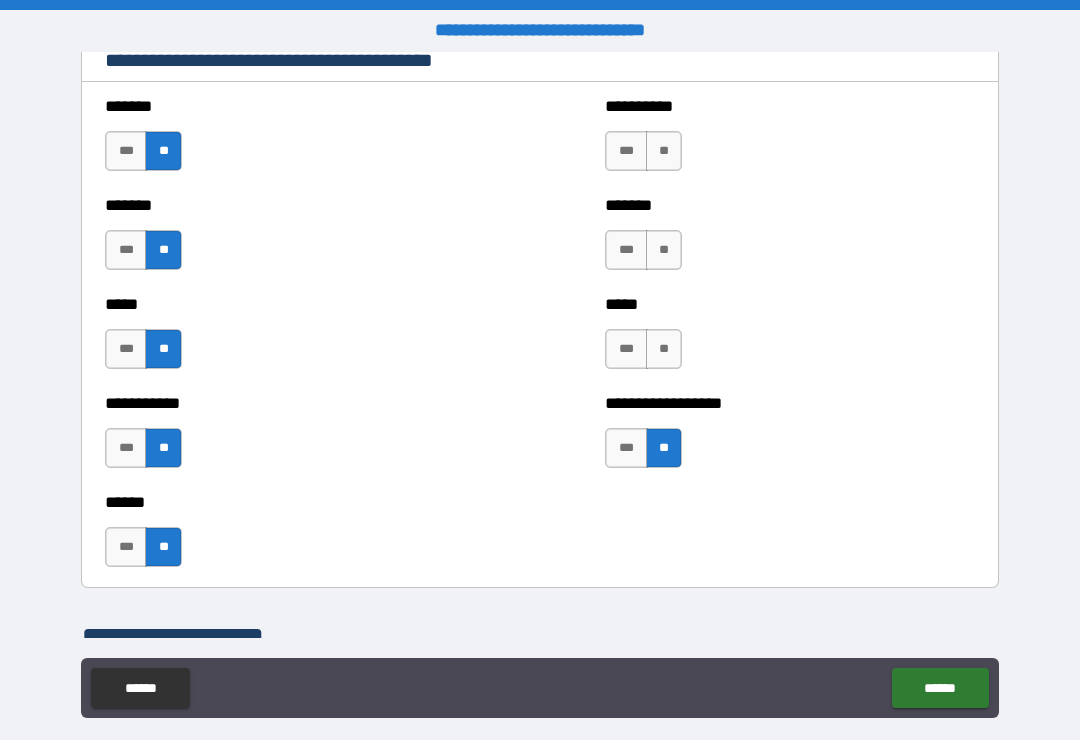 click on "**" at bounding box center (664, 349) 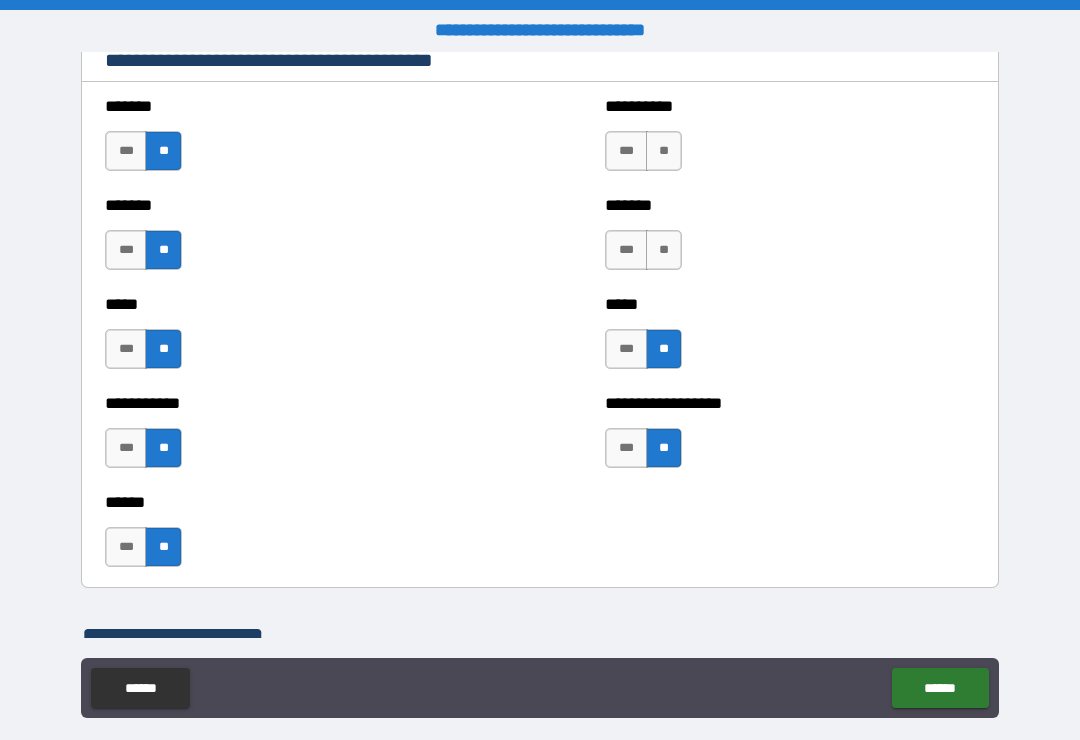 click on "**" at bounding box center [664, 250] 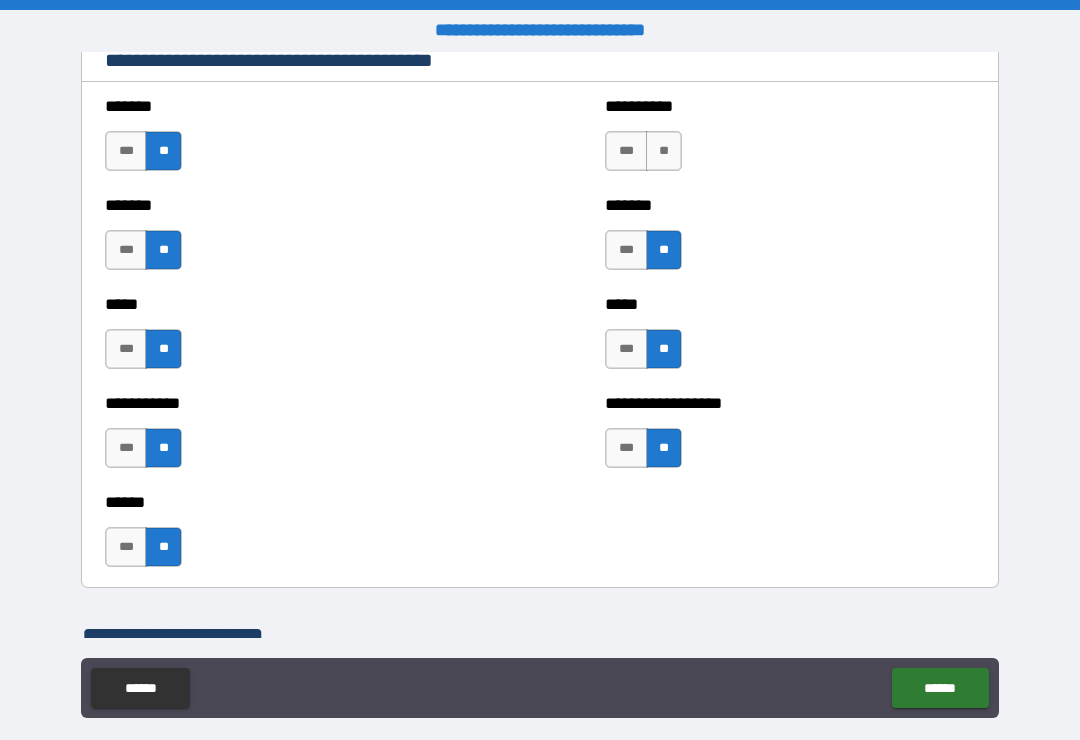 click on "**" at bounding box center (664, 151) 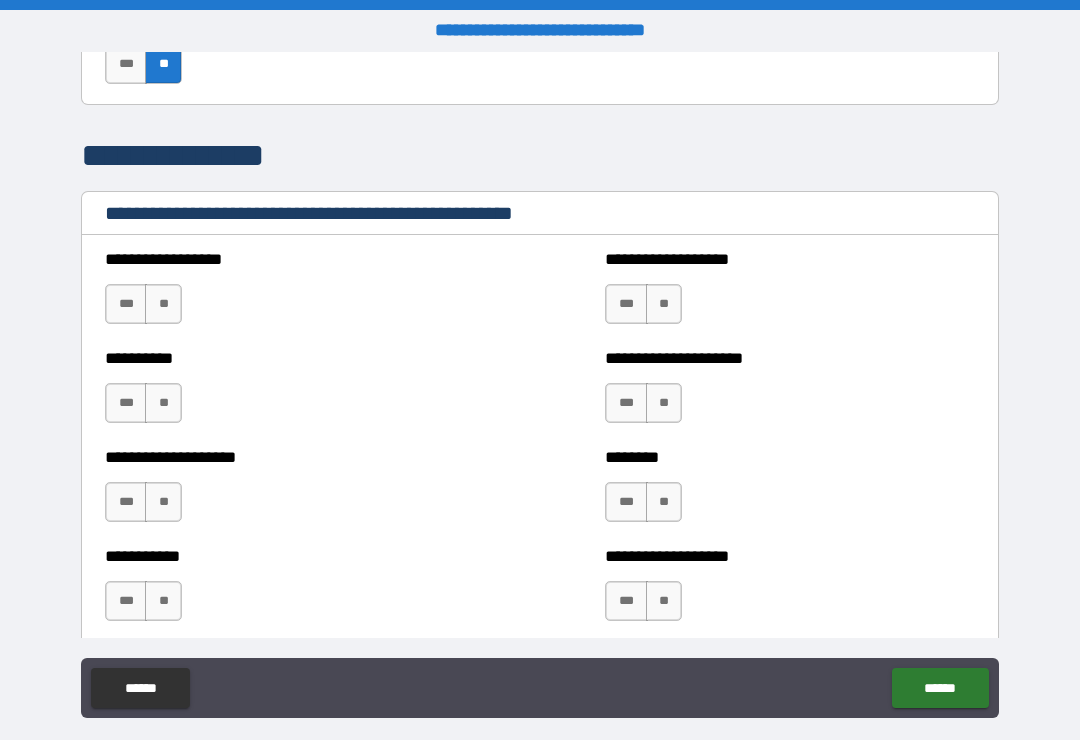 scroll, scrollTop: 2338, scrollLeft: 0, axis: vertical 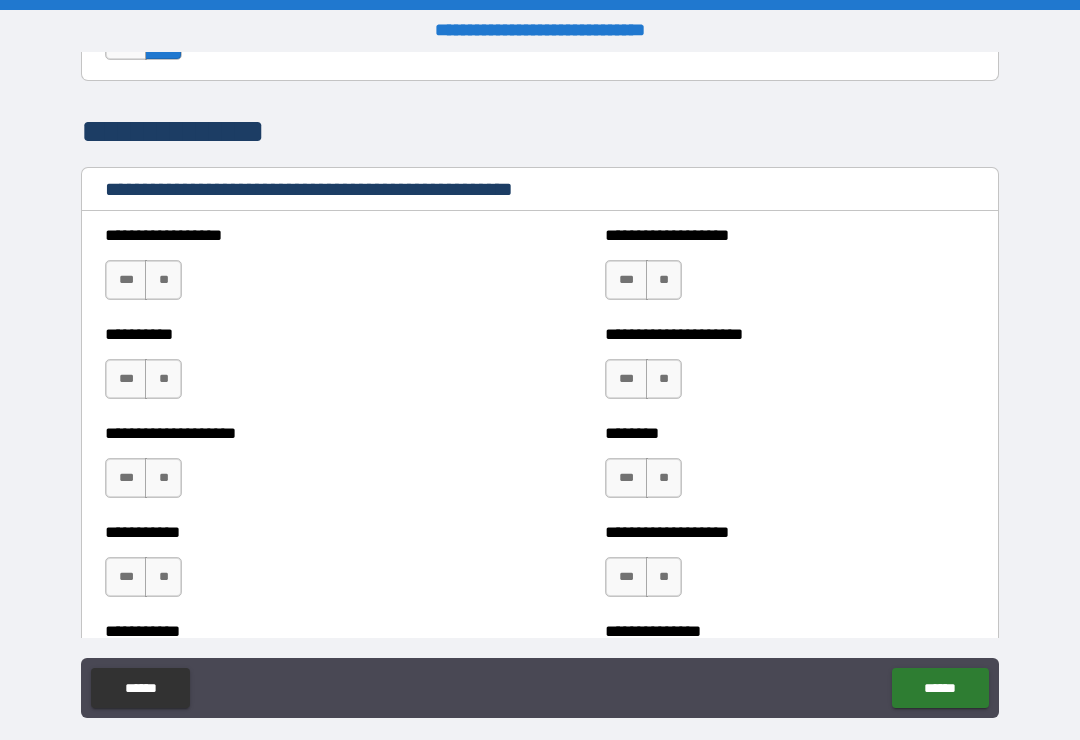 click on "**" at bounding box center (163, 280) 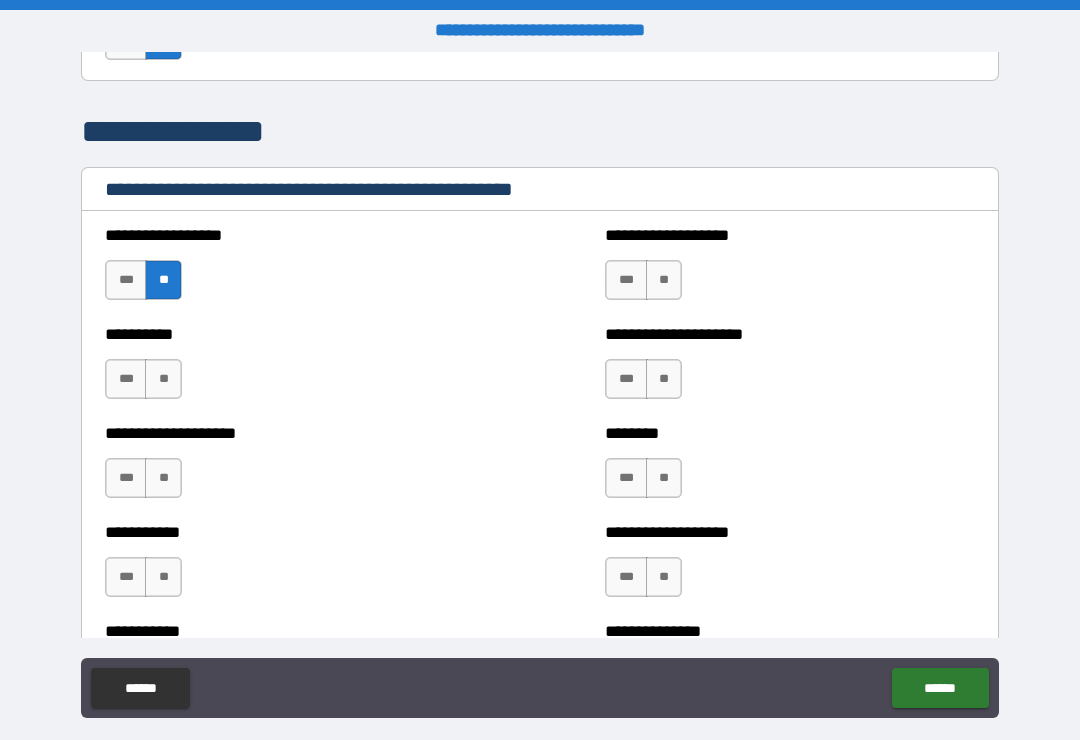click on "**" at bounding box center [163, 379] 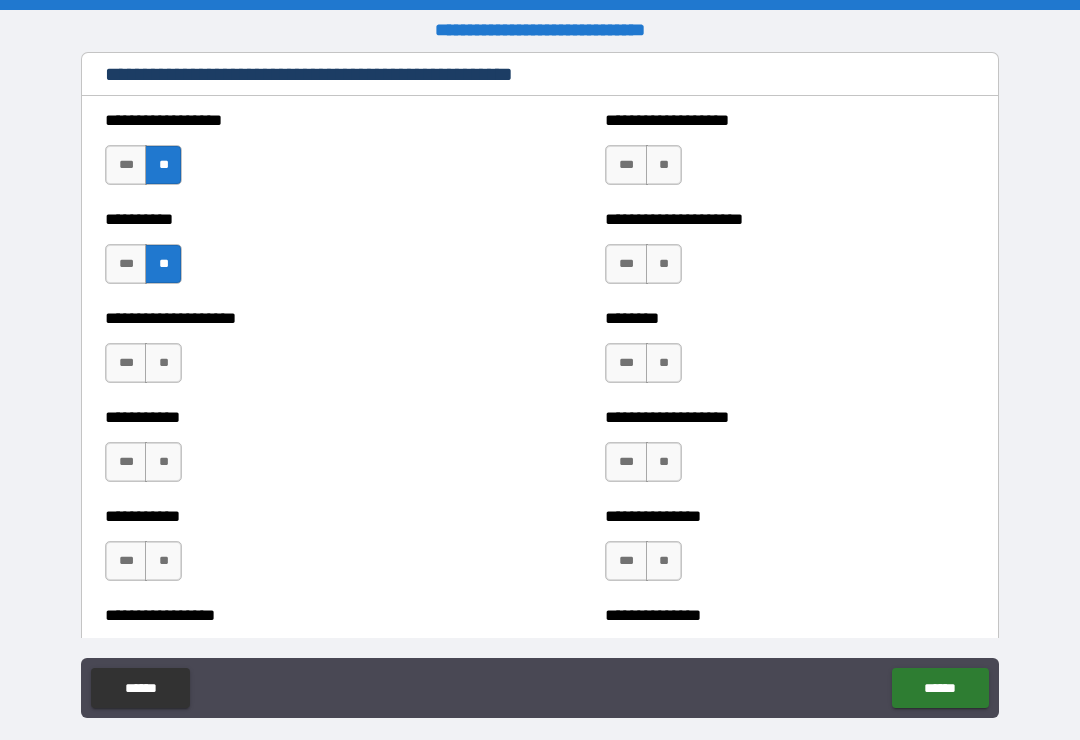 scroll, scrollTop: 2455, scrollLeft: 0, axis: vertical 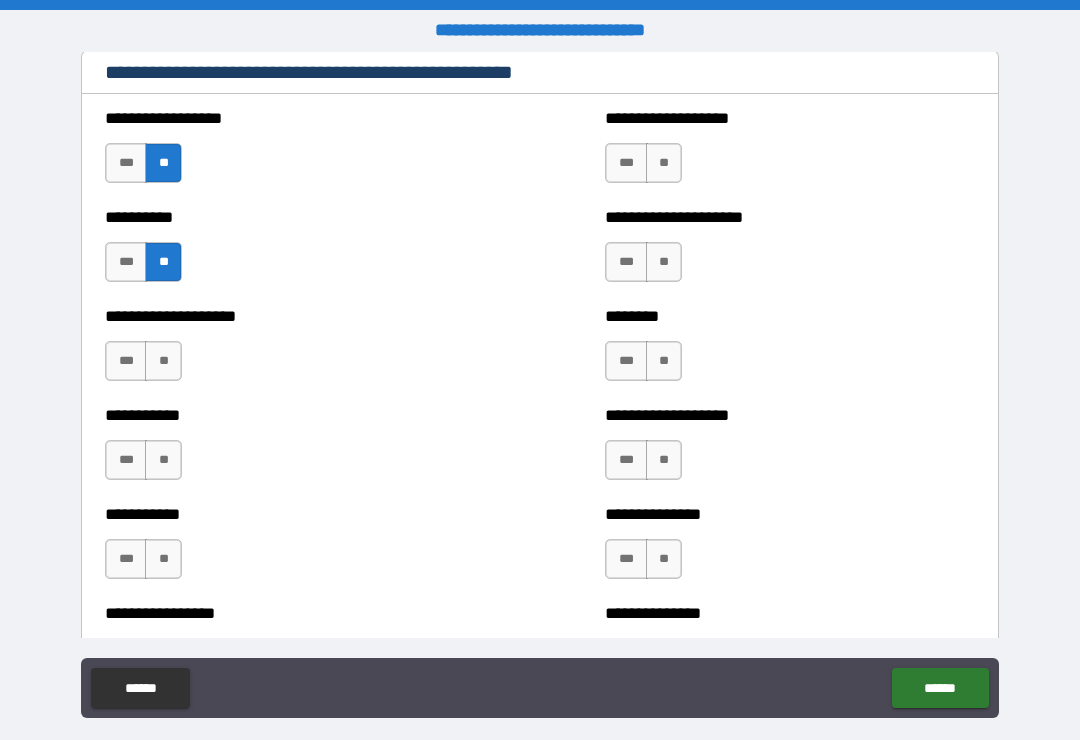 click on "**" at bounding box center [664, 163] 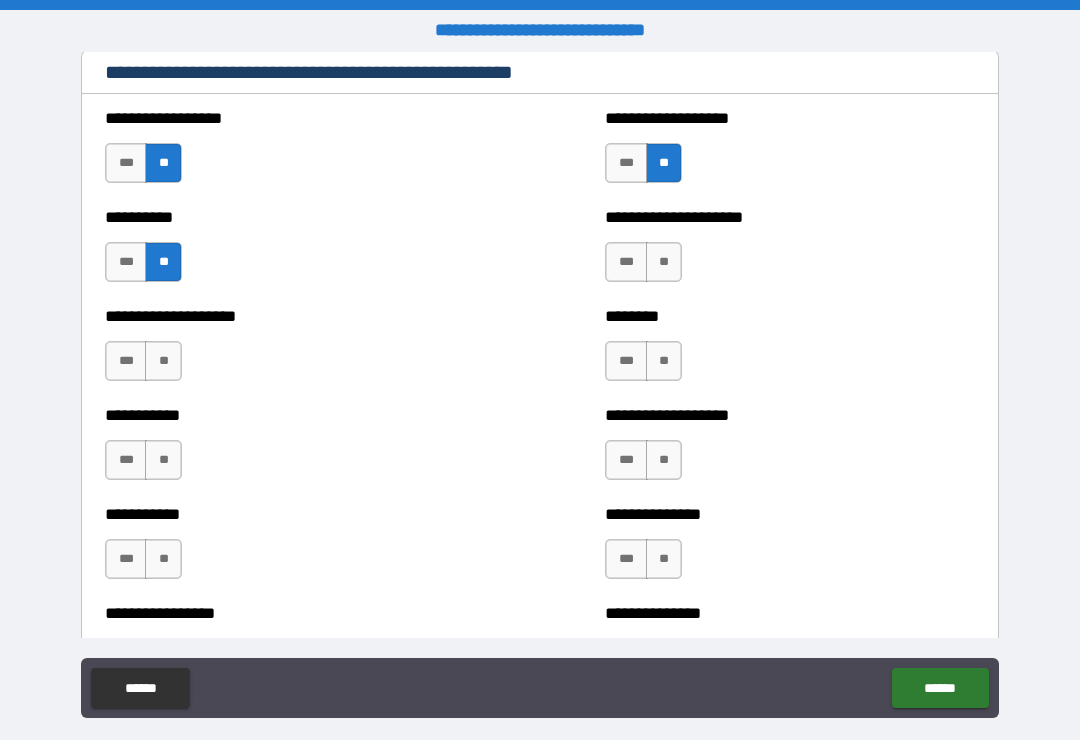 click on "**" at bounding box center [664, 262] 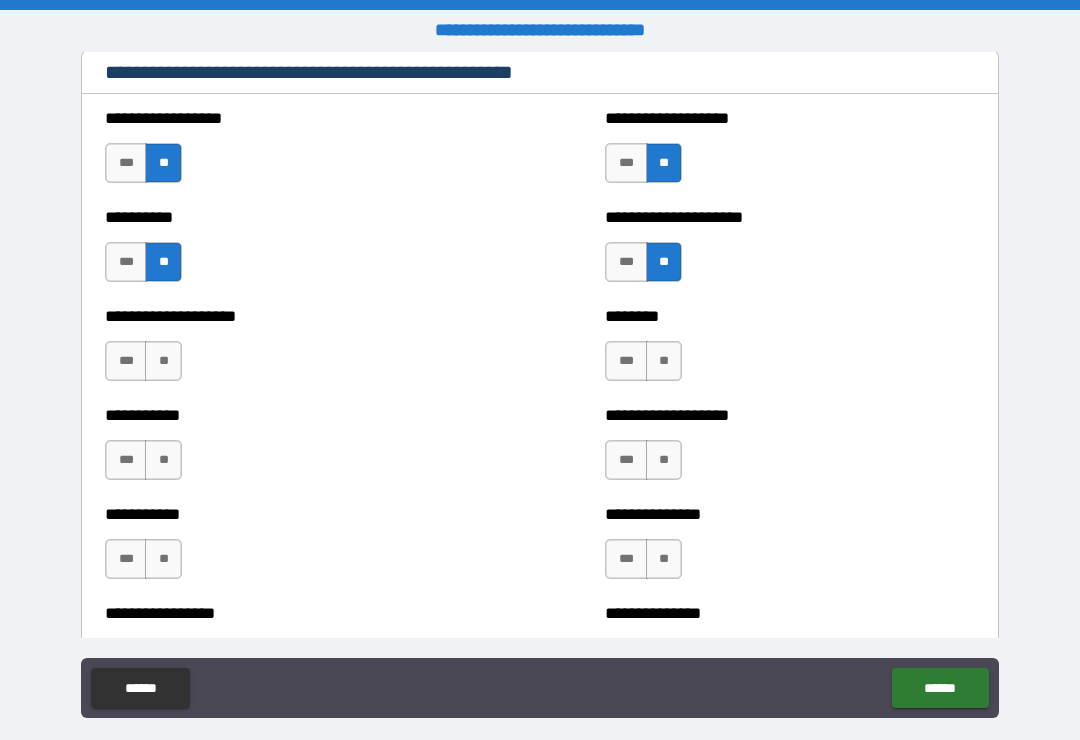 click on "**" at bounding box center (664, 361) 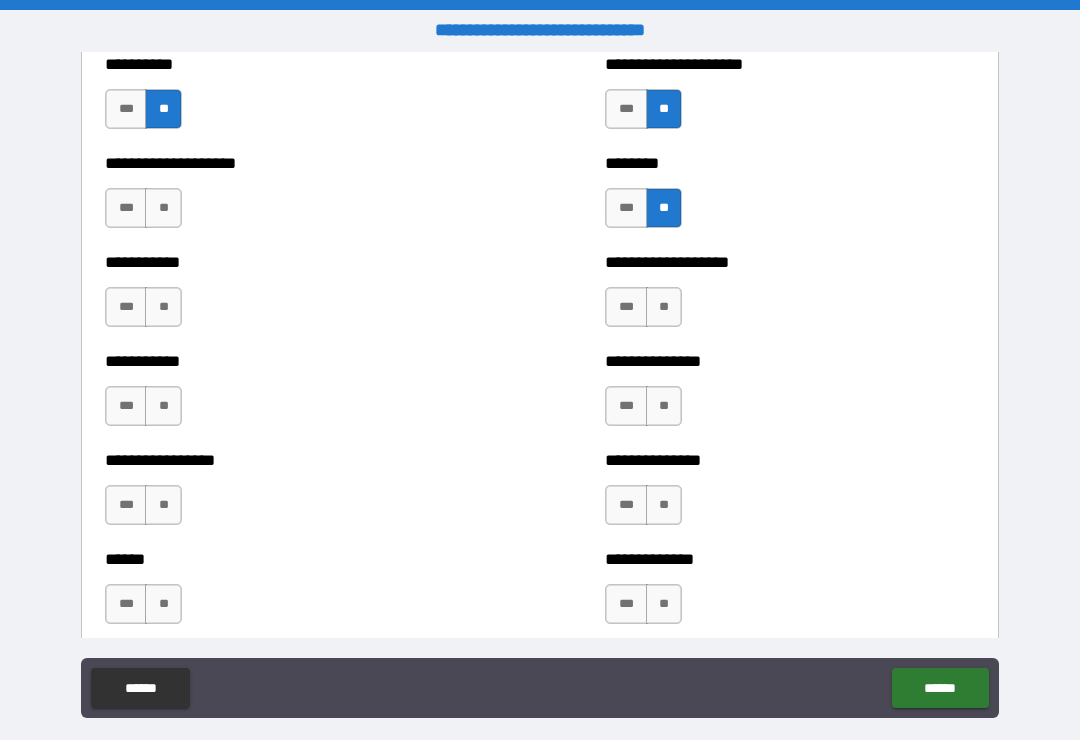 scroll, scrollTop: 2609, scrollLeft: 0, axis: vertical 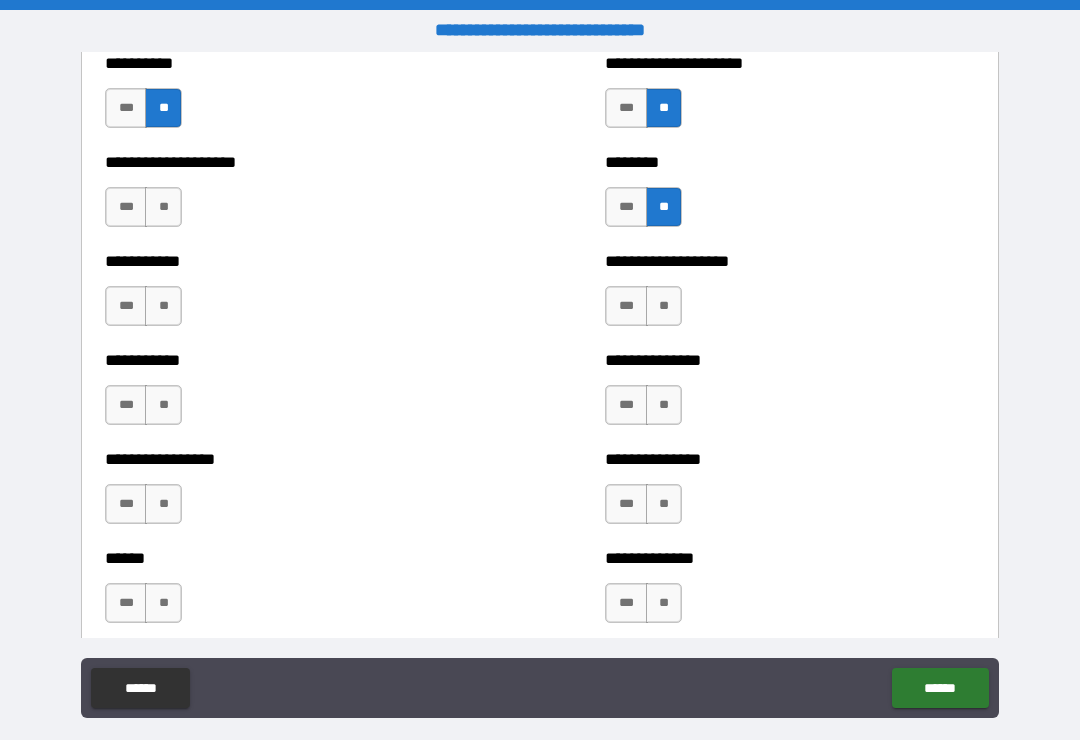 click on "**" at bounding box center (664, 306) 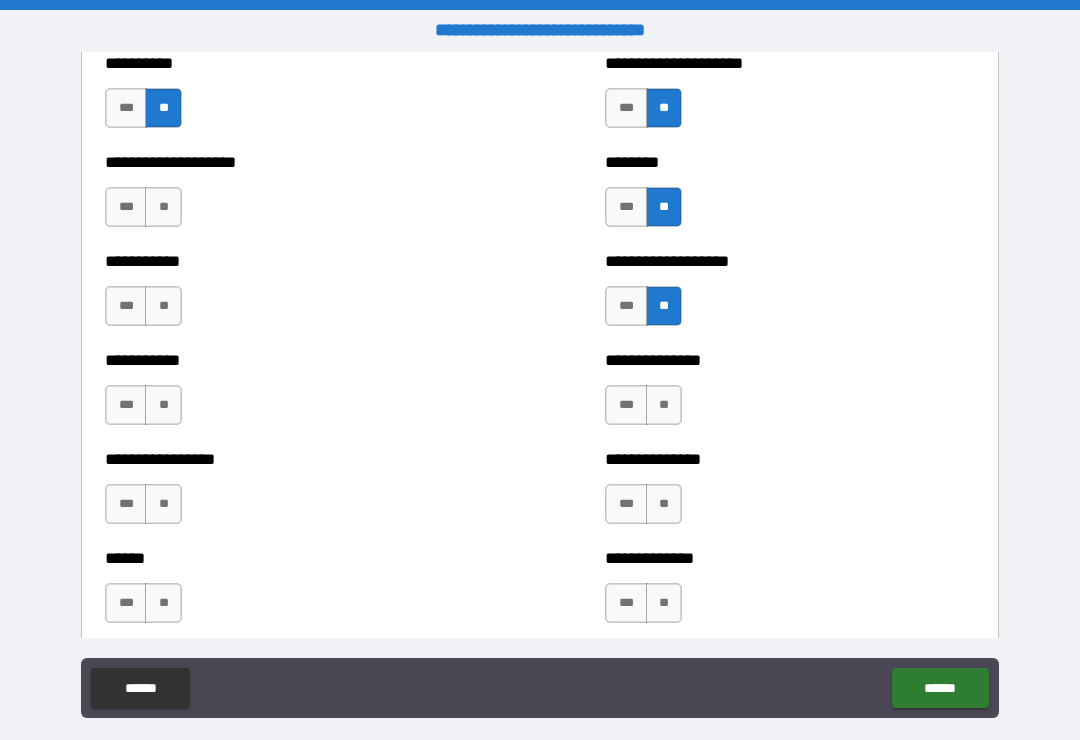 click on "**" at bounding box center [664, 405] 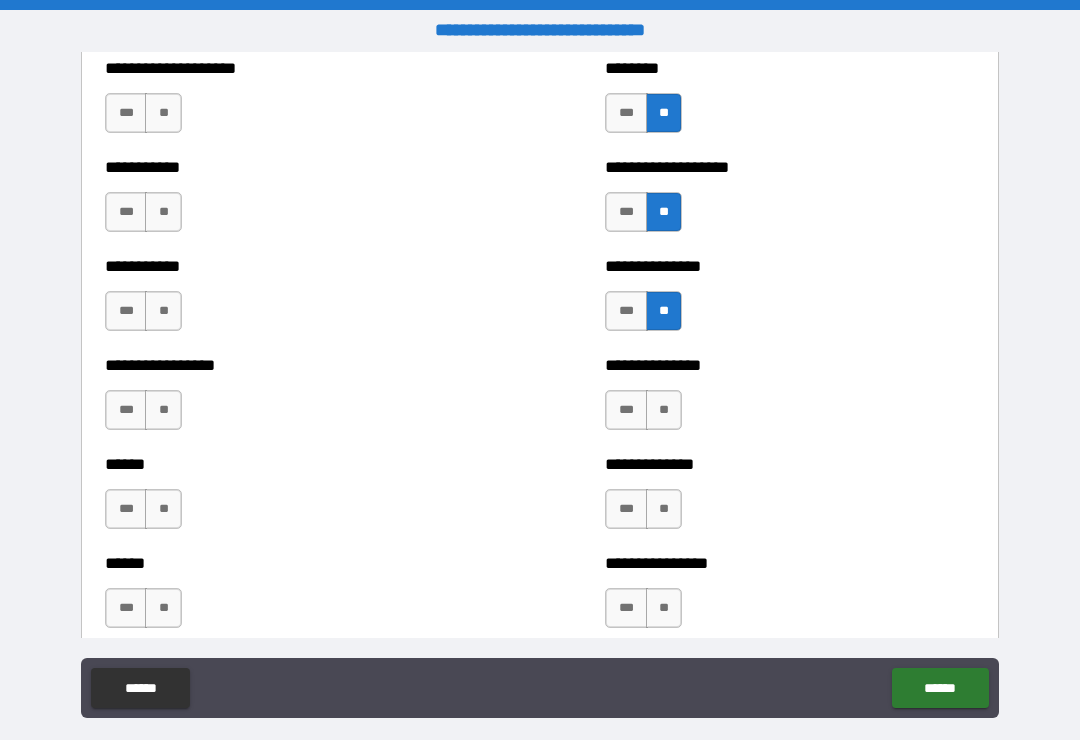 scroll, scrollTop: 2704, scrollLeft: 0, axis: vertical 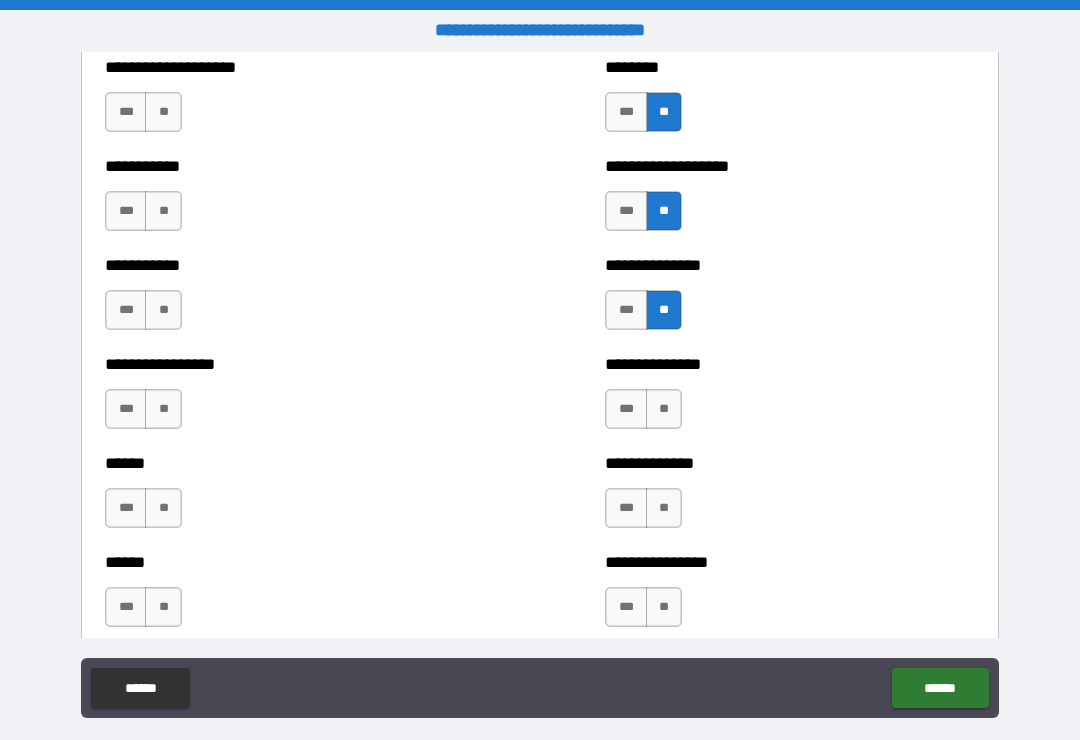 click on "**" at bounding box center [664, 409] 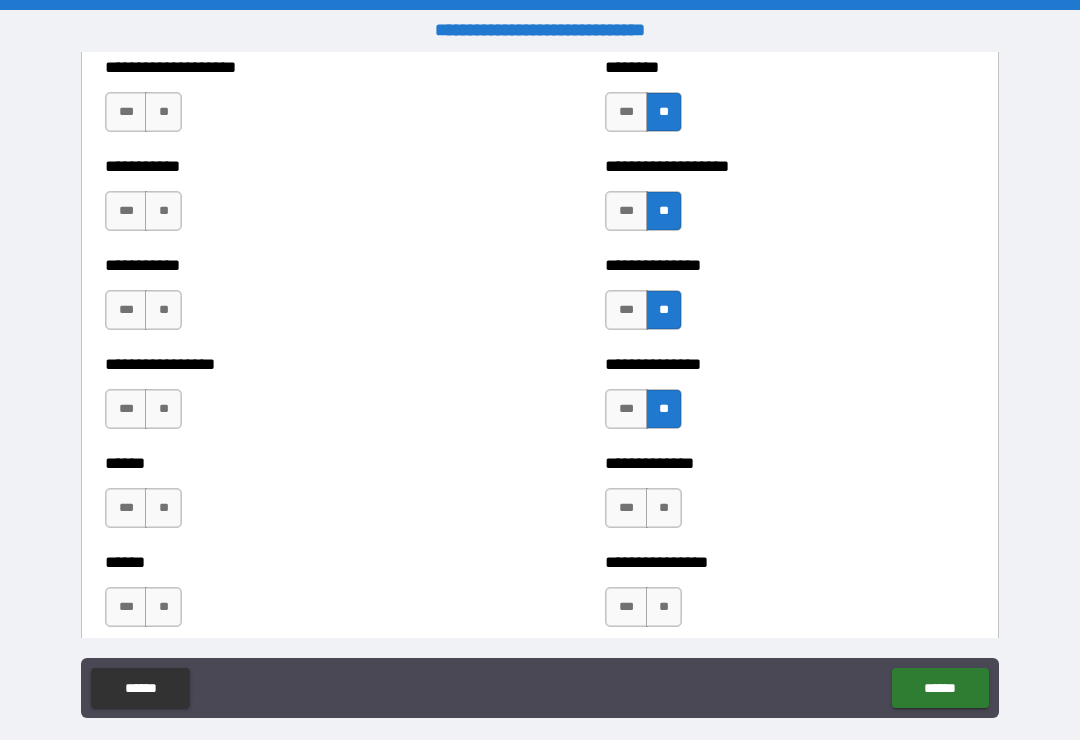 click on "**" at bounding box center (664, 508) 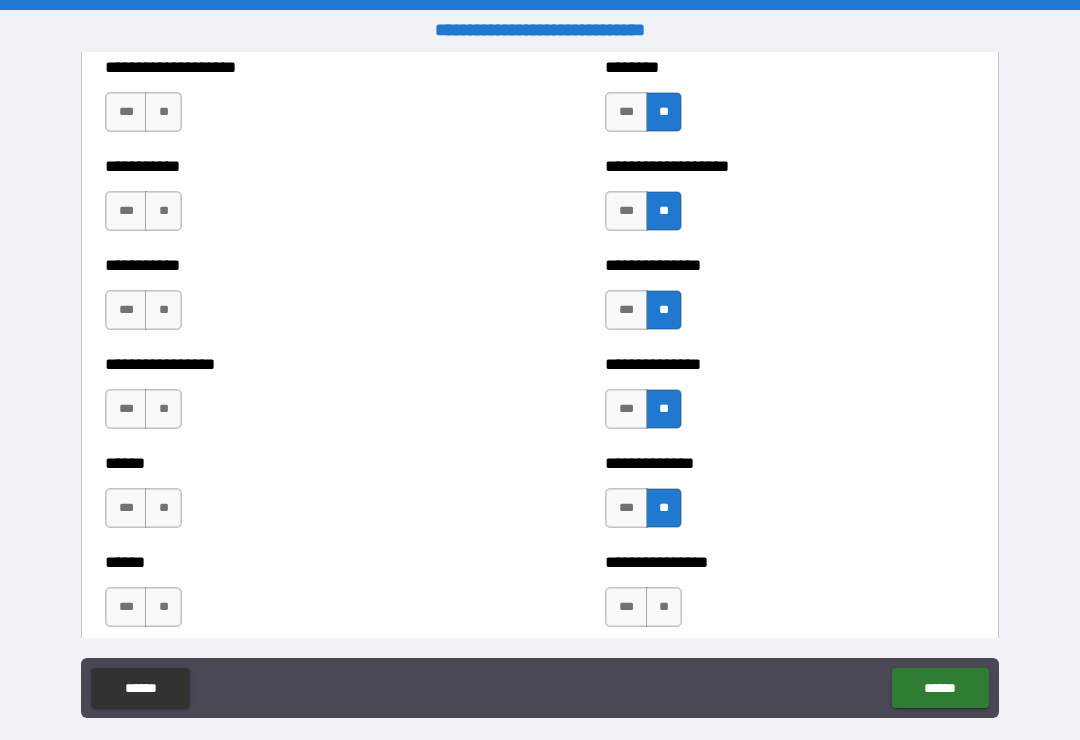 click on "**" at bounding box center (664, 607) 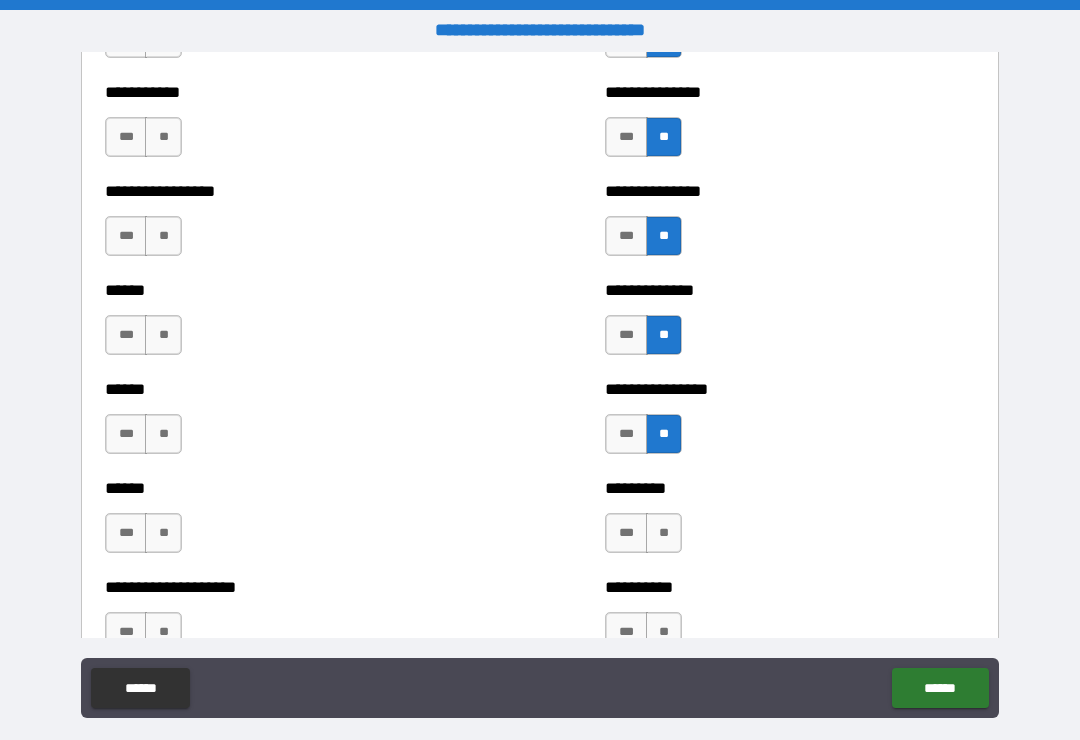 scroll, scrollTop: 2882, scrollLeft: 0, axis: vertical 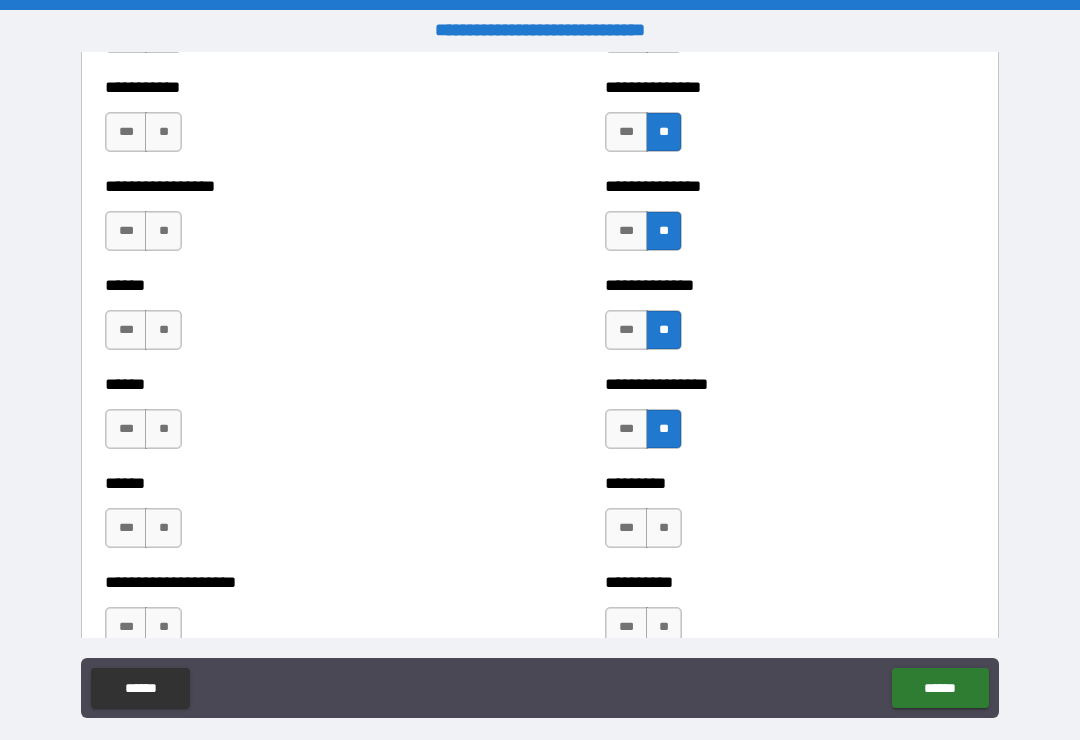 click on "**" at bounding box center [664, 528] 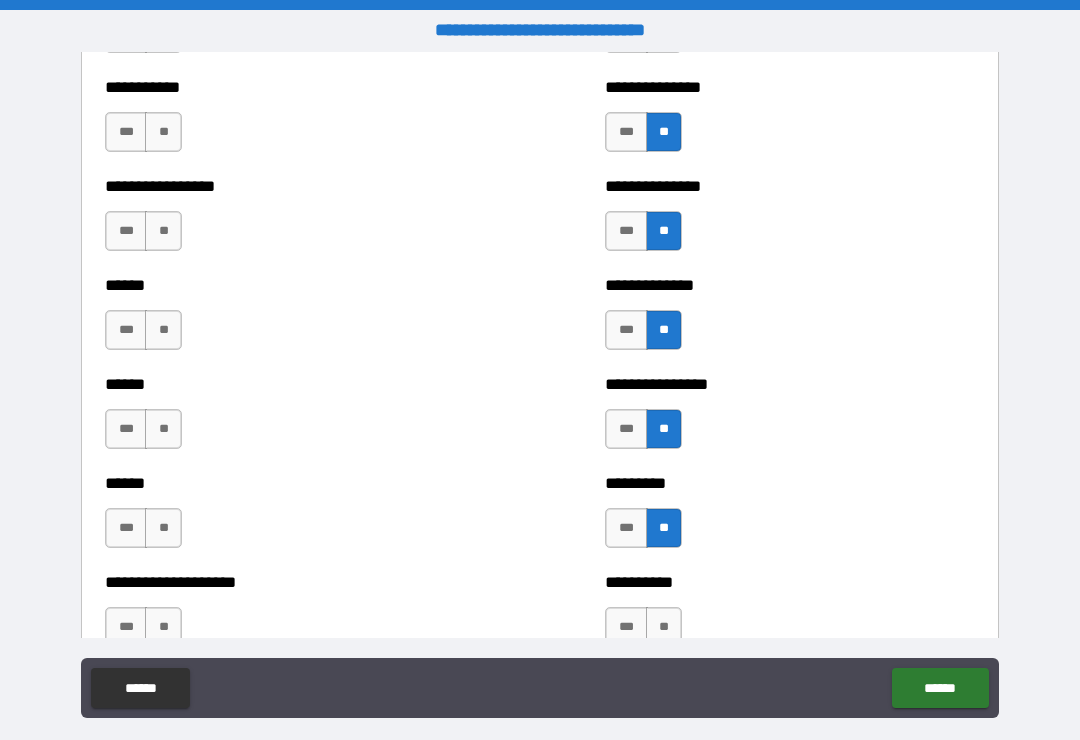 click on "**" at bounding box center [664, 627] 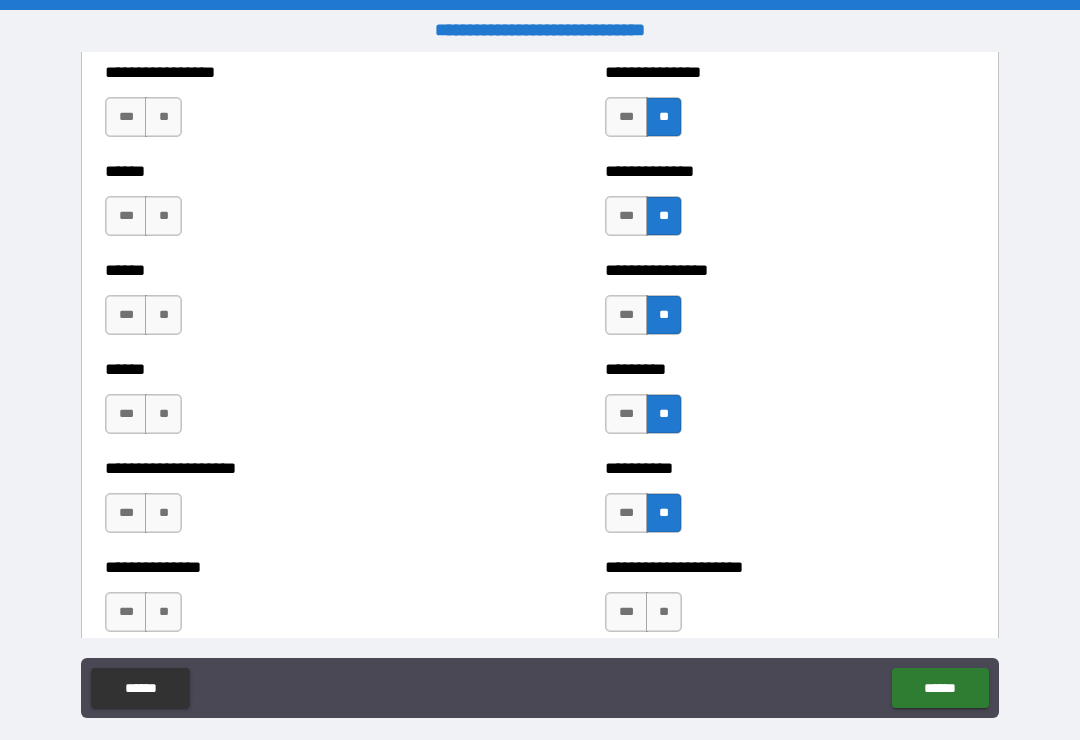 scroll, scrollTop: 3109, scrollLeft: 0, axis: vertical 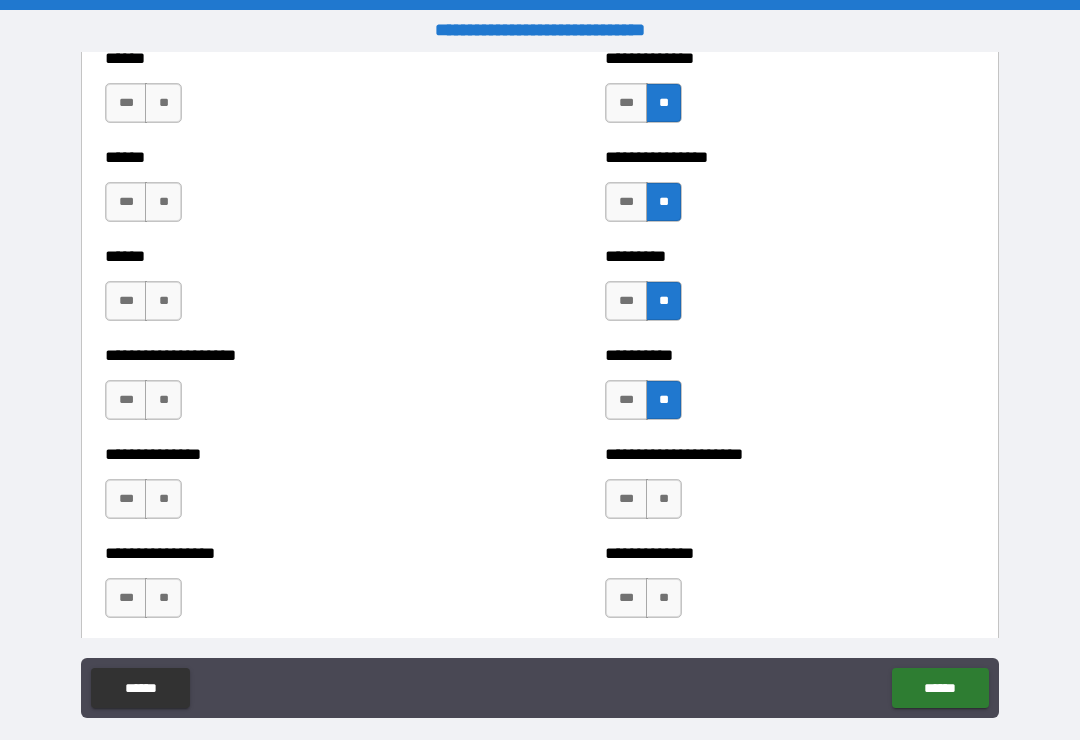 click on "**" at bounding box center (664, 499) 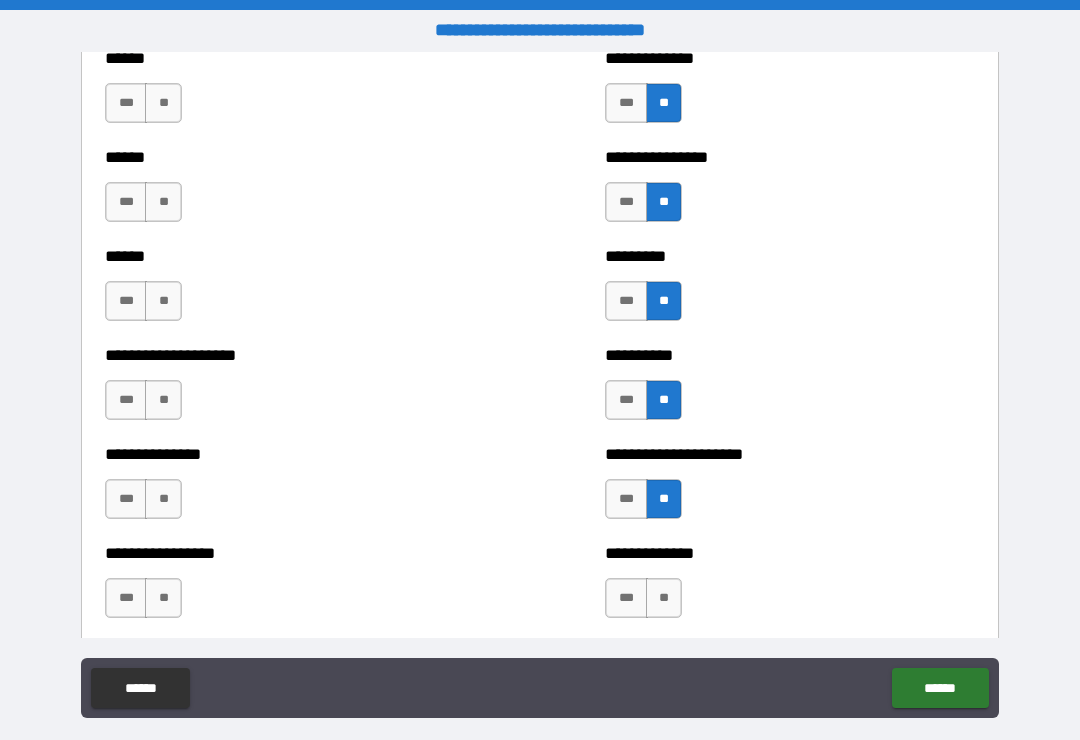 click on "**" at bounding box center (664, 598) 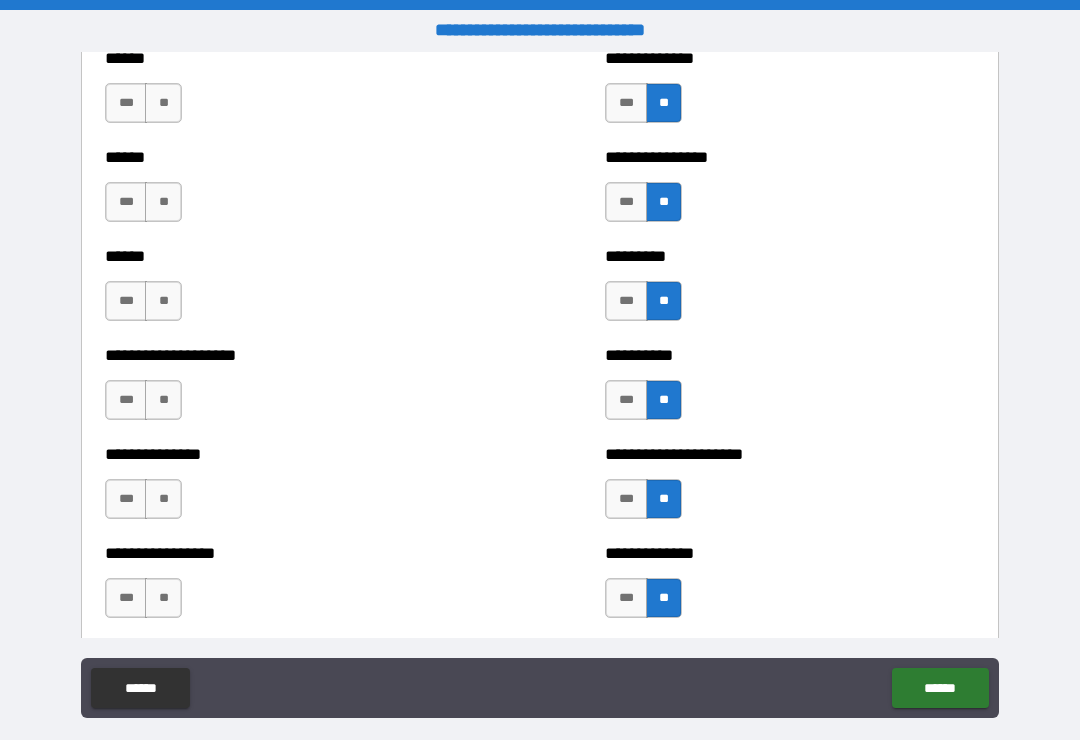 click on "**" at bounding box center [163, 598] 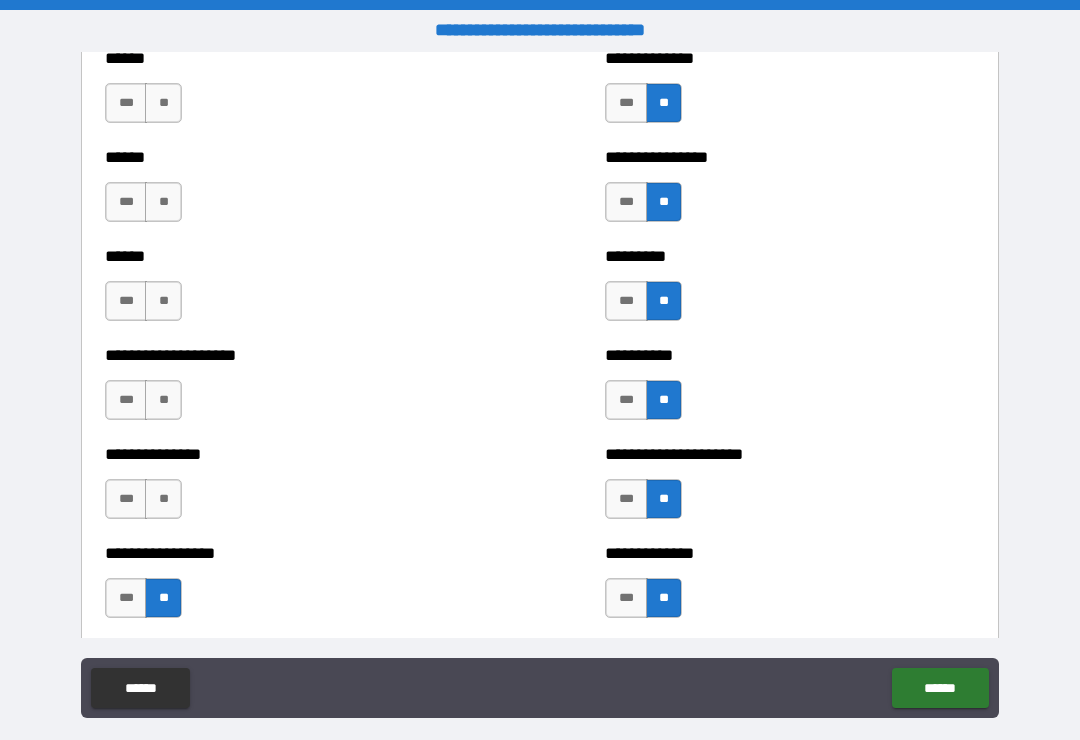 click on "**" at bounding box center (163, 499) 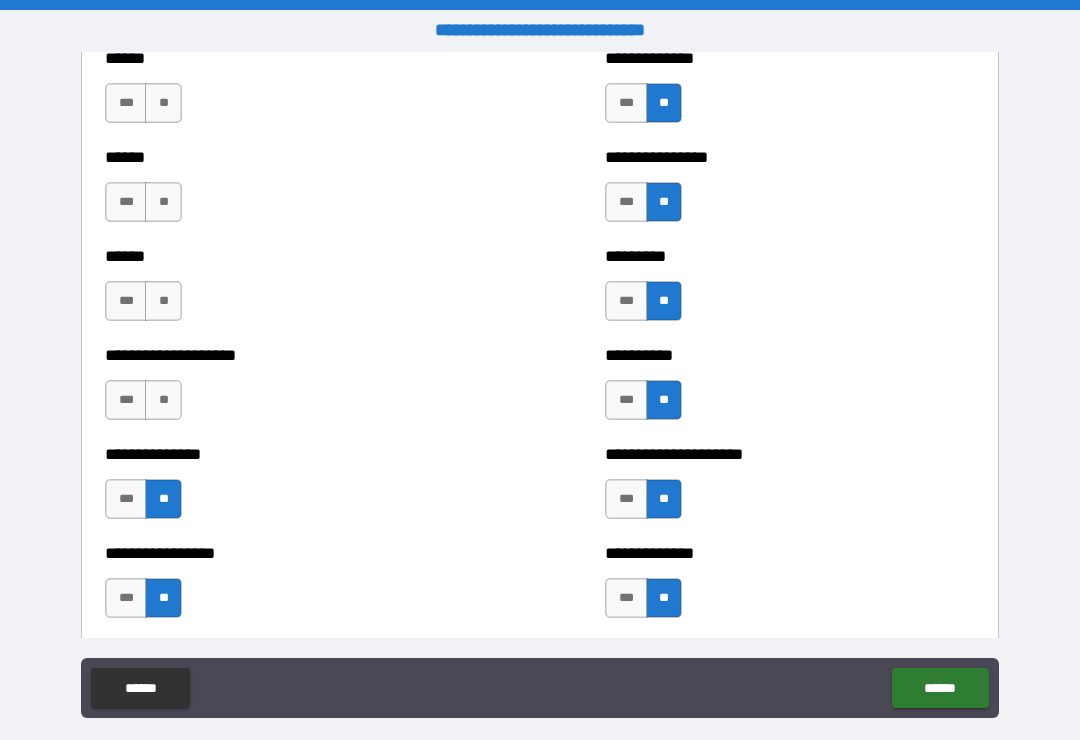 click on "**" at bounding box center [163, 400] 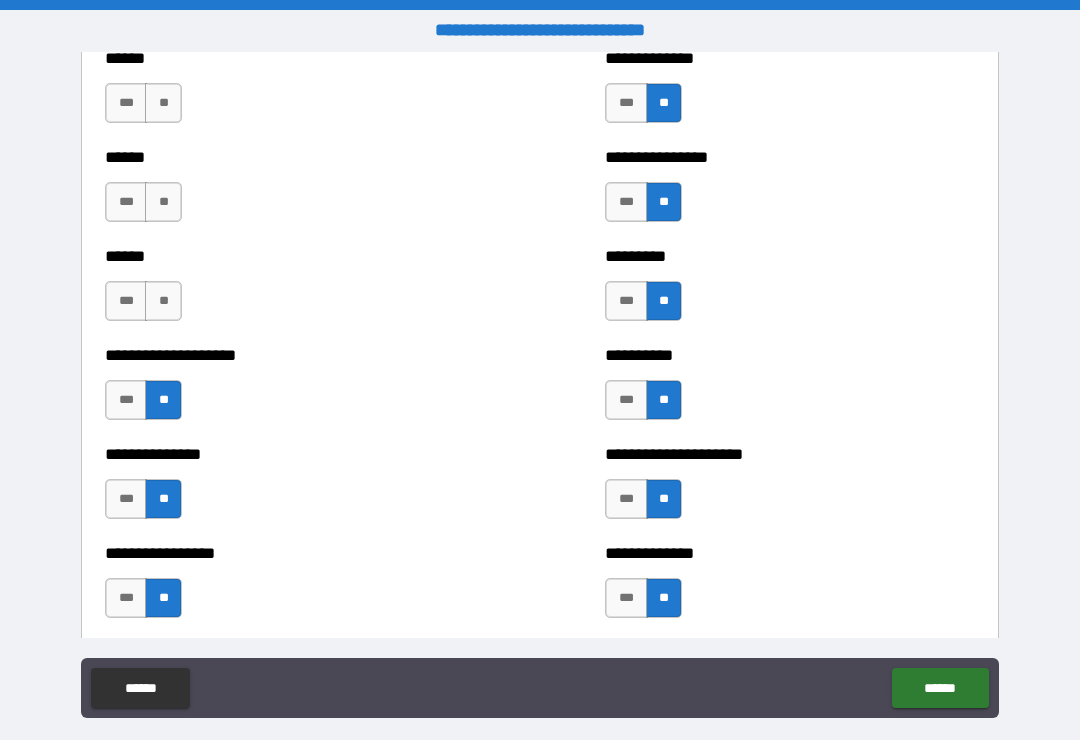 click on "**" at bounding box center (163, 301) 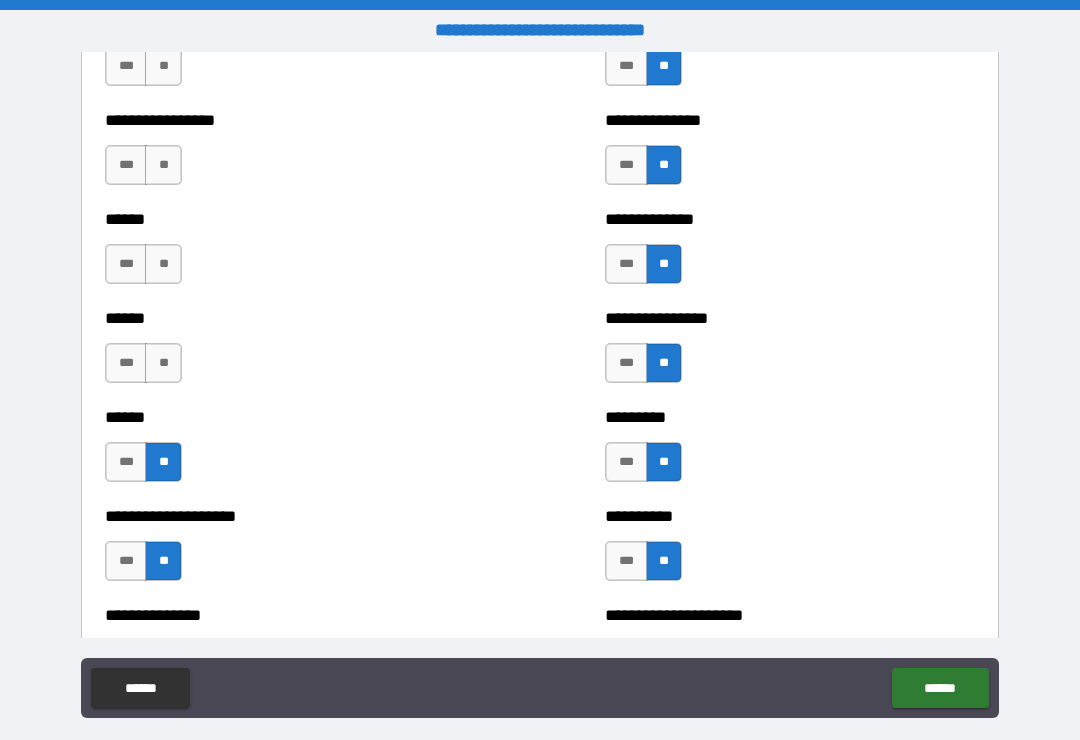 scroll, scrollTop: 2938, scrollLeft: 0, axis: vertical 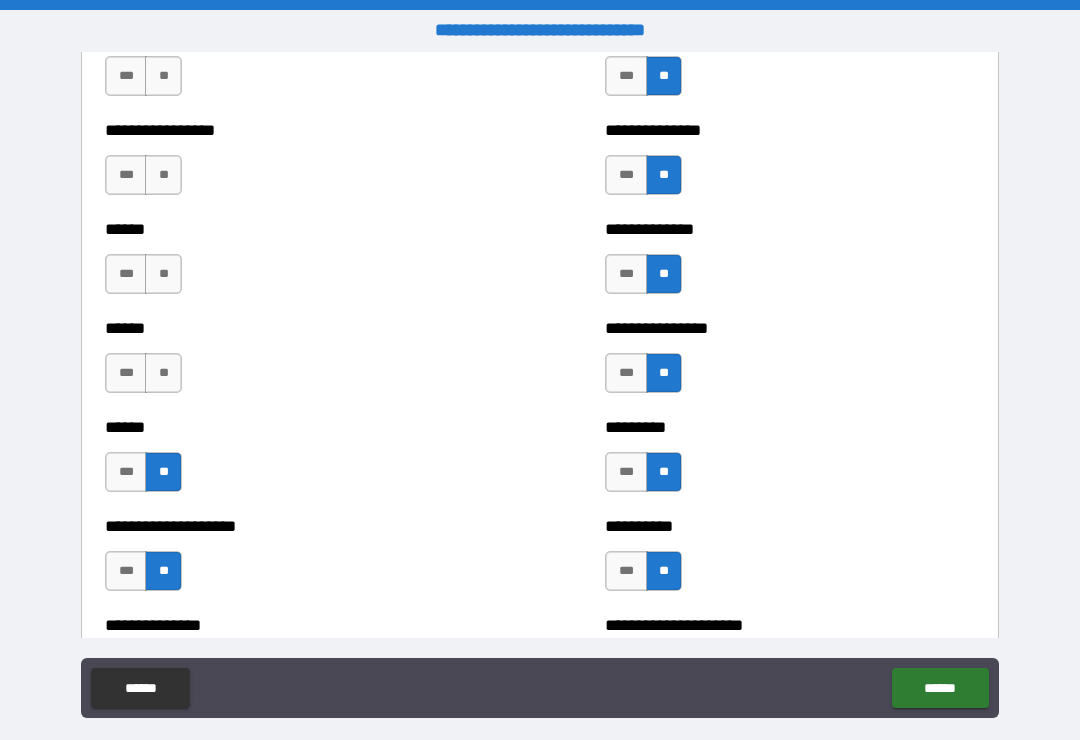 click on "**" at bounding box center (163, 373) 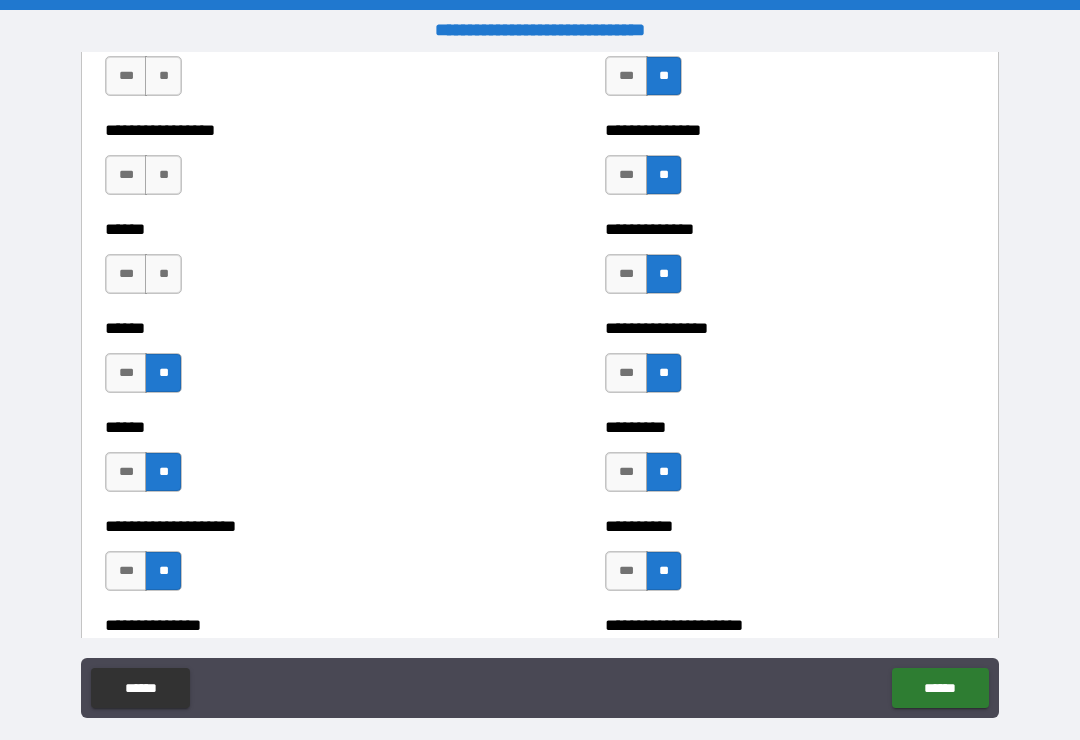 click on "**" at bounding box center [163, 274] 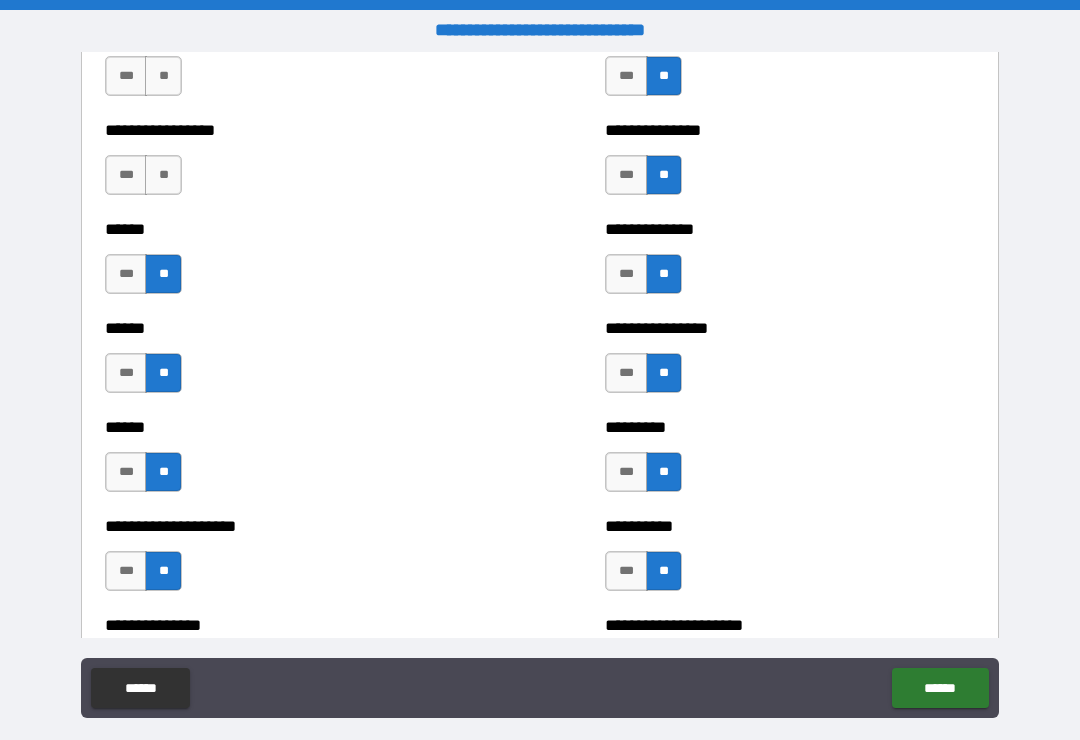click on "**" at bounding box center (163, 175) 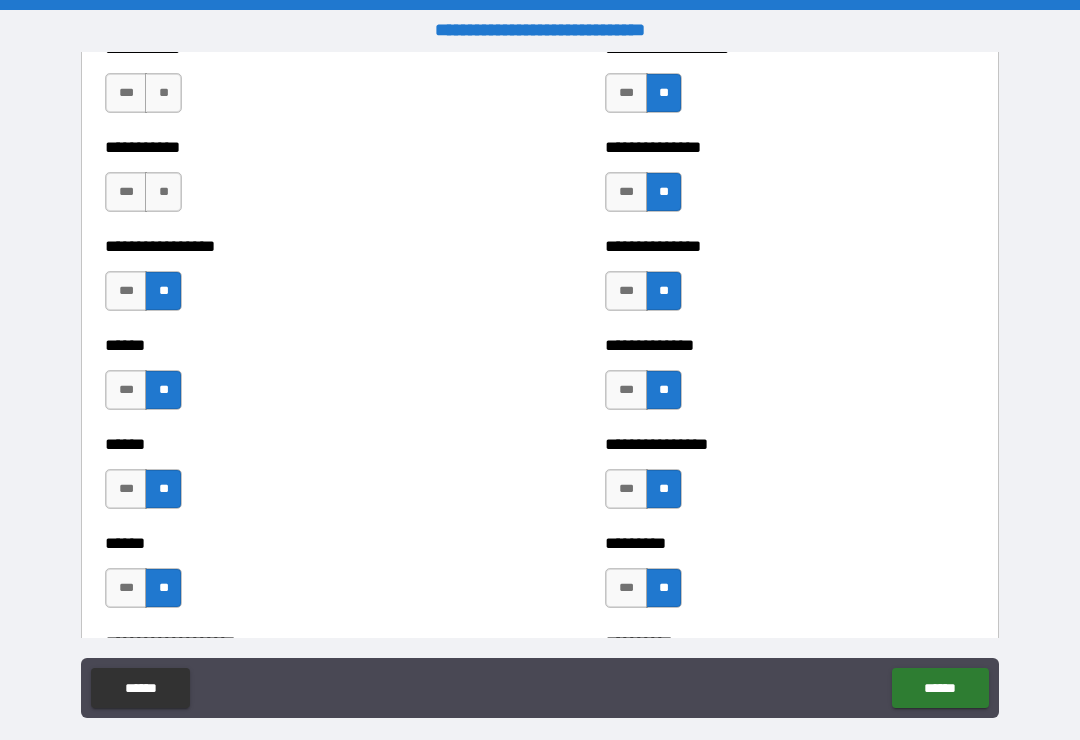 scroll, scrollTop: 2704, scrollLeft: 0, axis: vertical 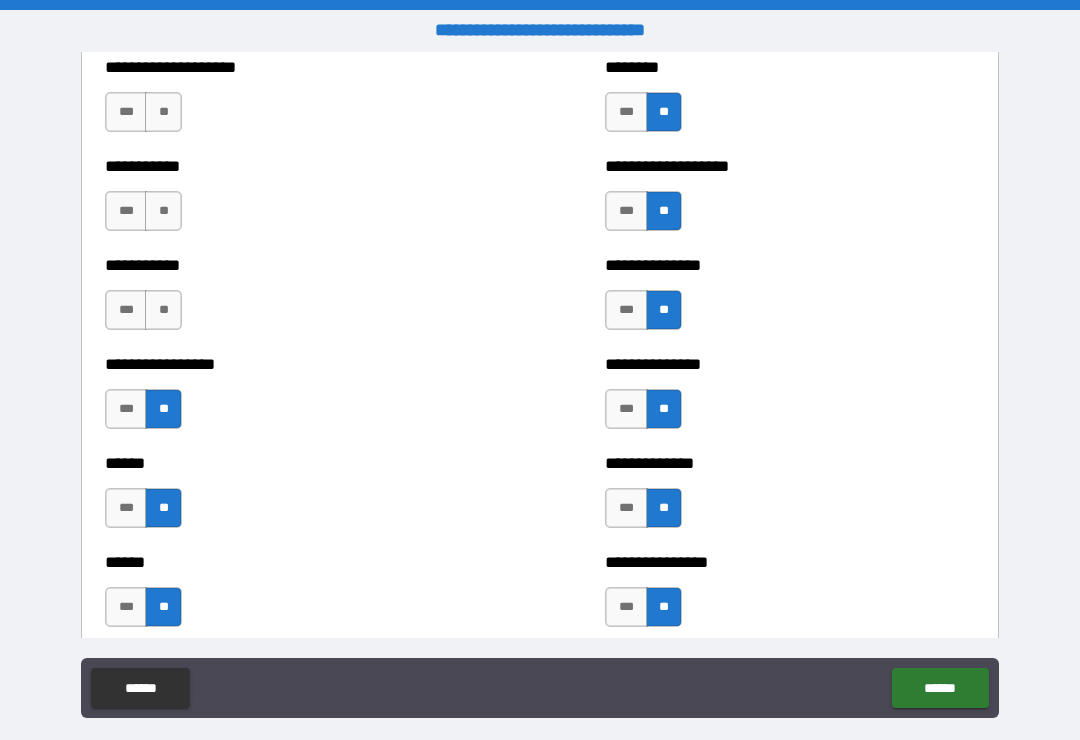 click on "**" at bounding box center [163, 310] 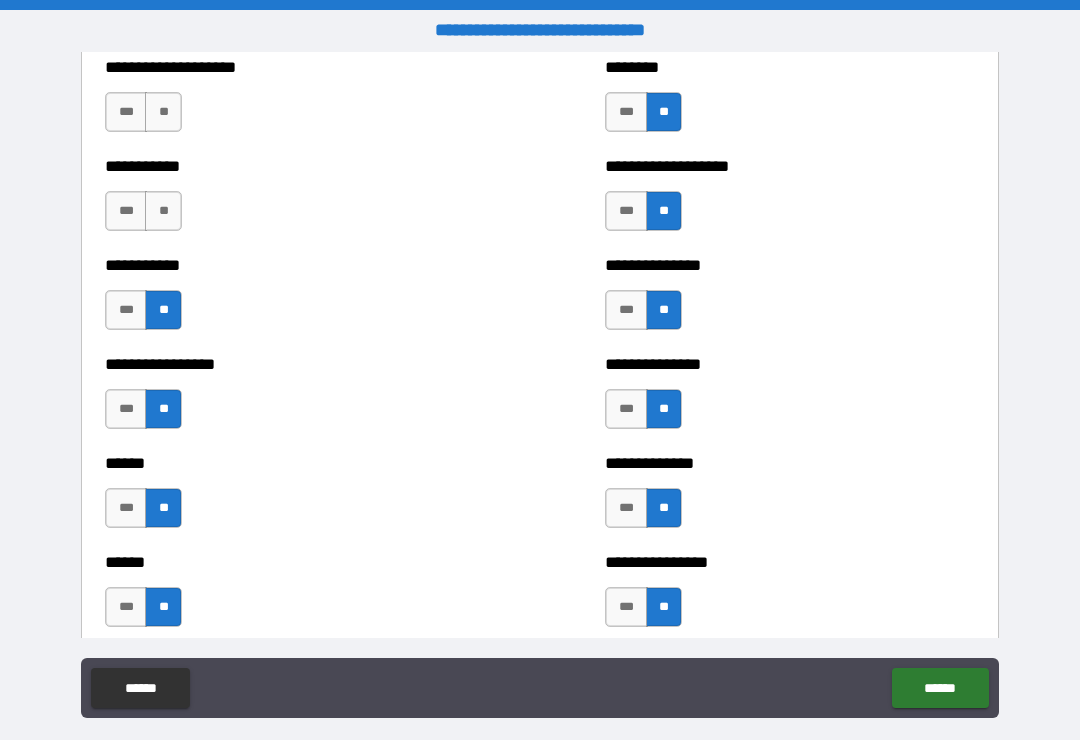 click on "**" at bounding box center (163, 211) 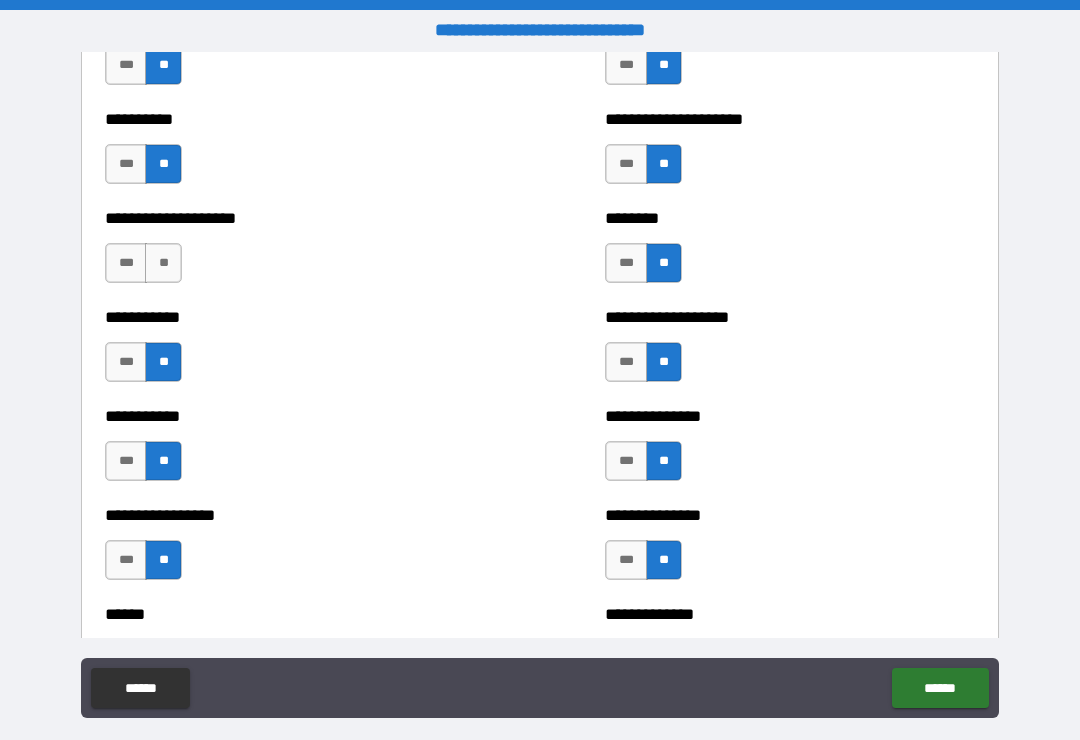 scroll, scrollTop: 2533, scrollLeft: 0, axis: vertical 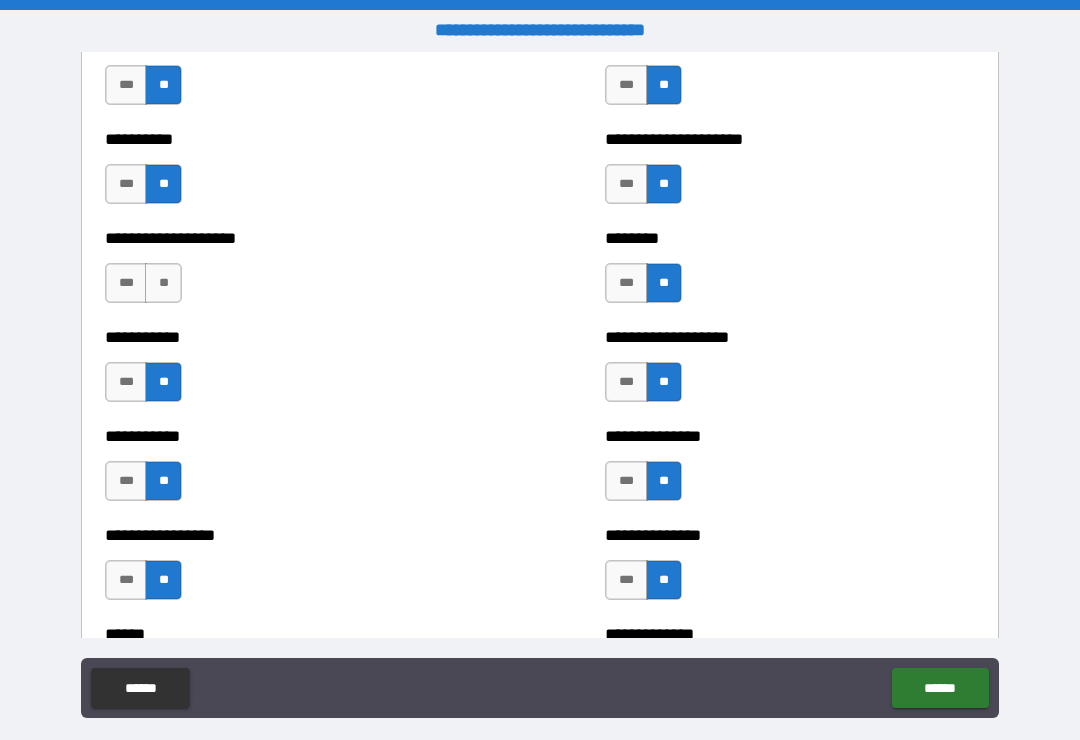 click on "**" at bounding box center (163, 283) 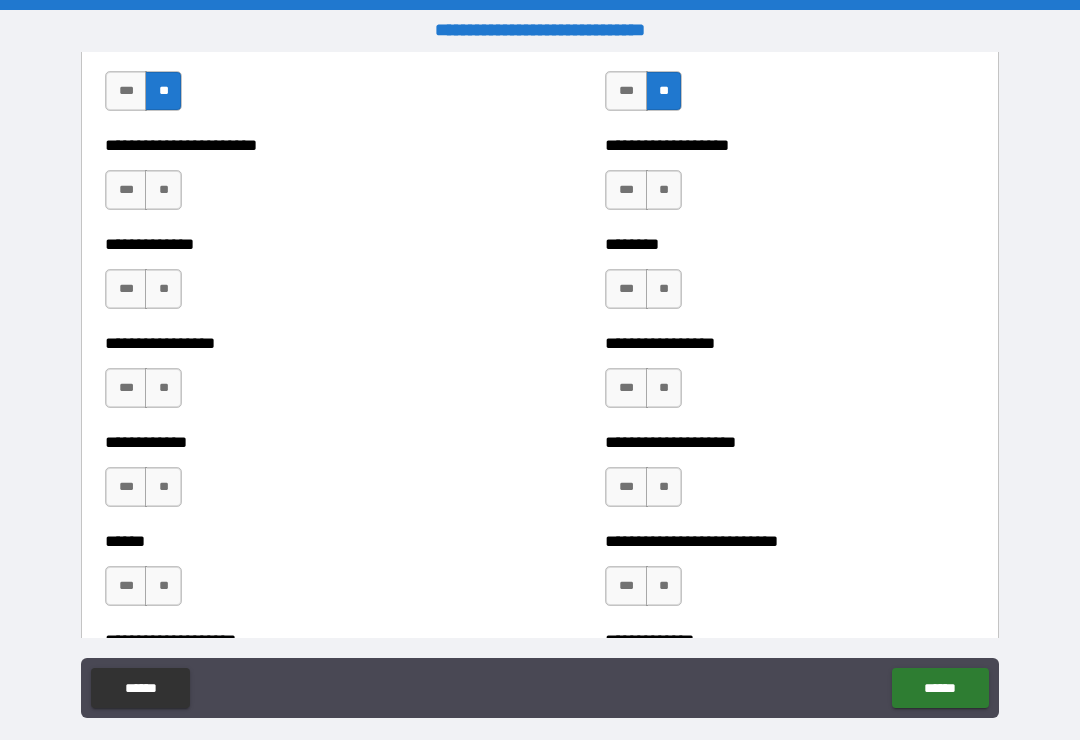 scroll, scrollTop: 3626, scrollLeft: 0, axis: vertical 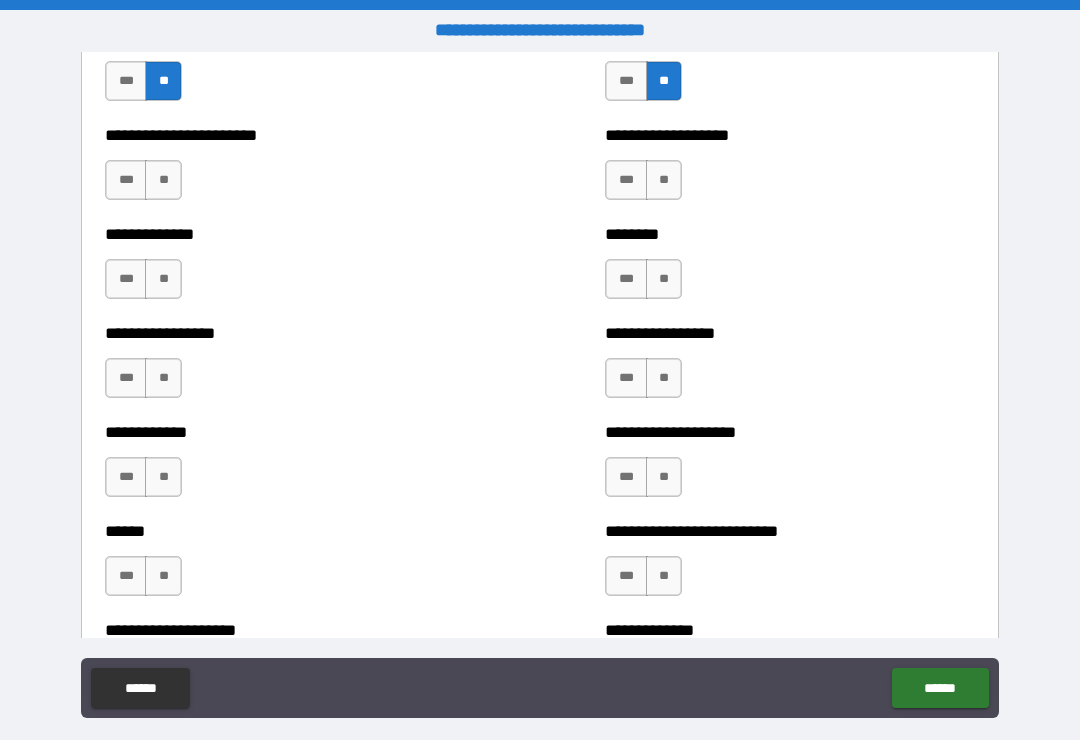 click on "**" at bounding box center [163, 180] 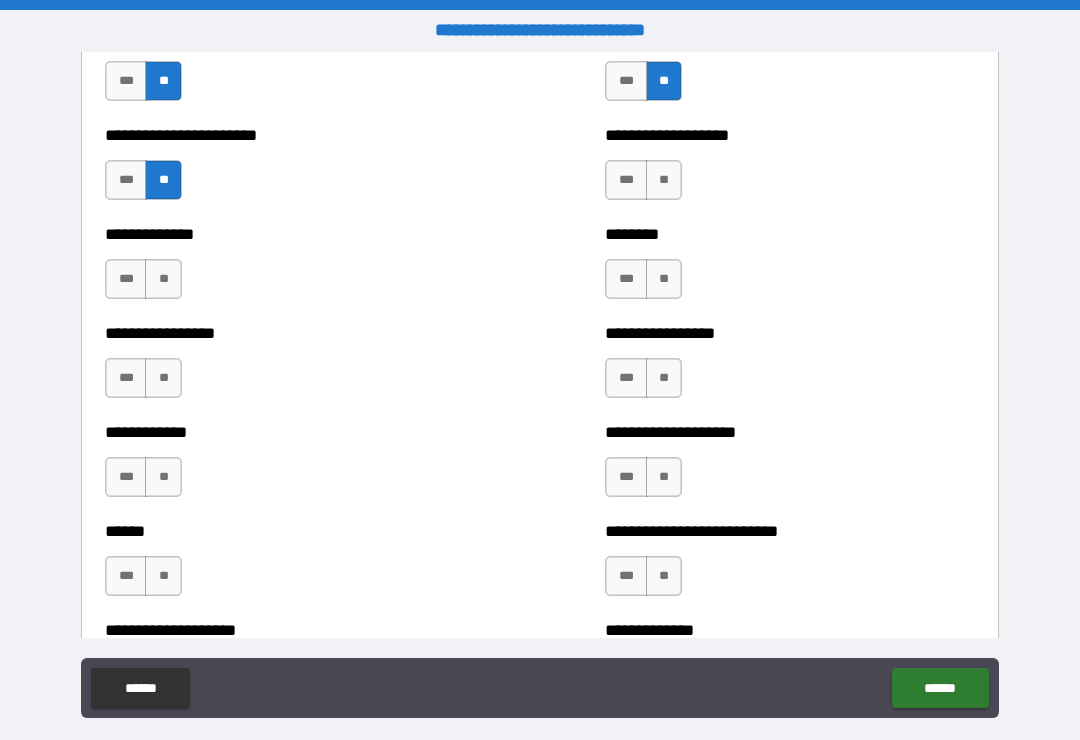 click on "**" at bounding box center [664, 180] 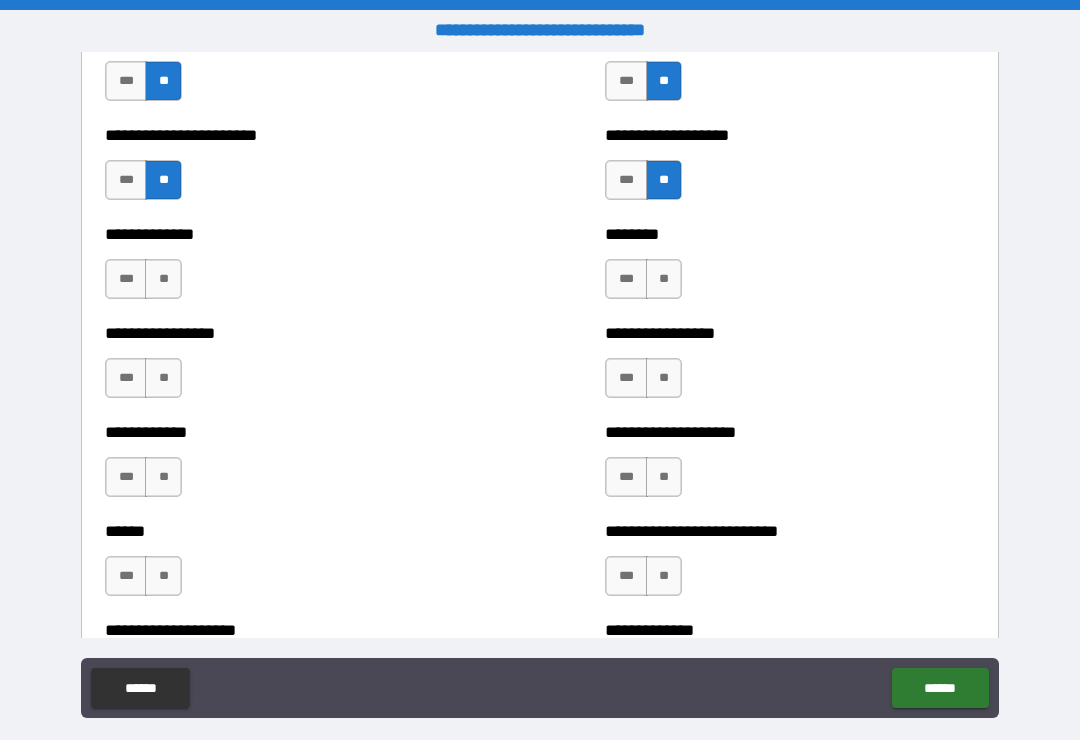 click on "**" at bounding box center [664, 279] 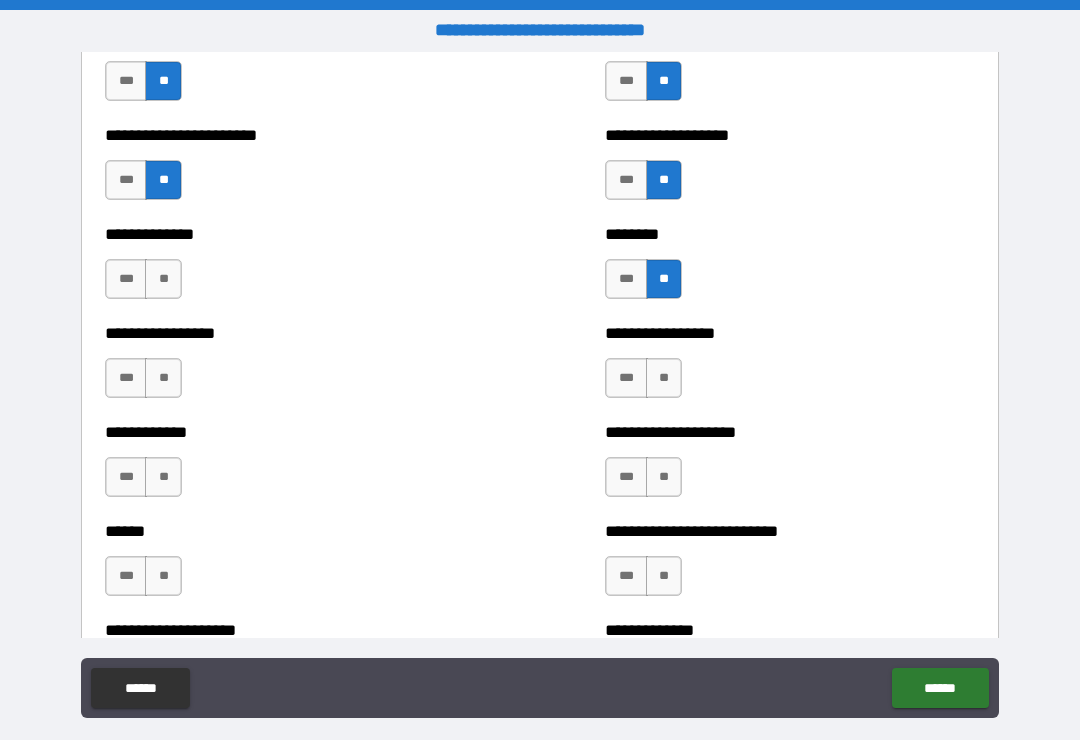 click on "**" at bounding box center (163, 279) 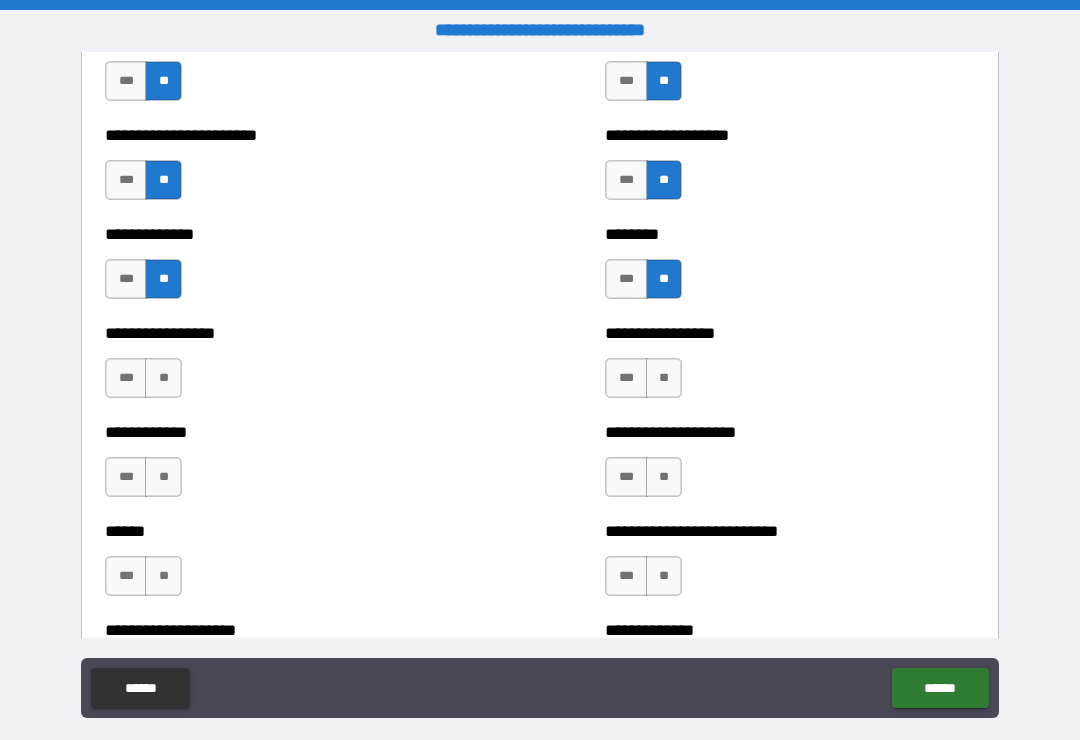 click on "**" at bounding box center [163, 378] 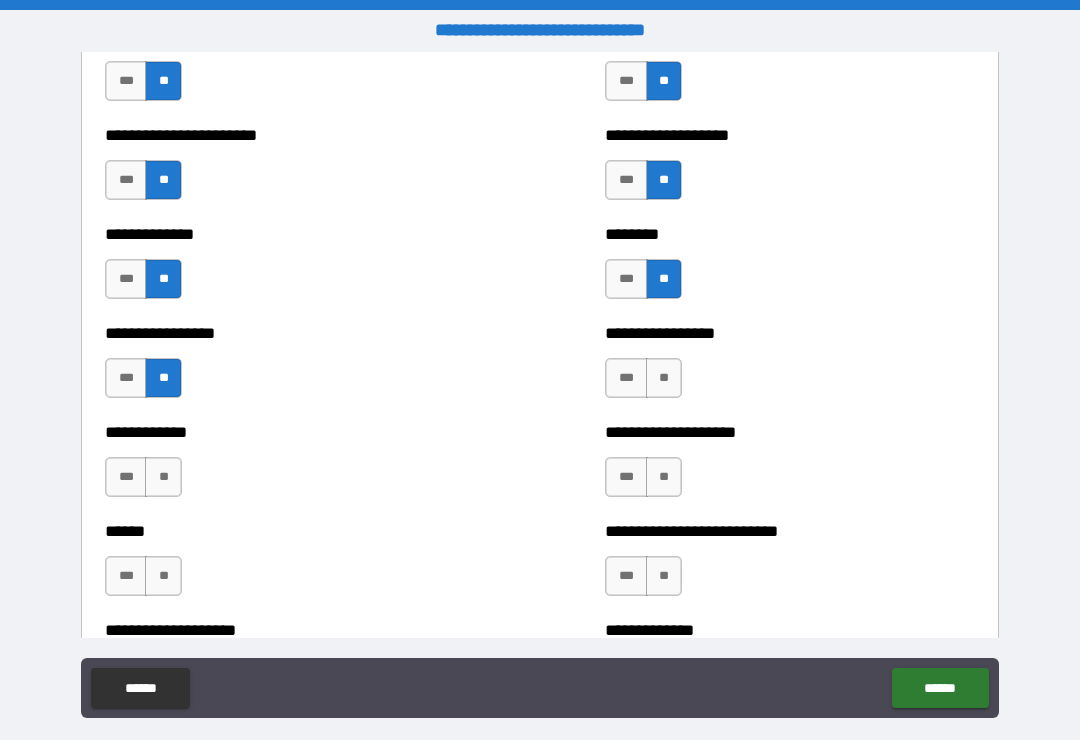 click on "**" at bounding box center (163, 477) 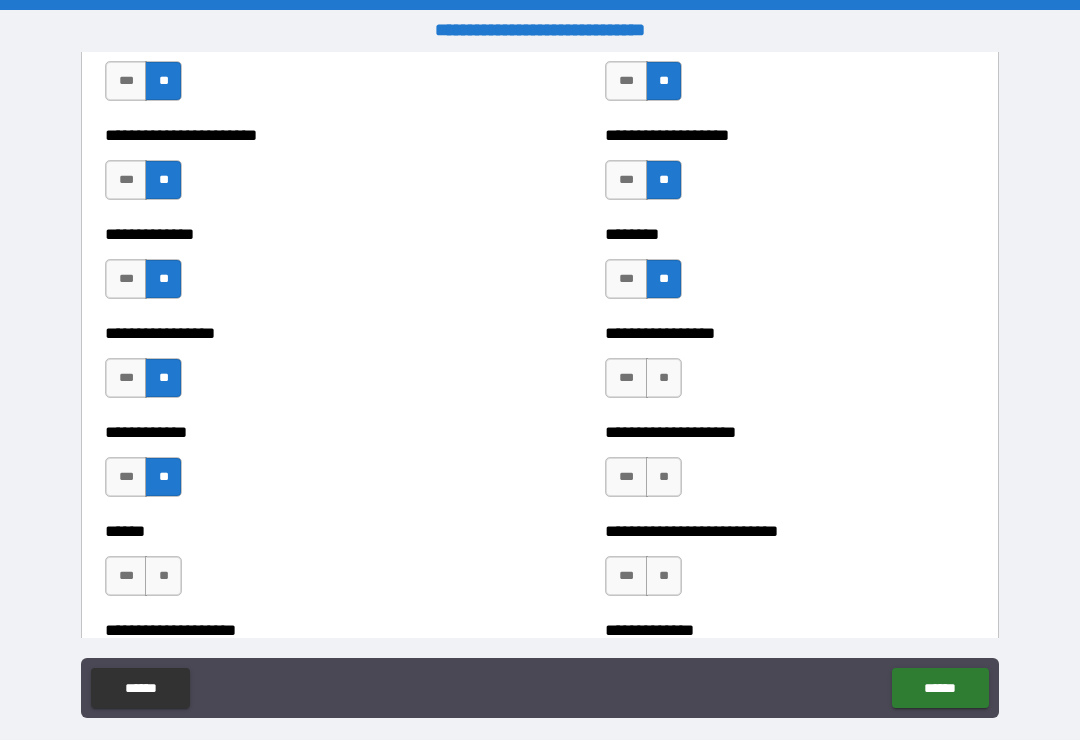 click on "***" at bounding box center [126, 576] 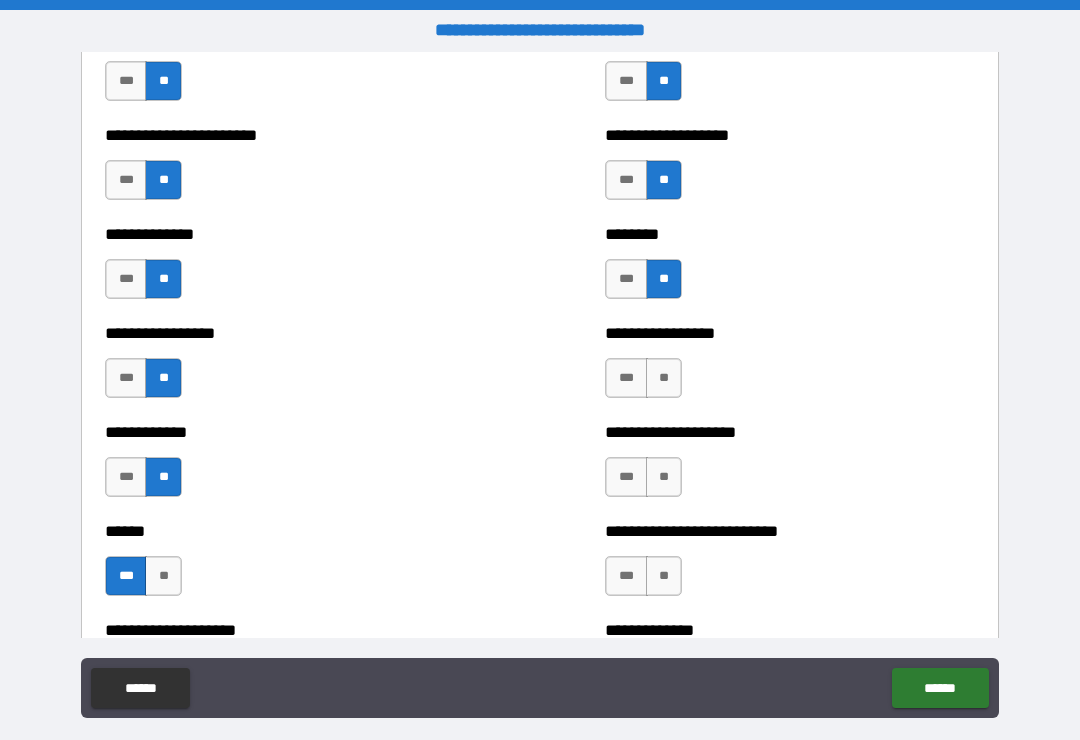click on "**" at bounding box center (664, 477) 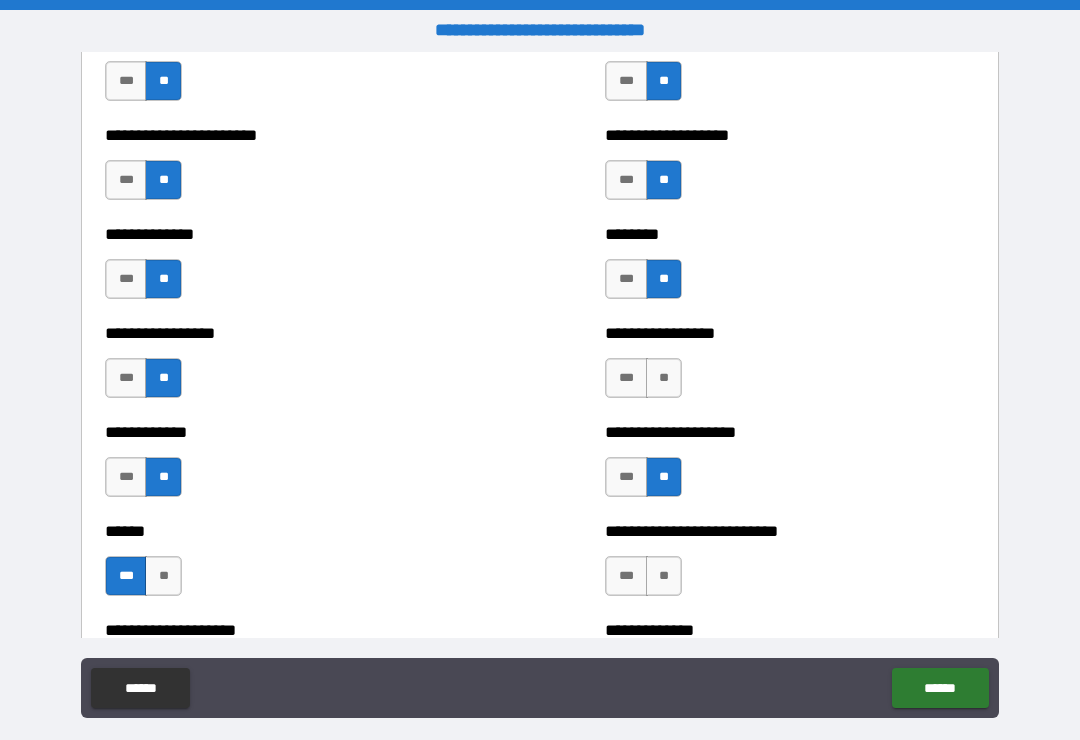 click on "**" at bounding box center [664, 378] 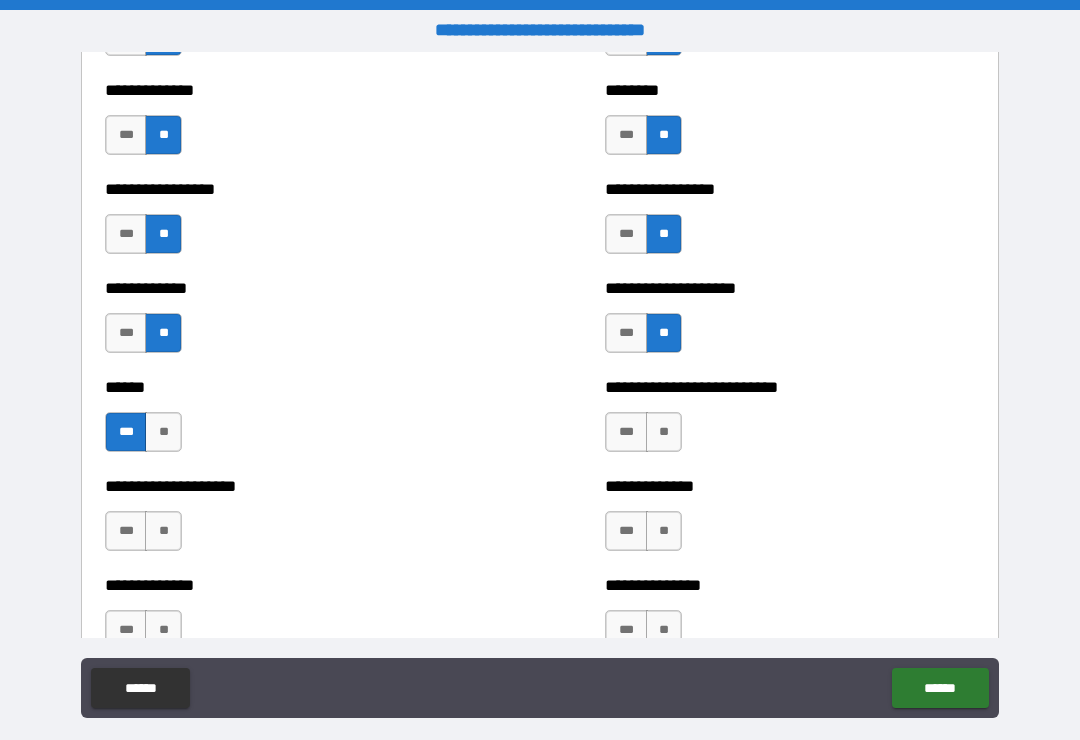 scroll, scrollTop: 3781, scrollLeft: 0, axis: vertical 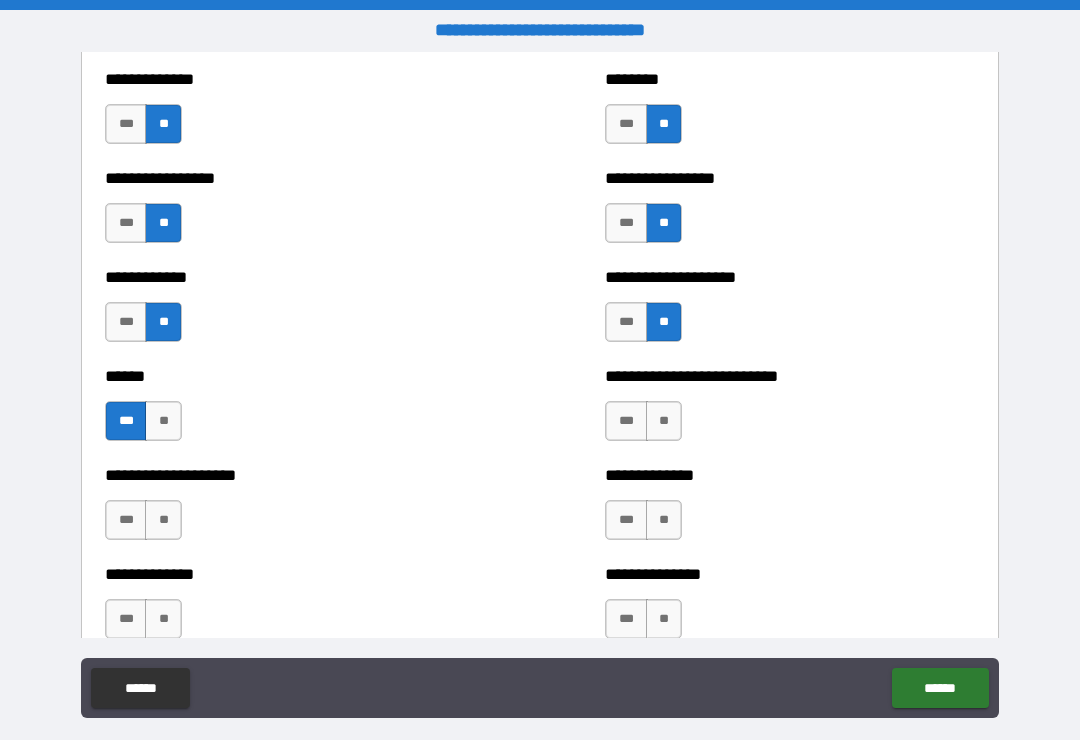 click on "**" at bounding box center (664, 421) 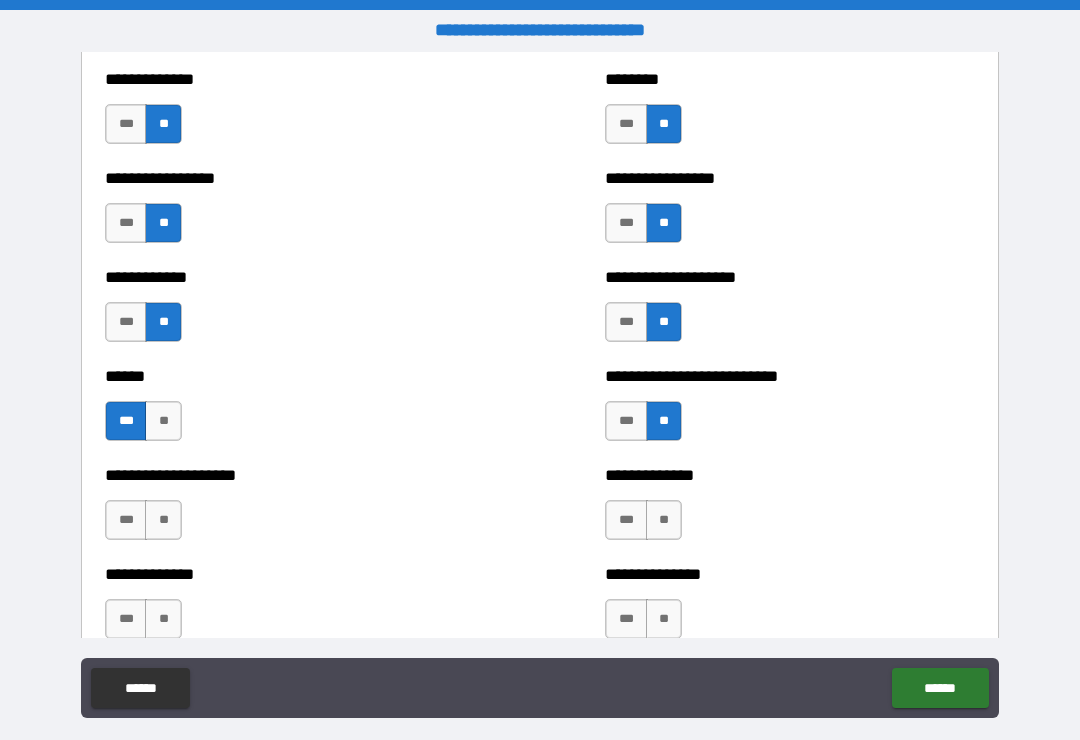 click on "**" at bounding box center (664, 520) 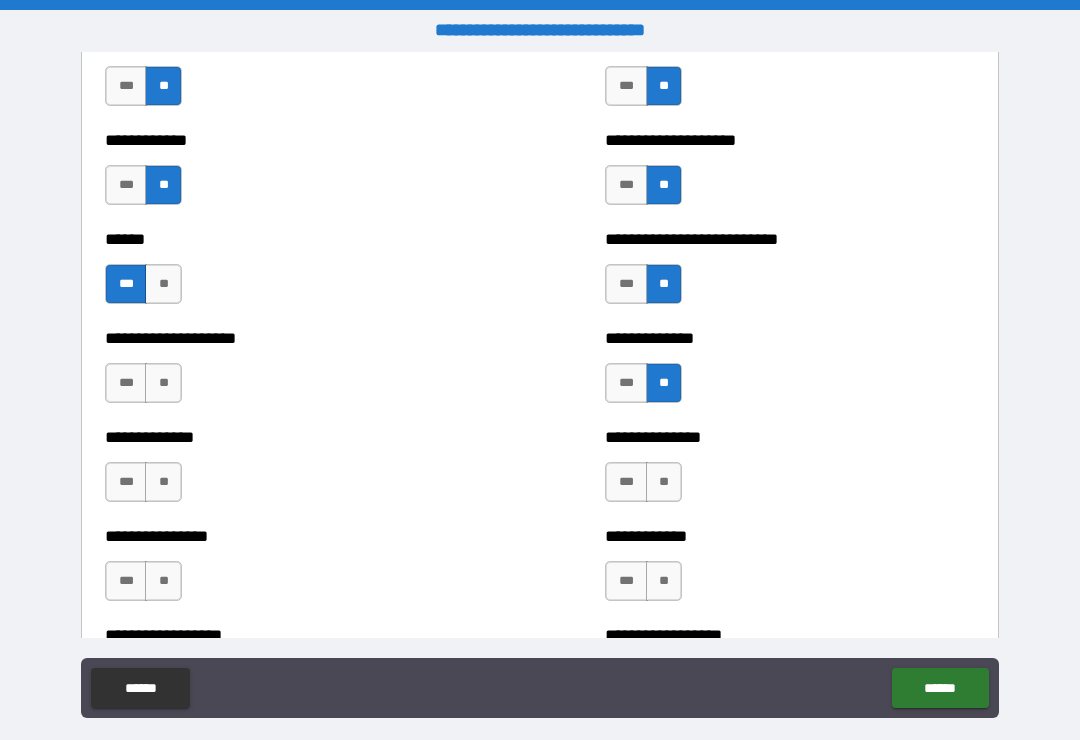 scroll, scrollTop: 3929, scrollLeft: 0, axis: vertical 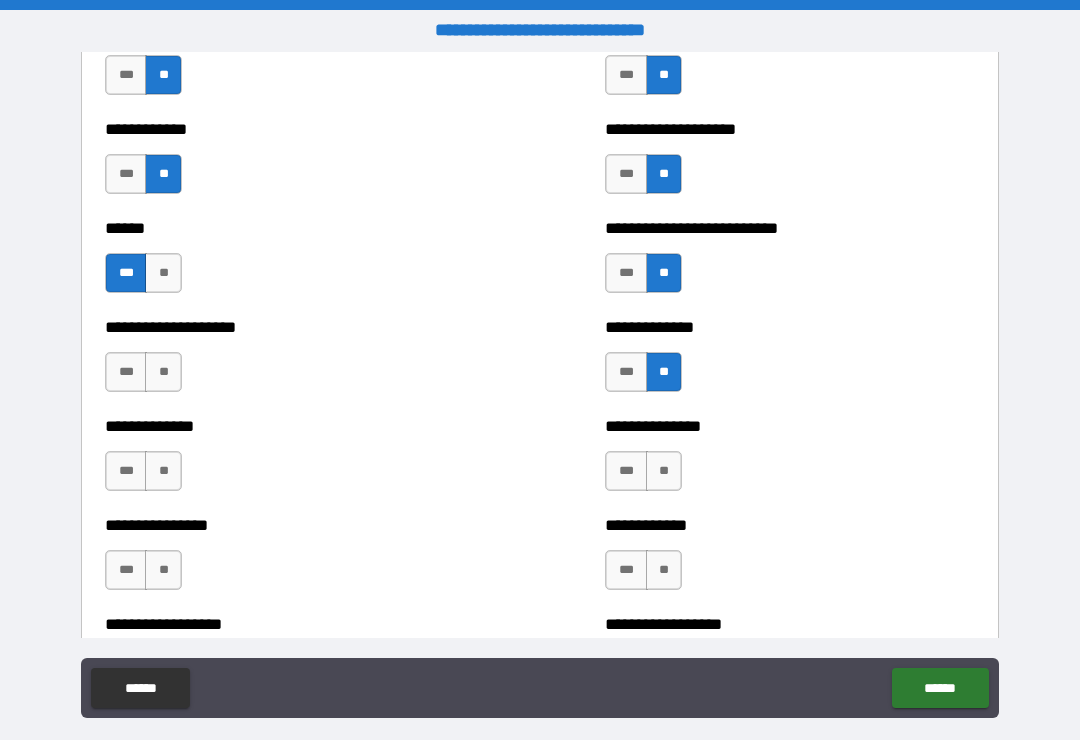 click on "**" at bounding box center (664, 471) 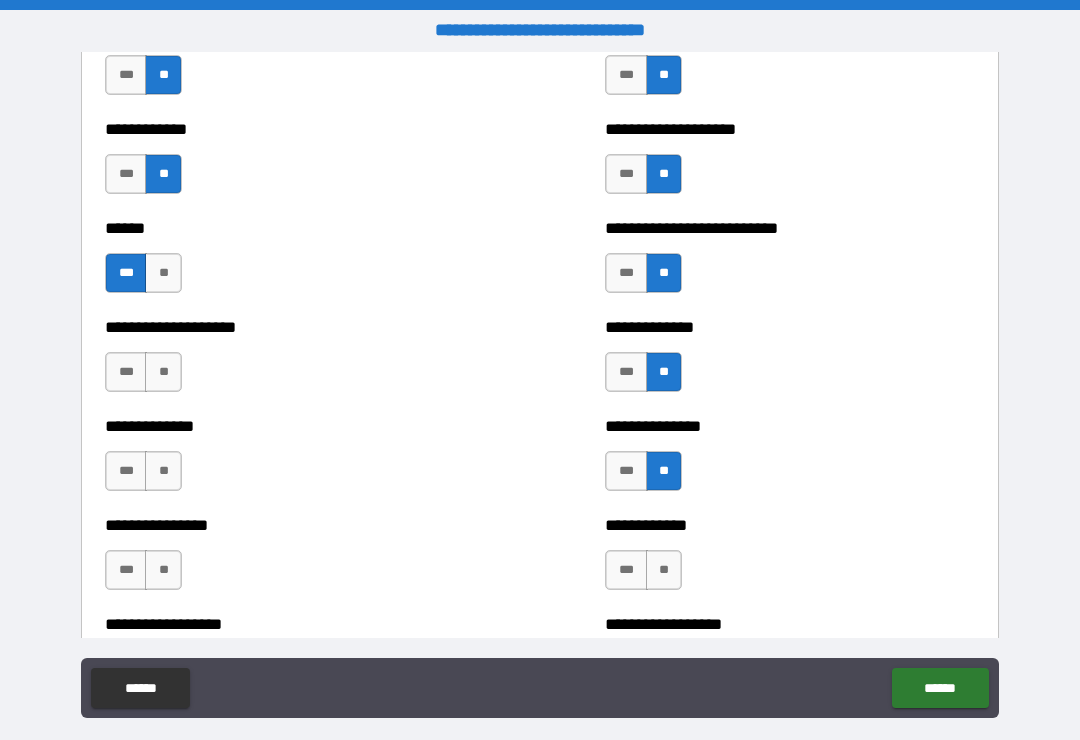 click on "**" at bounding box center [664, 570] 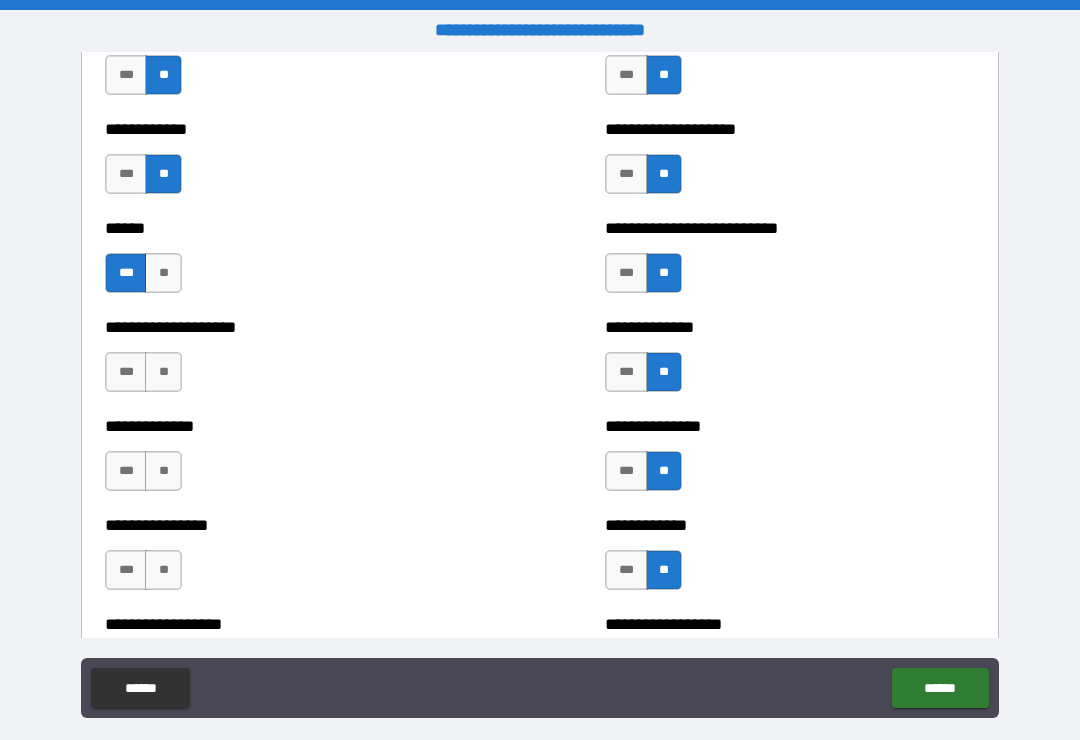 click on "**" at bounding box center [163, 570] 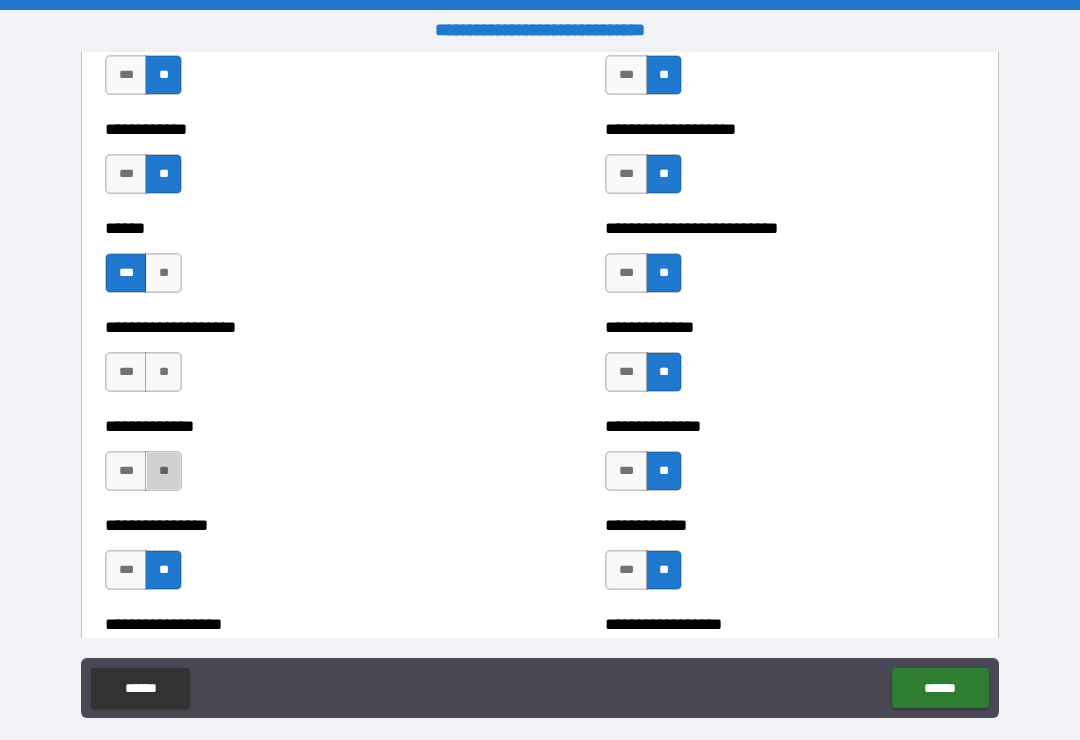 click on "**" at bounding box center (163, 471) 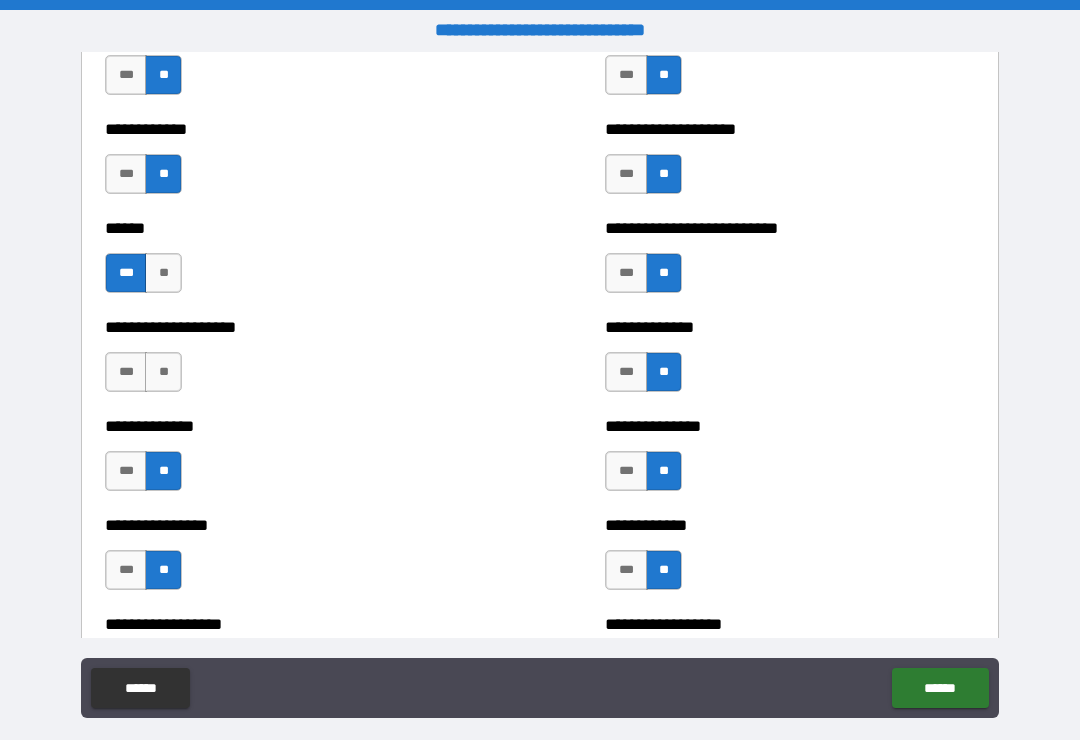 click on "**" at bounding box center [163, 372] 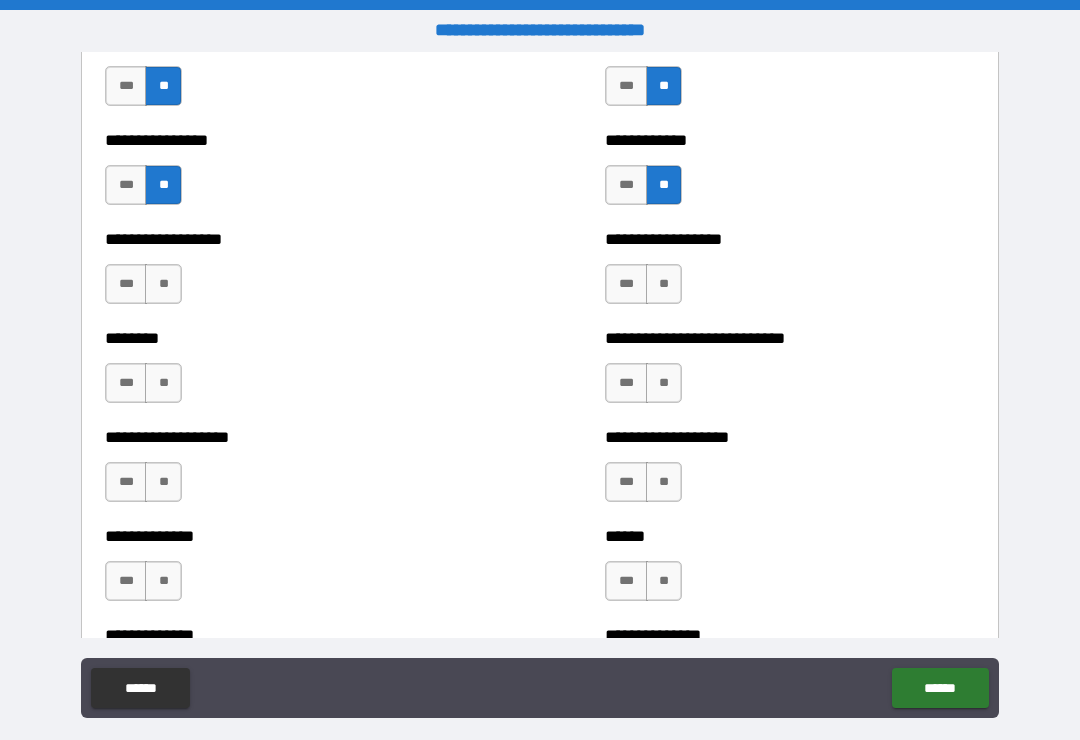 scroll, scrollTop: 4317, scrollLeft: 0, axis: vertical 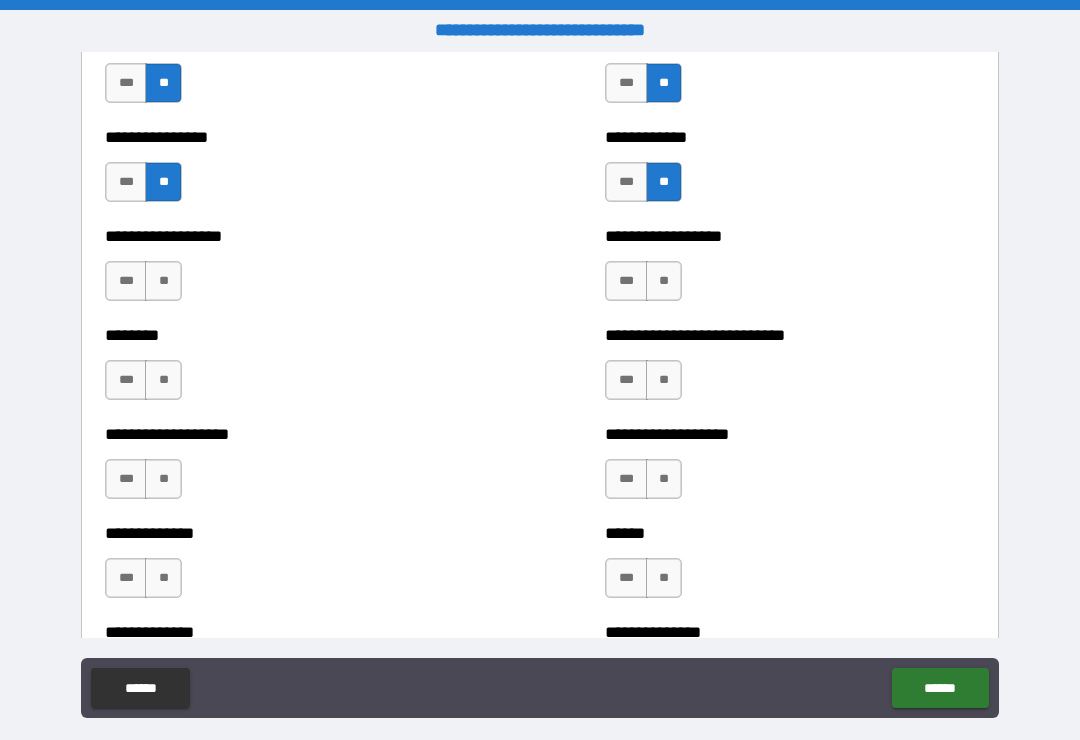 click on "**" at bounding box center (163, 281) 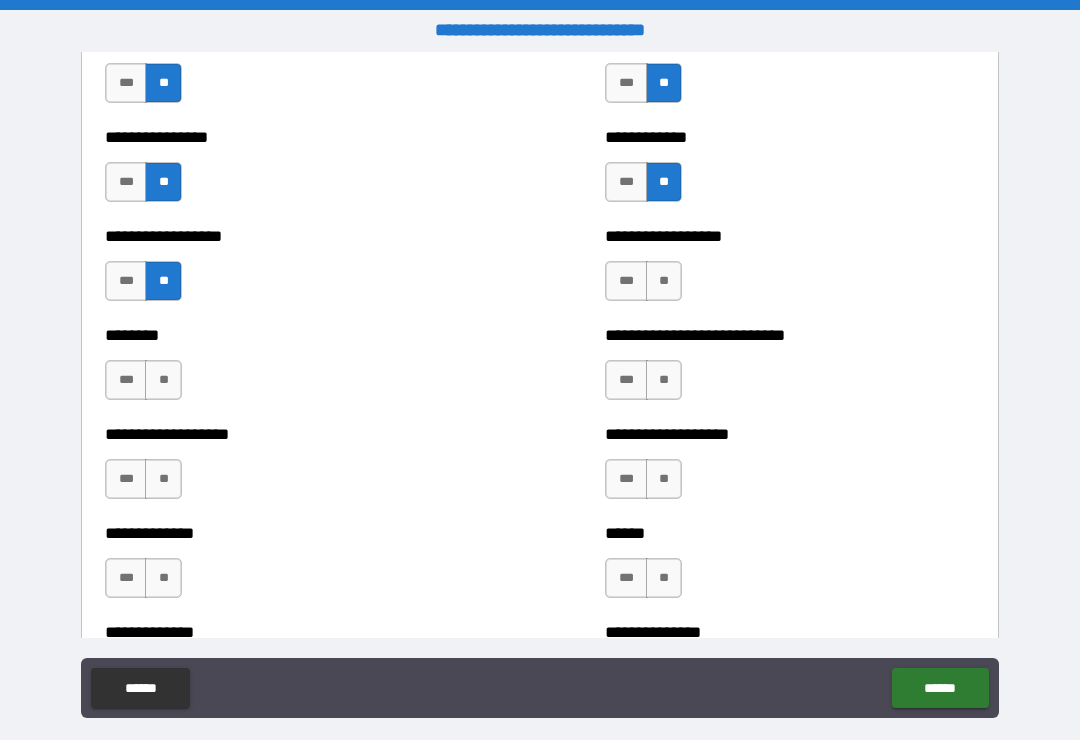 click on "**" at bounding box center (163, 380) 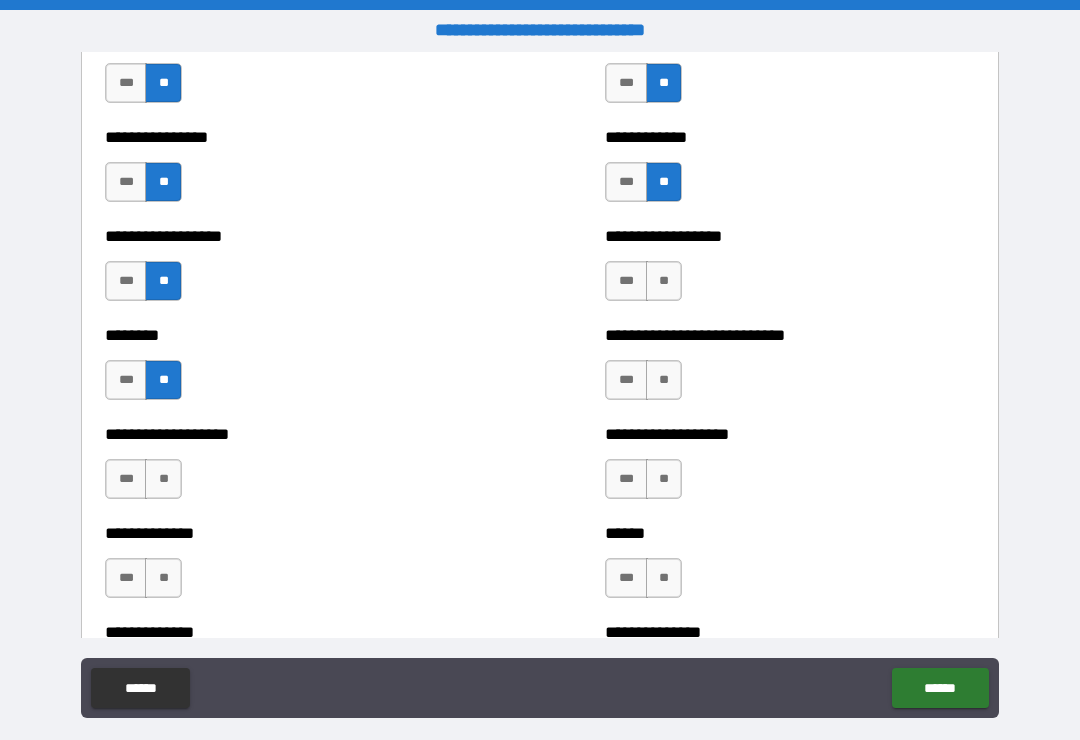 click on "**" at bounding box center [163, 479] 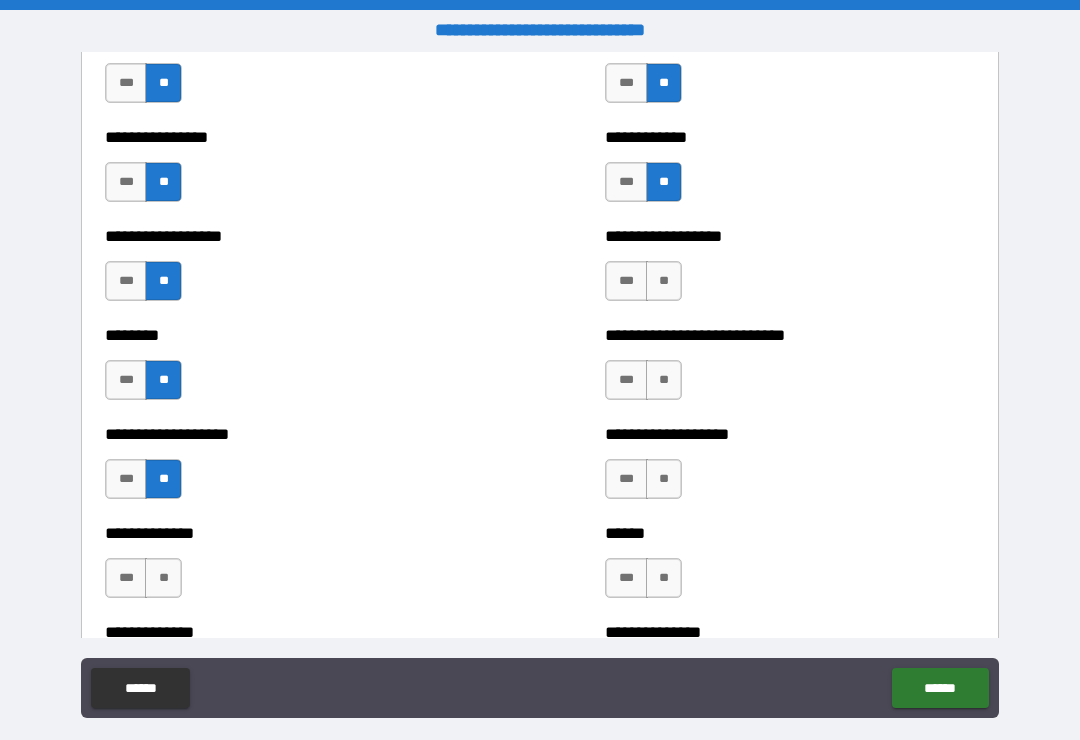 click on "**" at bounding box center (163, 578) 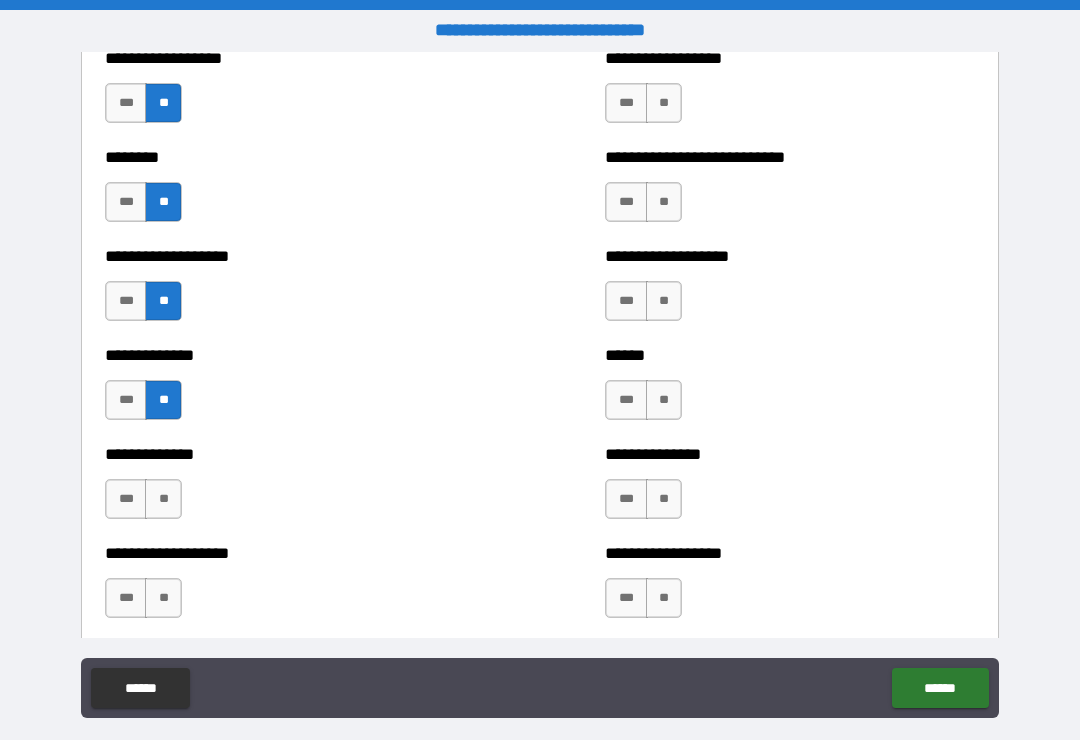 scroll, scrollTop: 4505, scrollLeft: 0, axis: vertical 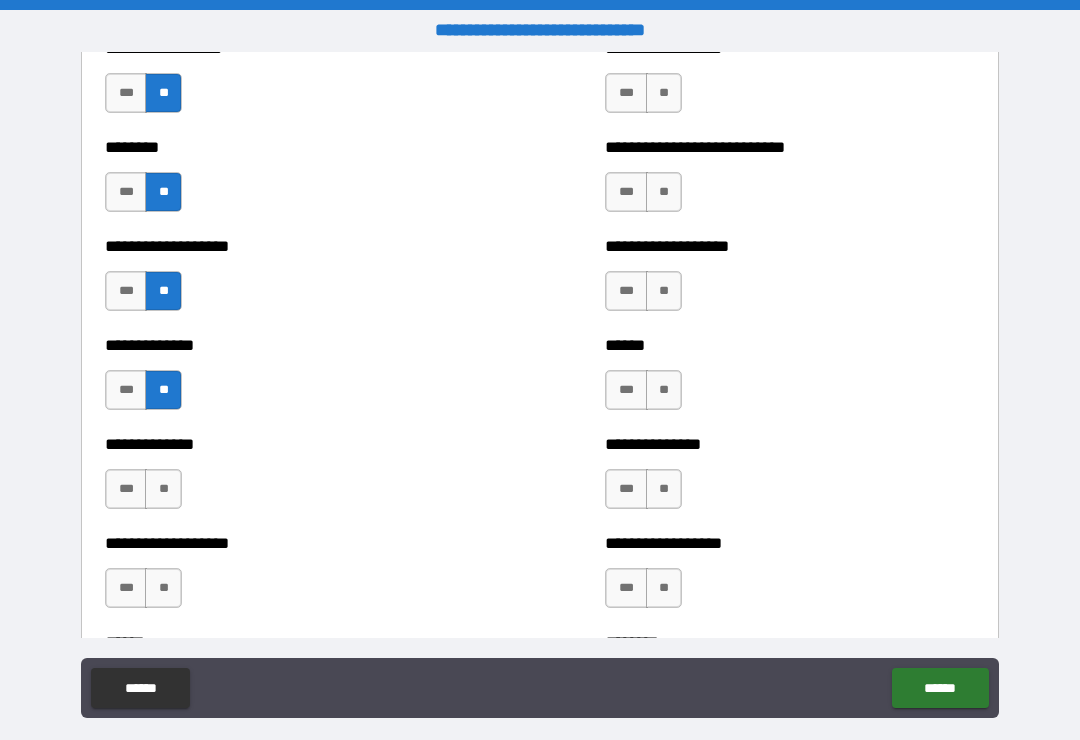 click on "**" at bounding box center [163, 489] 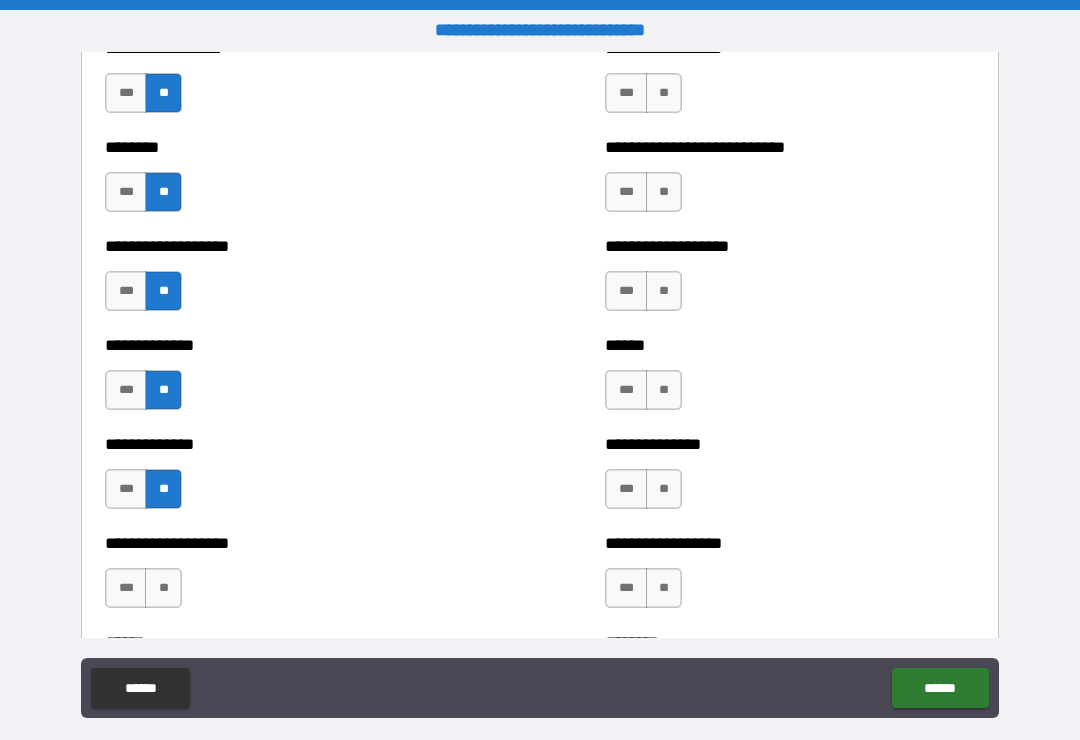 click on "**********" at bounding box center (290, 578) 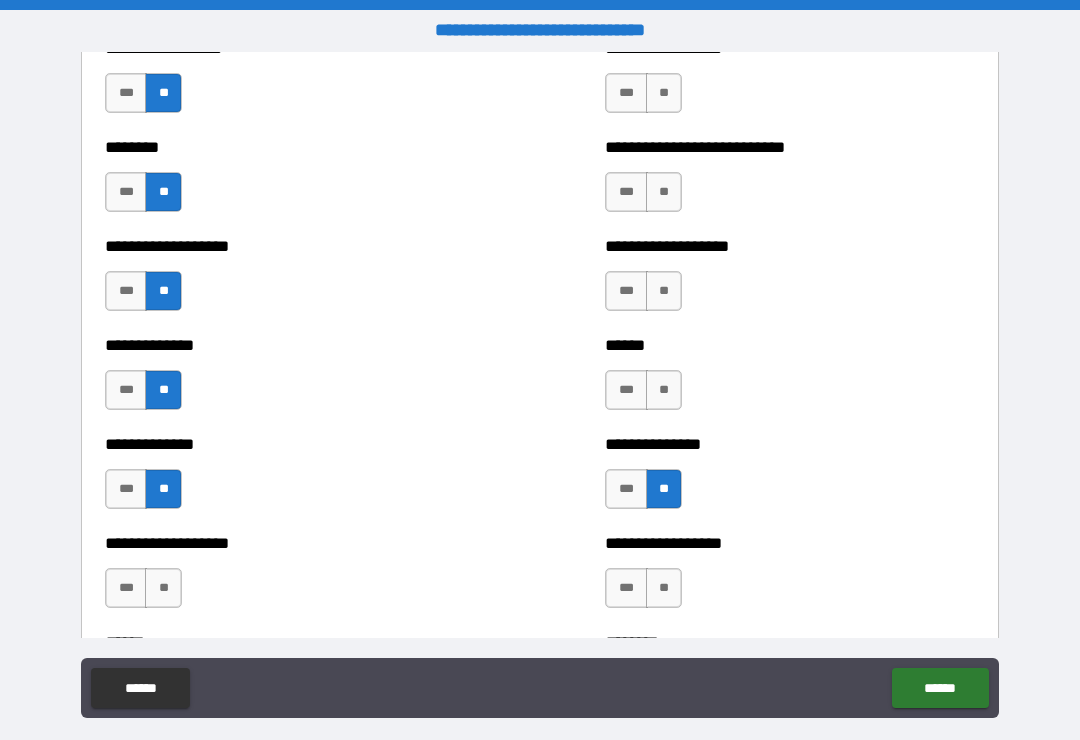 click on "**" at bounding box center [664, 390] 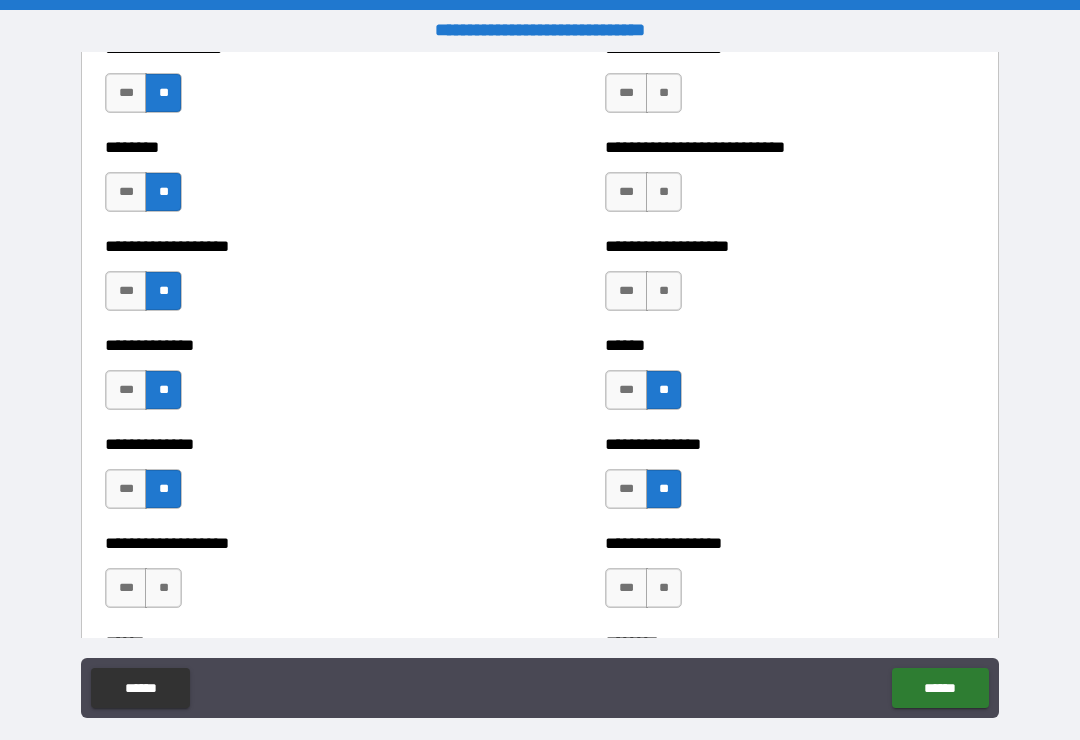 click on "**" at bounding box center [664, 291] 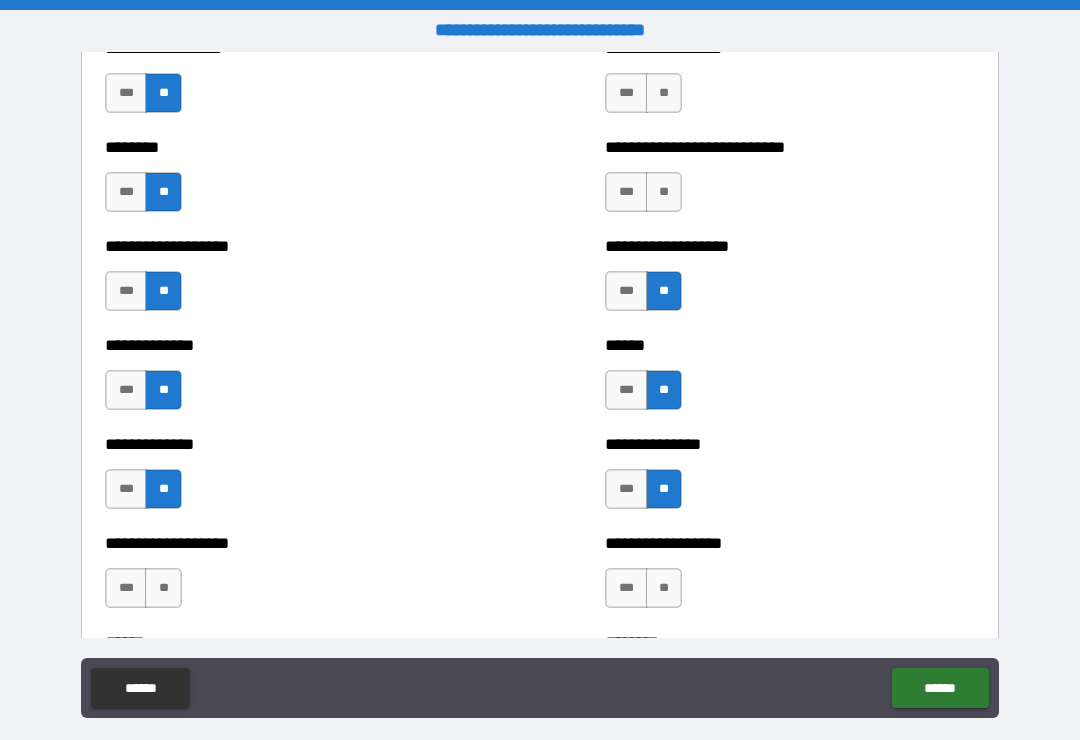 click on "**" at bounding box center [664, 192] 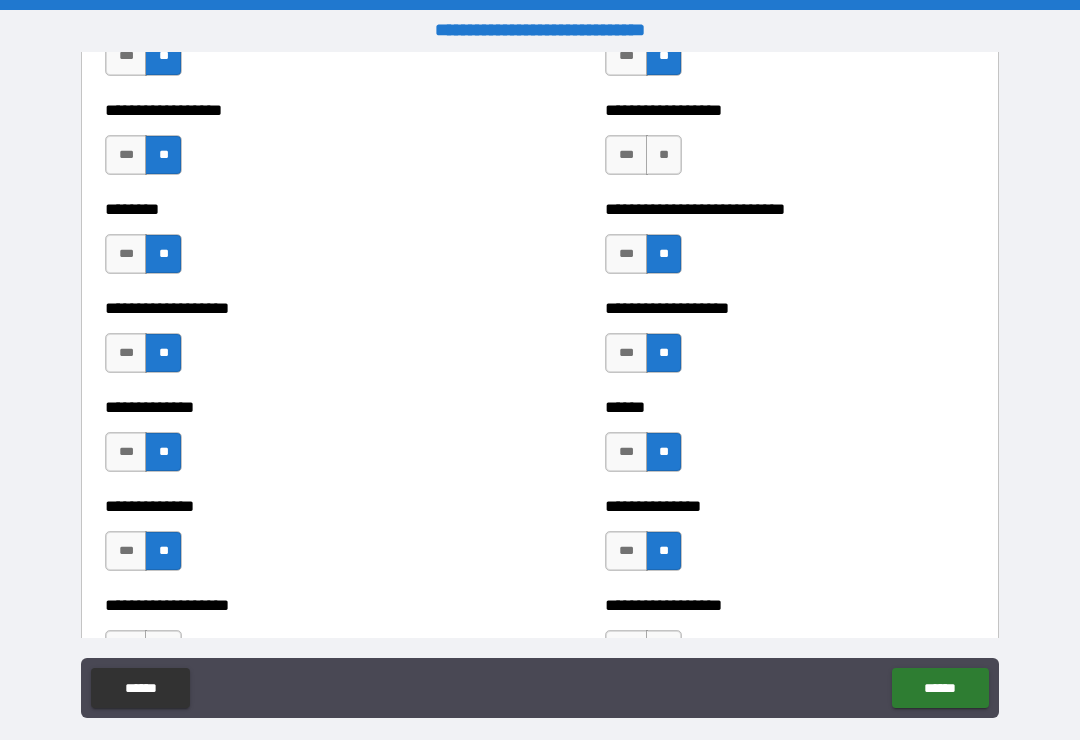 scroll, scrollTop: 4442, scrollLeft: 0, axis: vertical 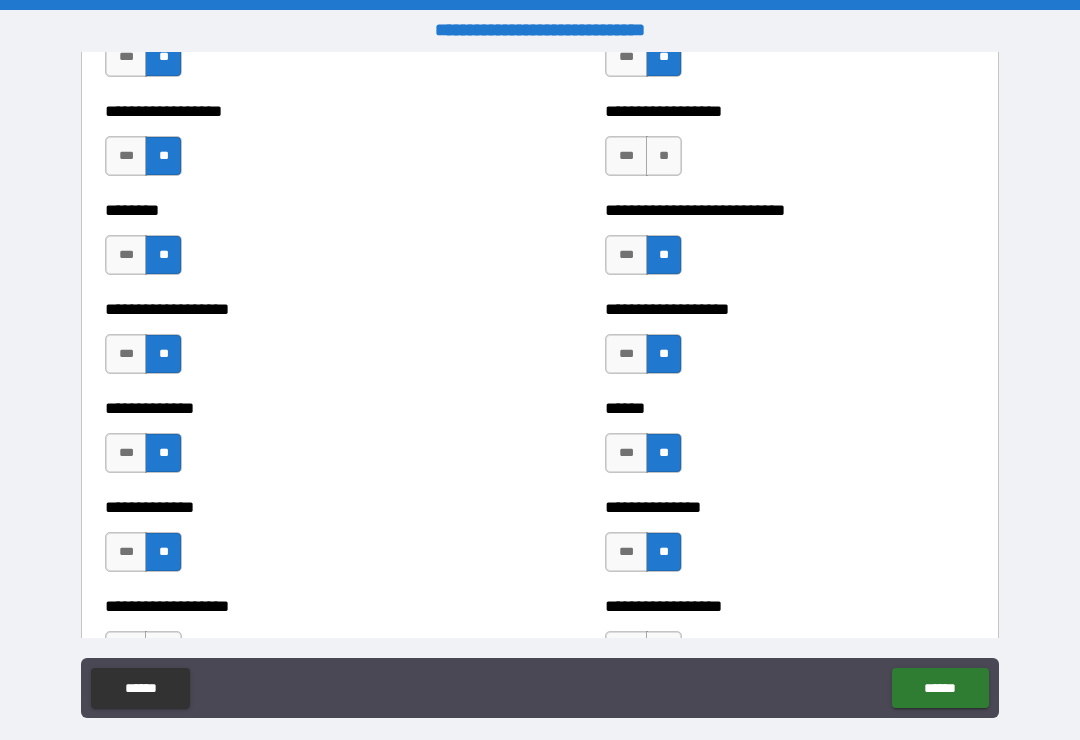click on "**" at bounding box center [664, 156] 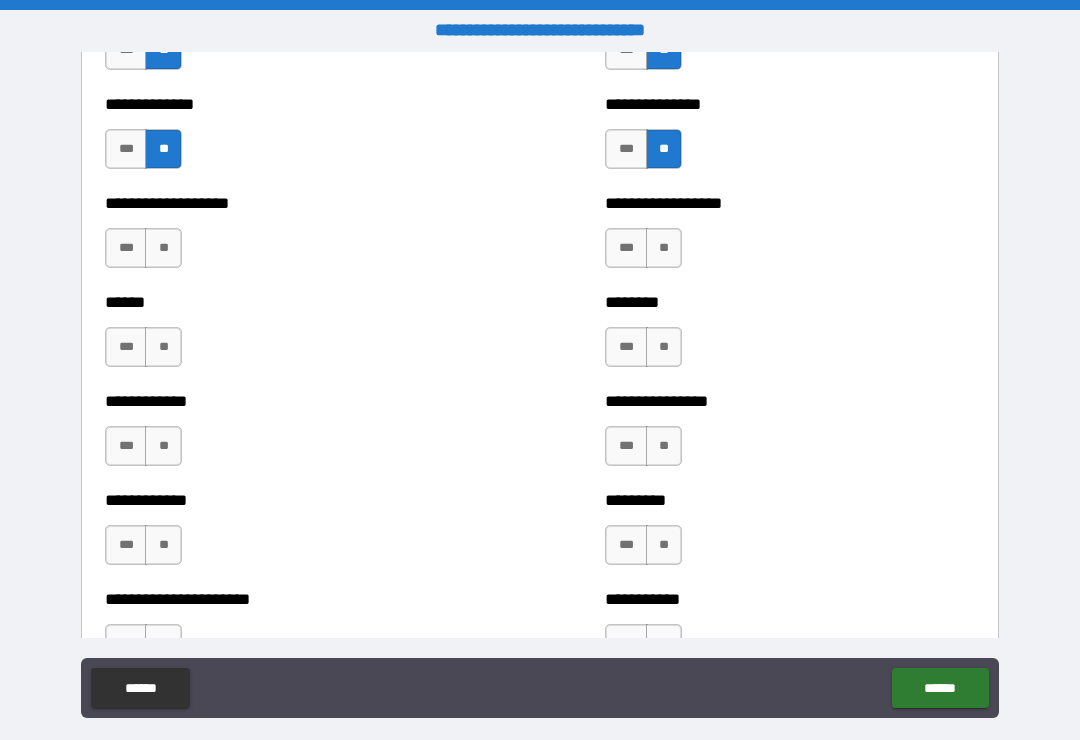scroll, scrollTop: 4853, scrollLeft: 0, axis: vertical 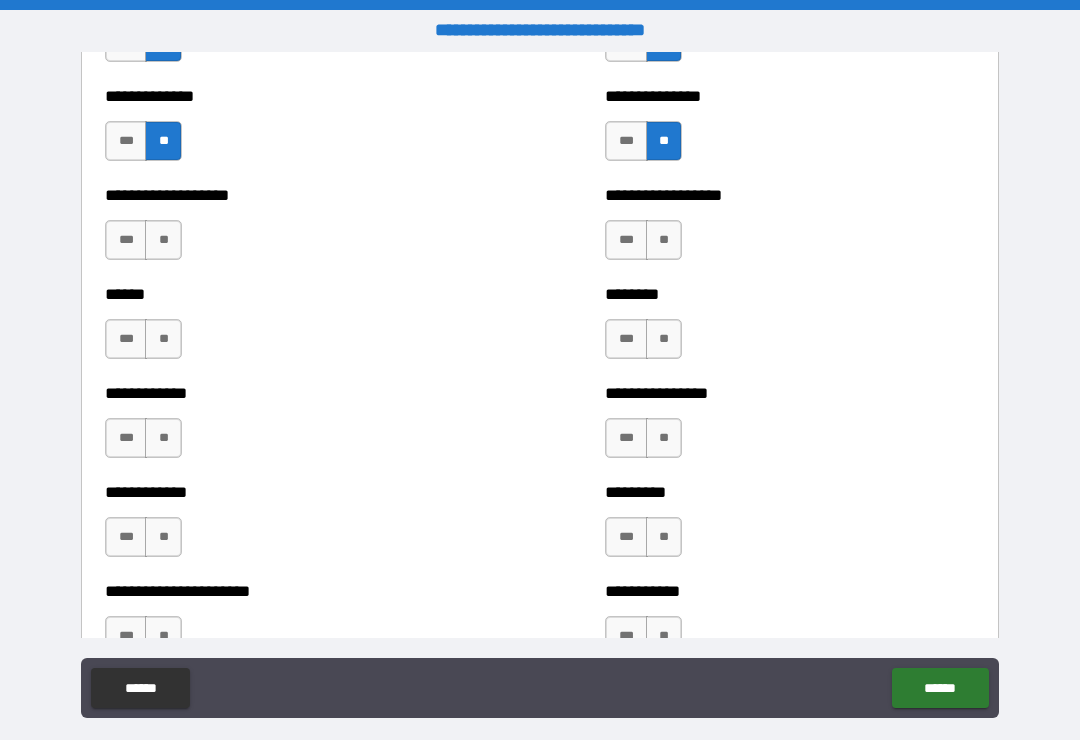 click on "**" at bounding box center (163, 240) 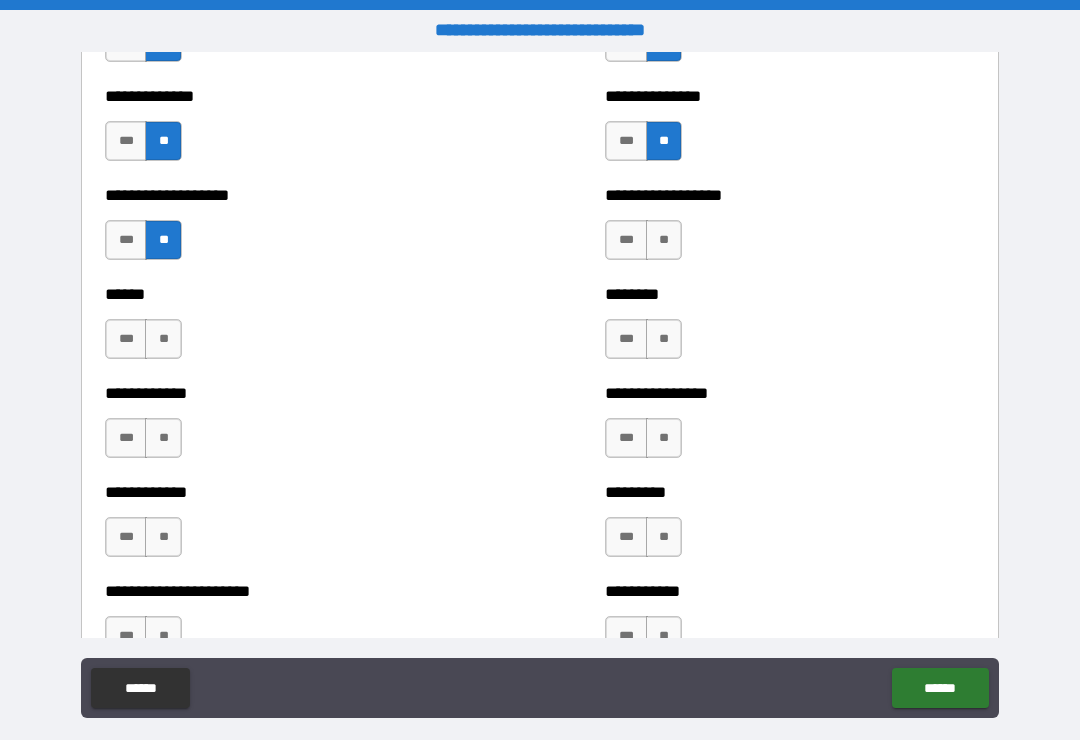 click on "**" at bounding box center [163, 339] 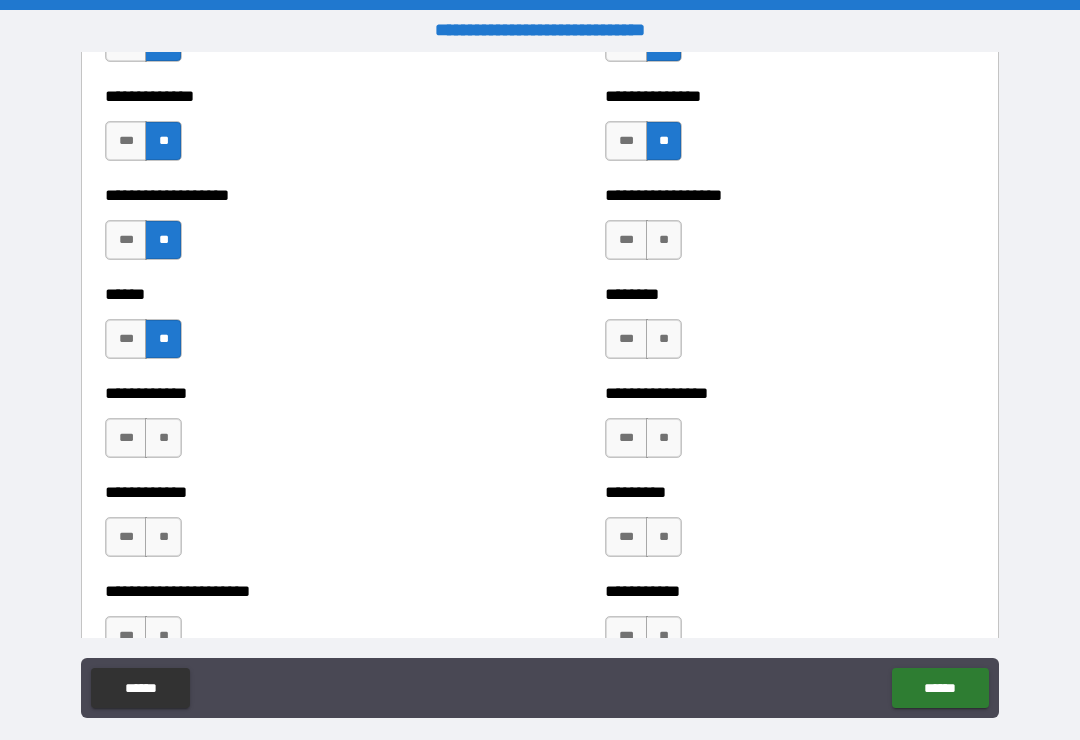 click on "**" at bounding box center [163, 438] 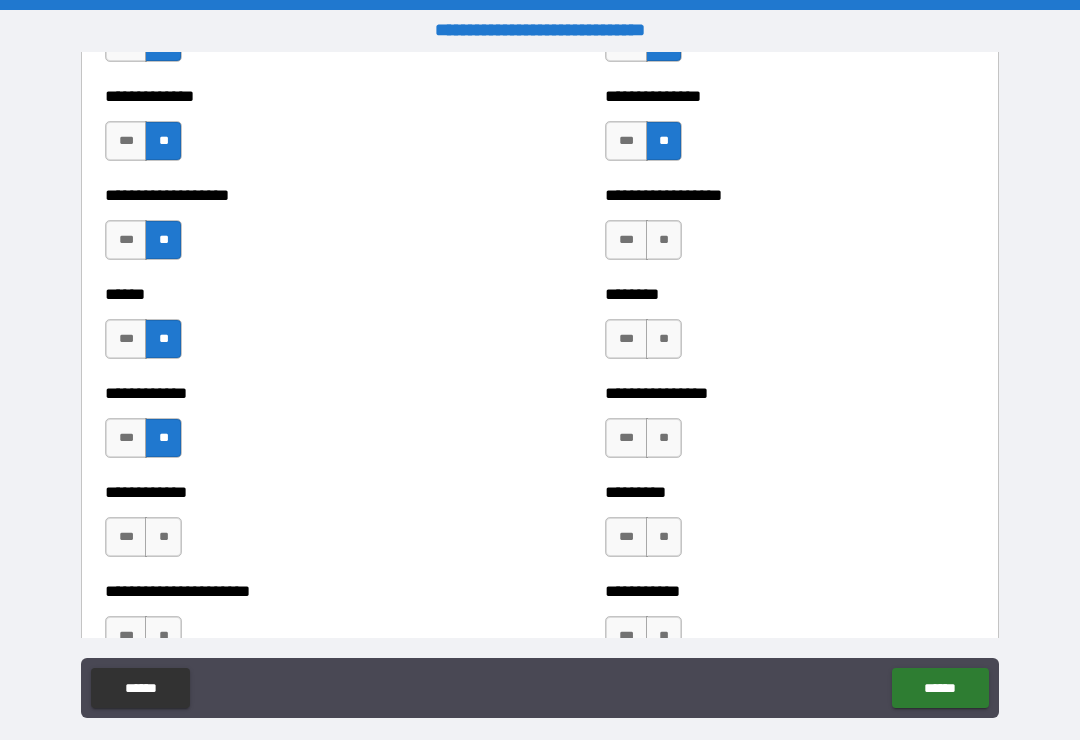 click on "**" at bounding box center (163, 537) 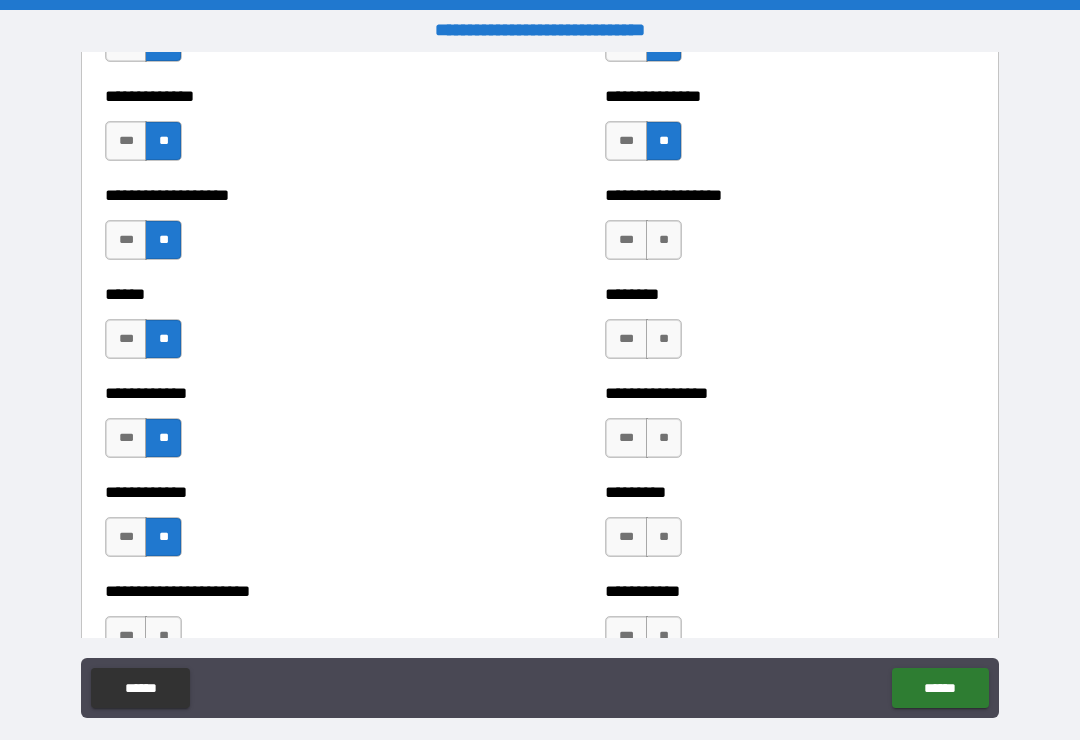 scroll, scrollTop: 5026, scrollLeft: 0, axis: vertical 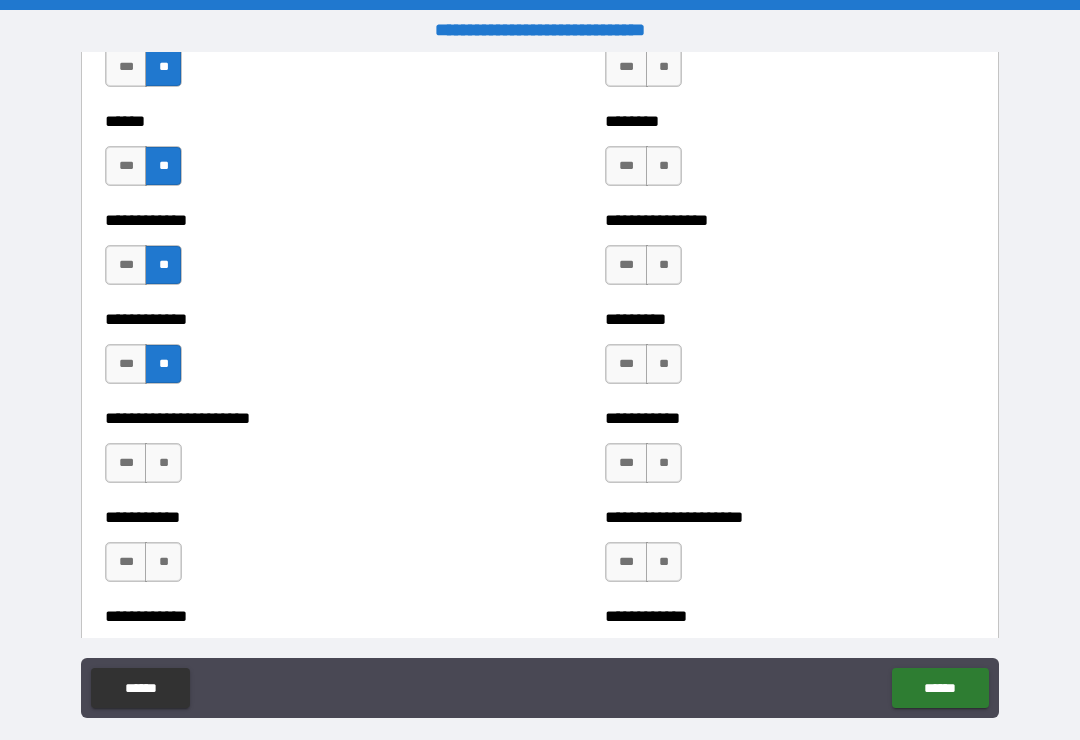 click on "**" at bounding box center (163, 463) 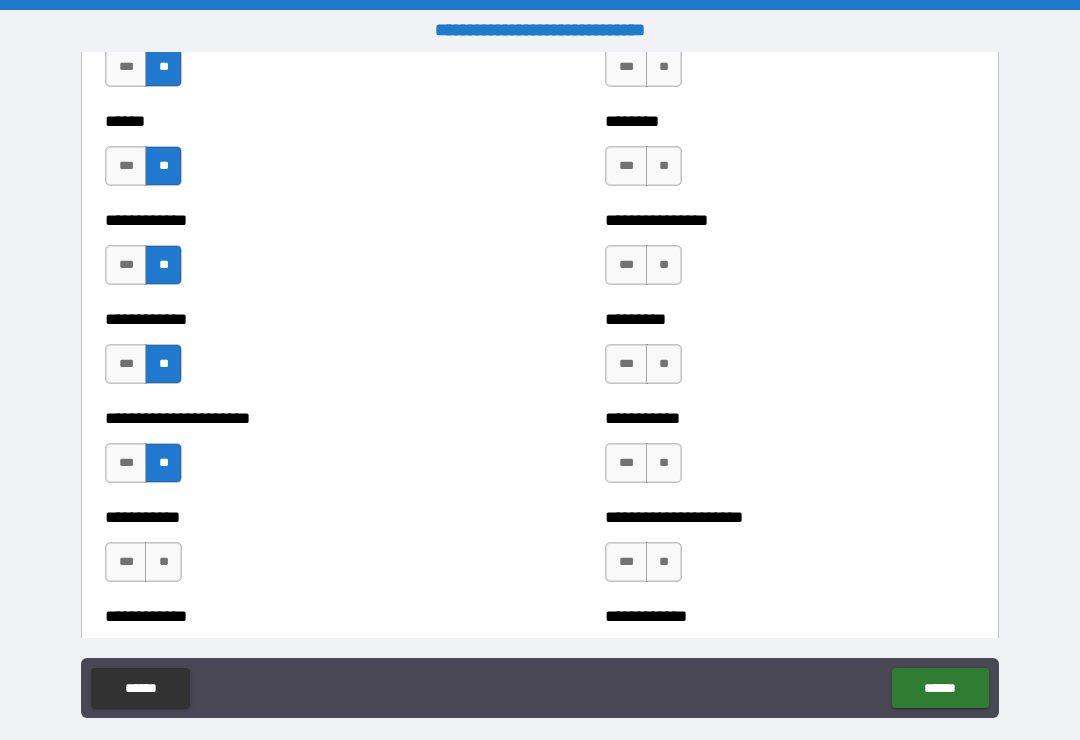 click on "**" at bounding box center (163, 562) 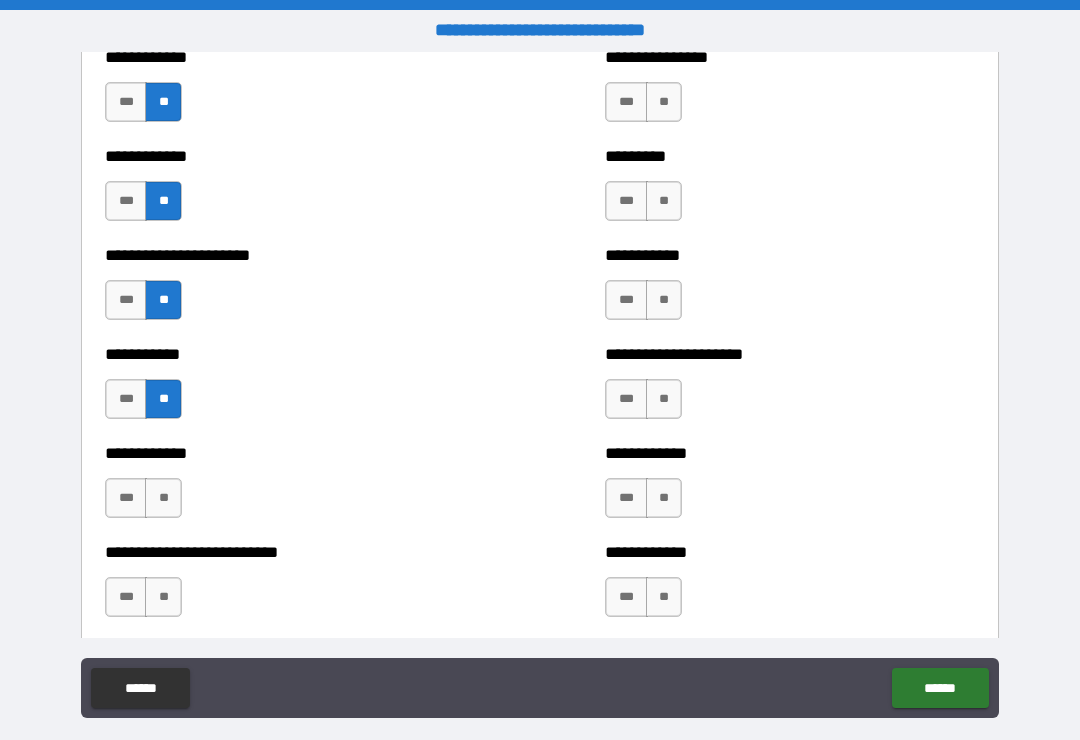 scroll, scrollTop: 5197, scrollLeft: 0, axis: vertical 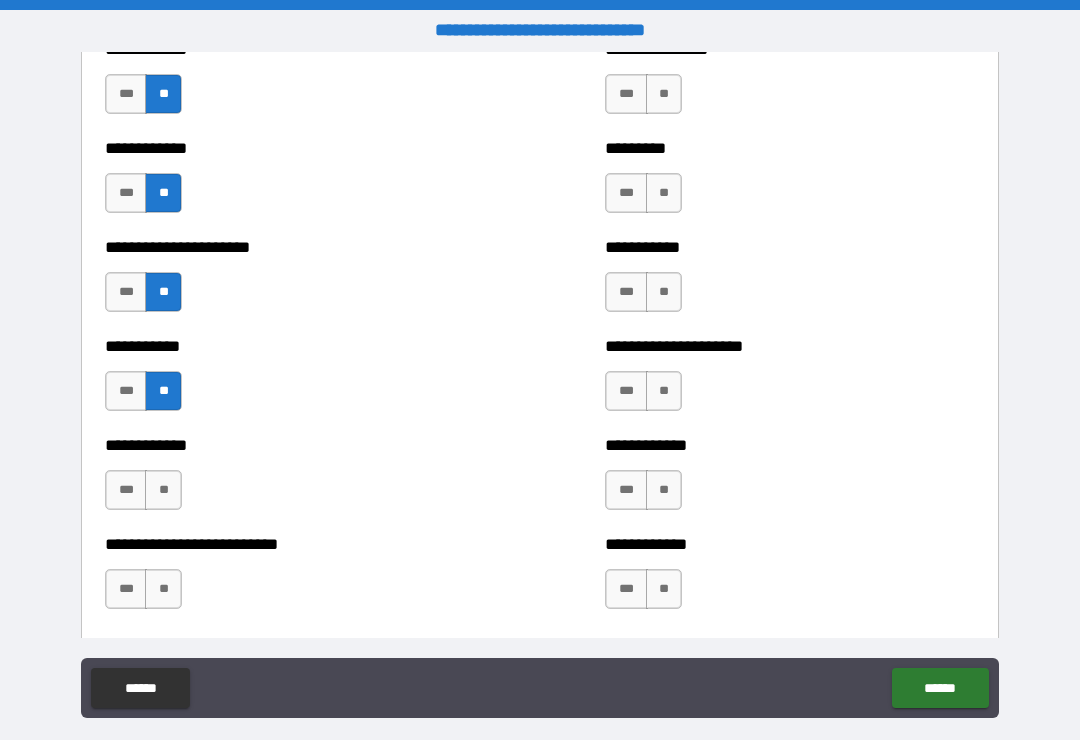 click on "**" at bounding box center (163, 490) 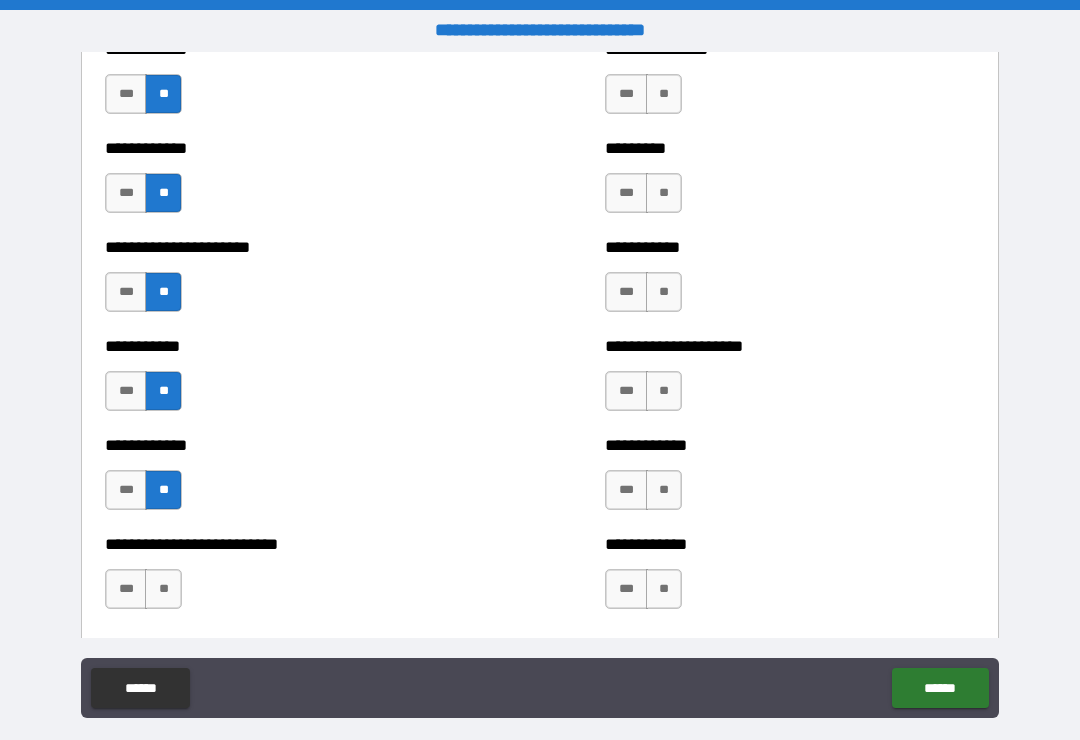 click on "**" at bounding box center (163, 589) 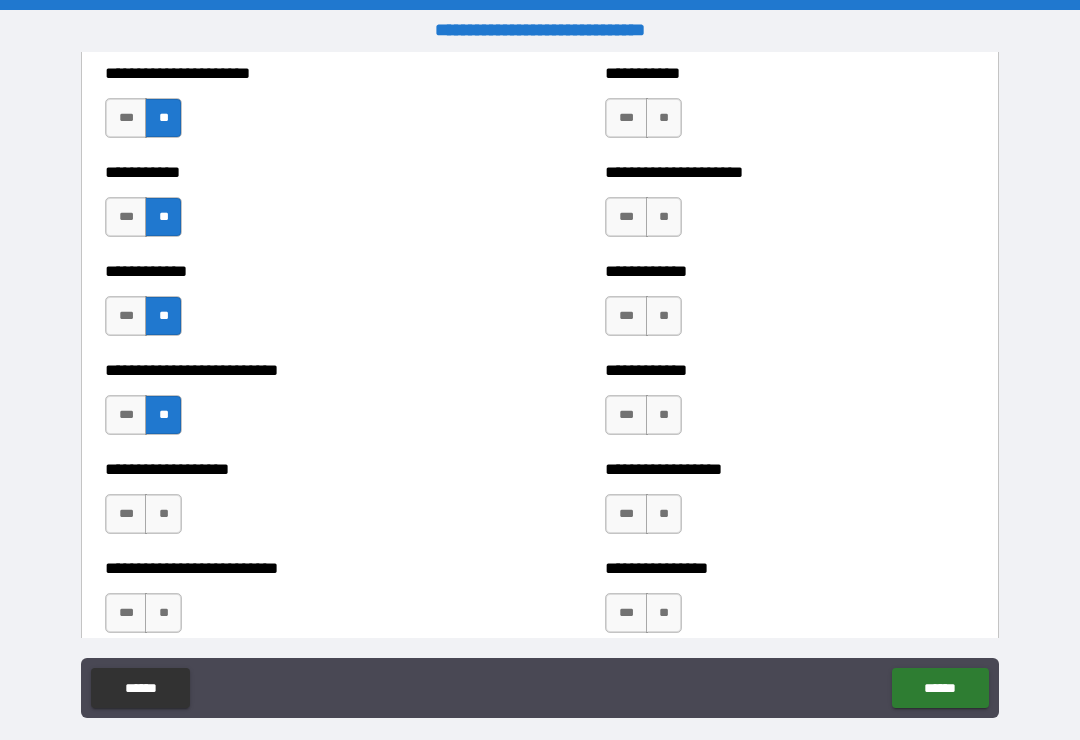 scroll, scrollTop: 5370, scrollLeft: 0, axis: vertical 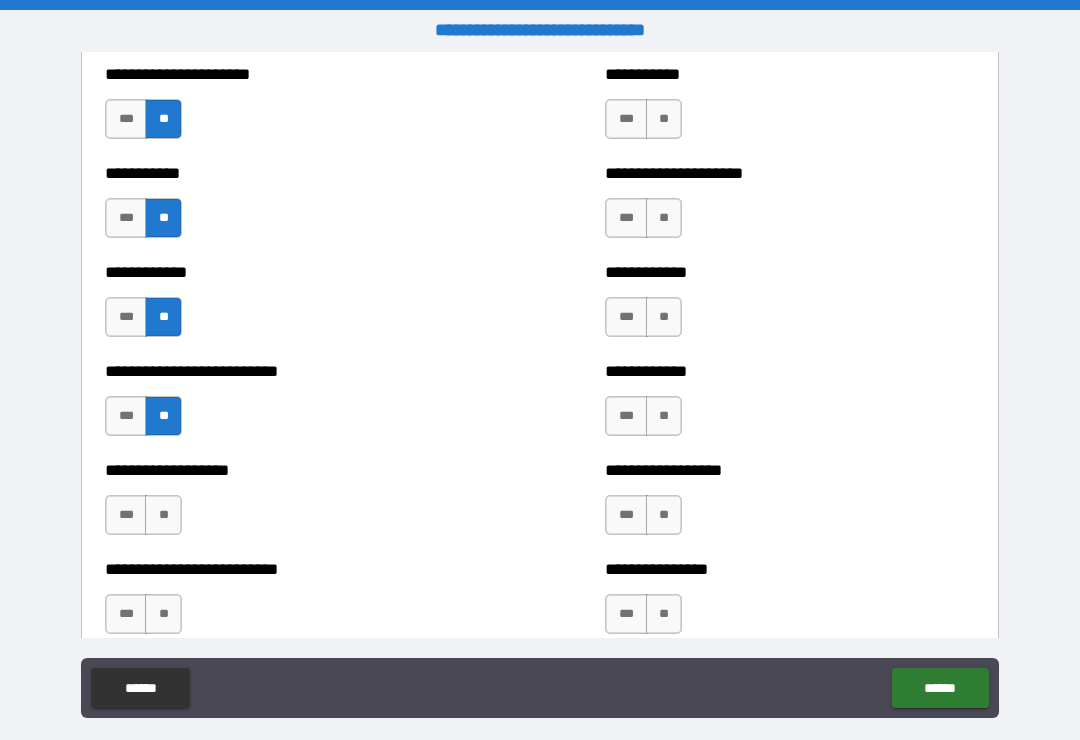 click on "**" at bounding box center [163, 515] 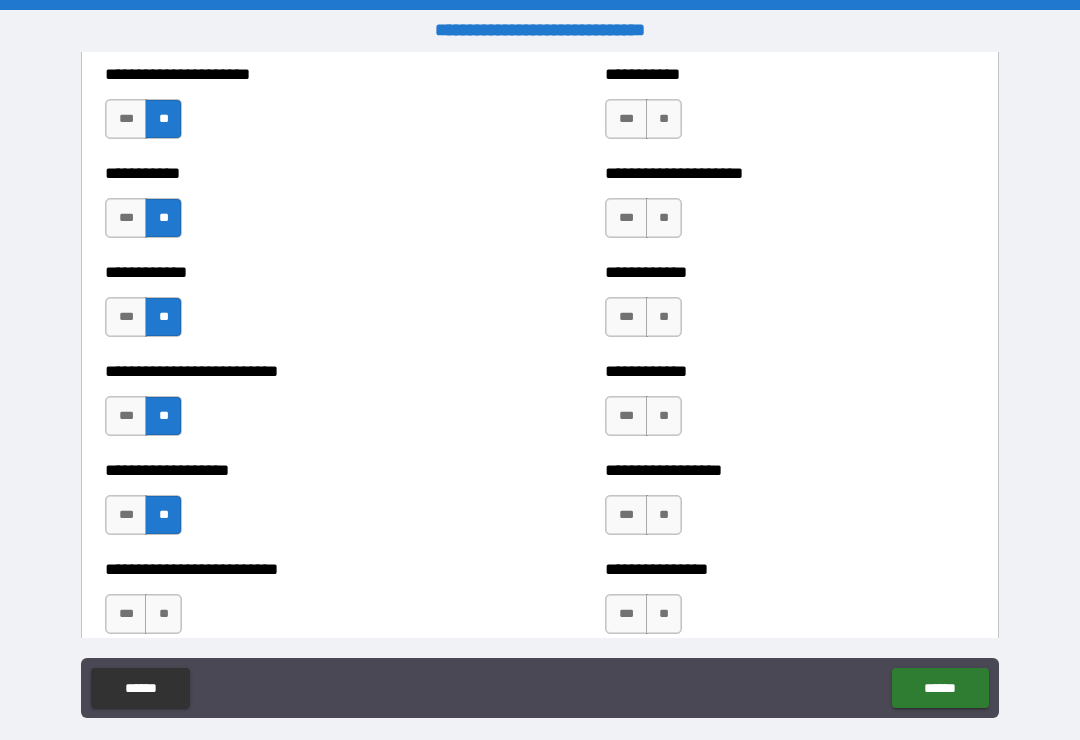 click on "**" at bounding box center (163, 614) 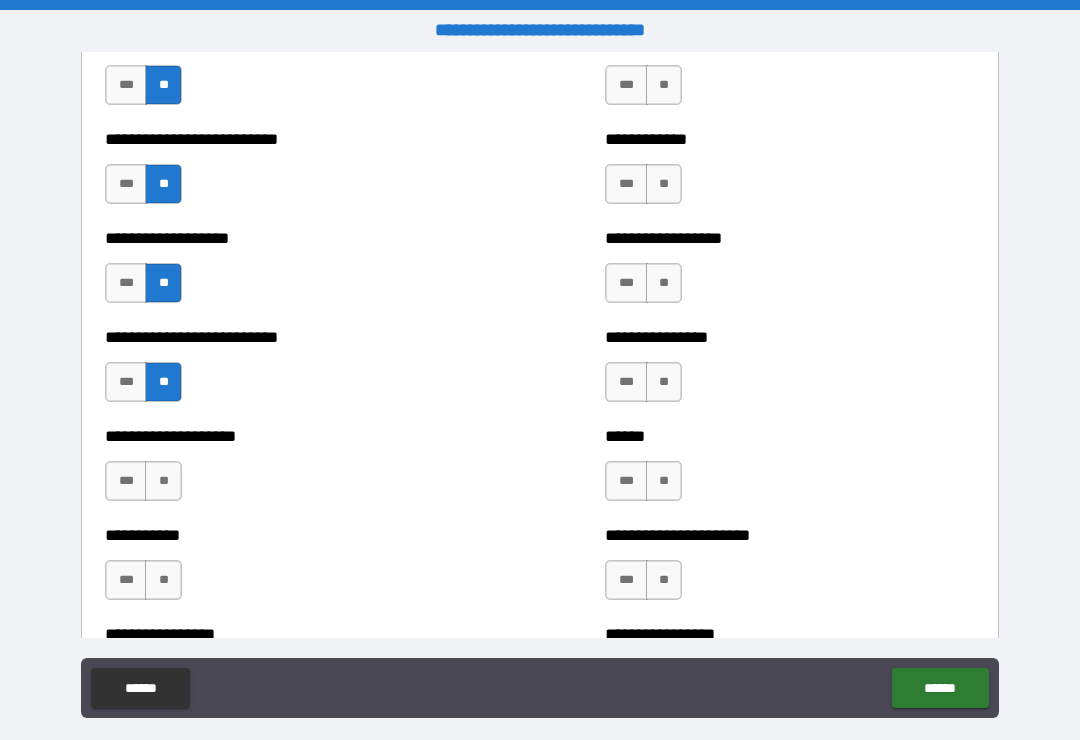scroll, scrollTop: 5657, scrollLeft: 0, axis: vertical 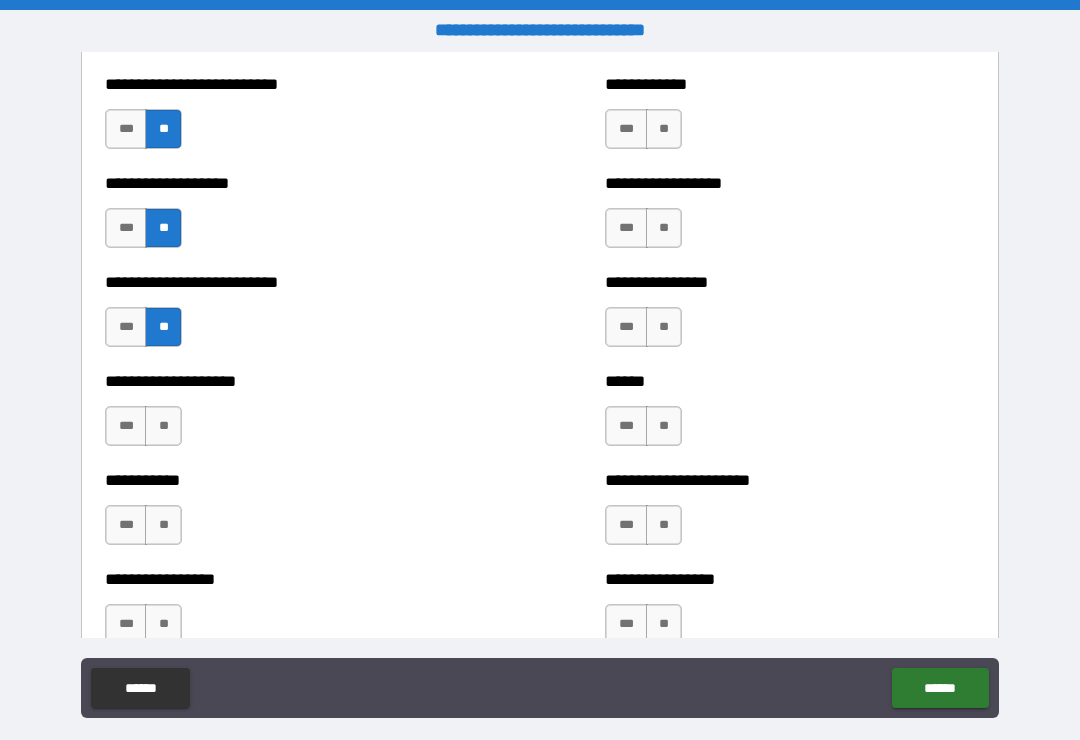 click on "**" at bounding box center (163, 426) 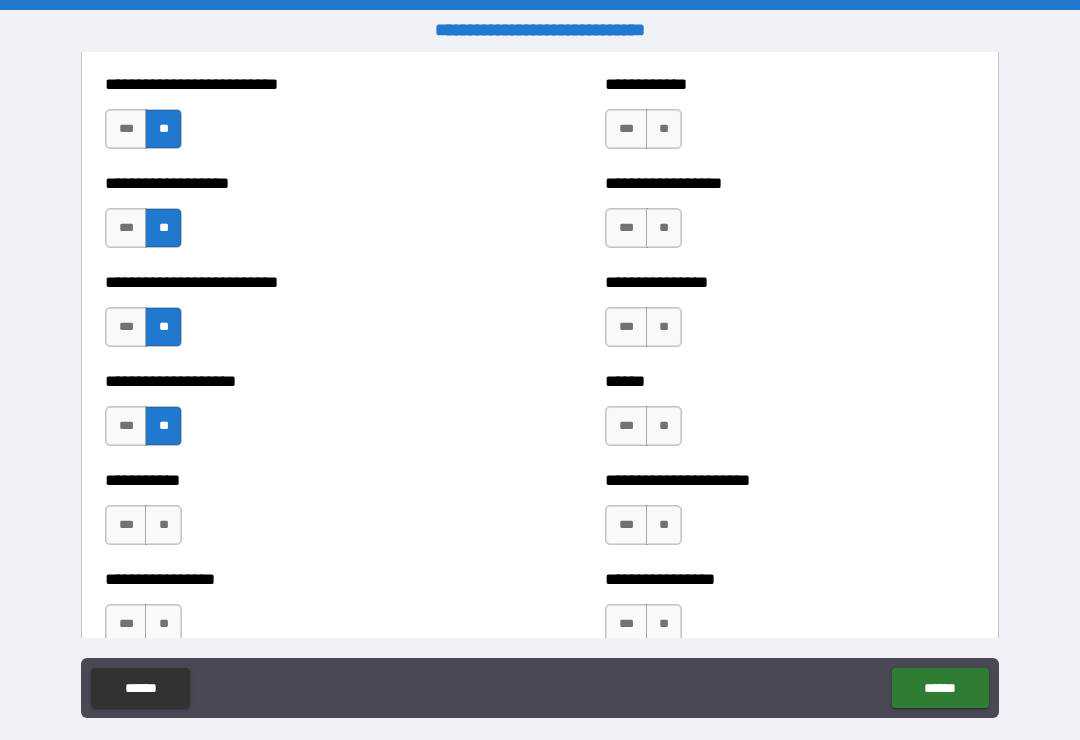 click on "**" at bounding box center (163, 525) 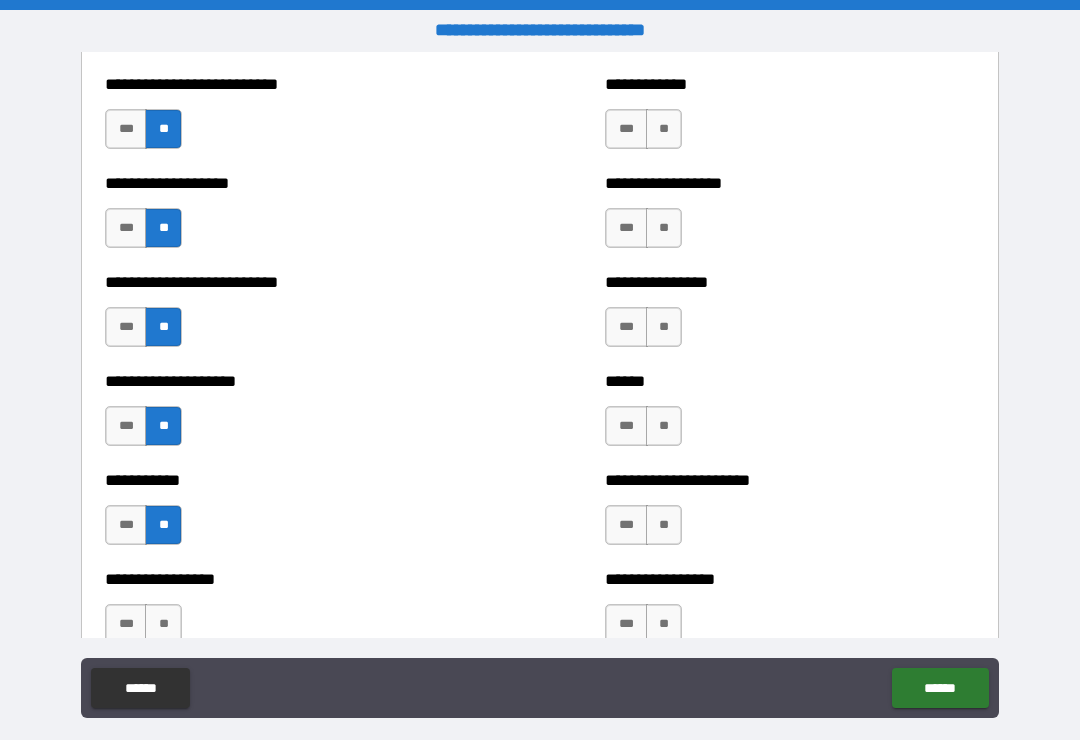 click on "**" at bounding box center (163, 624) 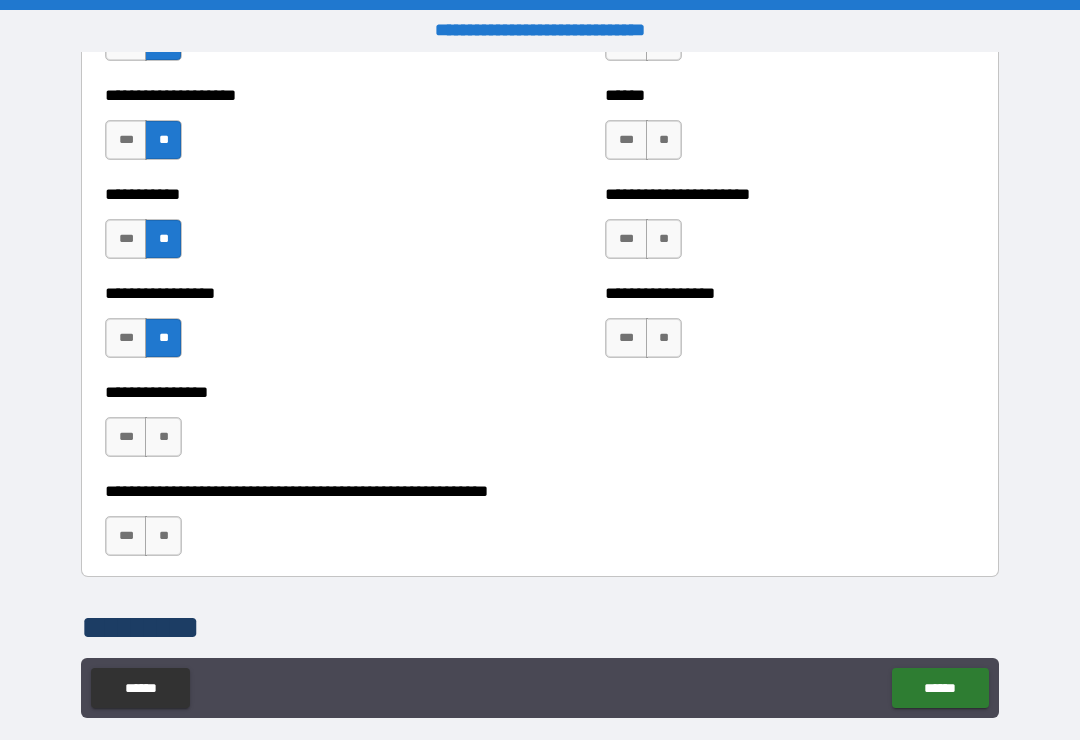 scroll, scrollTop: 5947, scrollLeft: 0, axis: vertical 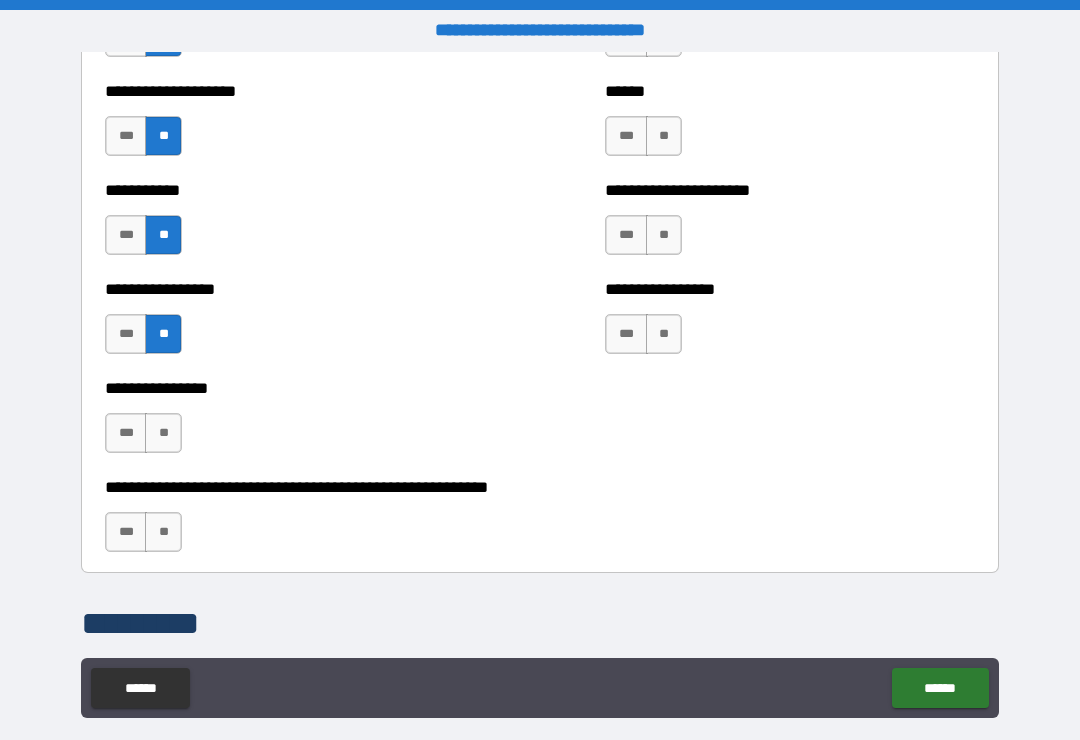 click on "**" at bounding box center [163, 433] 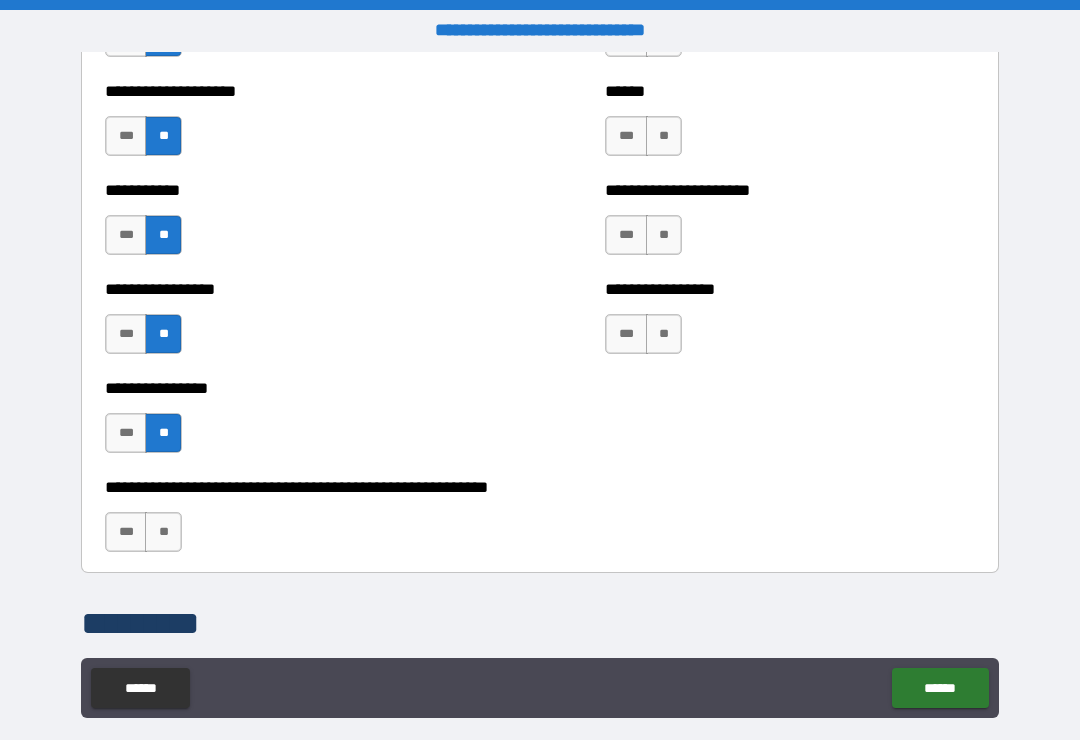 click on "**" at bounding box center (163, 532) 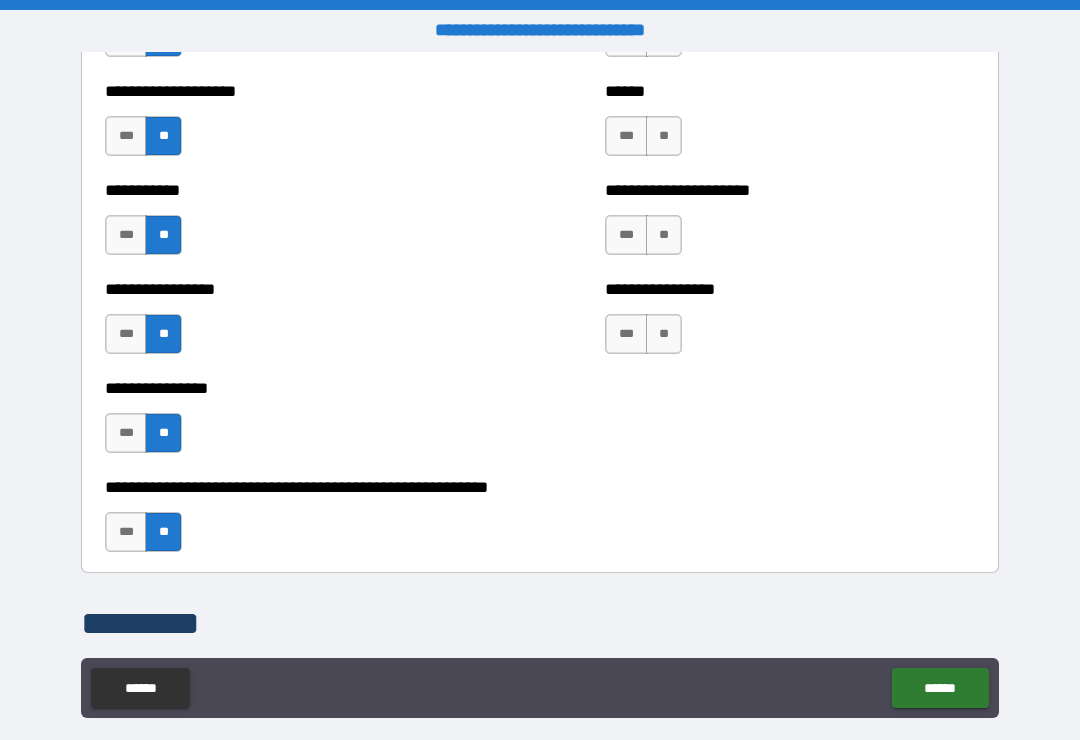 click on "**" at bounding box center (664, 334) 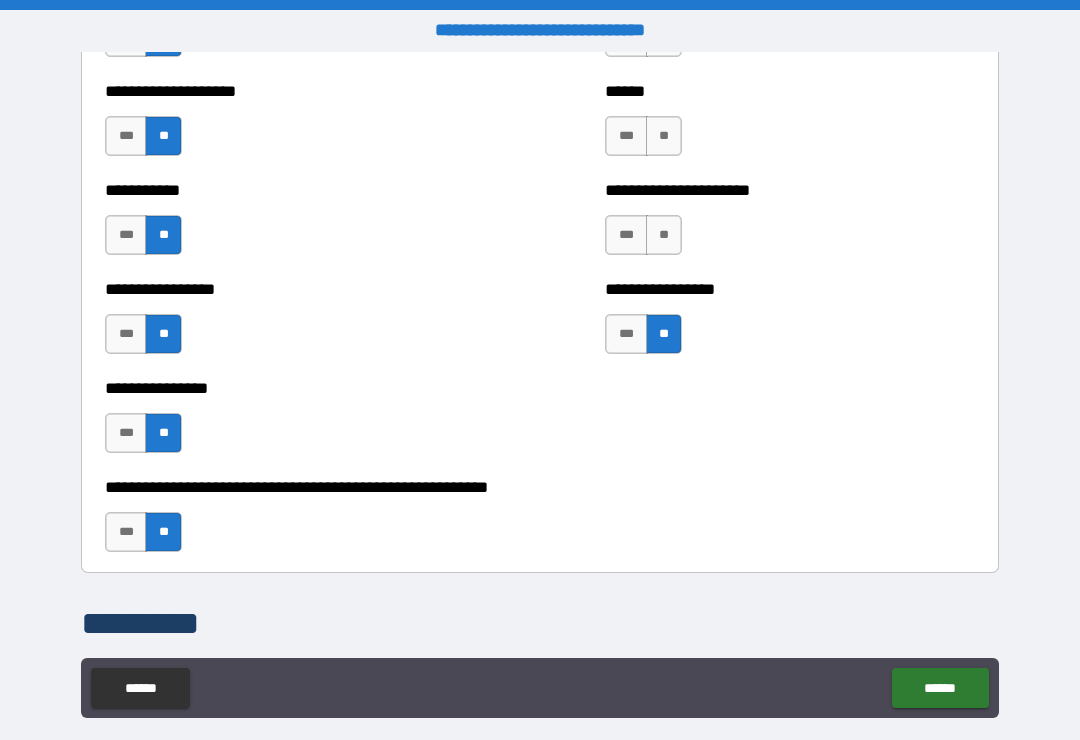 click on "**" at bounding box center [664, 235] 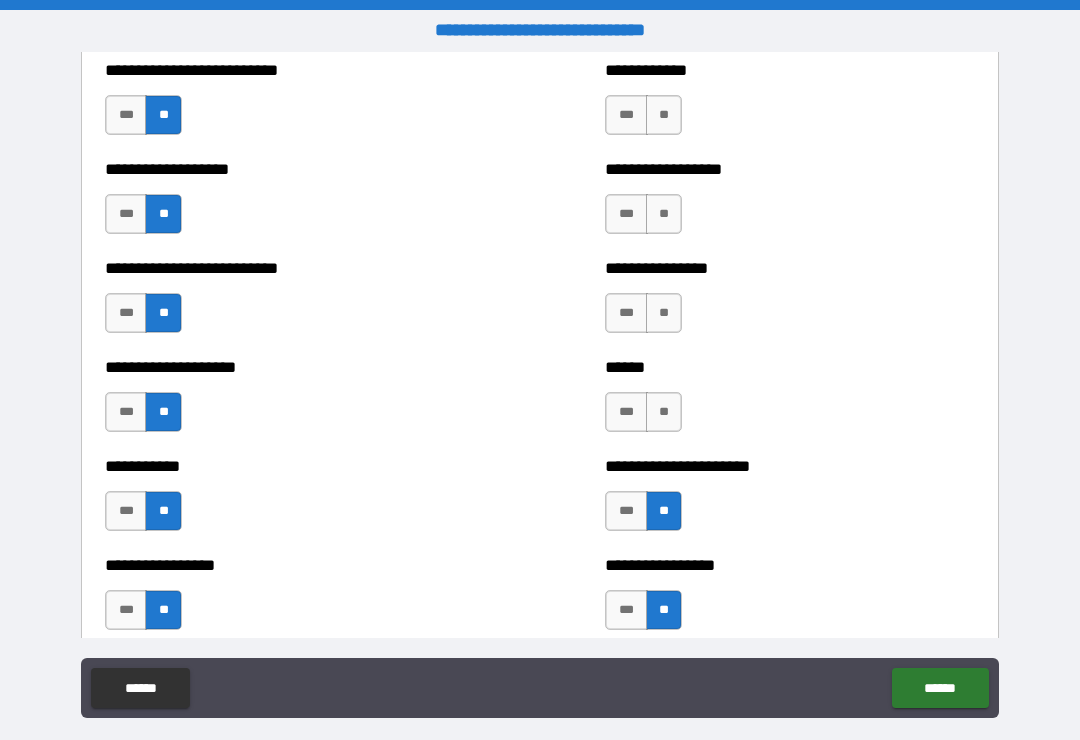 scroll, scrollTop: 5668, scrollLeft: 0, axis: vertical 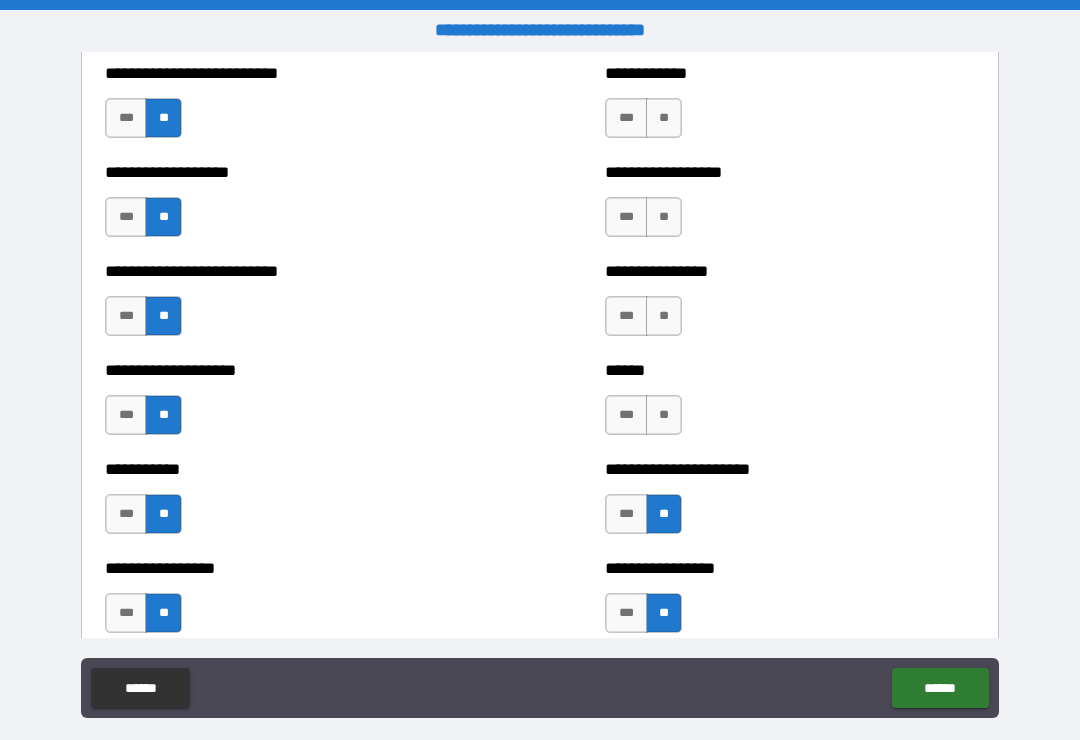 click on "**" at bounding box center (664, 415) 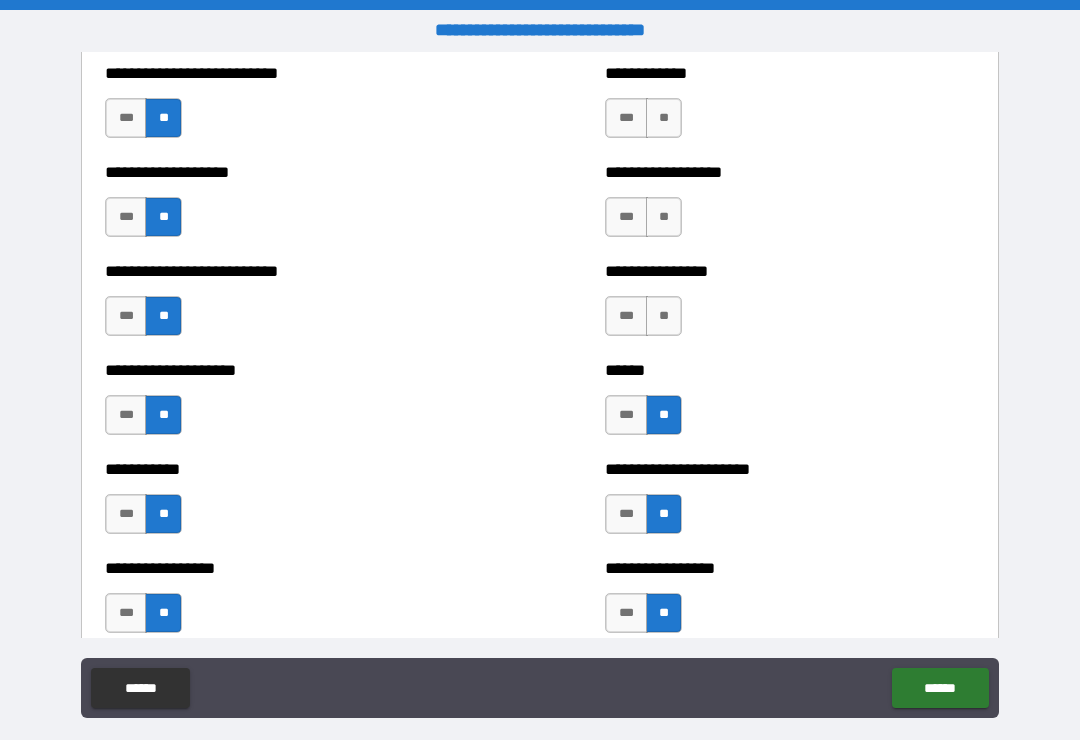 click on "**" at bounding box center (664, 316) 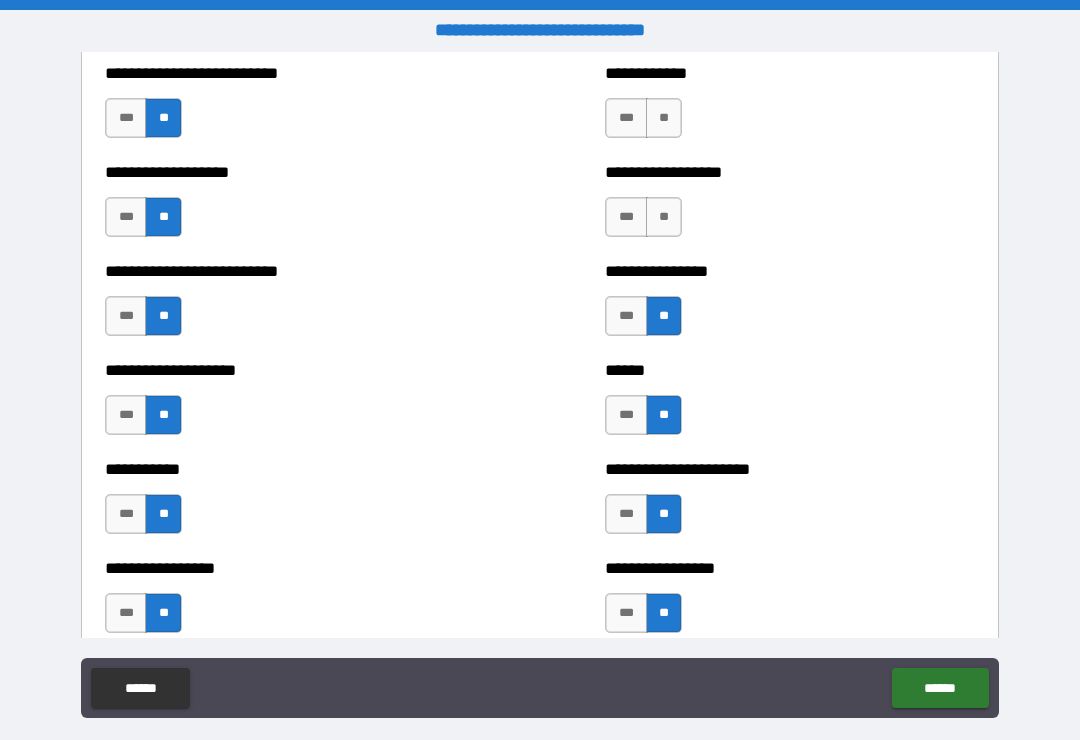 click on "**" at bounding box center (664, 217) 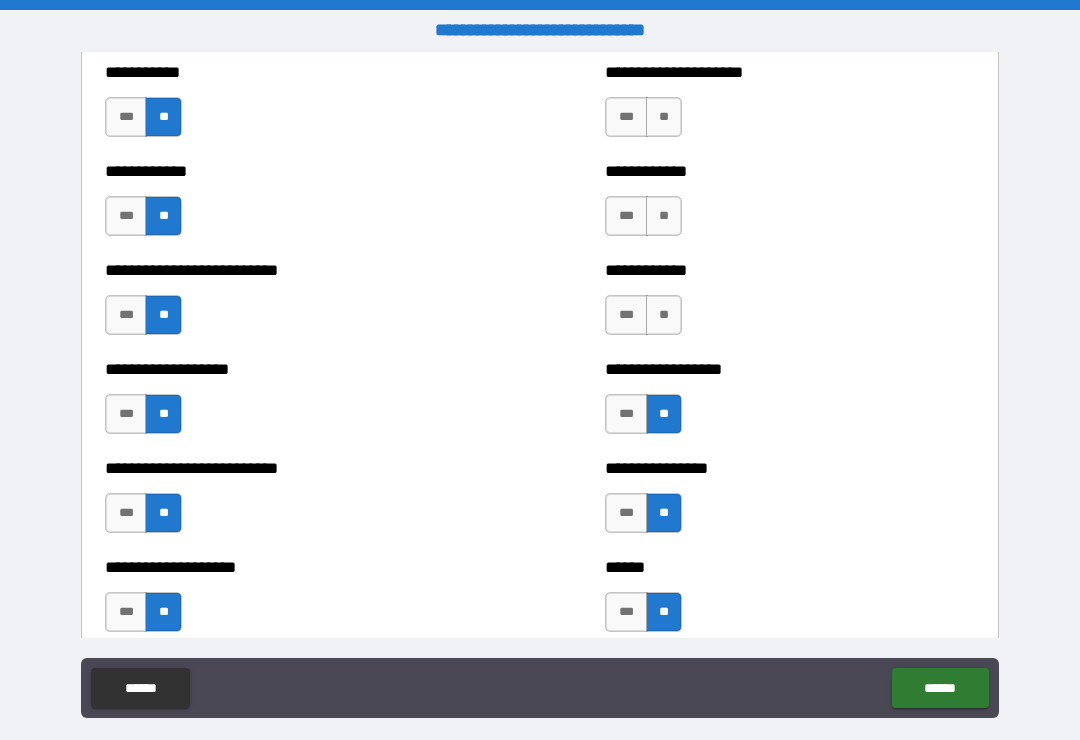 scroll, scrollTop: 5455, scrollLeft: 0, axis: vertical 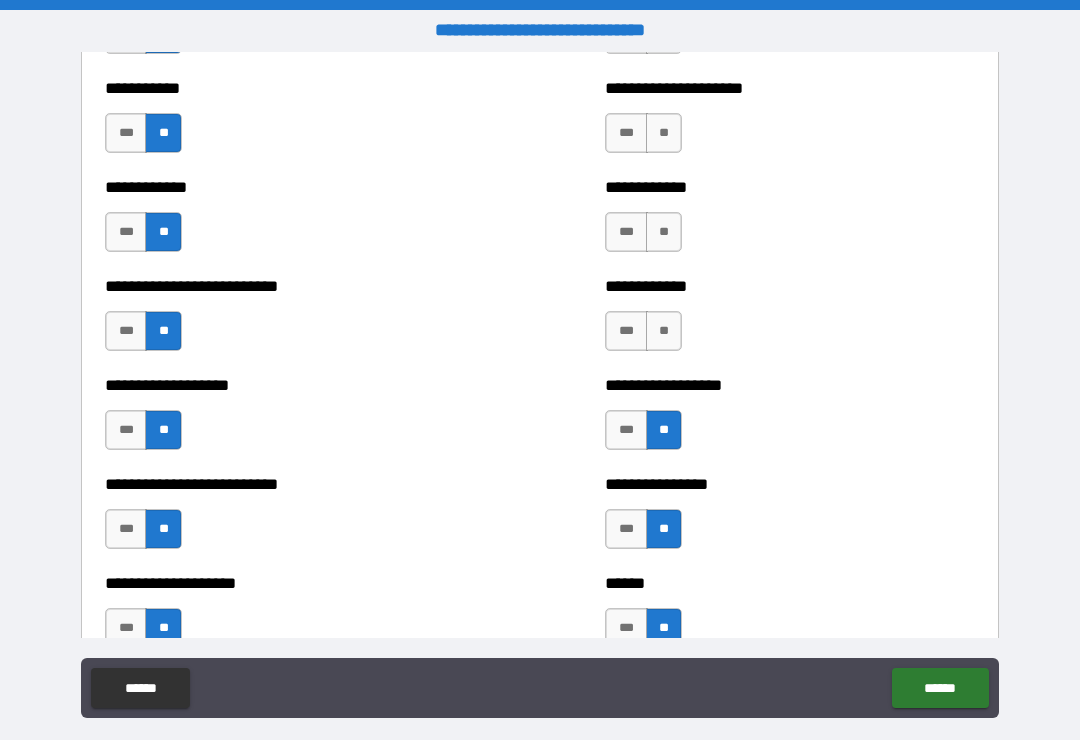 click on "**" at bounding box center (664, 331) 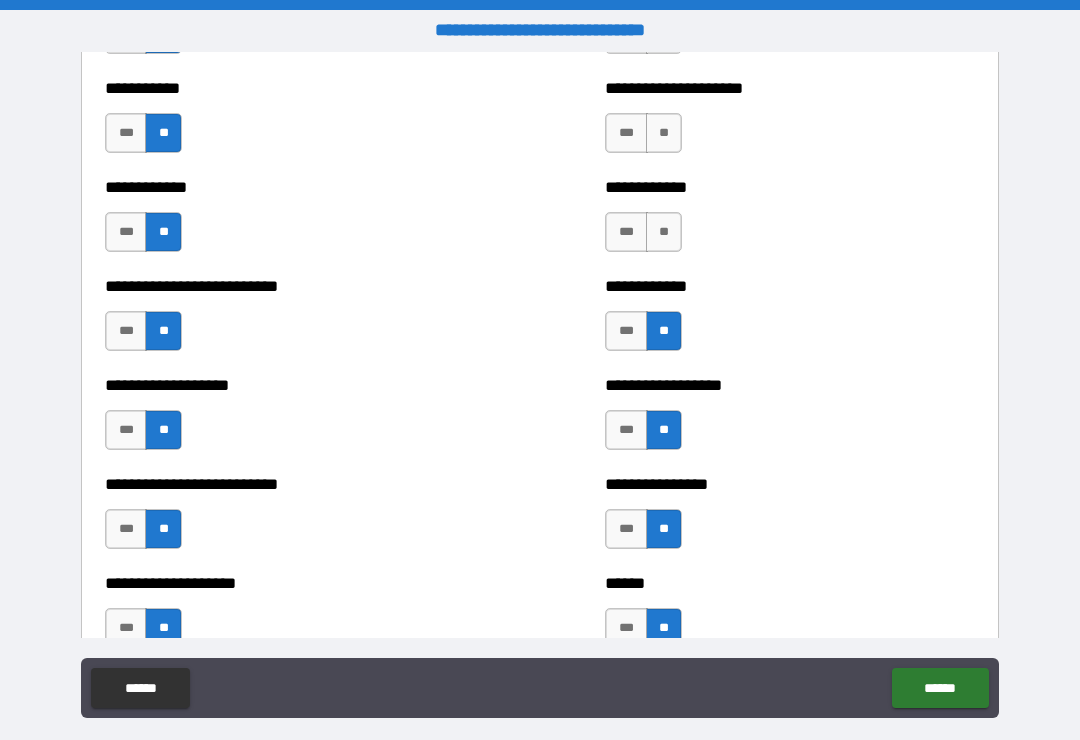 click on "**" at bounding box center [664, 232] 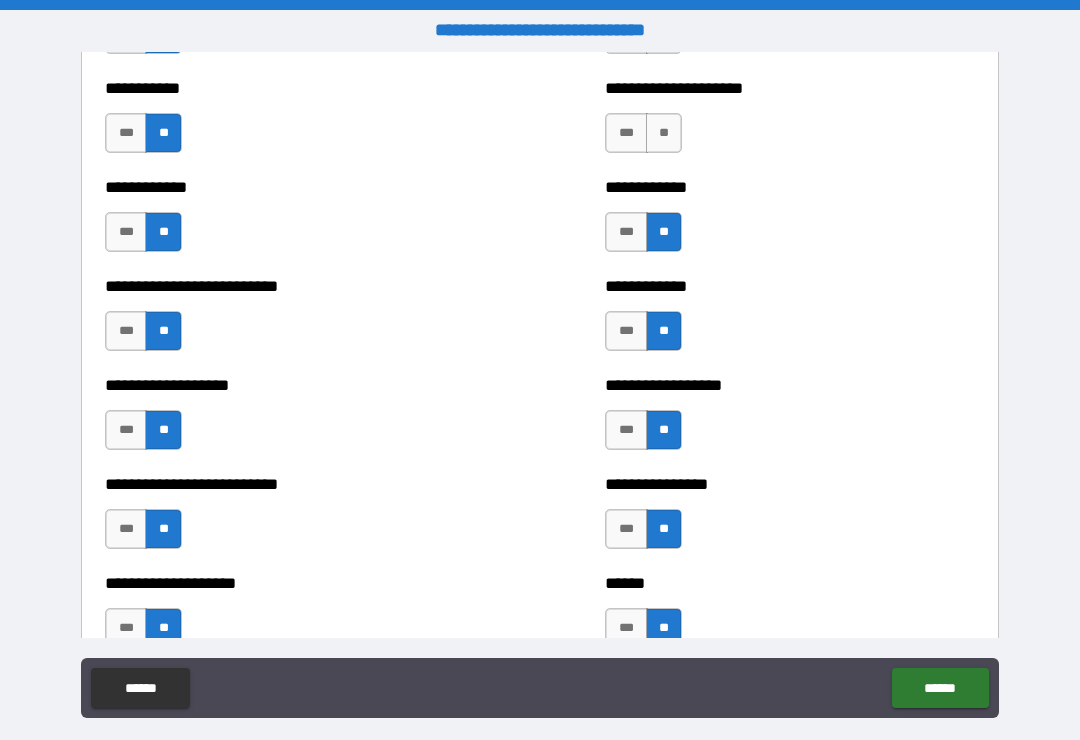 click on "**" at bounding box center (664, 133) 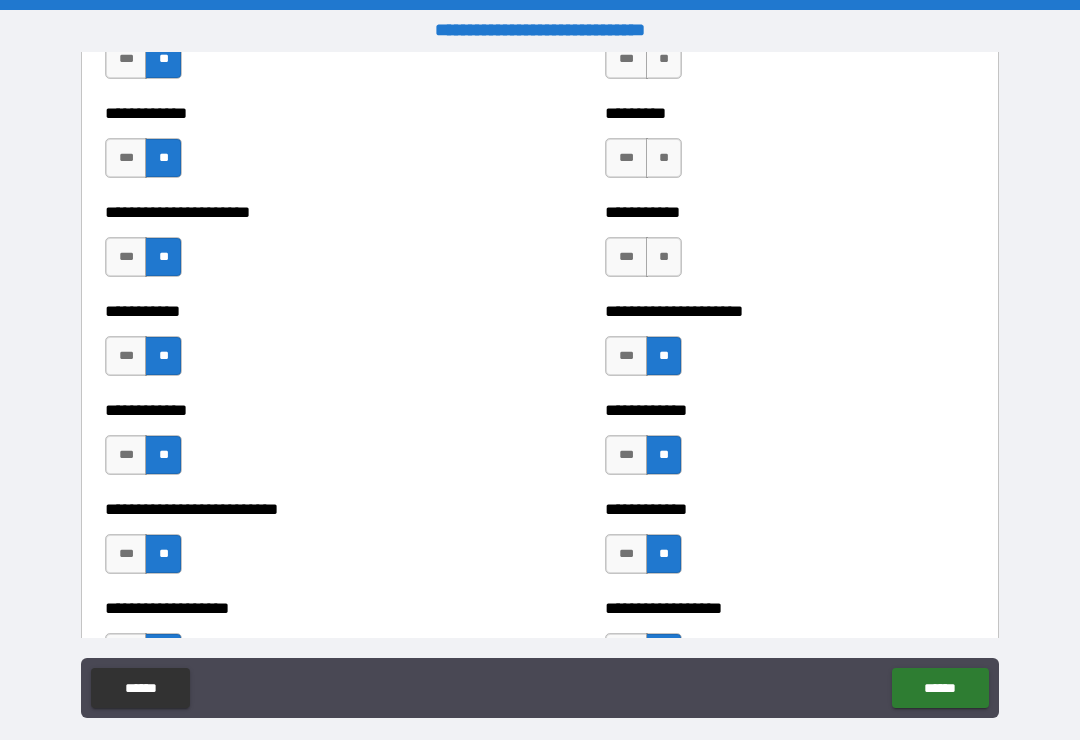 scroll, scrollTop: 5201, scrollLeft: 0, axis: vertical 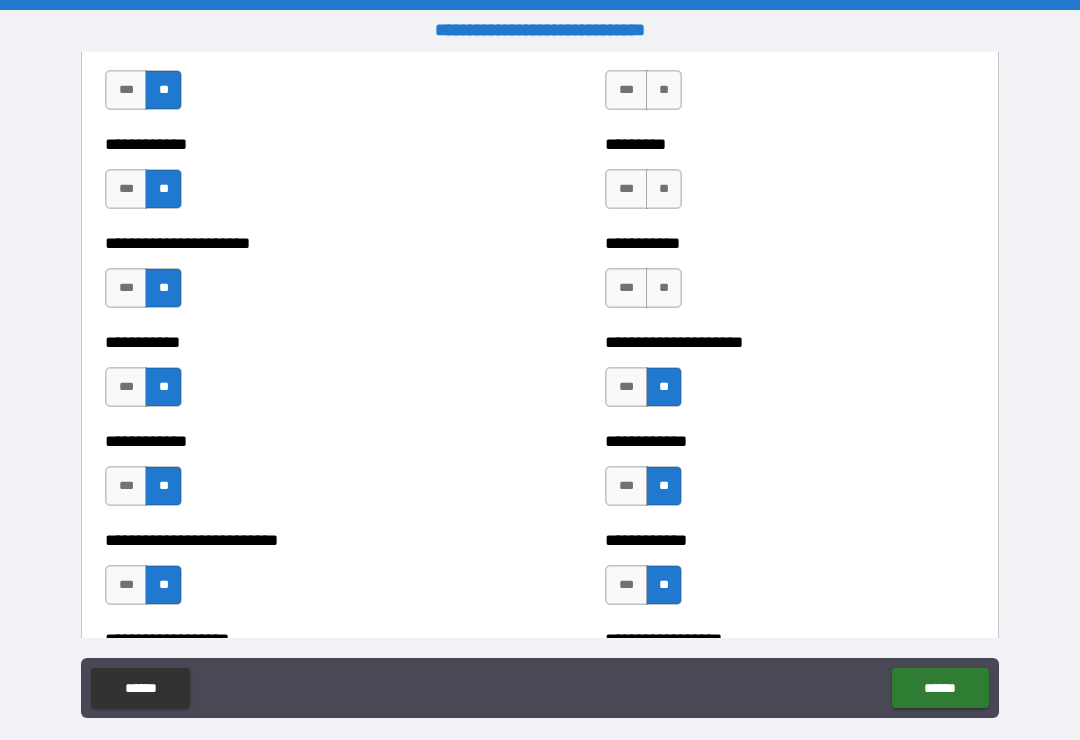 click on "**" at bounding box center (664, 288) 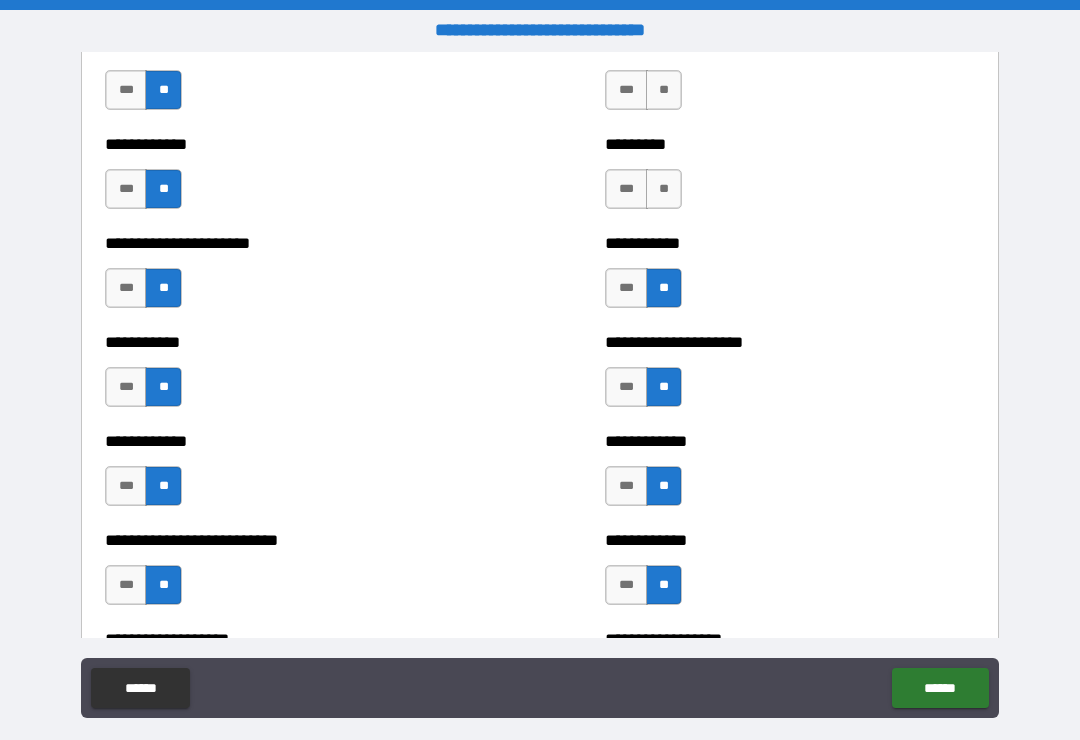 click on "**" at bounding box center (664, 189) 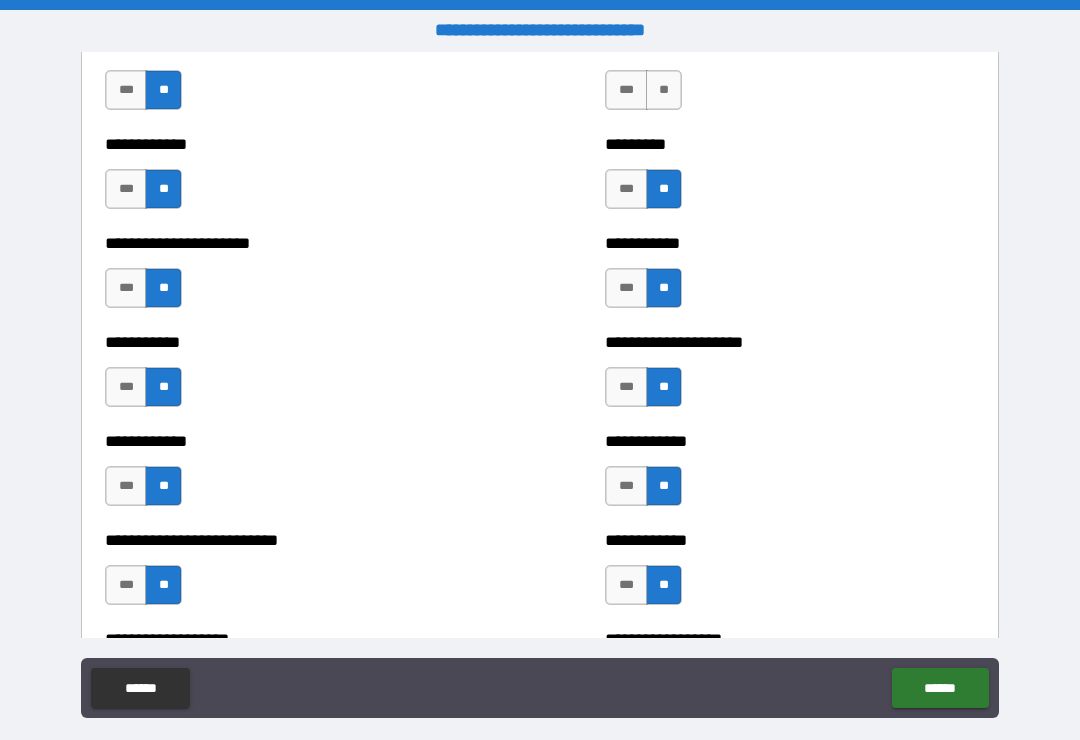 click on "**" at bounding box center [664, 90] 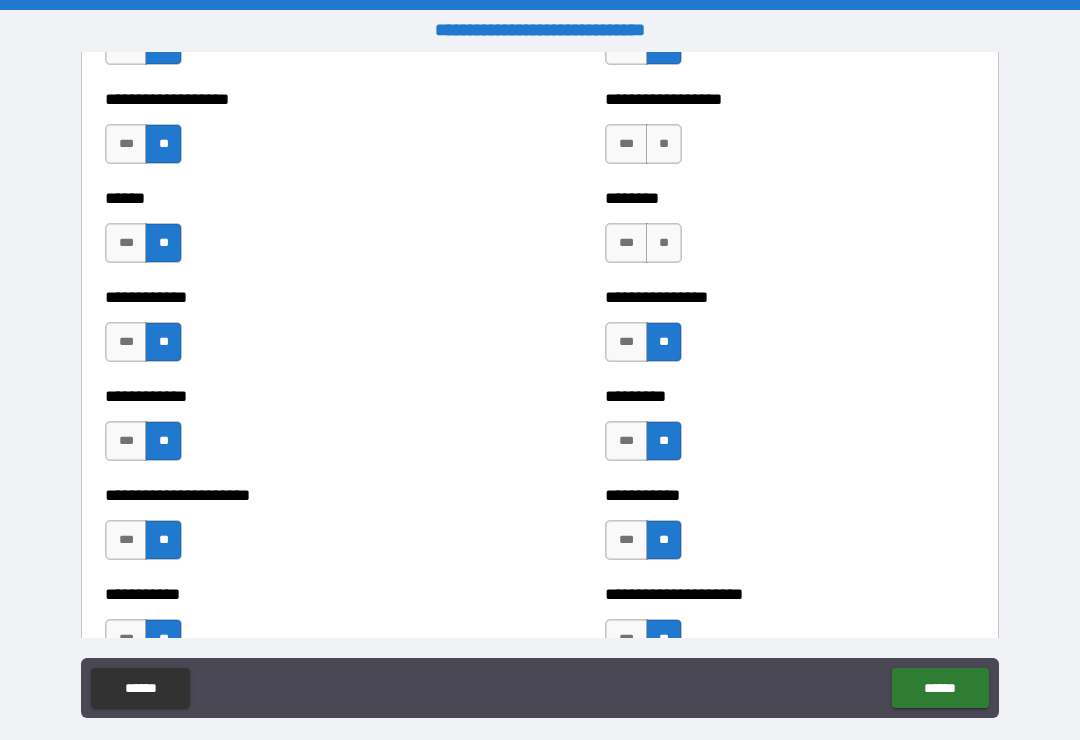 scroll, scrollTop: 4931, scrollLeft: 0, axis: vertical 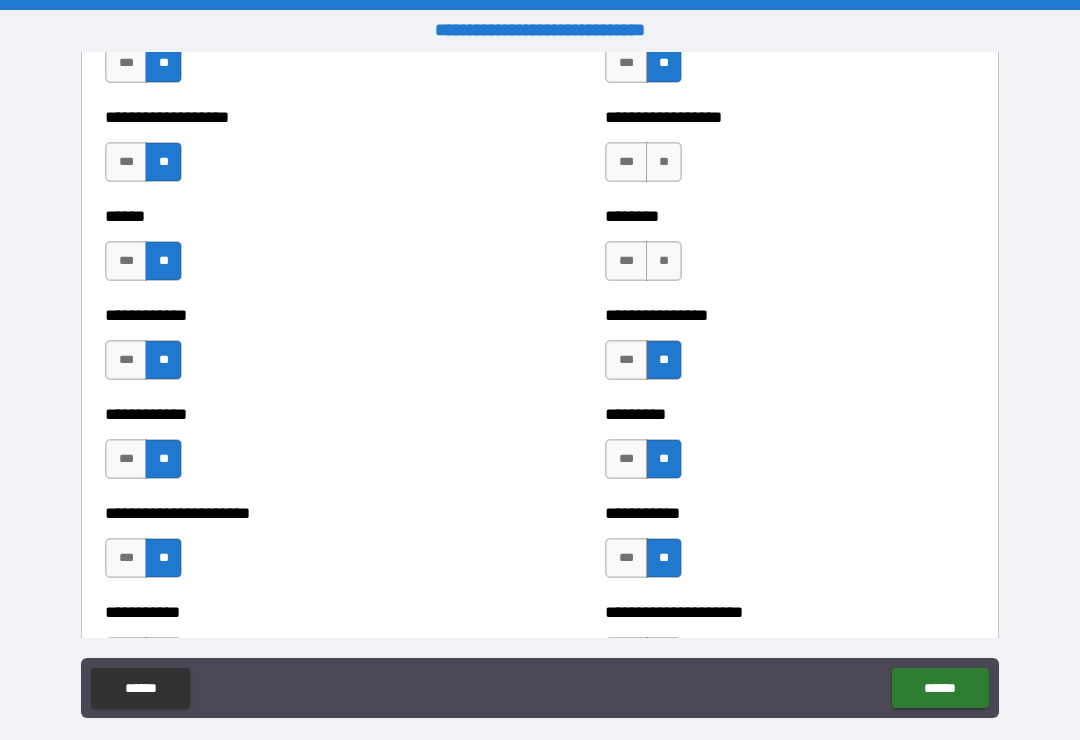 click on "**" at bounding box center [664, 261] 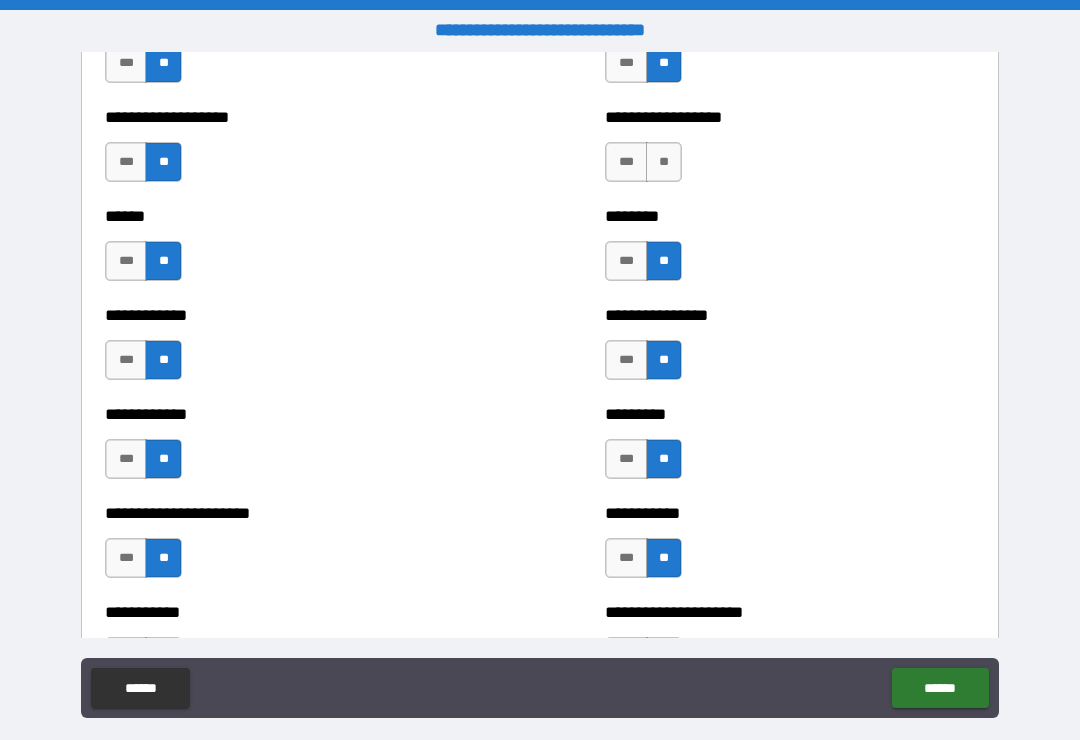 click on "**" at bounding box center (664, 162) 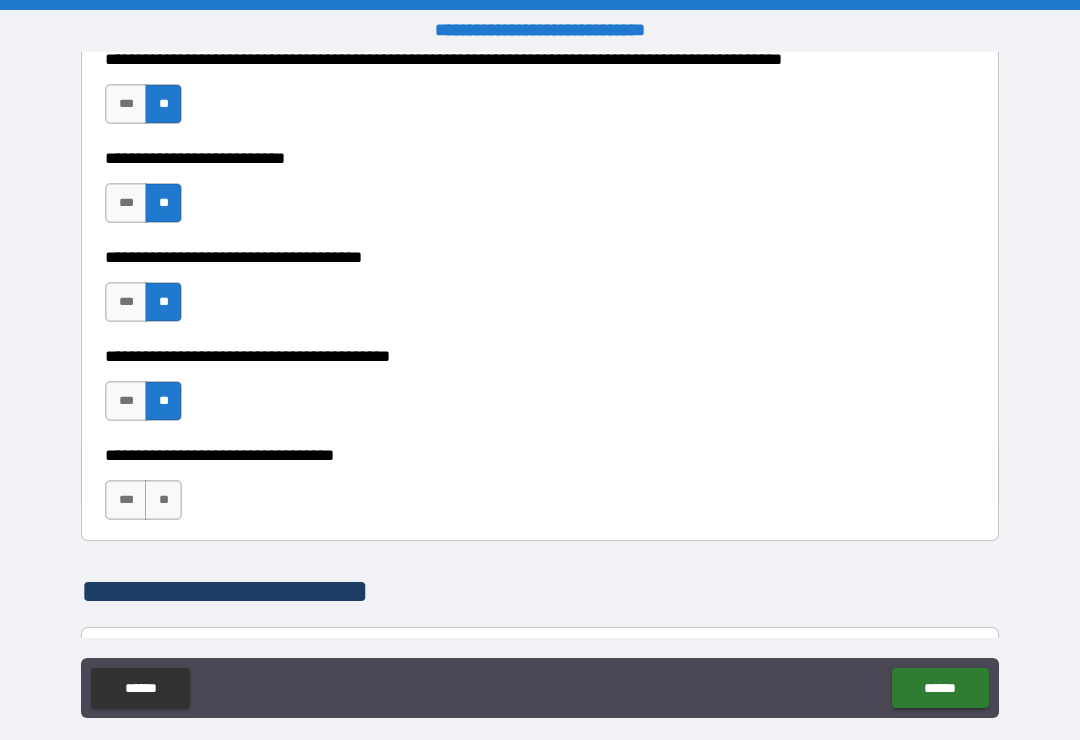 scroll, scrollTop: 982, scrollLeft: 0, axis: vertical 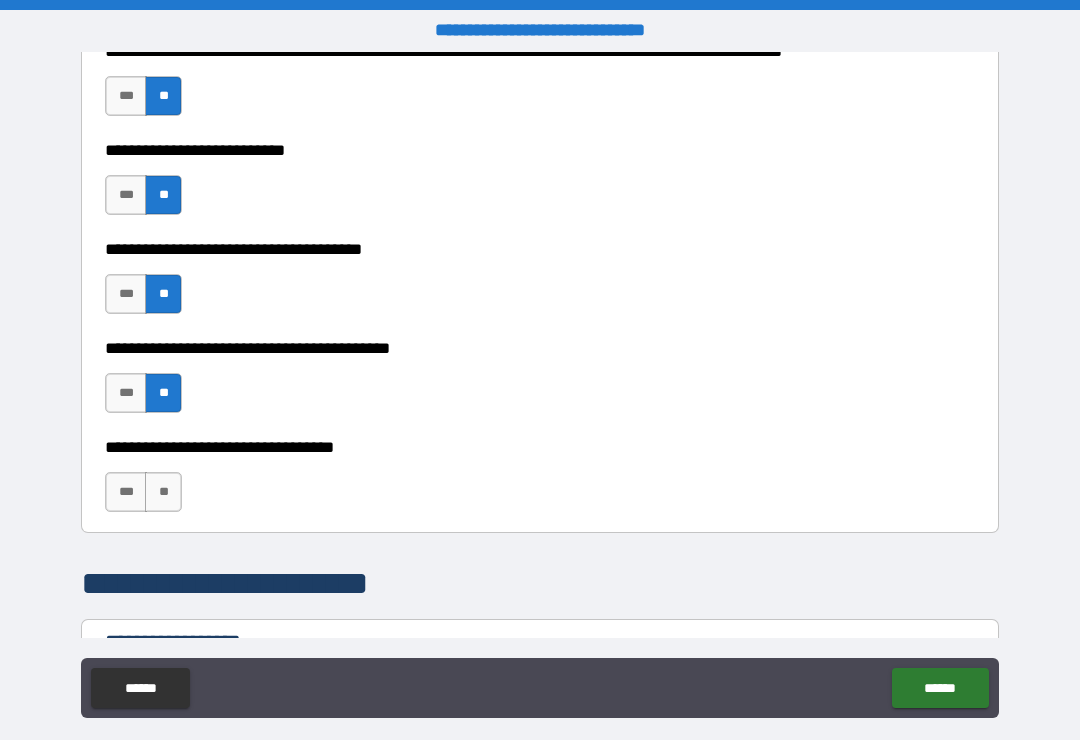 click on "**" at bounding box center (163, 492) 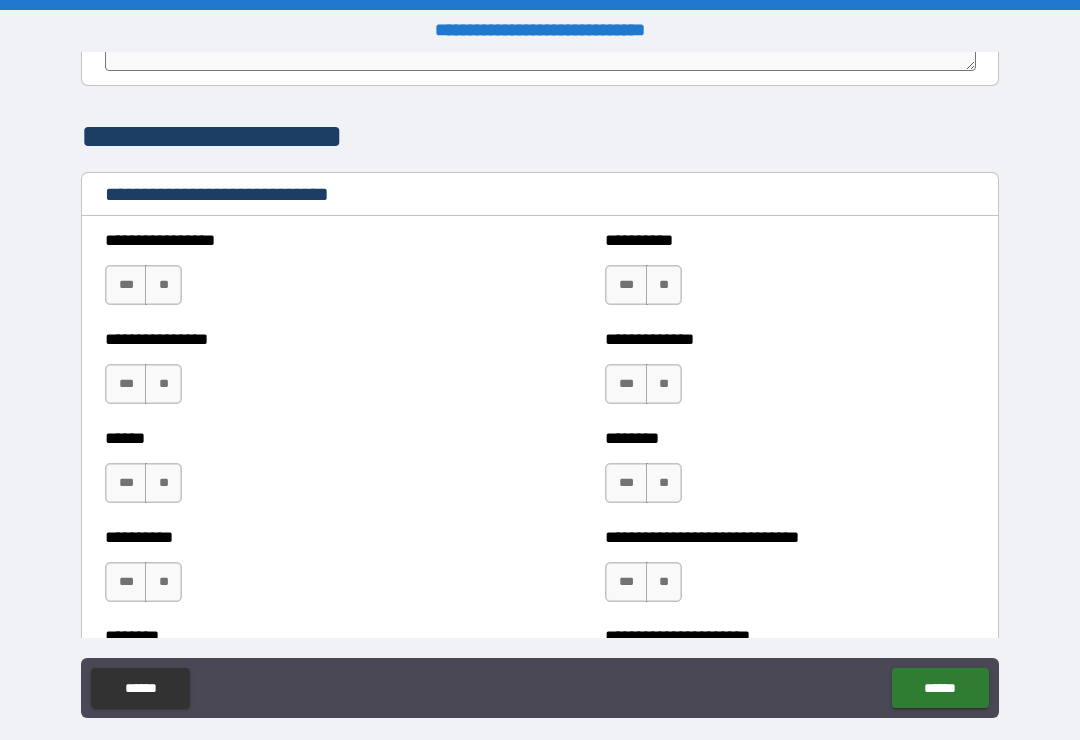 scroll, scrollTop: 6649, scrollLeft: 0, axis: vertical 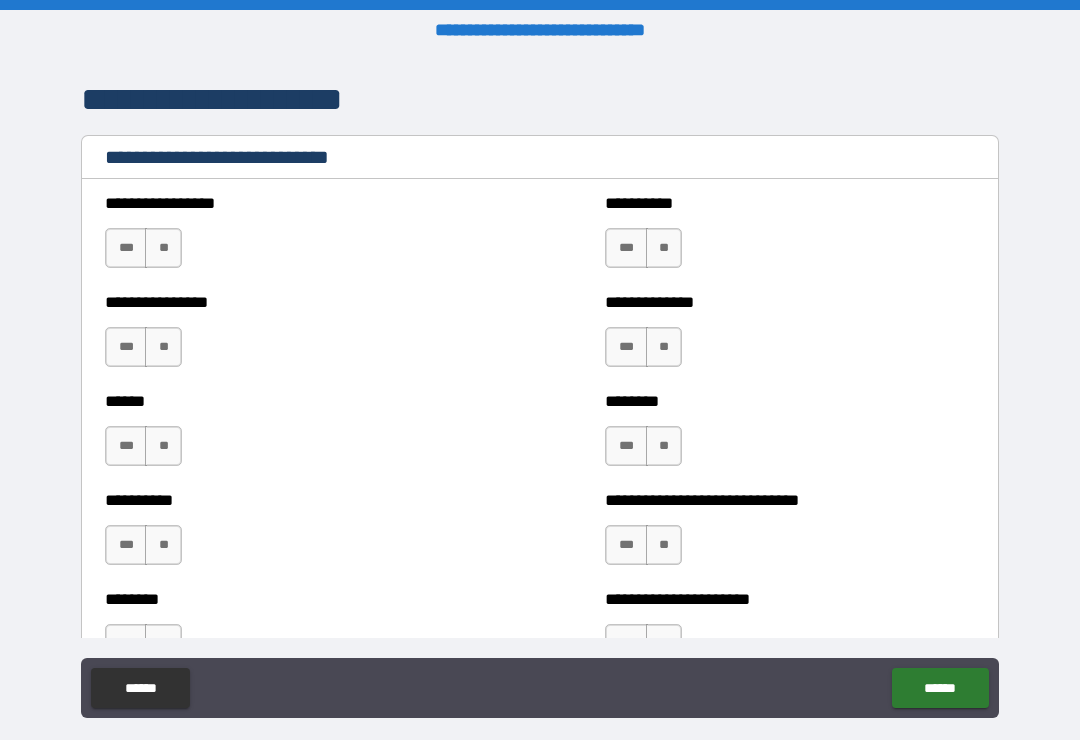 click on "***" at bounding box center [126, 248] 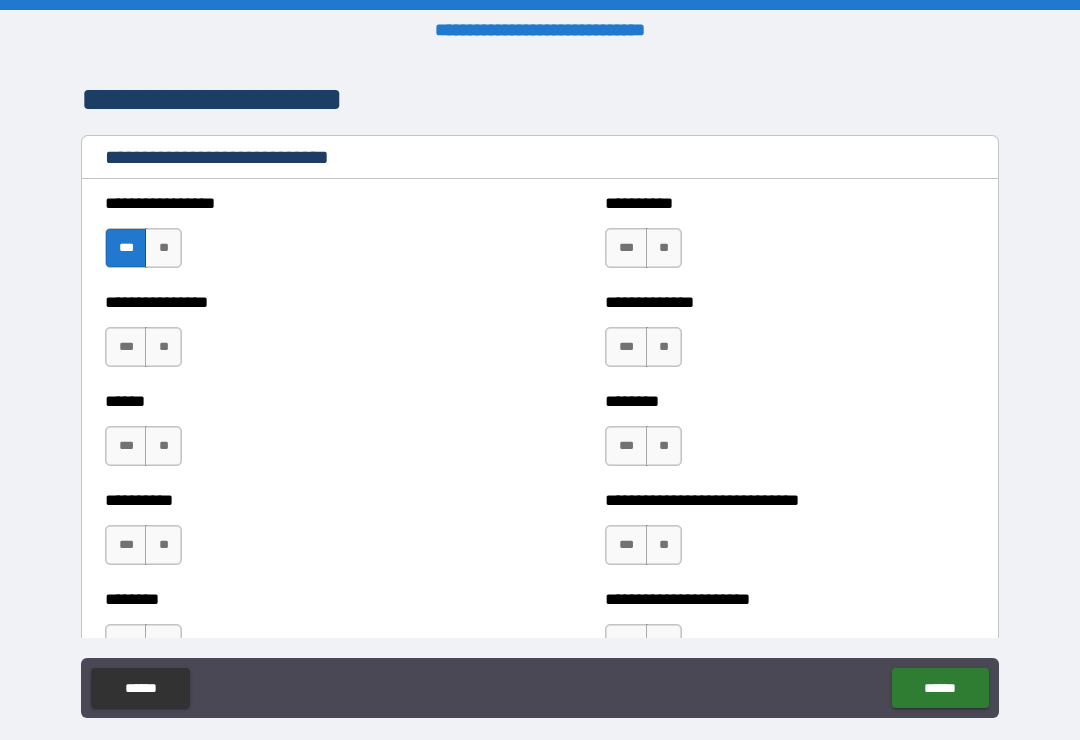 click on "**" at bounding box center [163, 446] 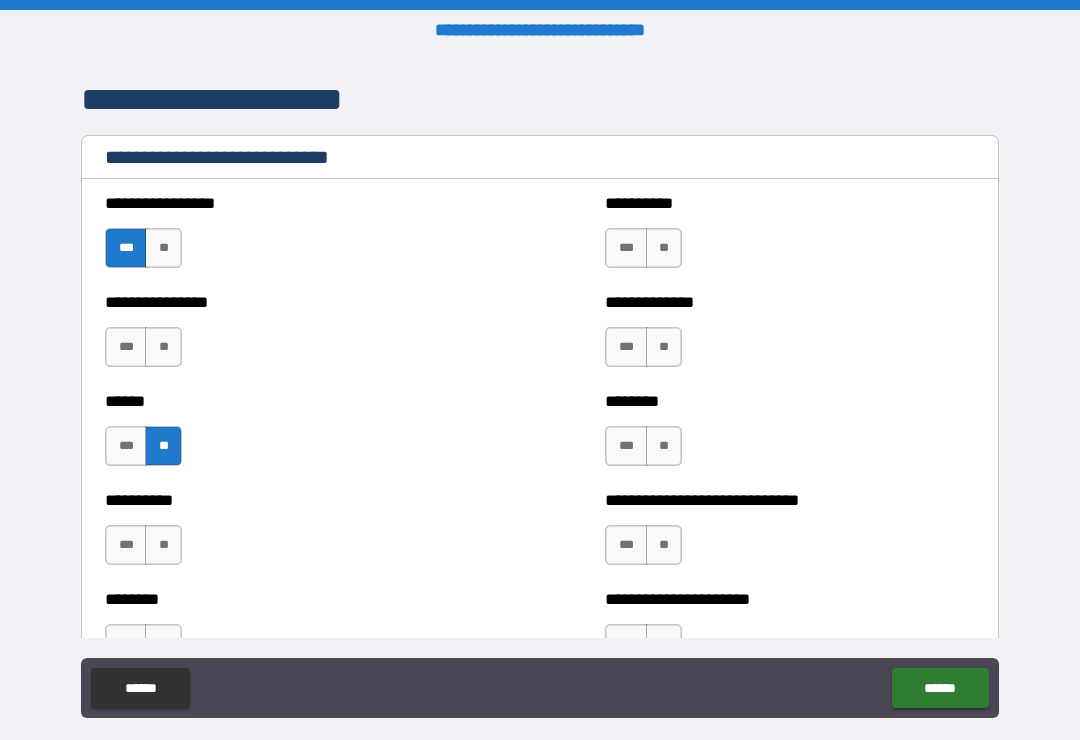 click on "**" at bounding box center [163, 545] 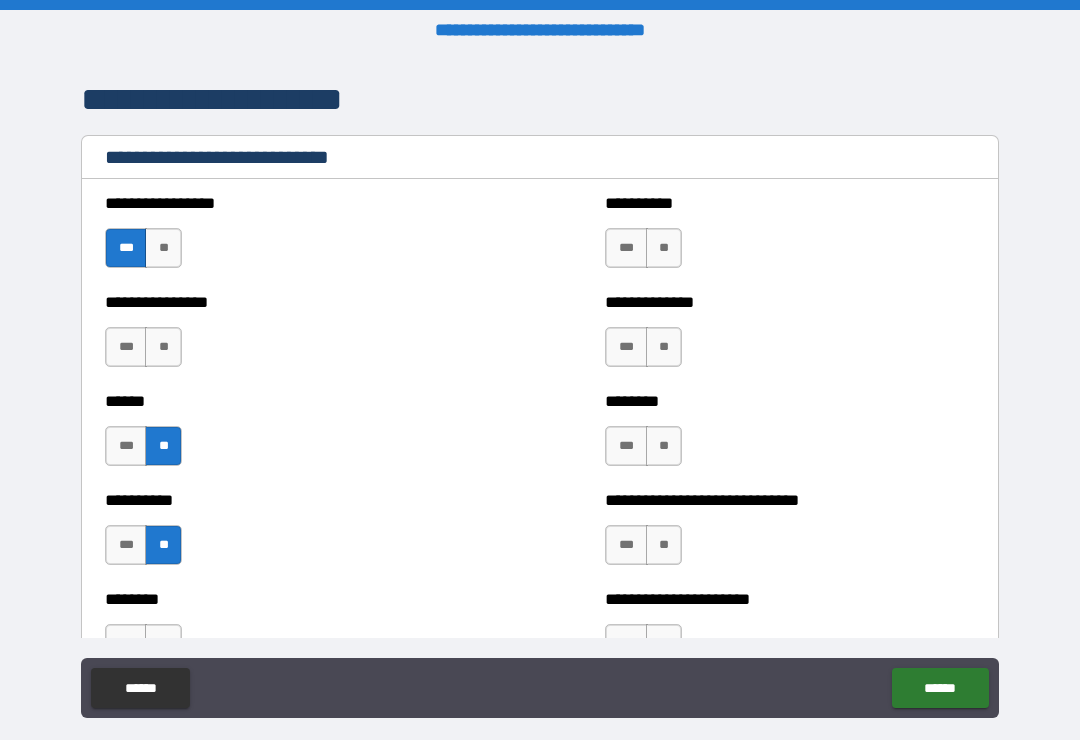 click on "***" at bounding box center (126, 347) 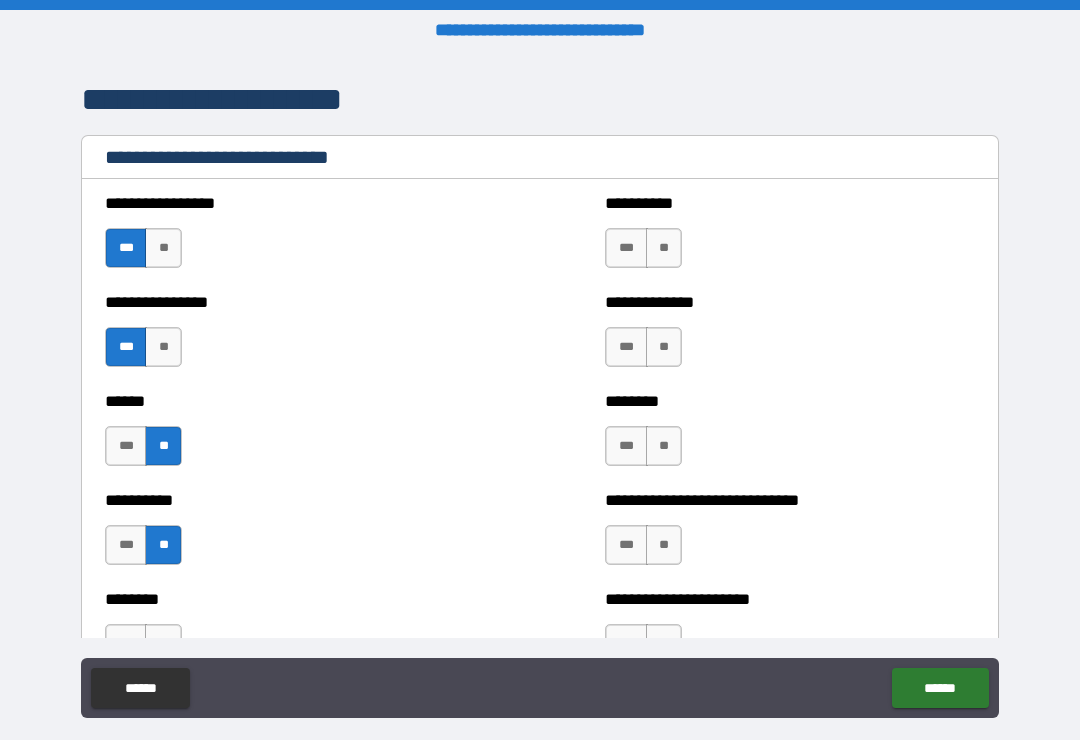 click on "***" at bounding box center [626, 248] 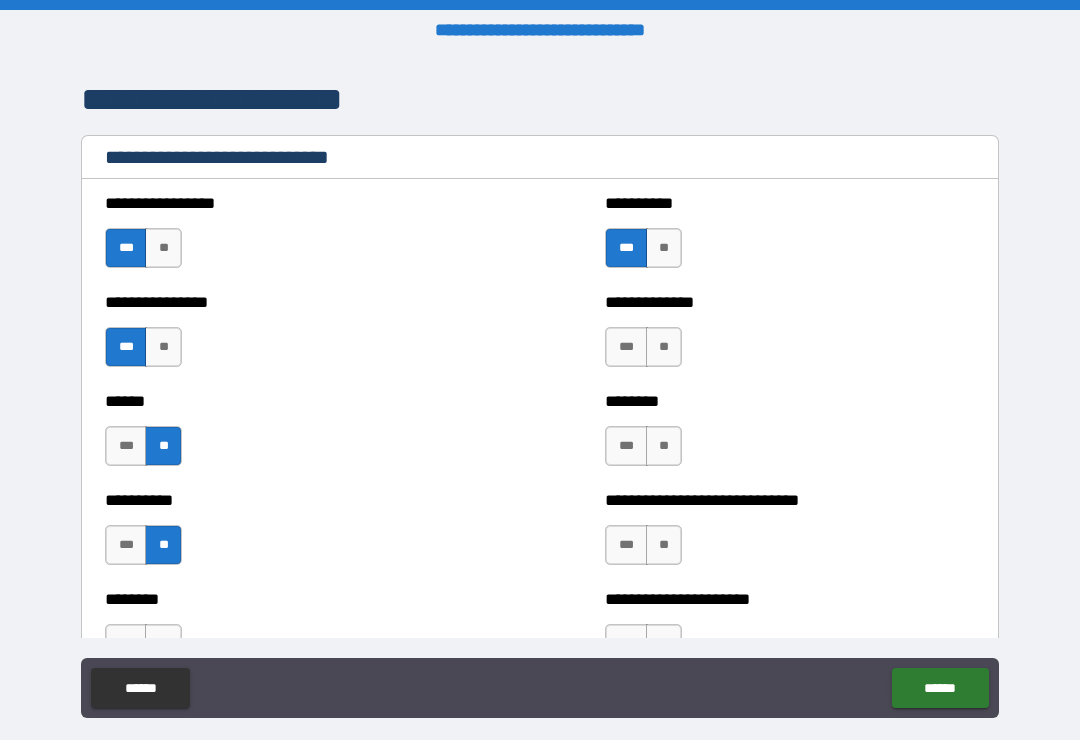 click on "***" at bounding box center [626, 347] 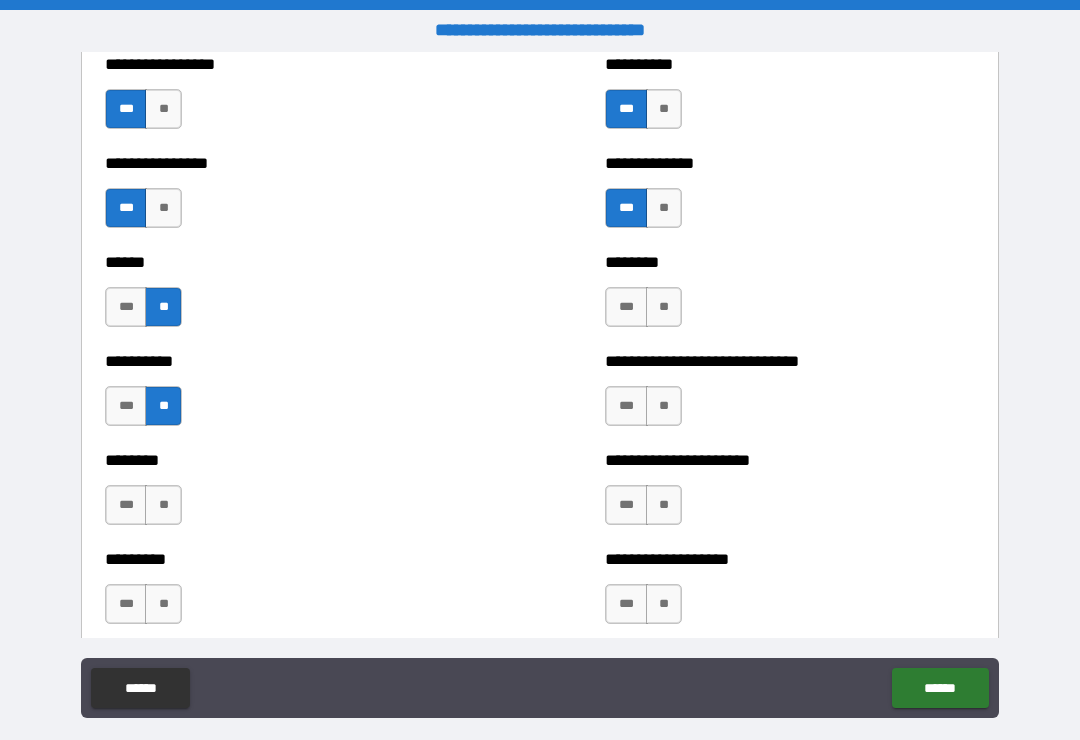 scroll, scrollTop: 6790, scrollLeft: 0, axis: vertical 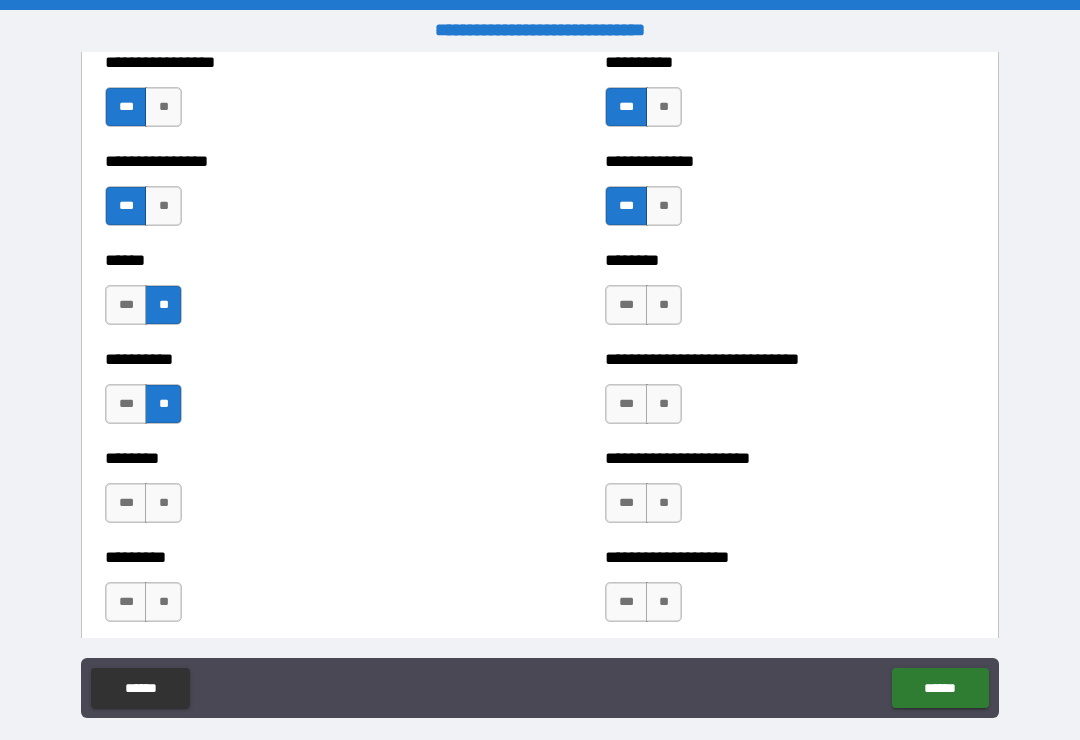 click on "***" at bounding box center [626, 305] 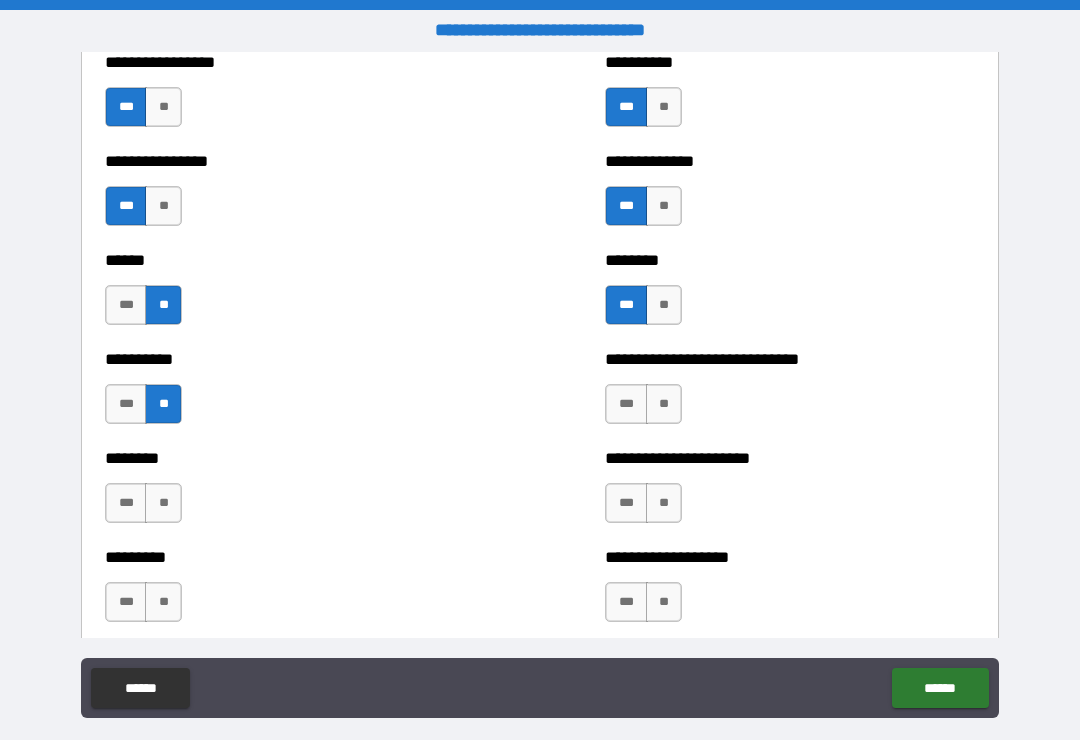 click on "***" at bounding box center (626, 404) 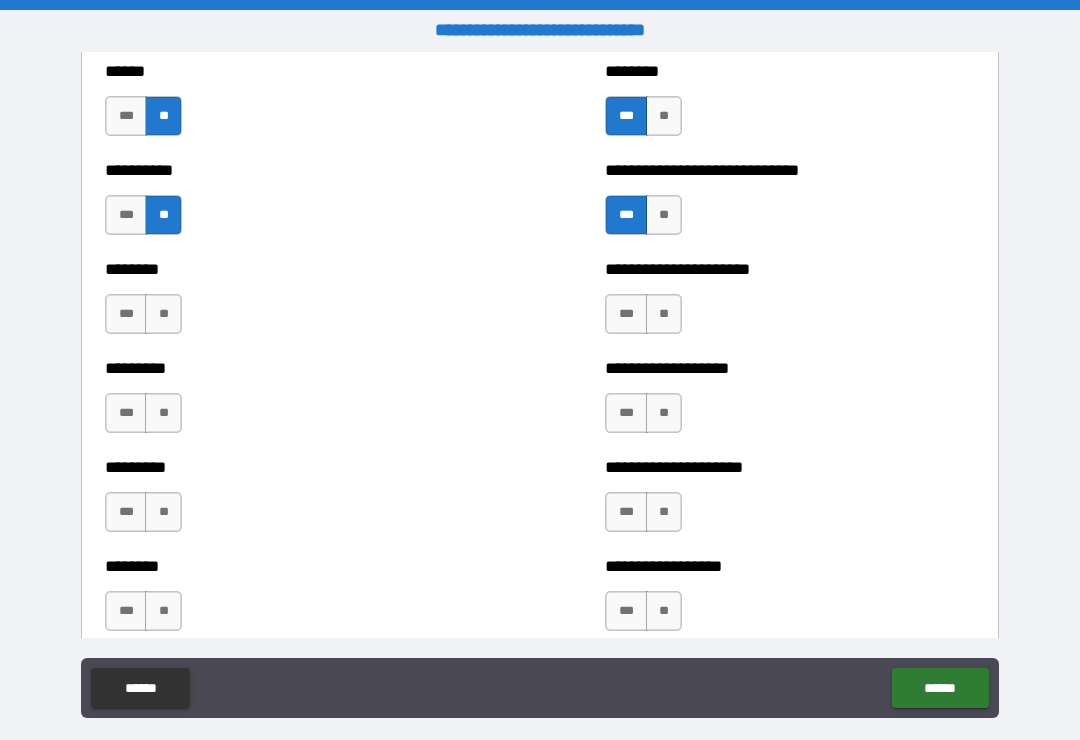 scroll, scrollTop: 6980, scrollLeft: 0, axis: vertical 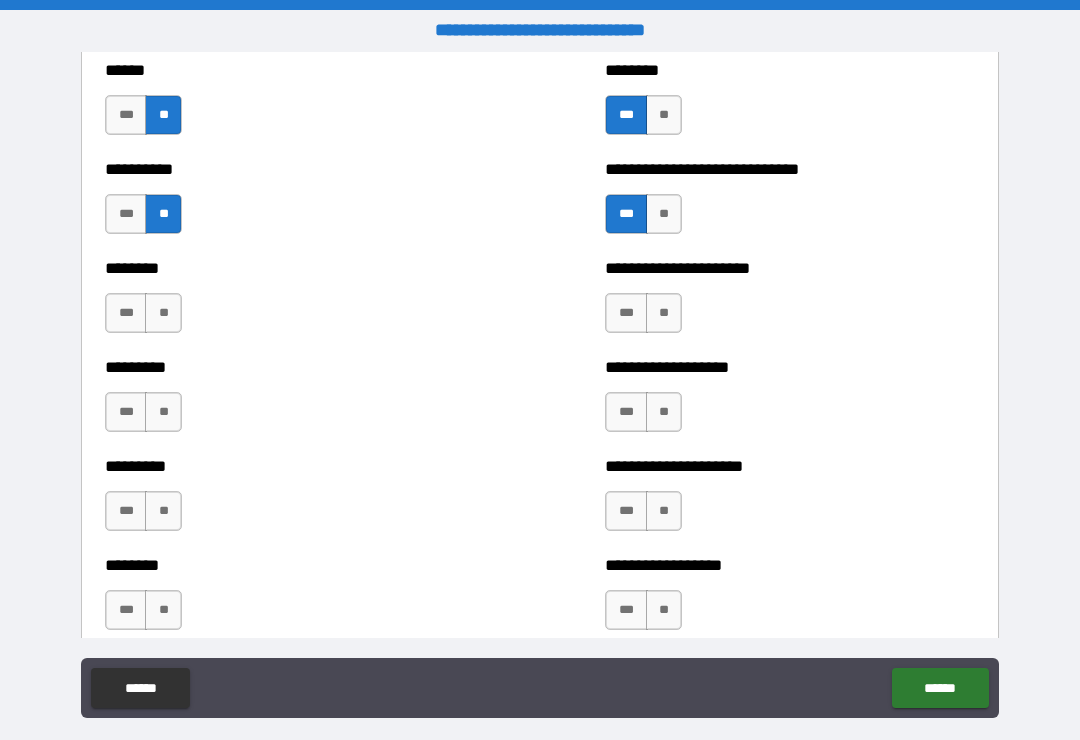 click on "***" at bounding box center [626, 313] 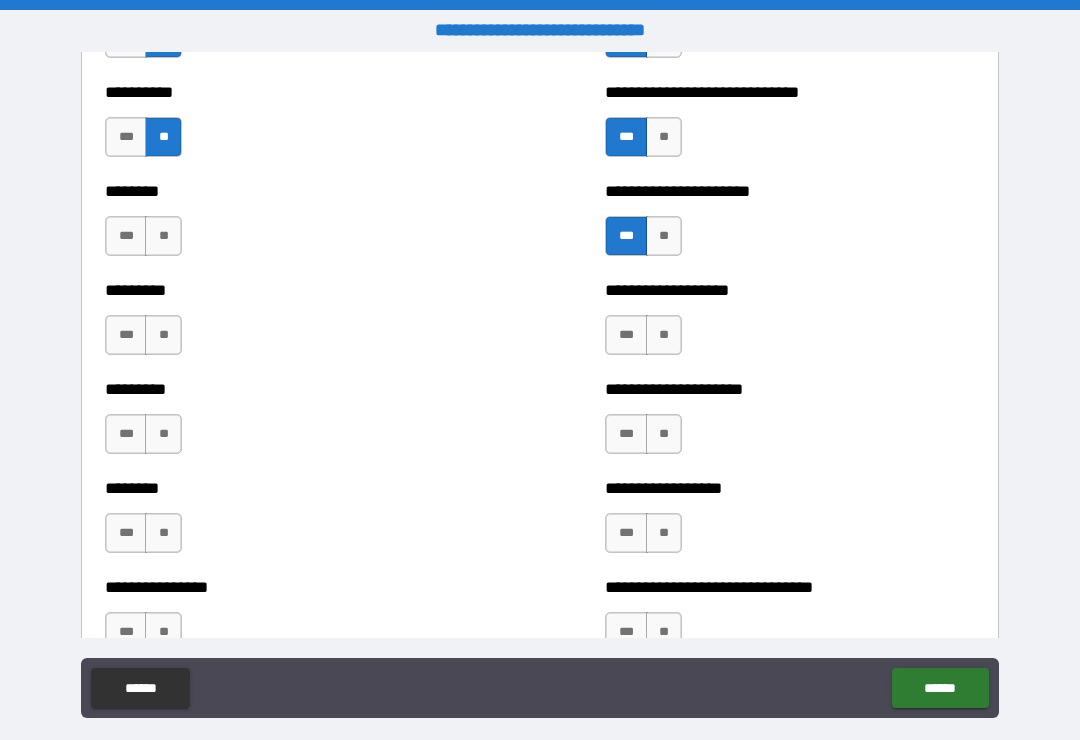 scroll, scrollTop: 7056, scrollLeft: 0, axis: vertical 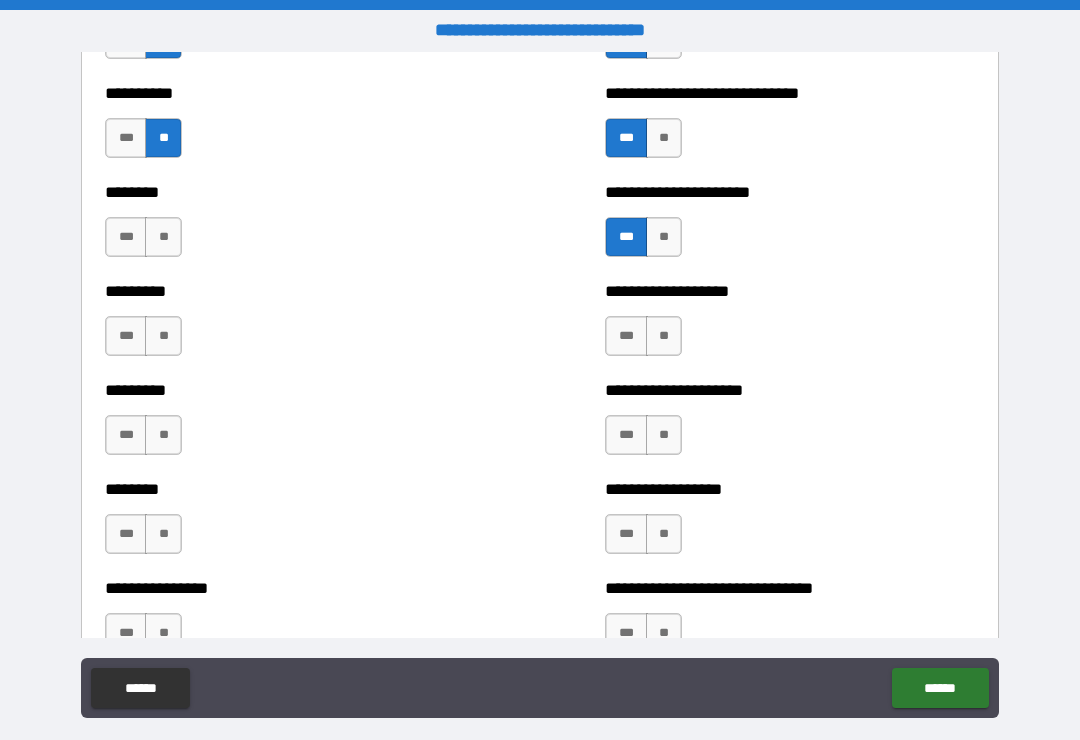 click on "**" at bounding box center [664, 336] 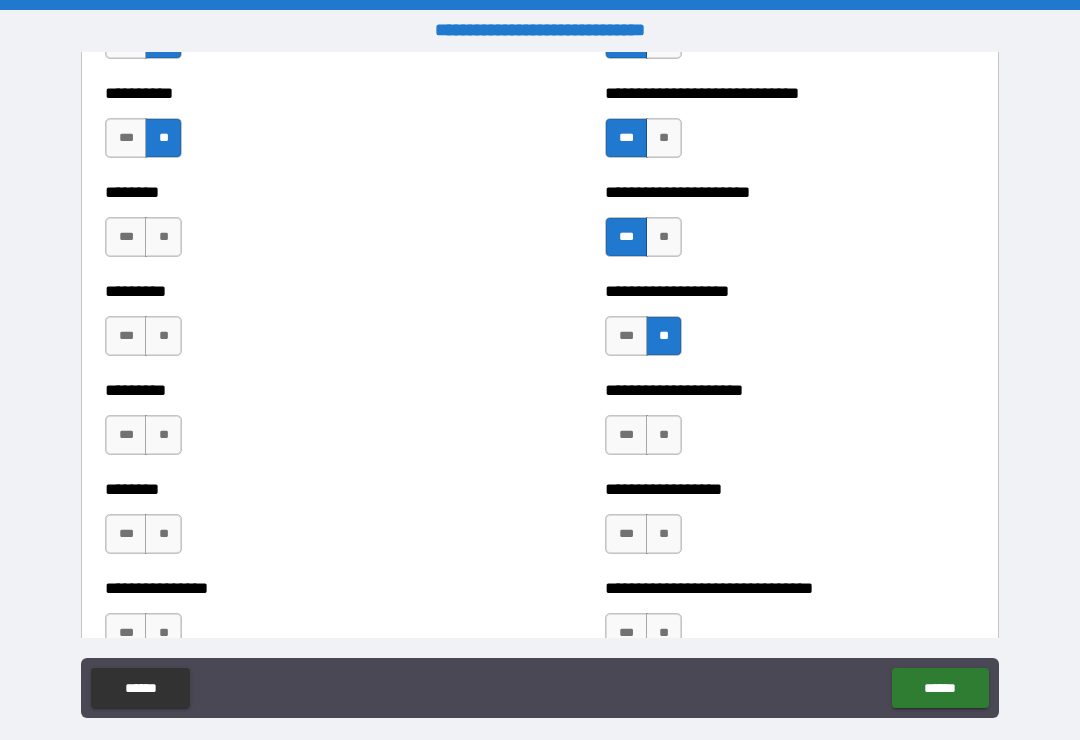 click on "**" at bounding box center [163, 336] 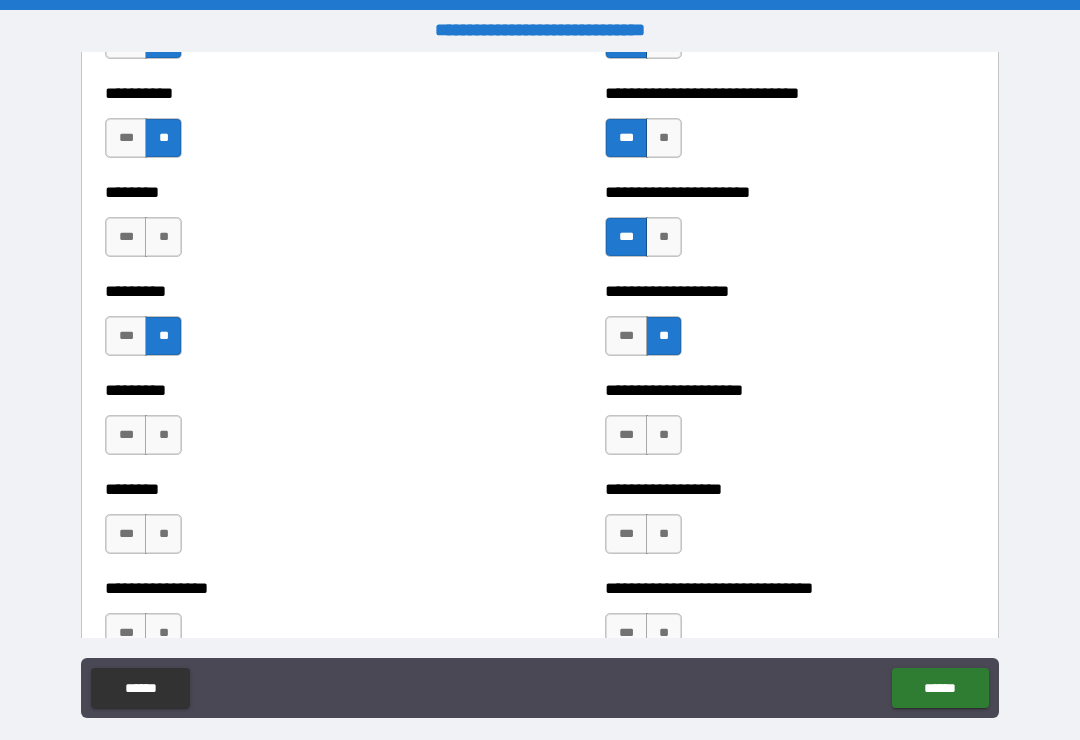 click on "**" at bounding box center [163, 237] 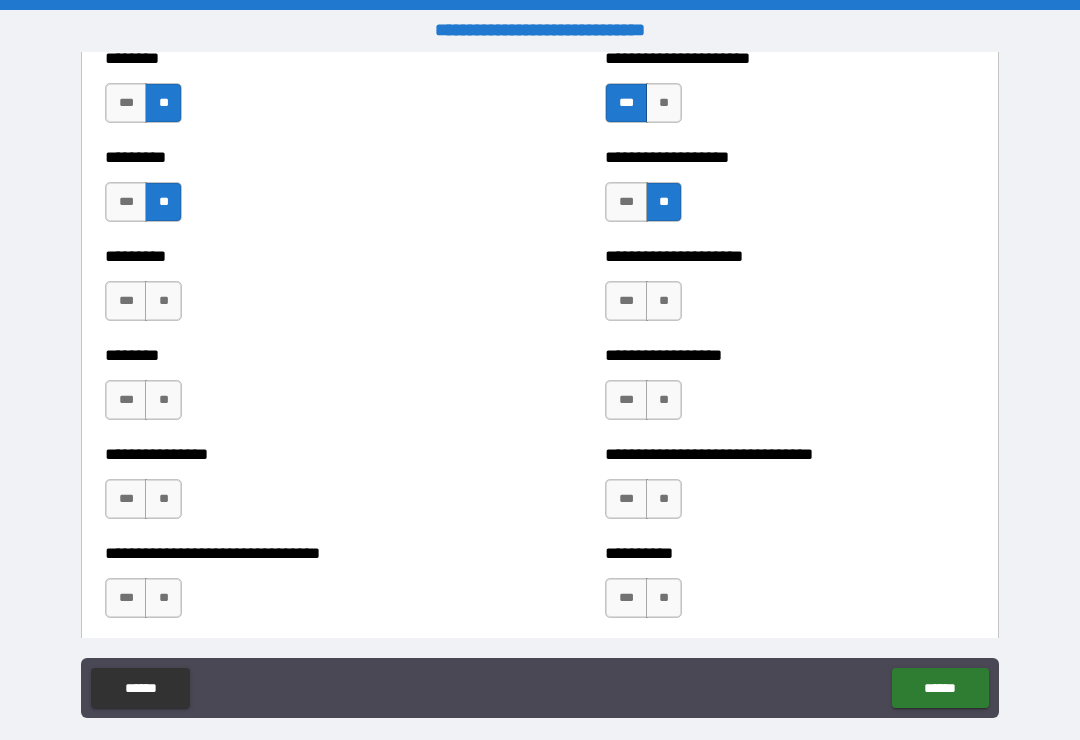 scroll, scrollTop: 7204, scrollLeft: 0, axis: vertical 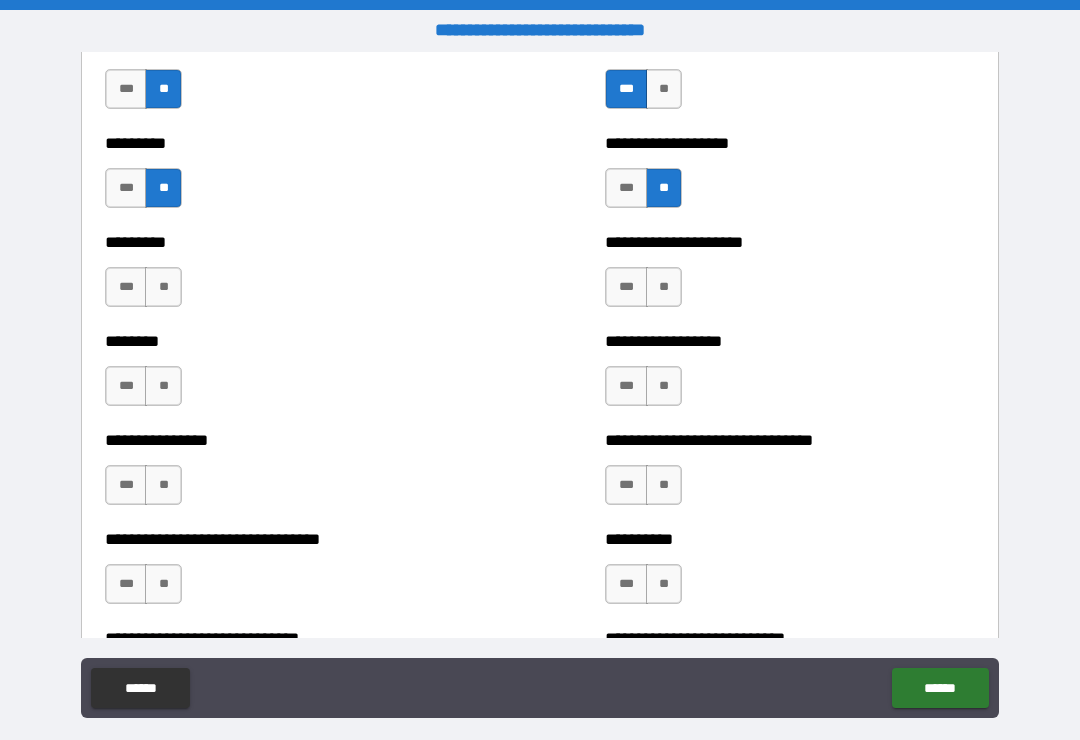 click on "***" at bounding box center (126, 287) 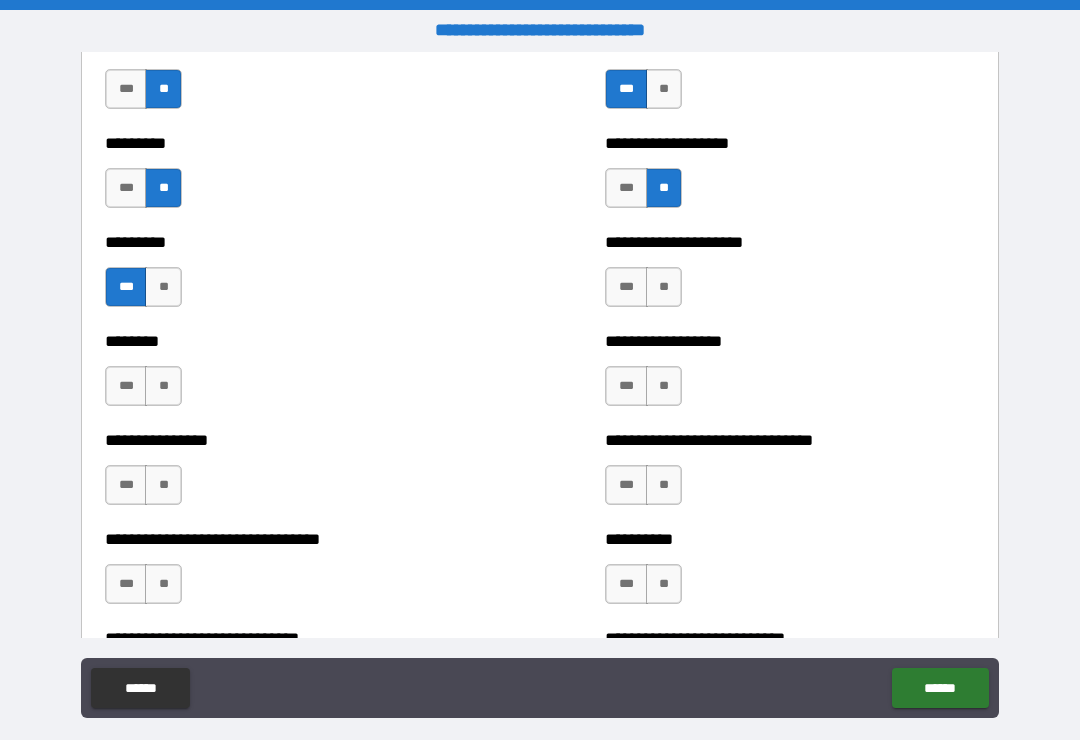 click on "**" at bounding box center (163, 386) 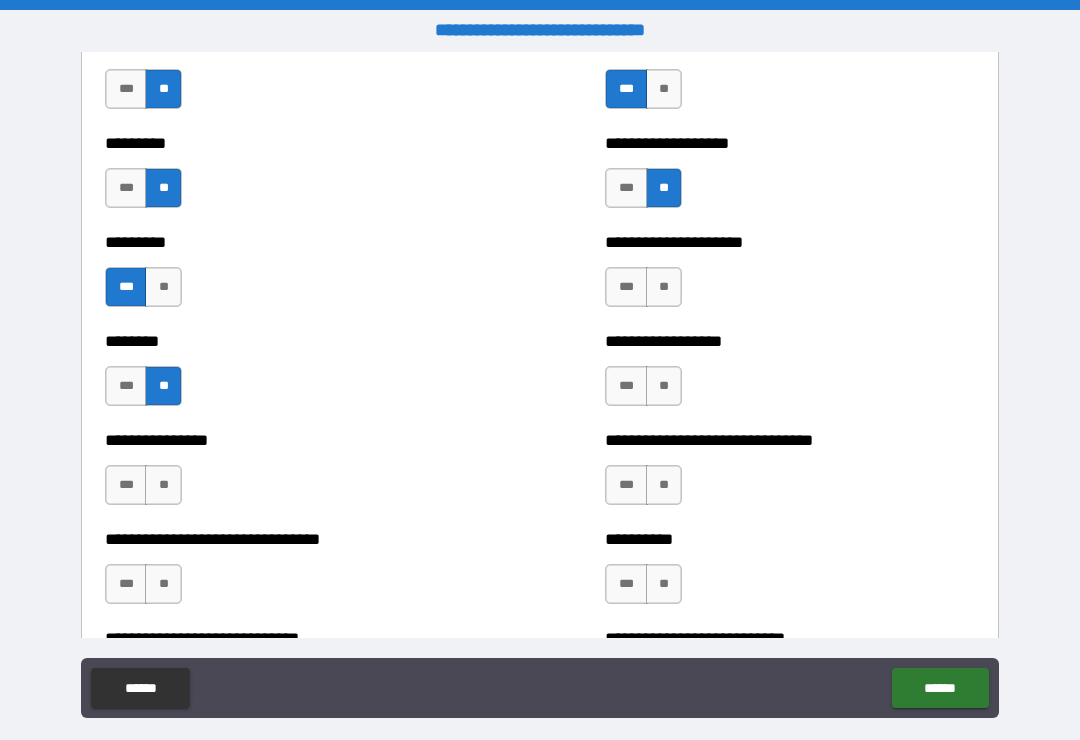 click on "***" at bounding box center [126, 485] 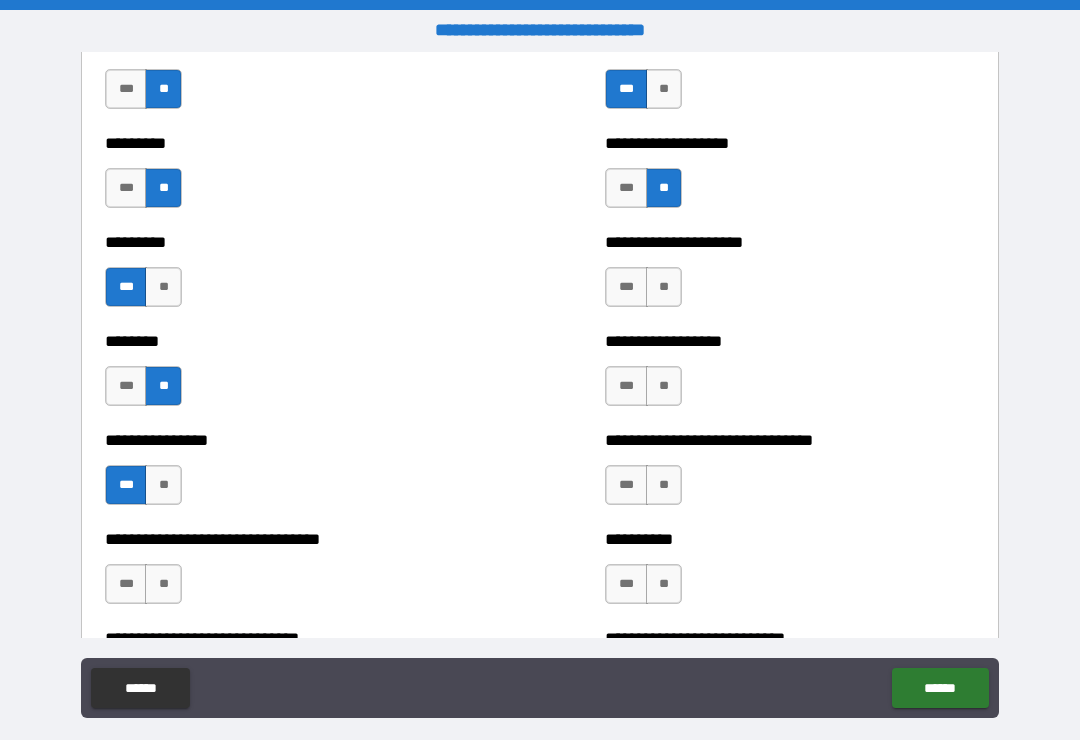 click on "***" at bounding box center [626, 386] 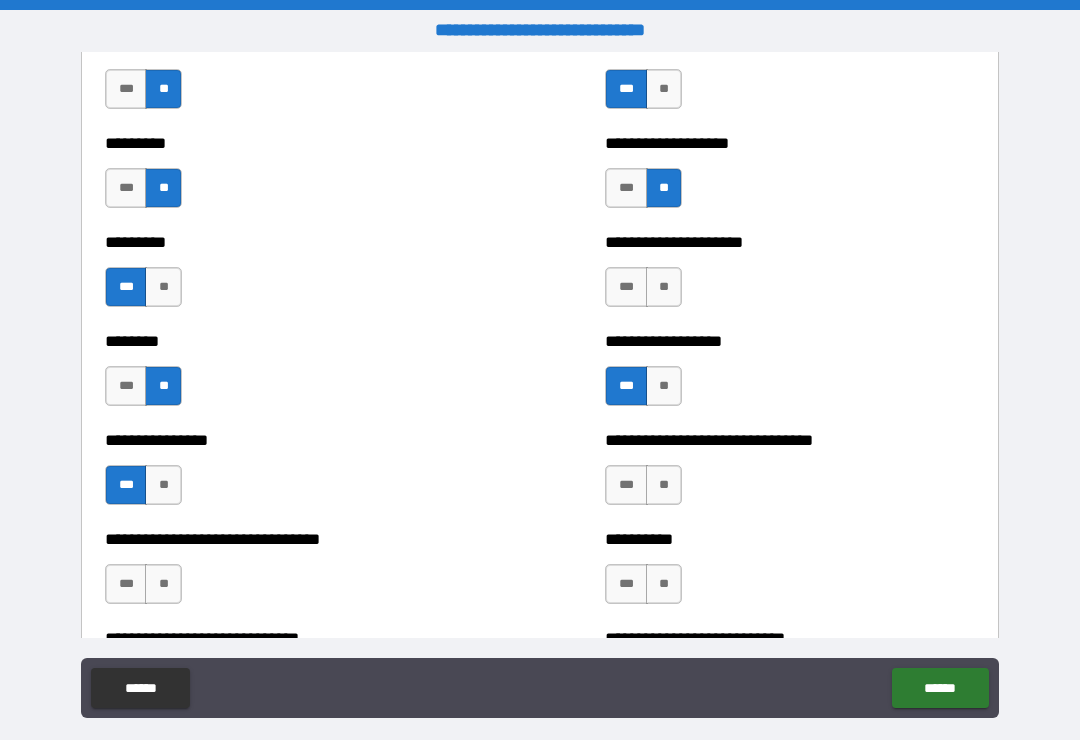 click on "**" at bounding box center (664, 287) 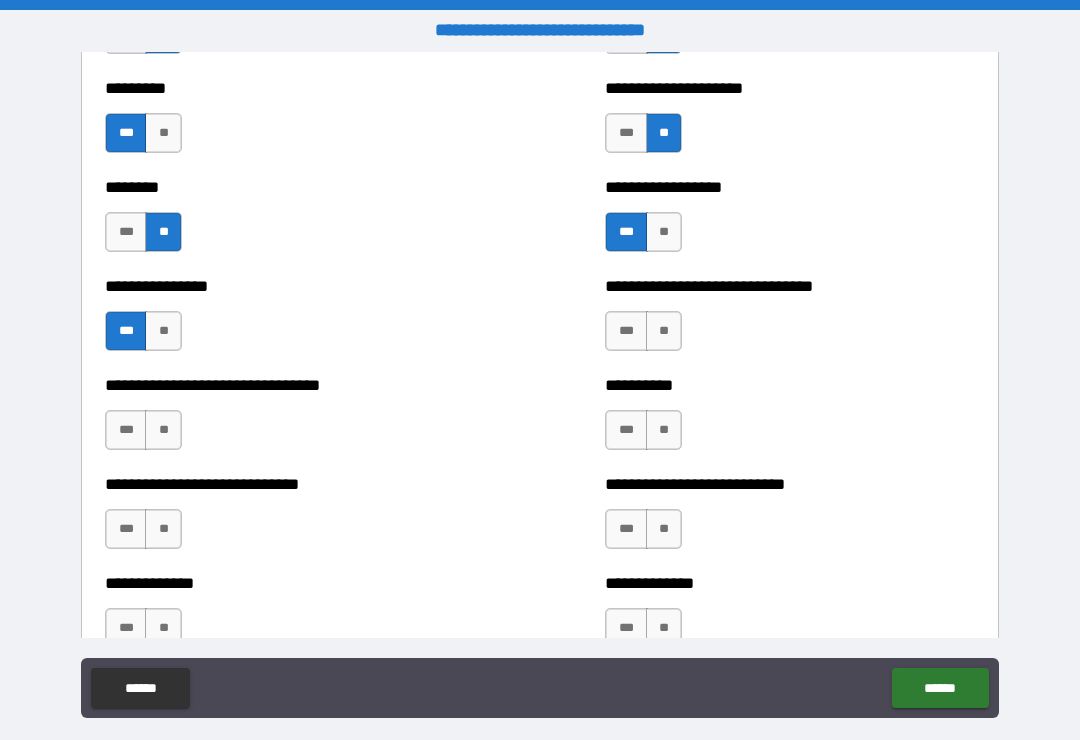 scroll, scrollTop: 7364, scrollLeft: 0, axis: vertical 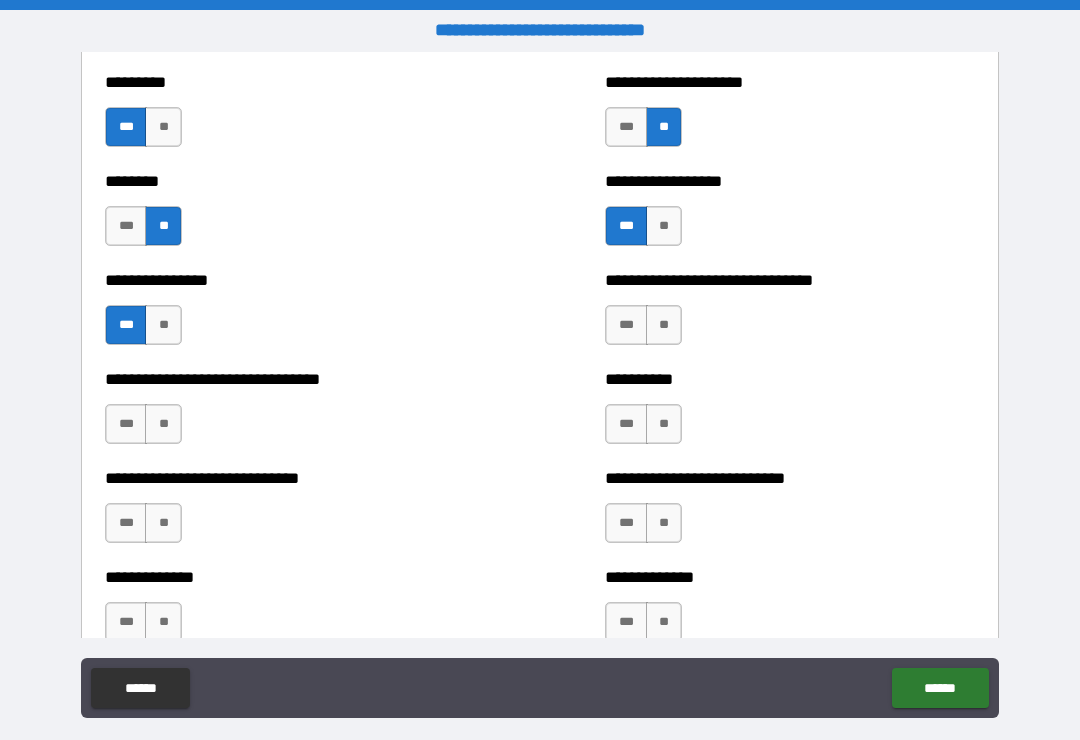 click on "***" at bounding box center [626, 325] 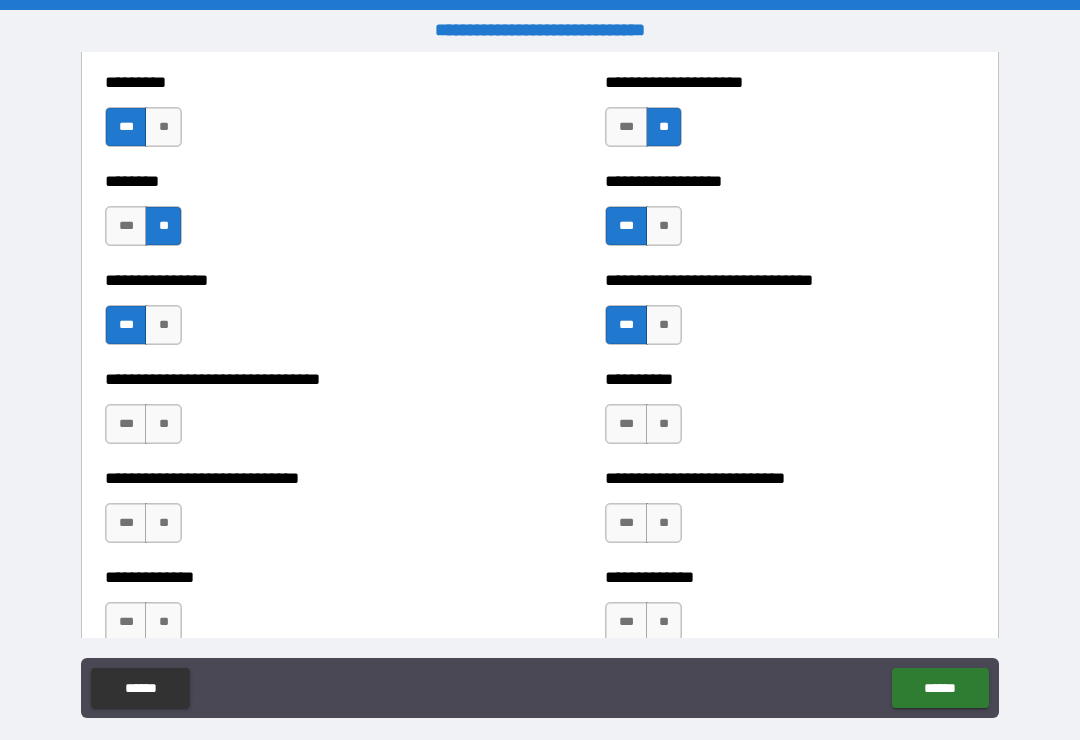 click on "***" at bounding box center [626, 424] 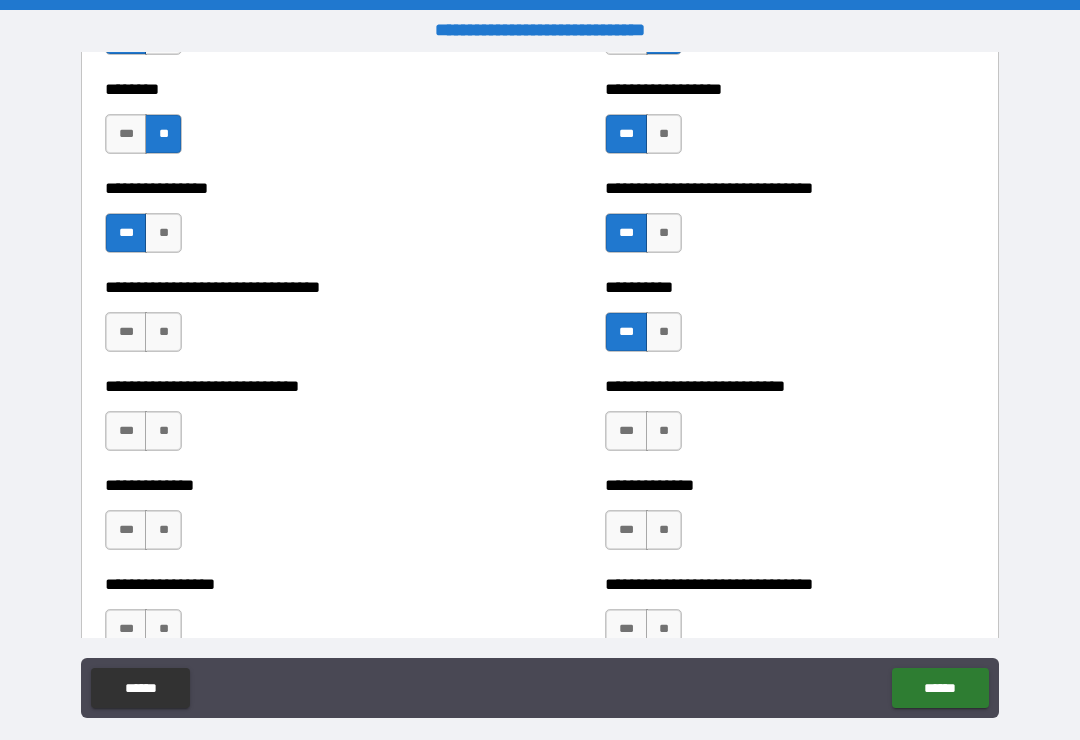 scroll, scrollTop: 7471, scrollLeft: 0, axis: vertical 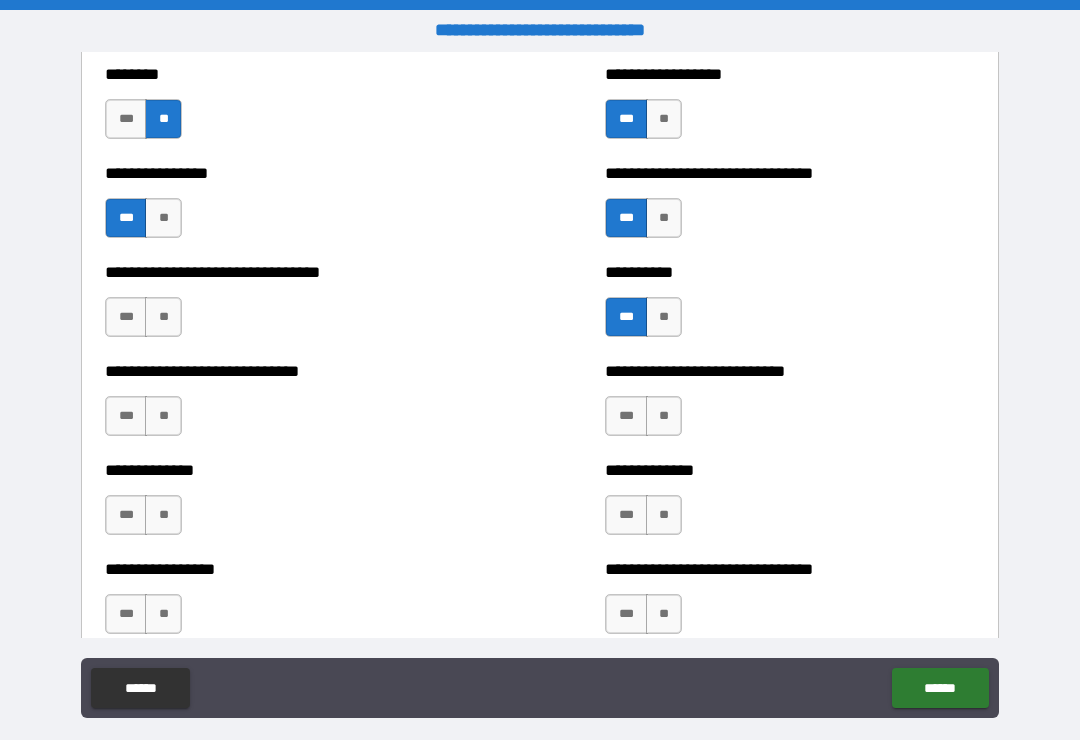 click on "***" at bounding box center (126, 416) 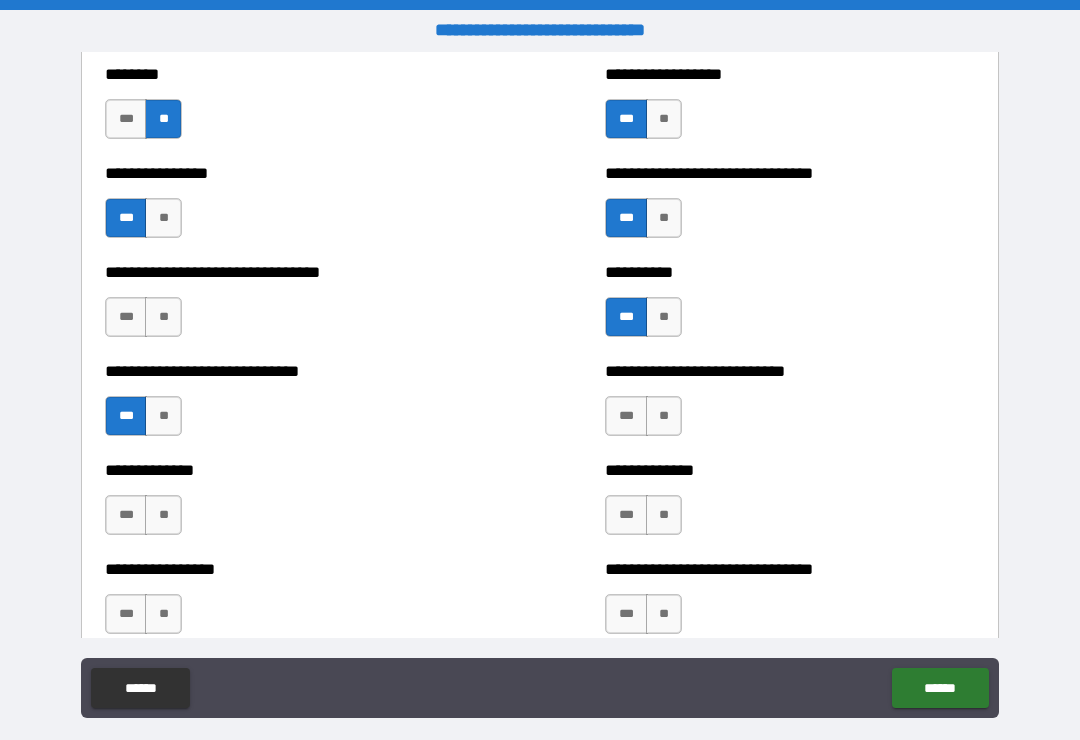 click on "**" at bounding box center (163, 515) 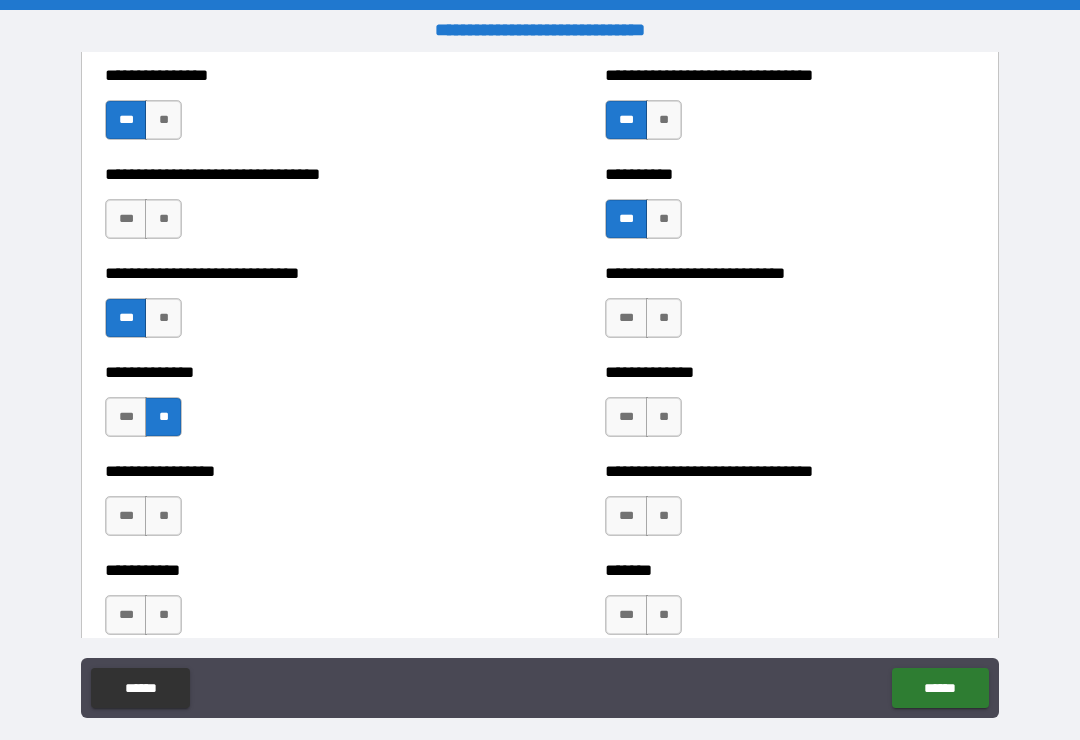 scroll, scrollTop: 7604, scrollLeft: 0, axis: vertical 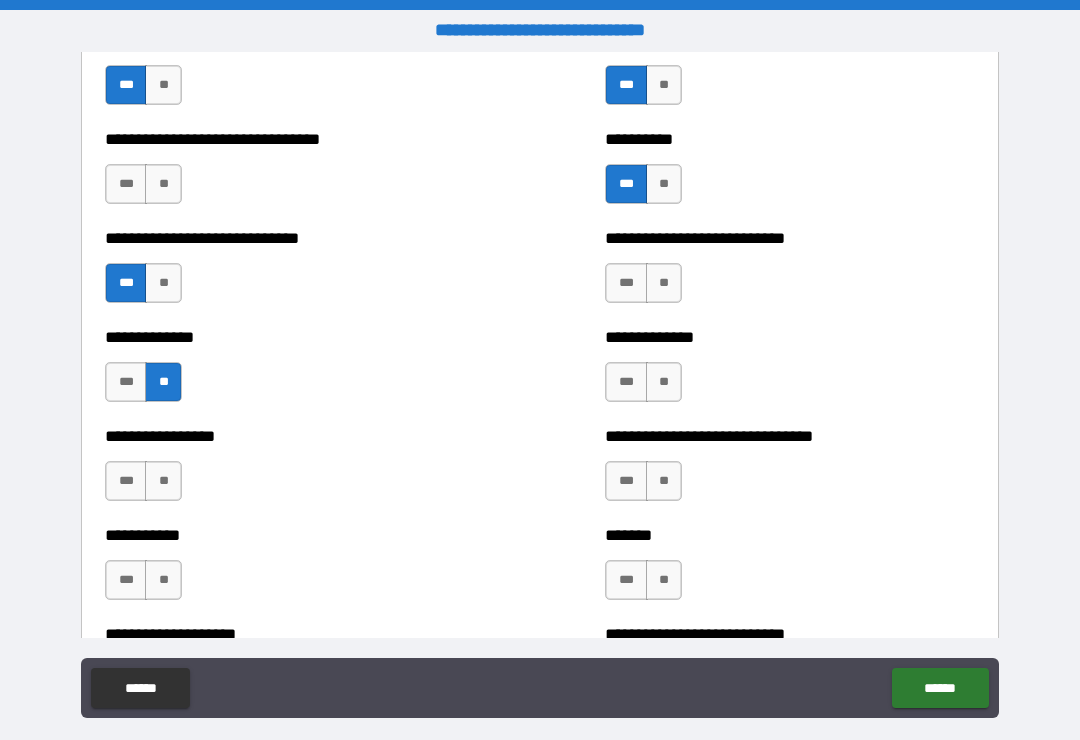 click on "**" at bounding box center (163, 481) 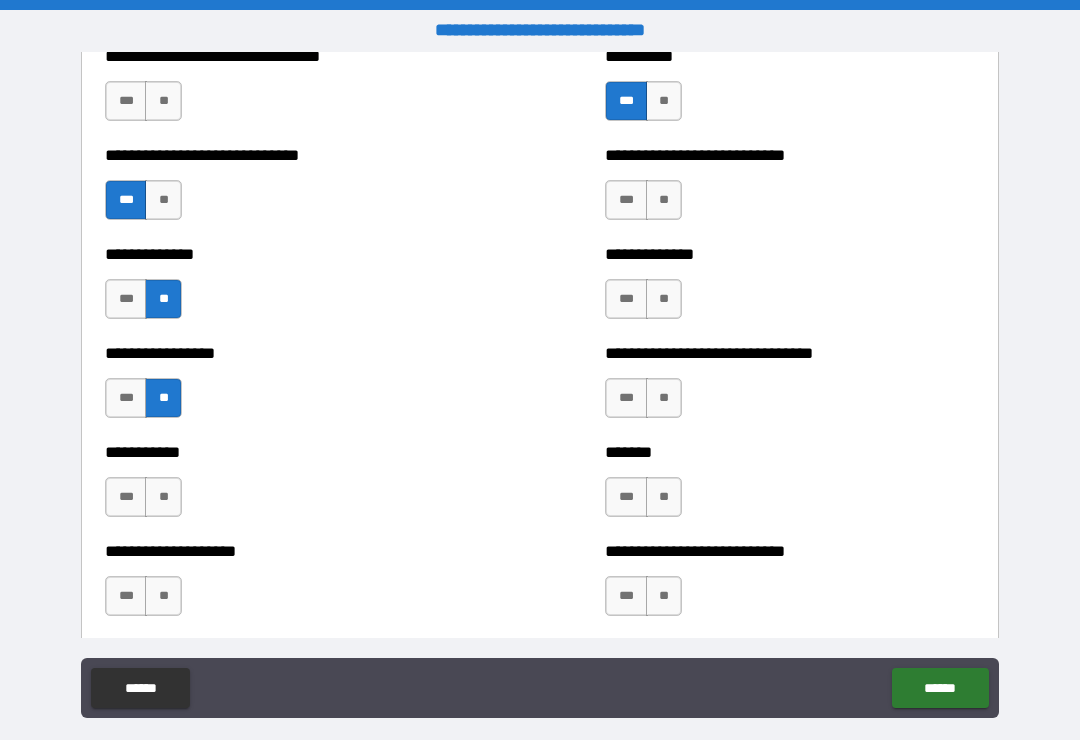 scroll, scrollTop: 7688, scrollLeft: 0, axis: vertical 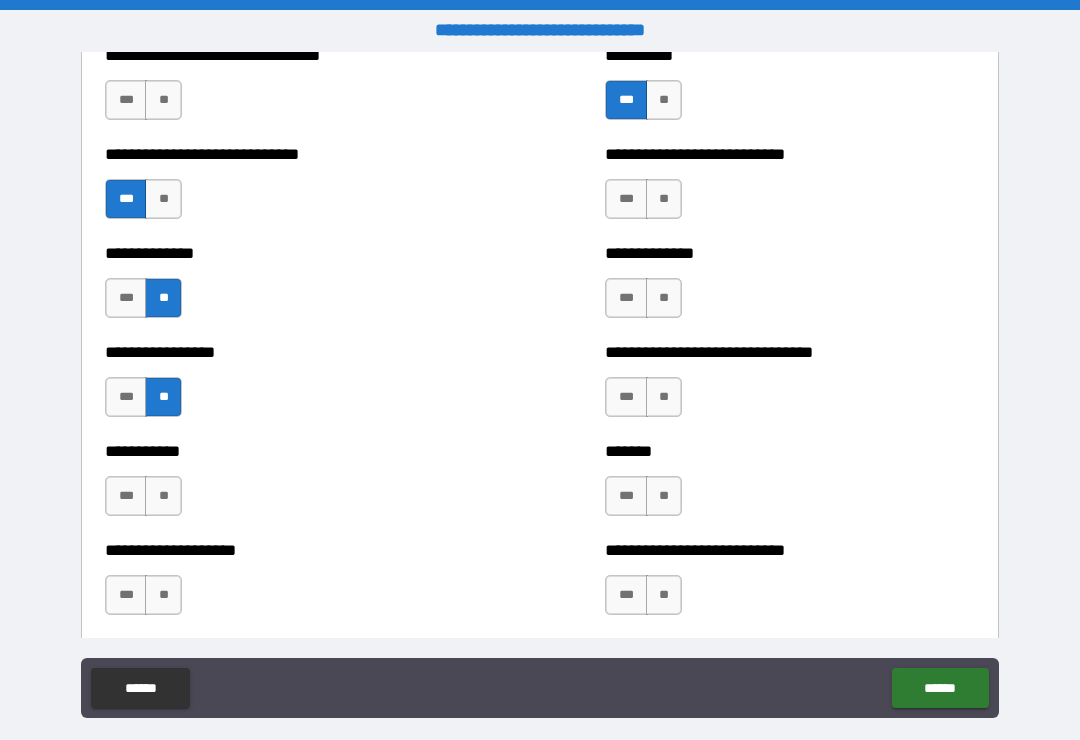 click on "***" at bounding box center (126, 397) 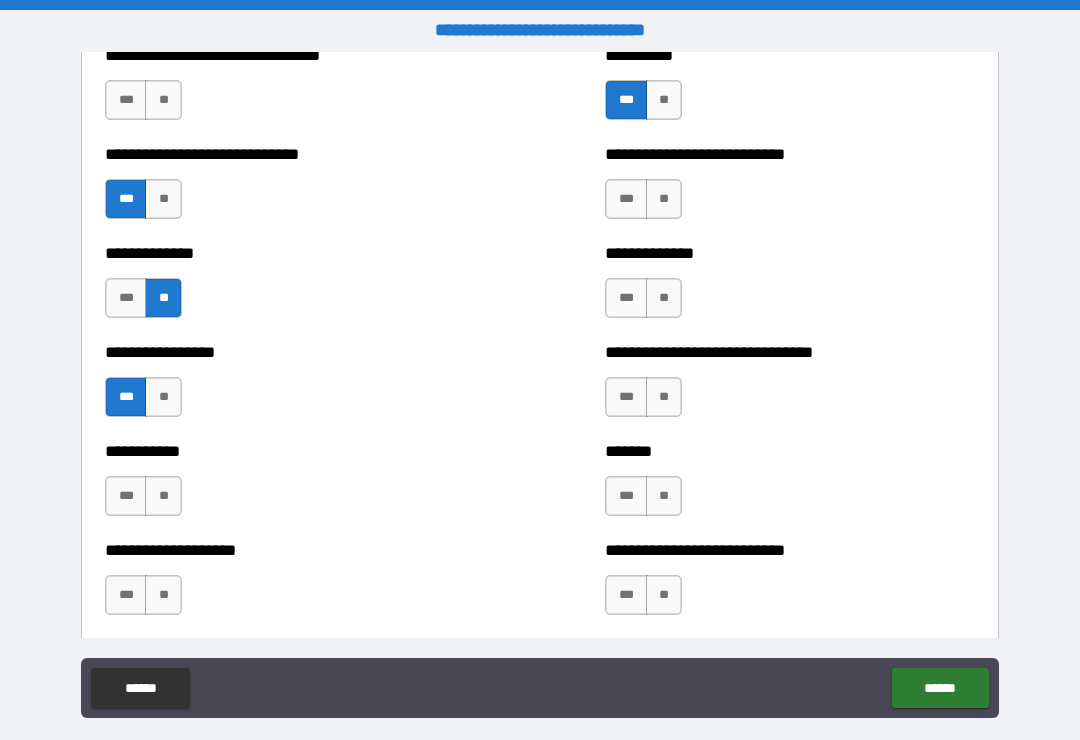 click on "***" at bounding box center [126, 496] 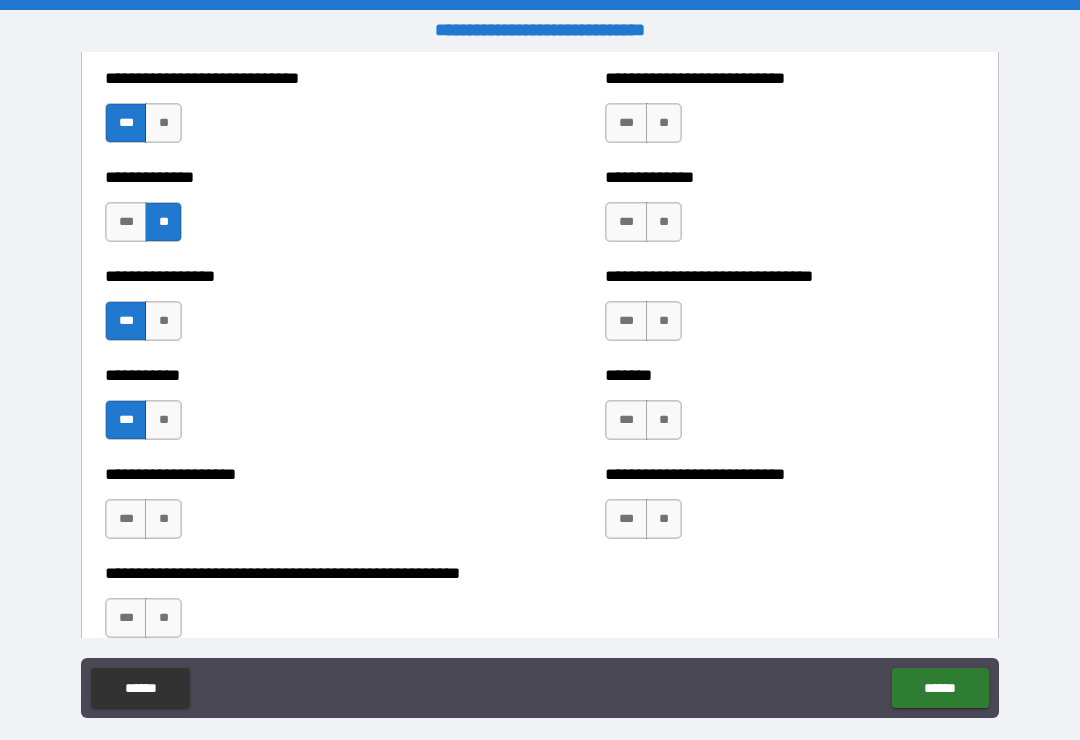 scroll, scrollTop: 7797, scrollLeft: 0, axis: vertical 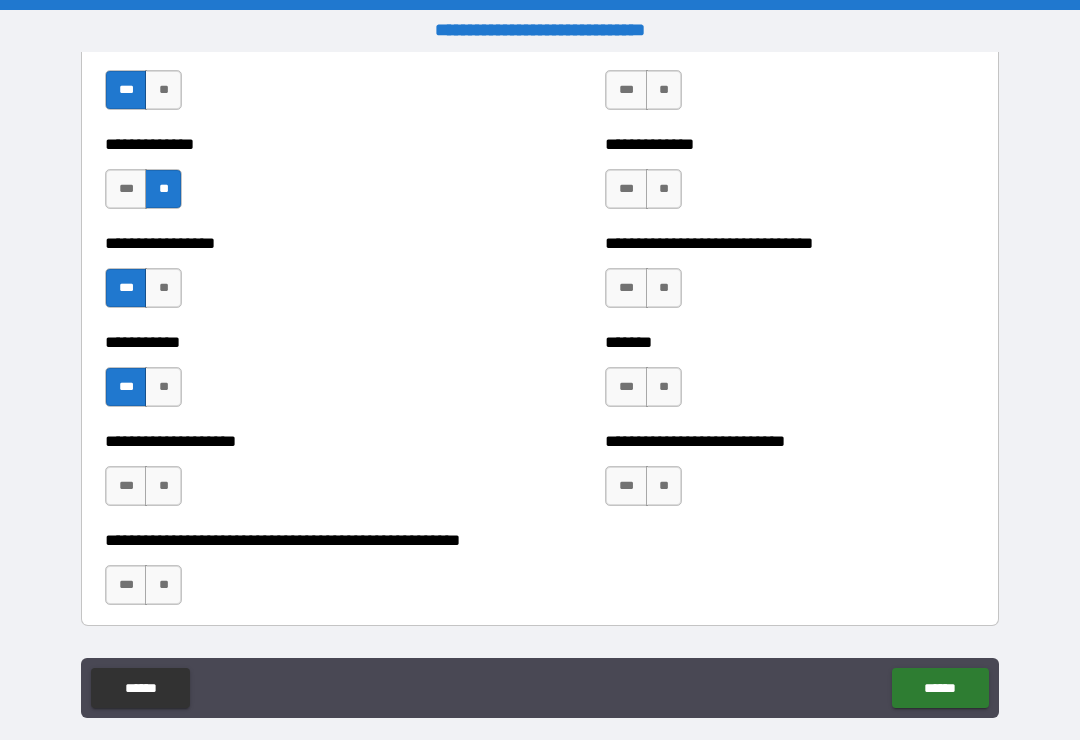 click on "**" at bounding box center [163, 486] 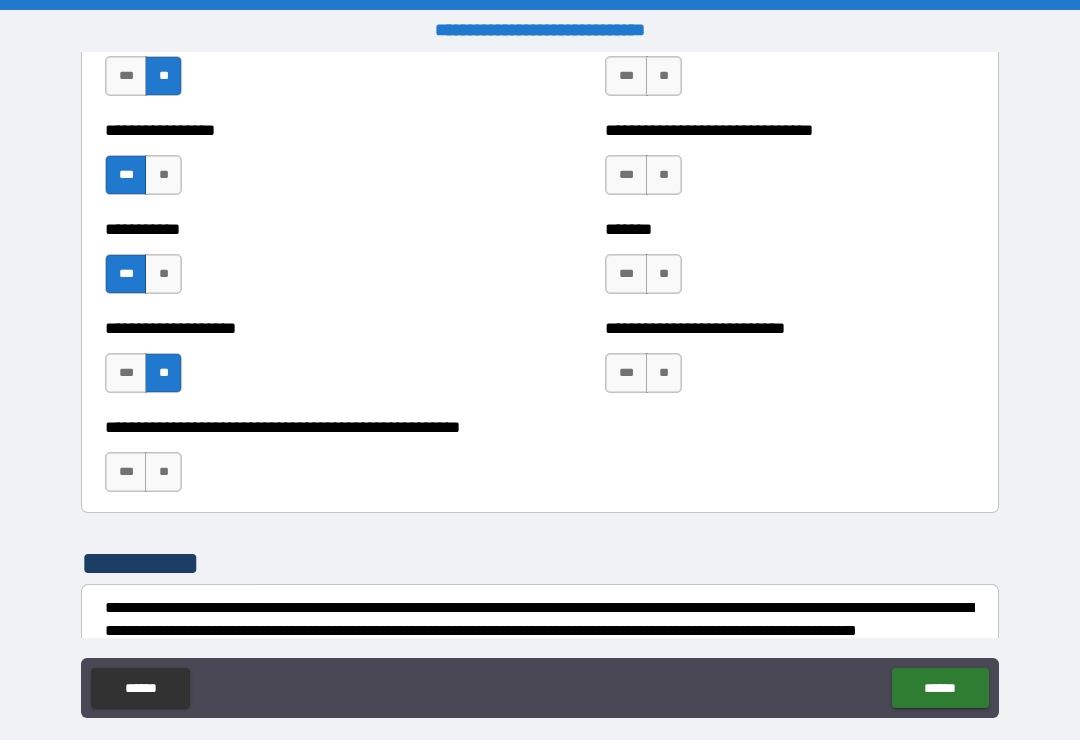 scroll, scrollTop: 7942, scrollLeft: 0, axis: vertical 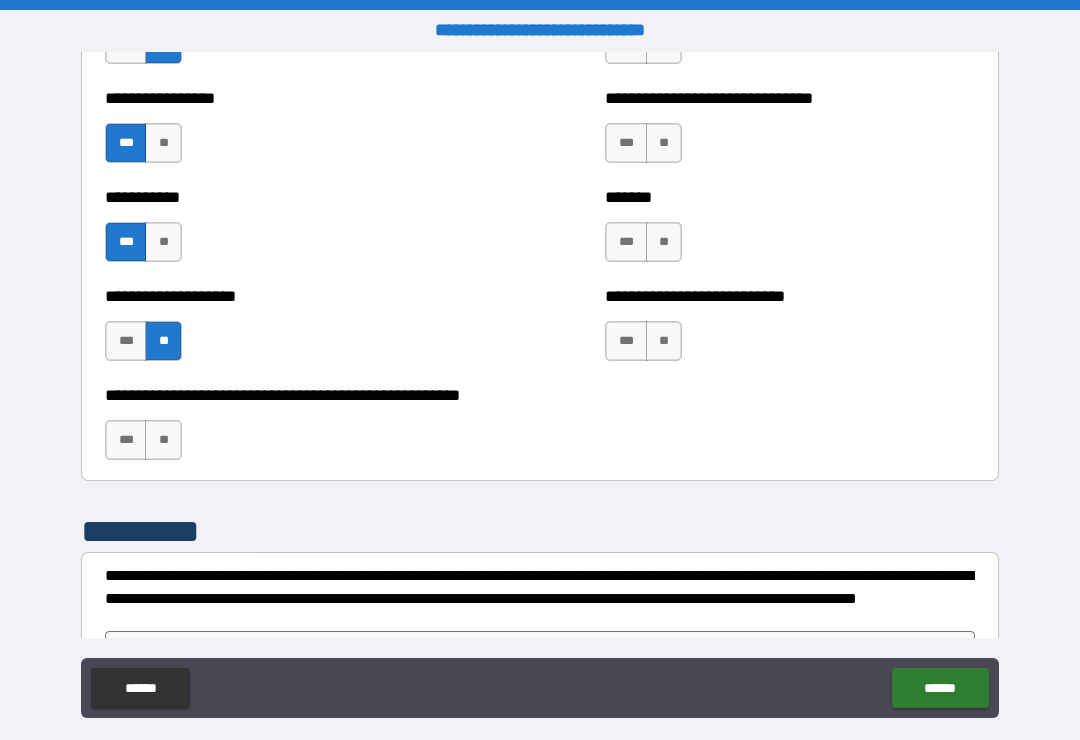 click on "**" at bounding box center [163, 440] 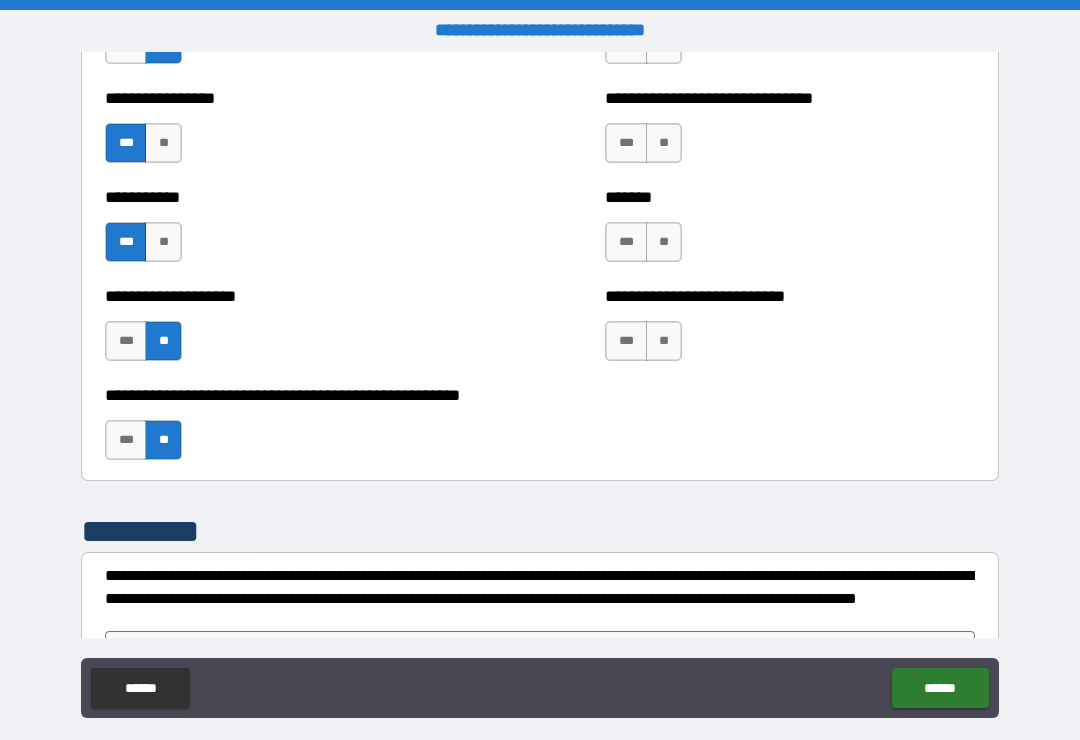 click on "**" at bounding box center (664, 341) 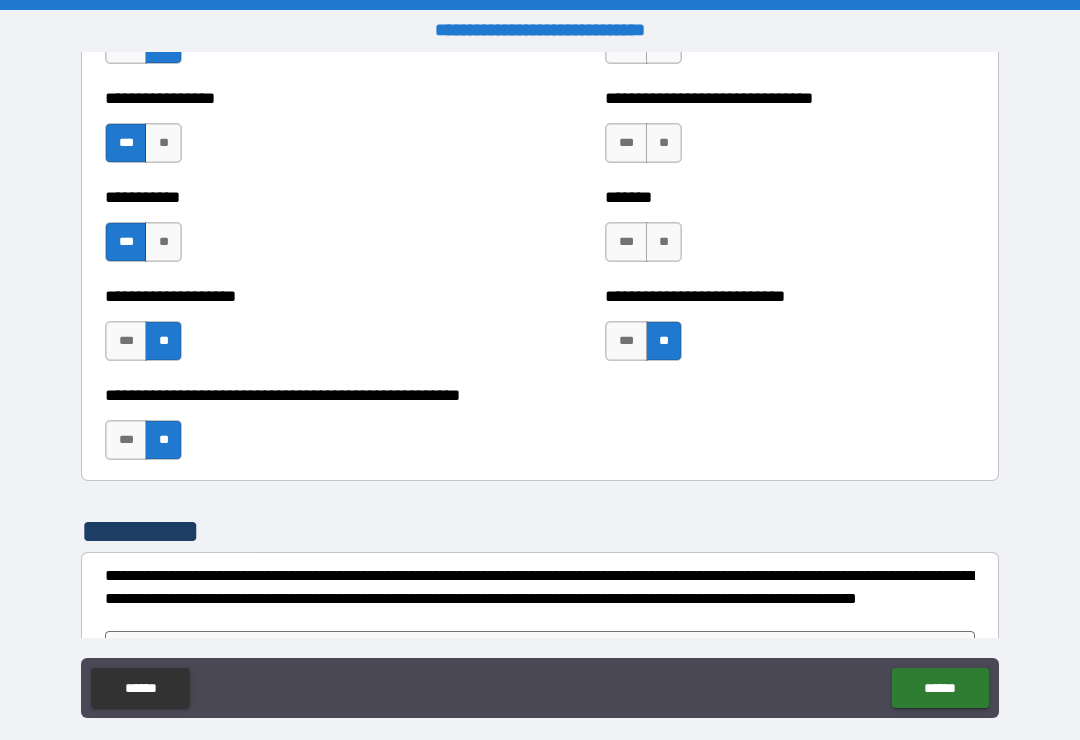 click on "***" at bounding box center [626, 242] 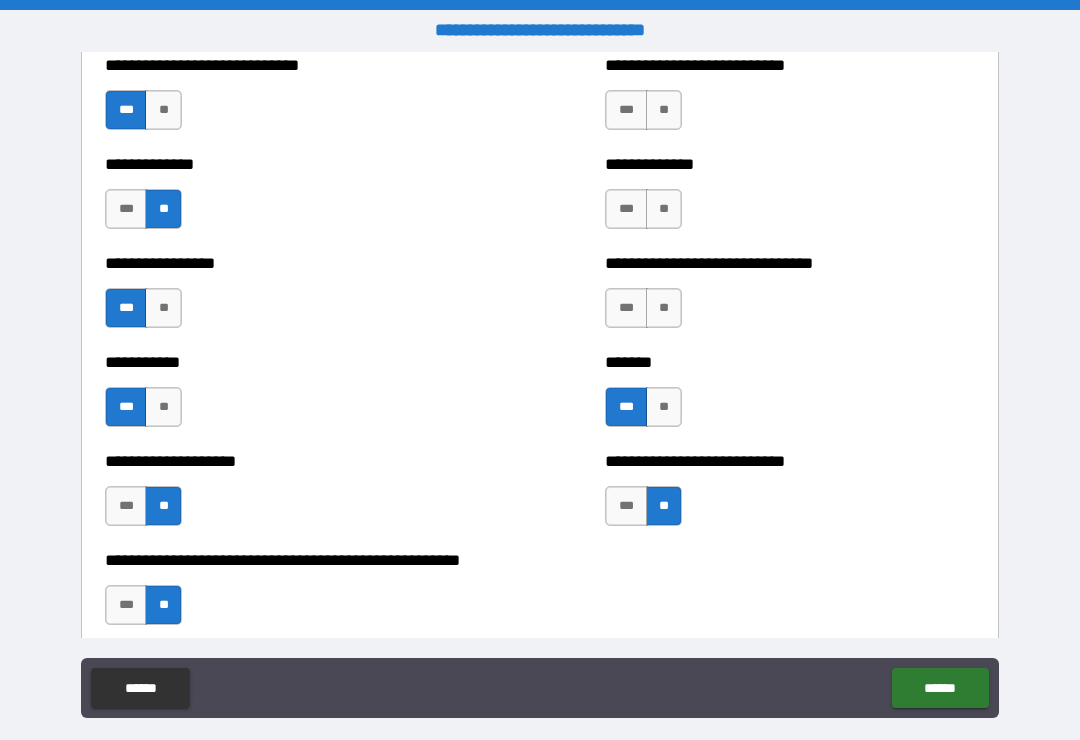 scroll, scrollTop: 7775, scrollLeft: 0, axis: vertical 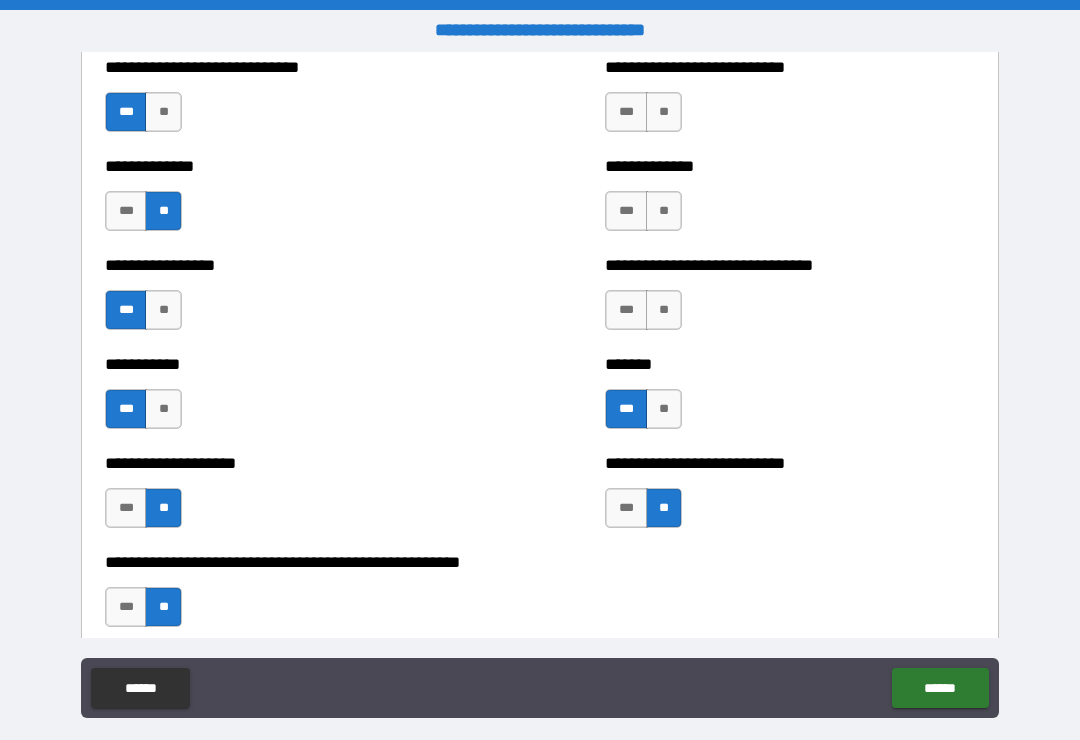 click on "***" at bounding box center (626, 310) 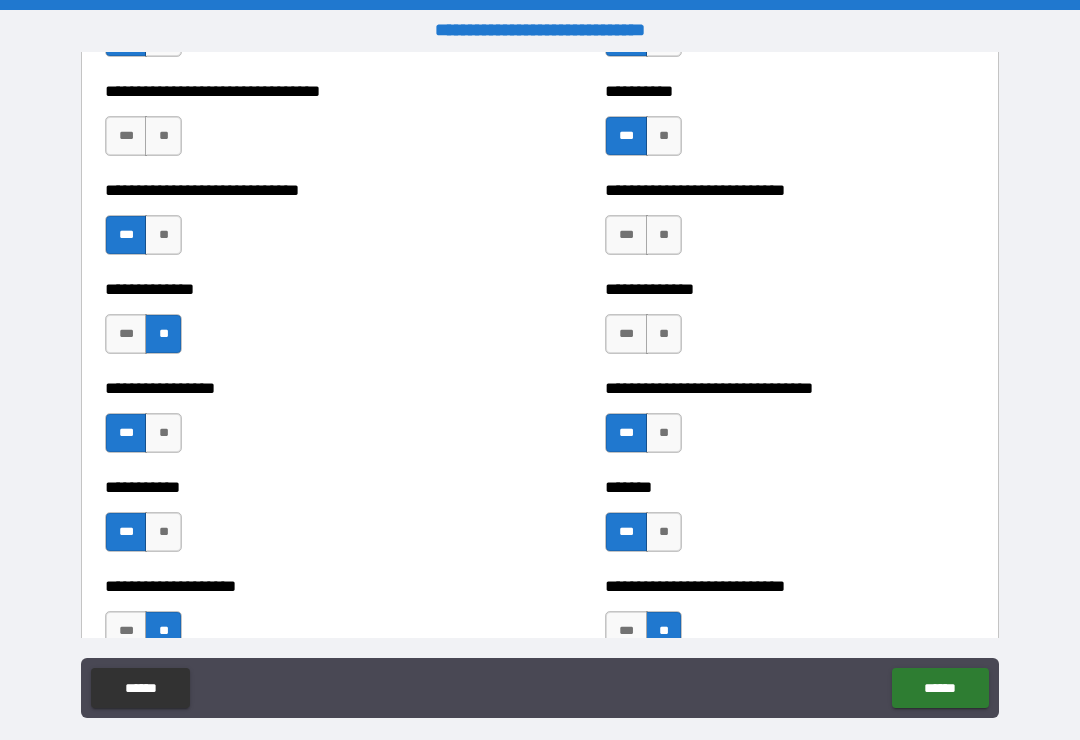 scroll, scrollTop: 7648, scrollLeft: 0, axis: vertical 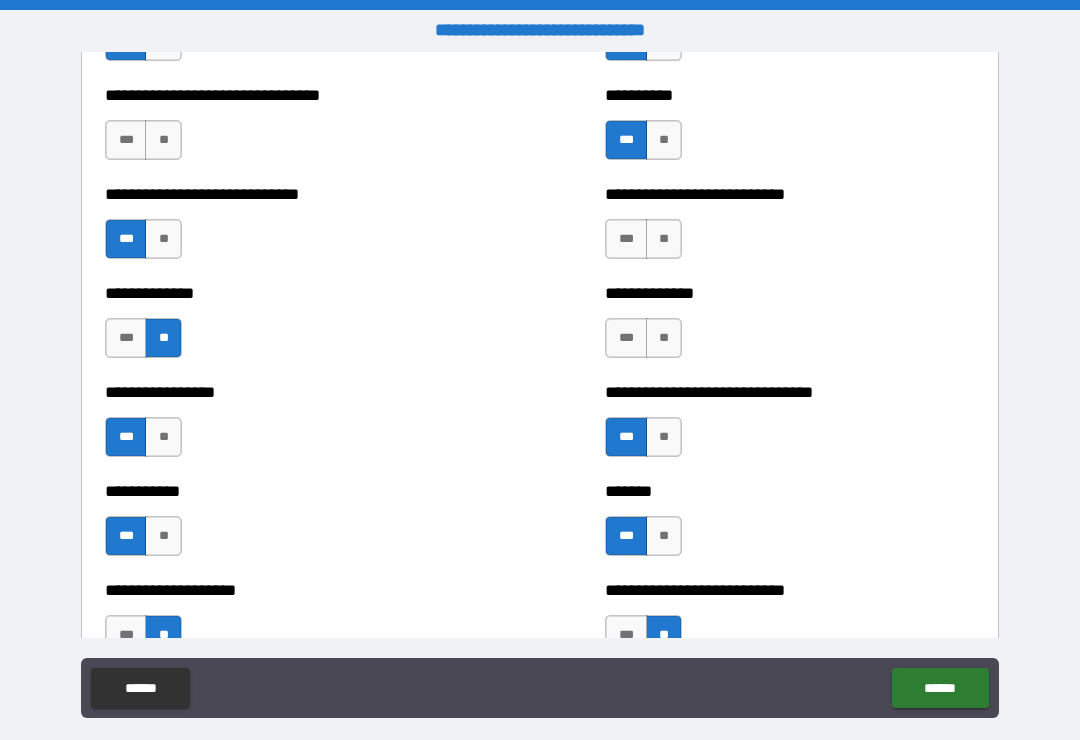 click on "**" at bounding box center (664, 338) 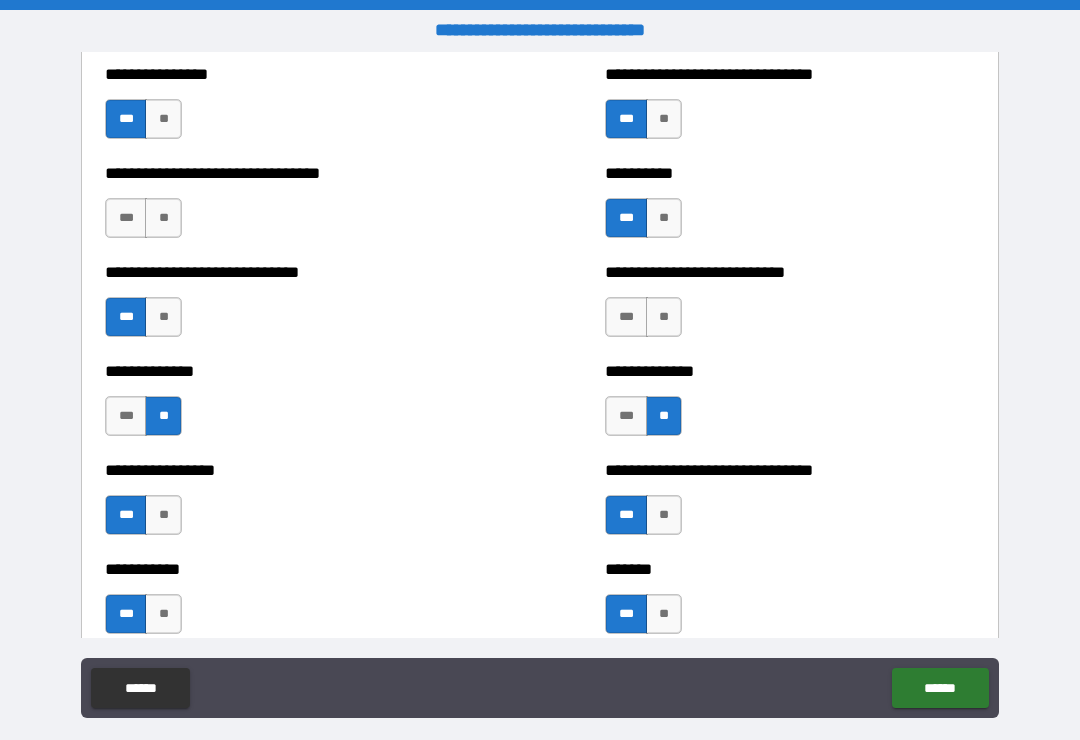 scroll, scrollTop: 7566, scrollLeft: 0, axis: vertical 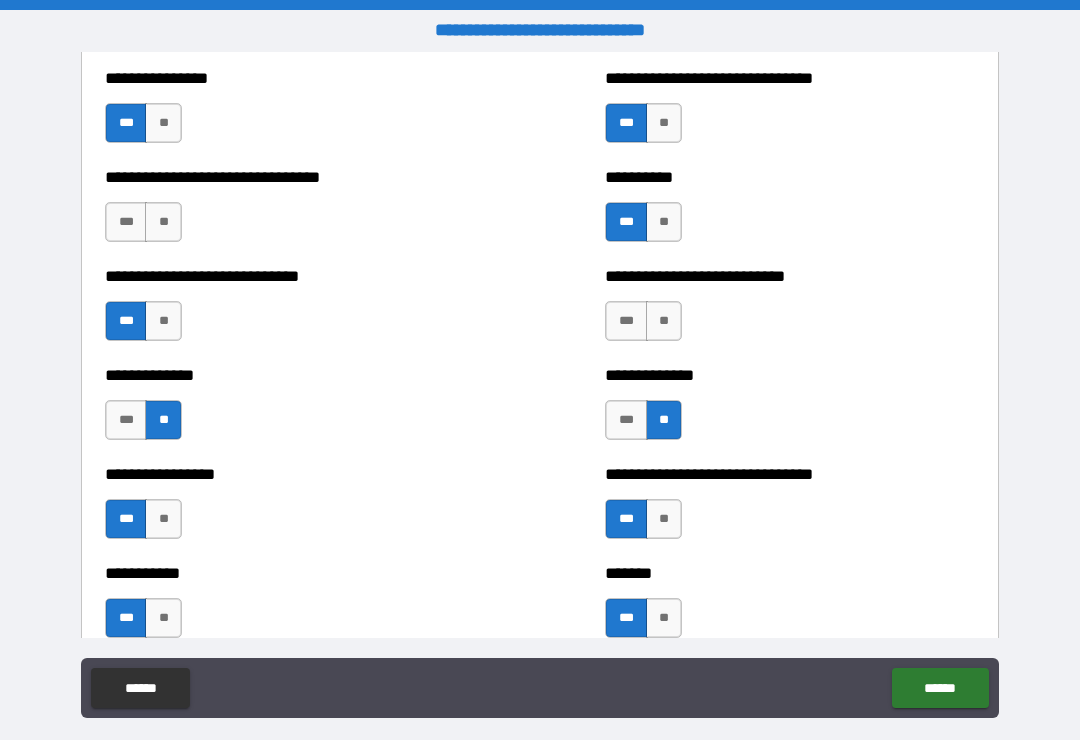 click on "***" at bounding box center (626, 321) 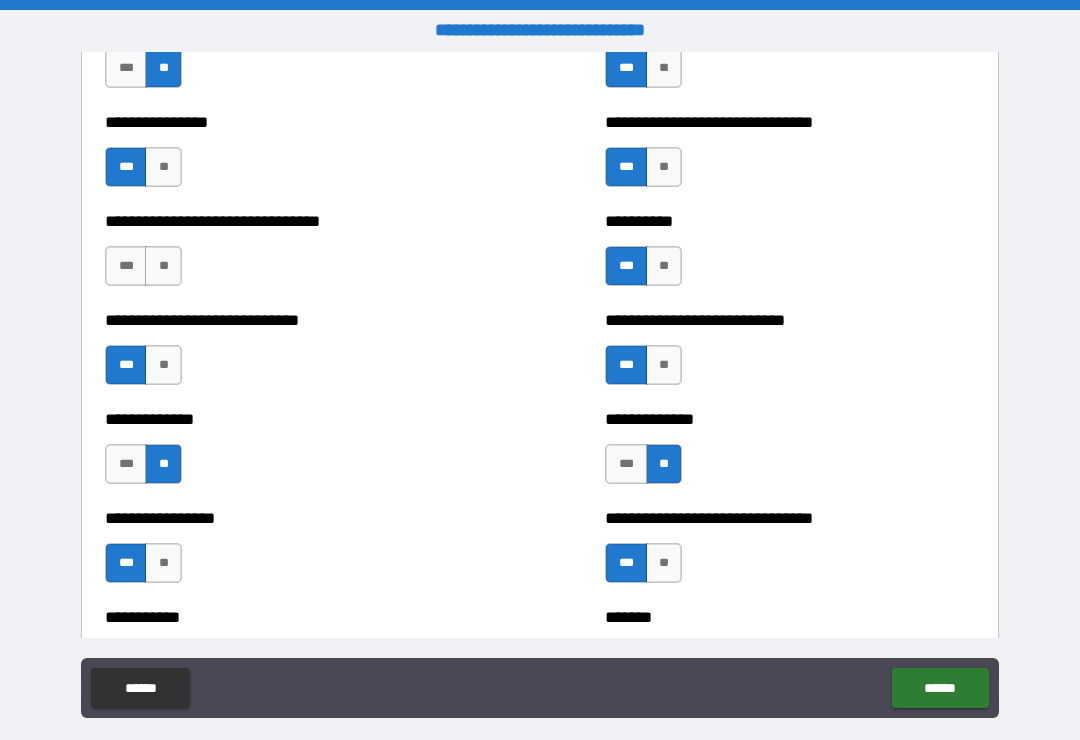 scroll, scrollTop: 7521, scrollLeft: 0, axis: vertical 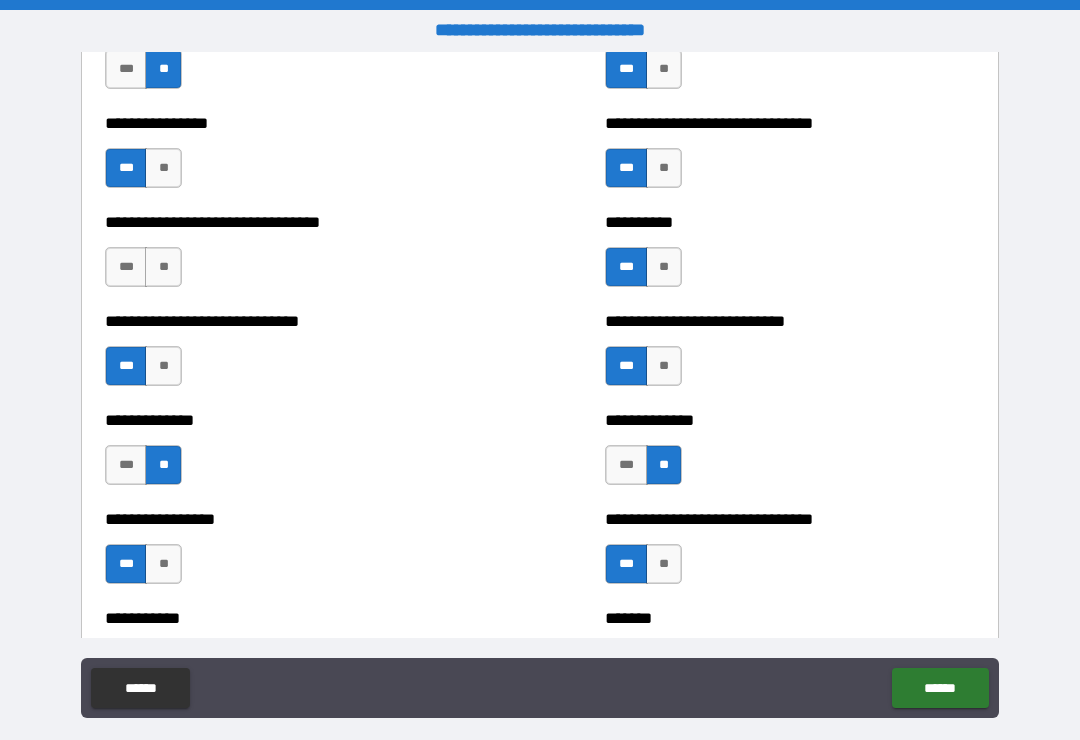click on "***" at bounding box center (126, 267) 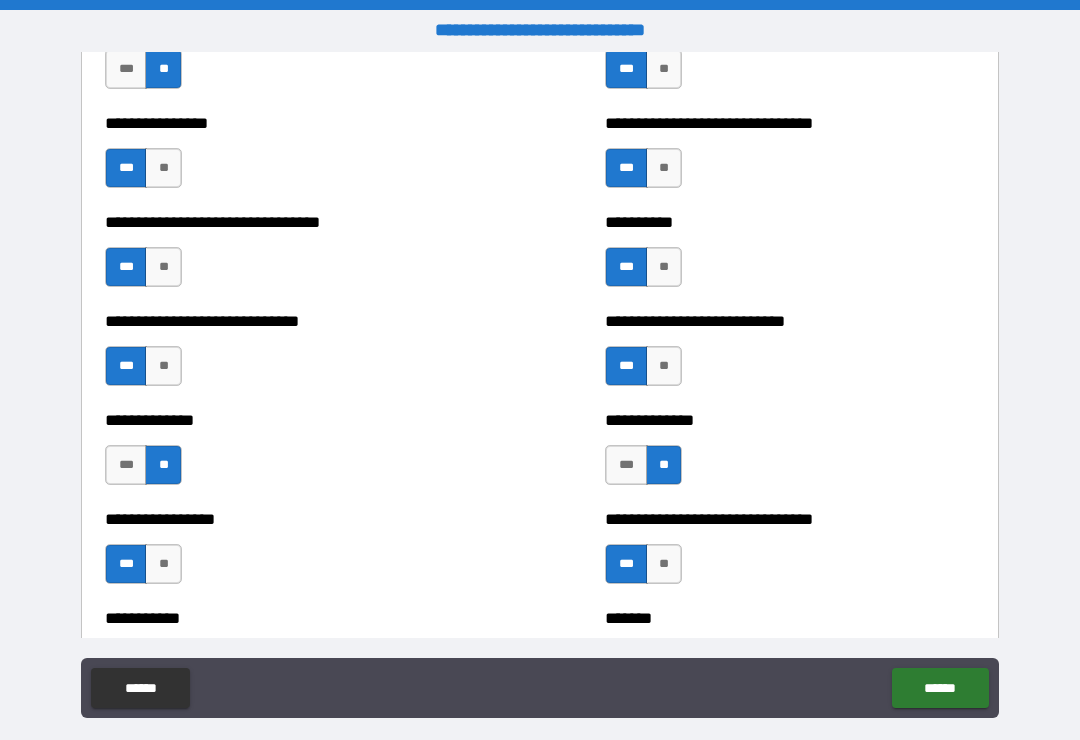 click on "**" at bounding box center (163, 267) 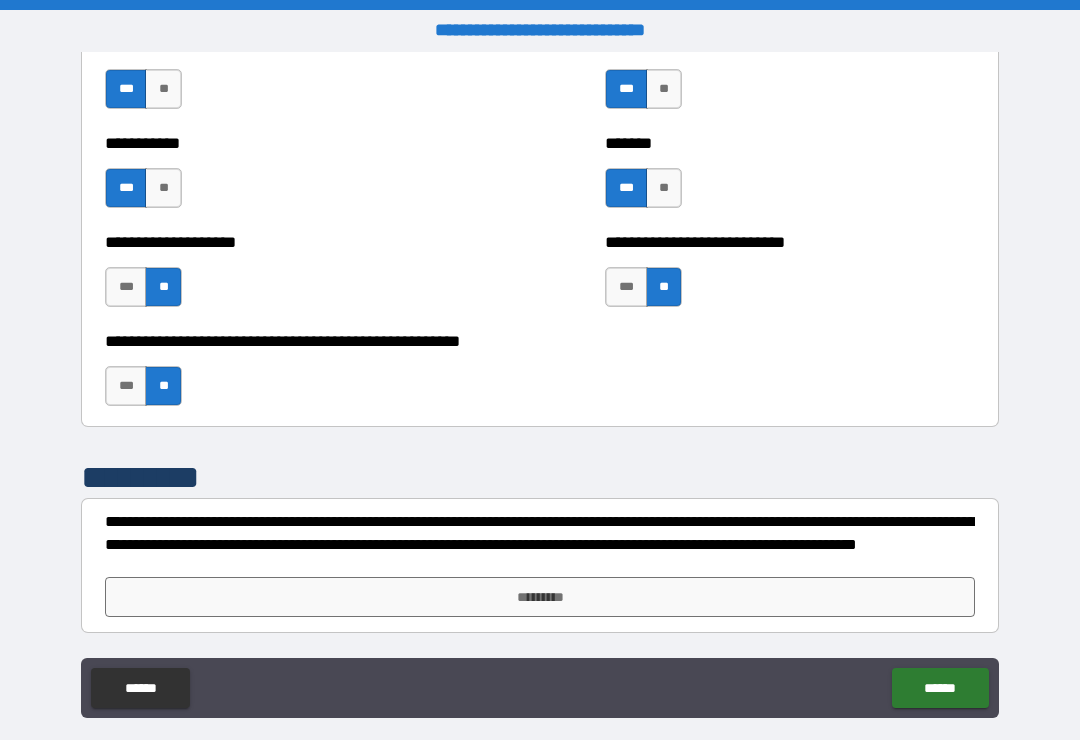 scroll, scrollTop: 7996, scrollLeft: 0, axis: vertical 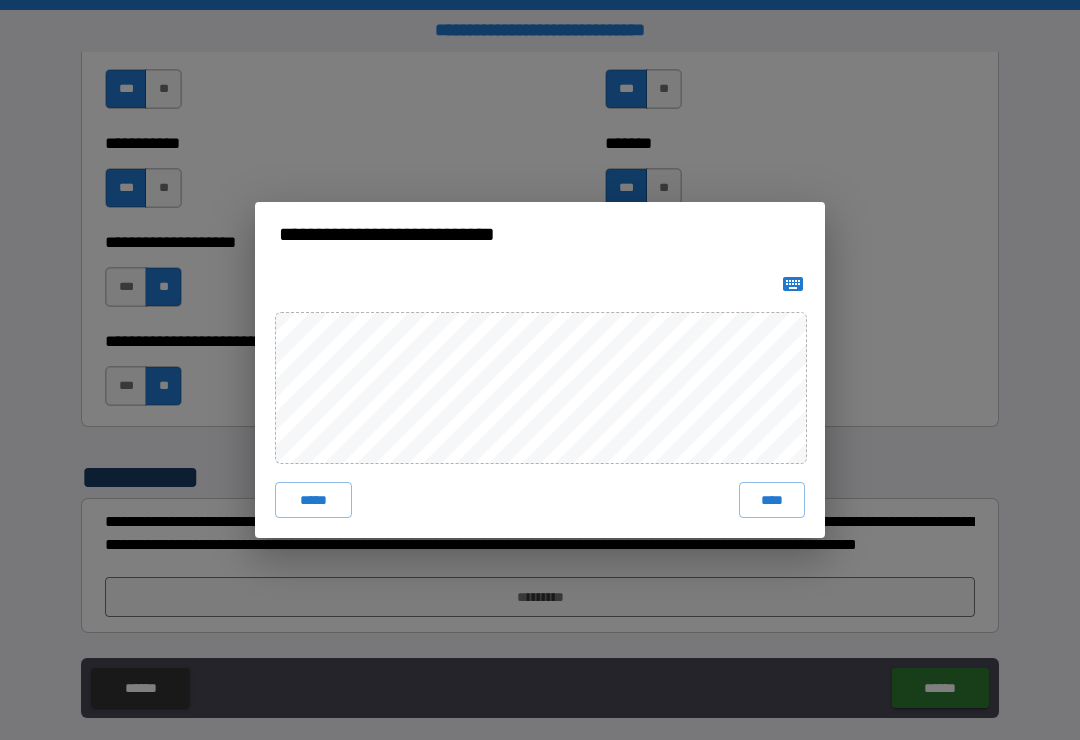 click on "****" at bounding box center (772, 500) 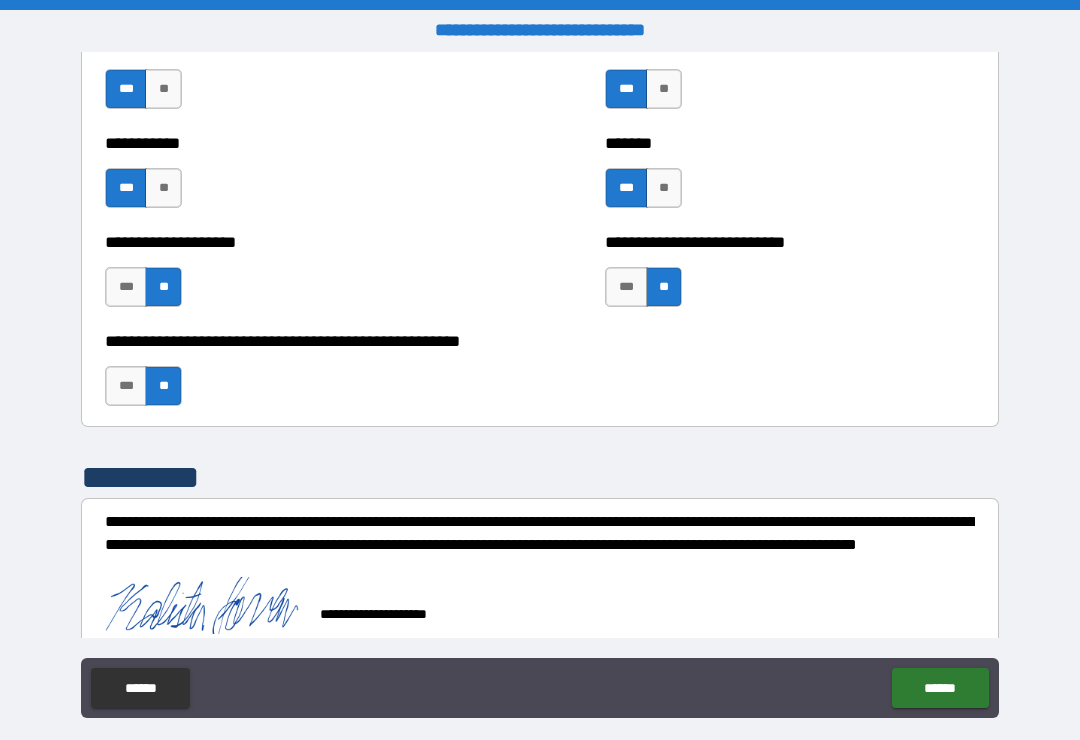 scroll, scrollTop: 7986, scrollLeft: 0, axis: vertical 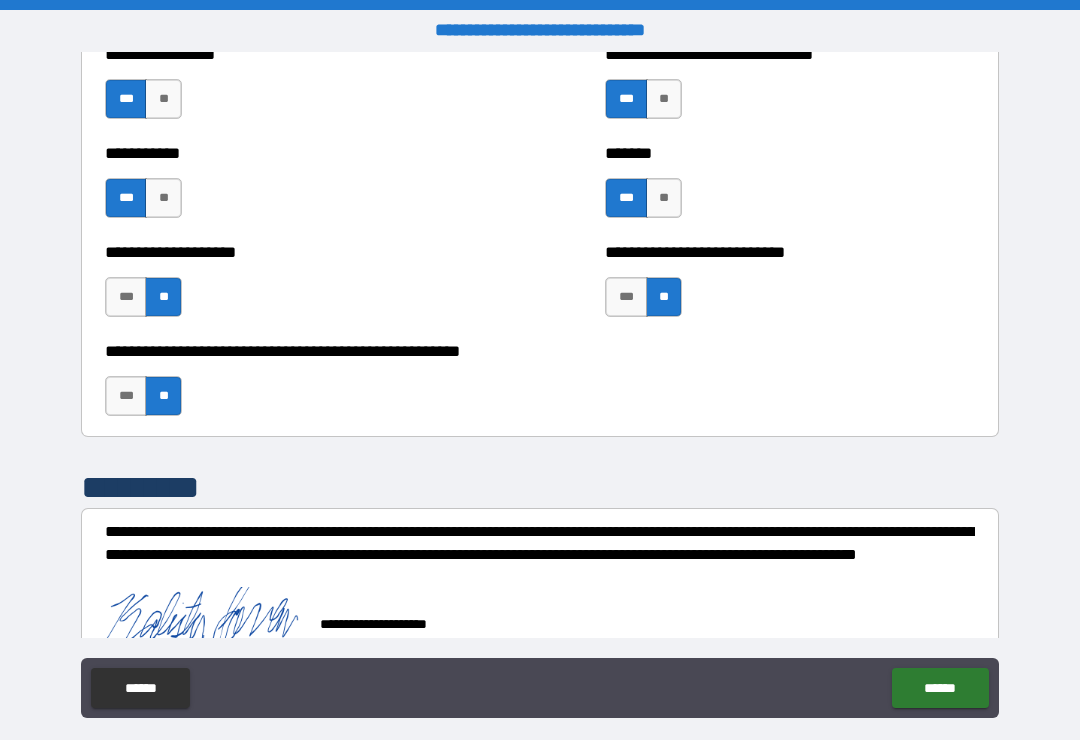click on "******" at bounding box center [940, 688] 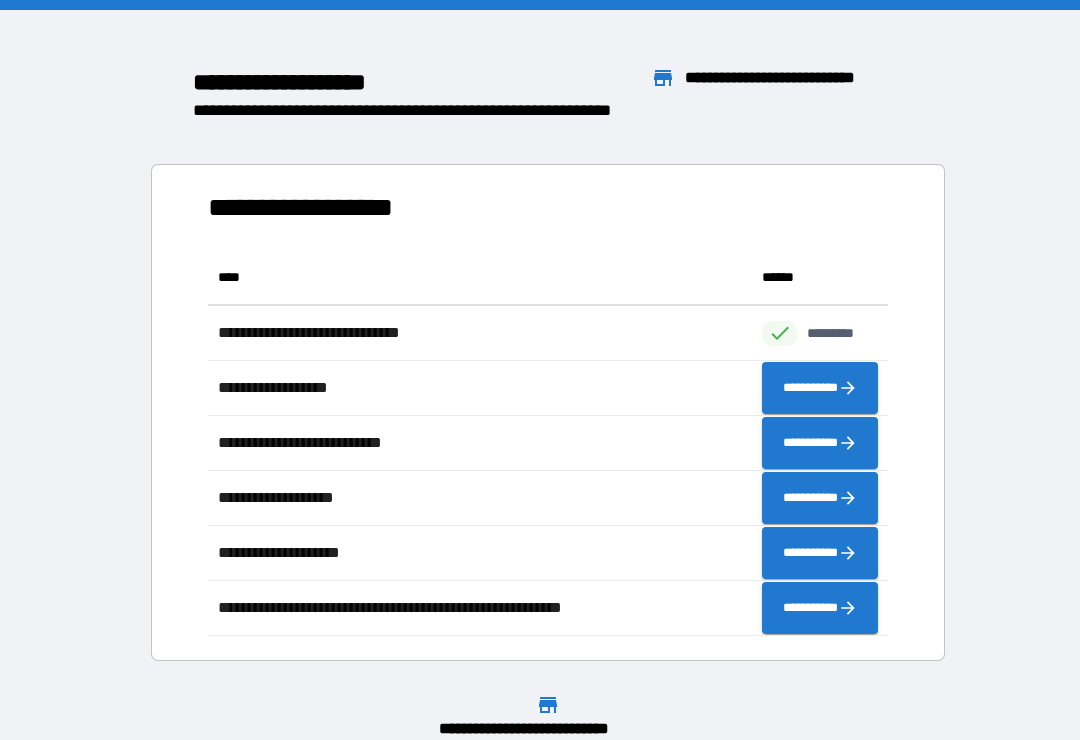 scroll, scrollTop: 1, scrollLeft: 1, axis: both 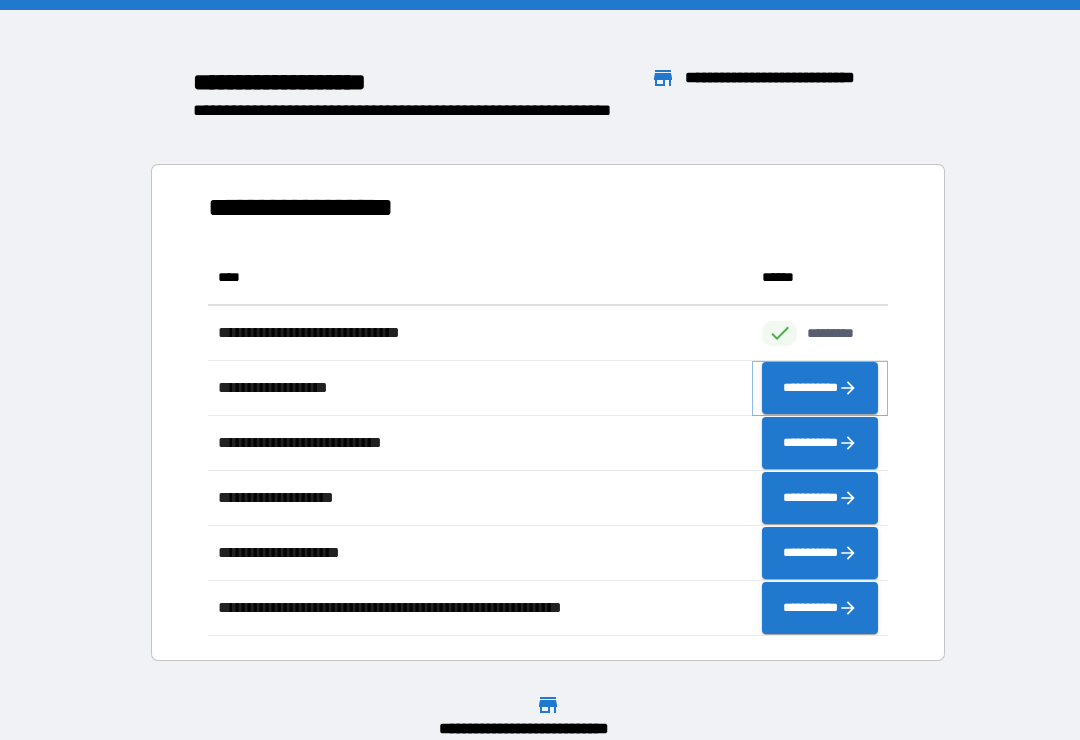 click on "**********" at bounding box center [820, 388] 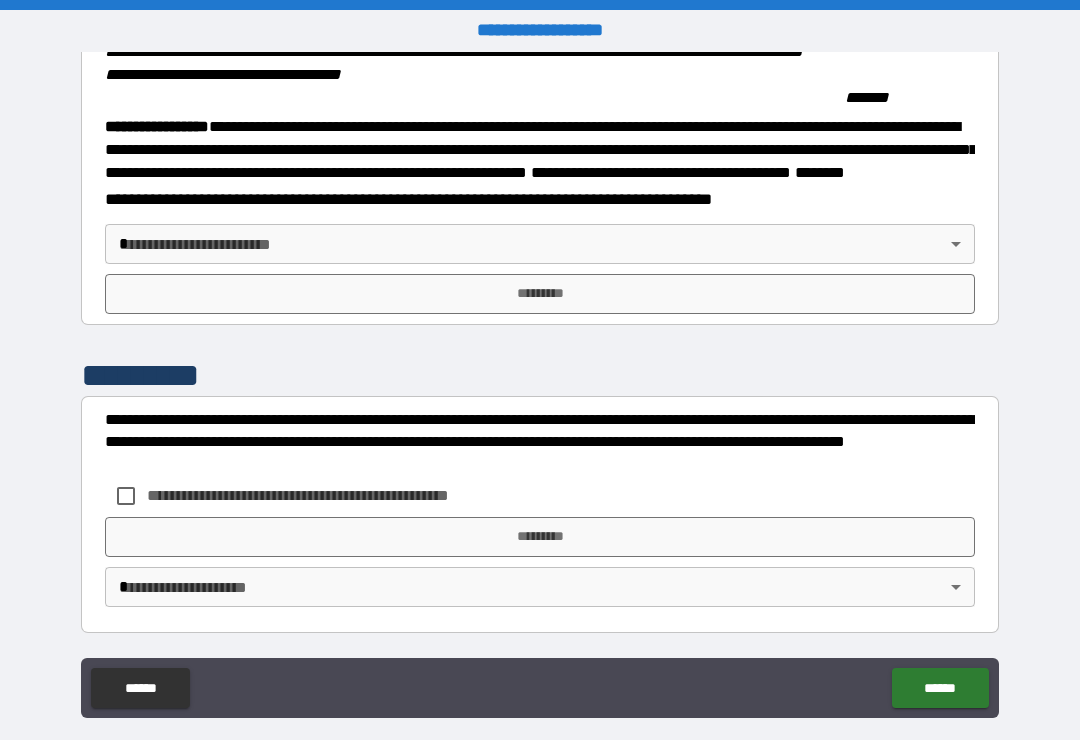 scroll, scrollTop: 2215, scrollLeft: 0, axis: vertical 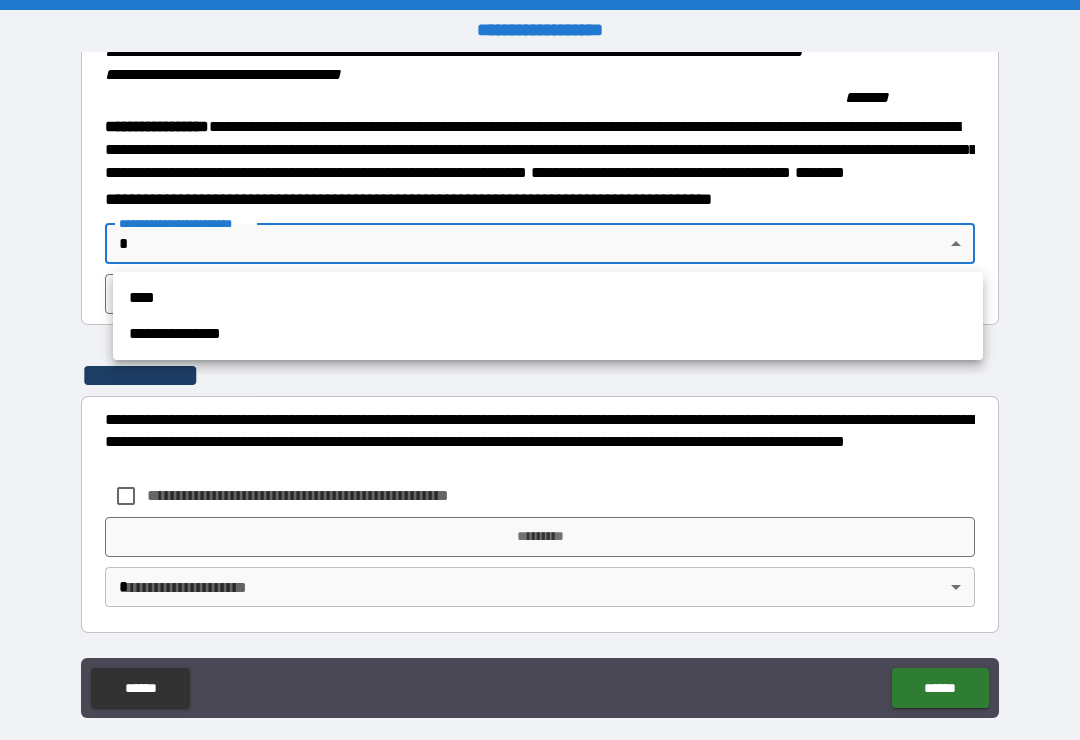 click on "****" at bounding box center (548, 298) 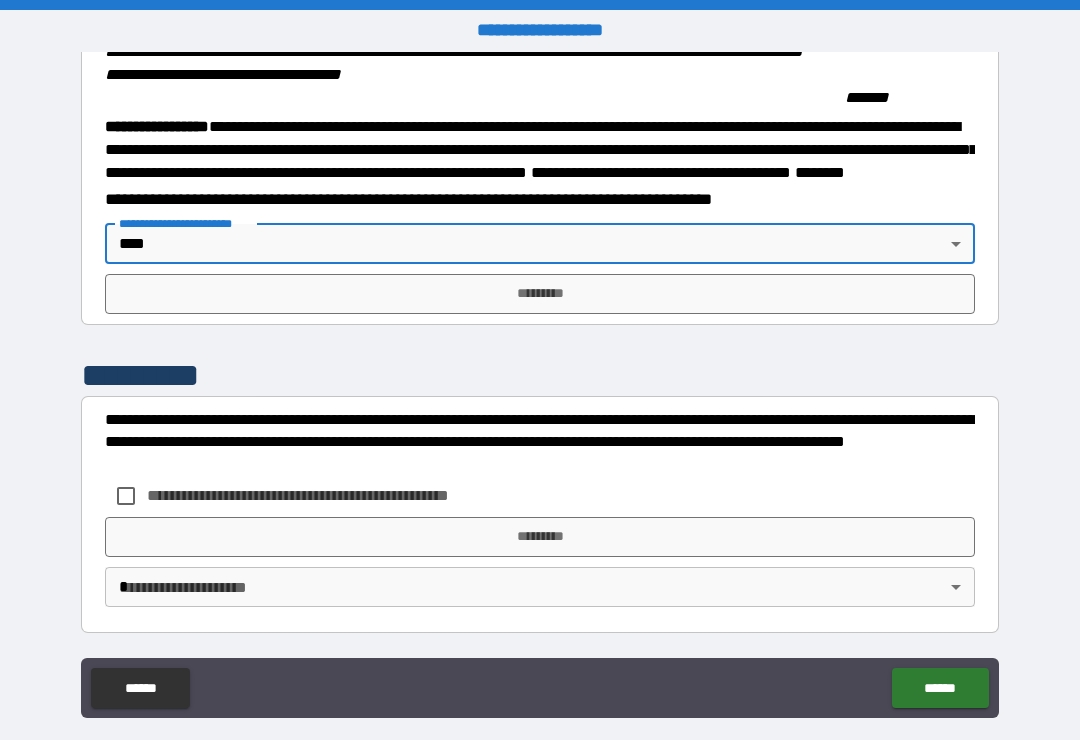 click on "*********" at bounding box center [540, 294] 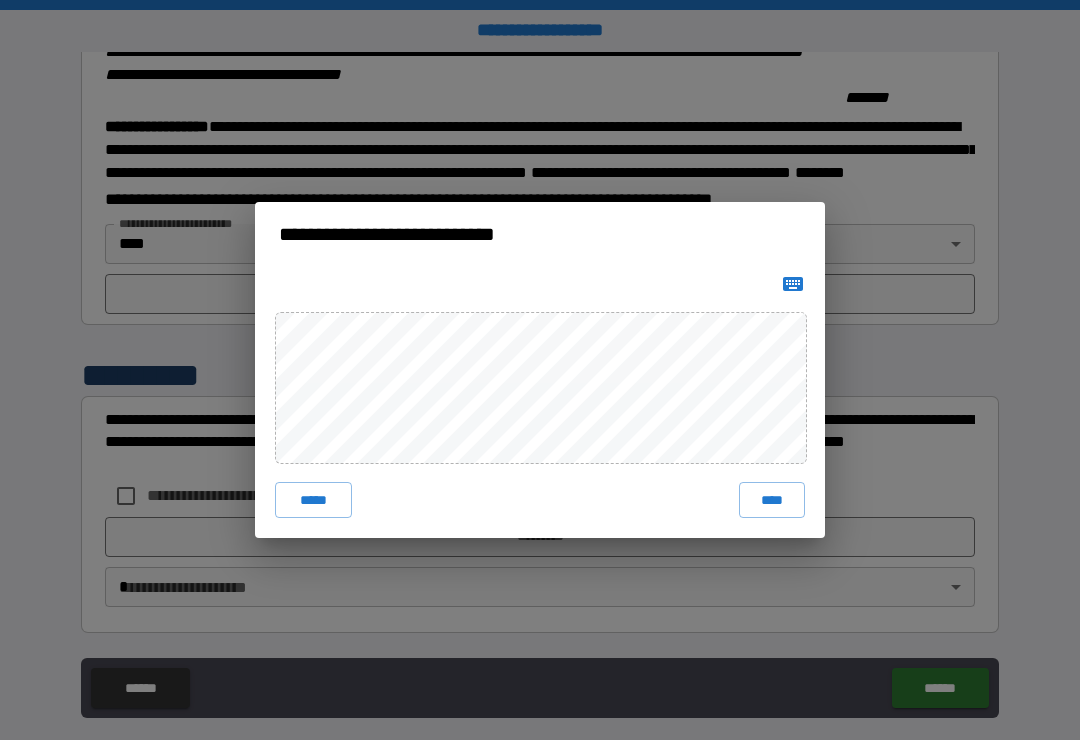 click on "****" at bounding box center [772, 500] 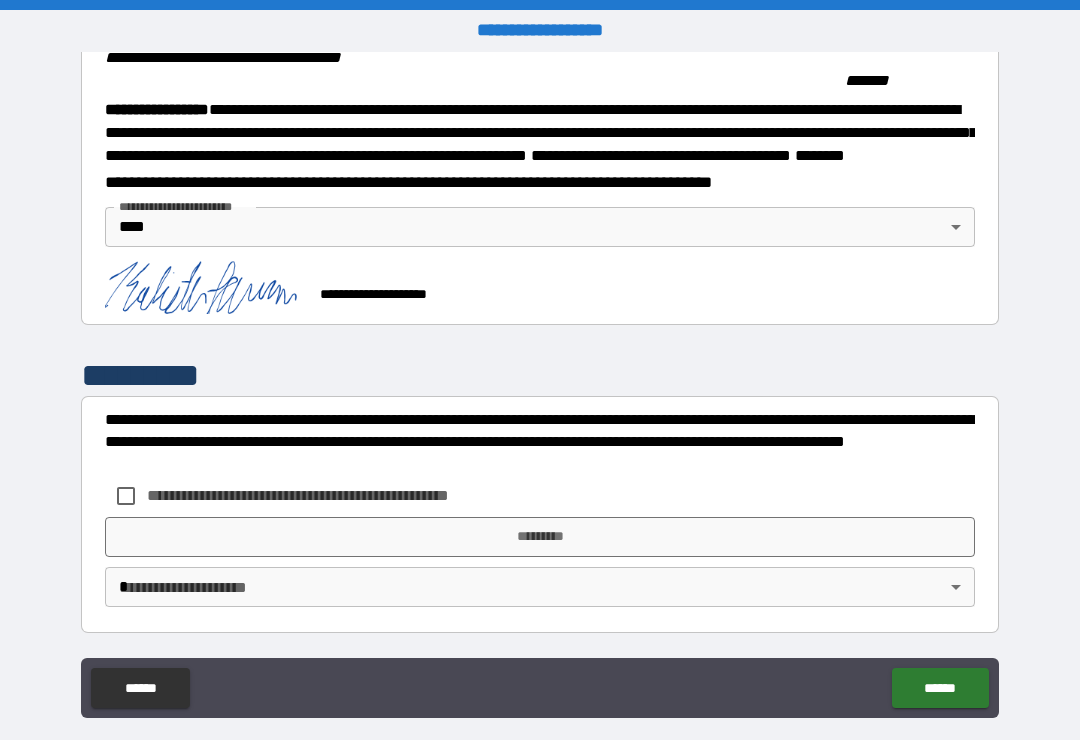 scroll, scrollTop: 2232, scrollLeft: 0, axis: vertical 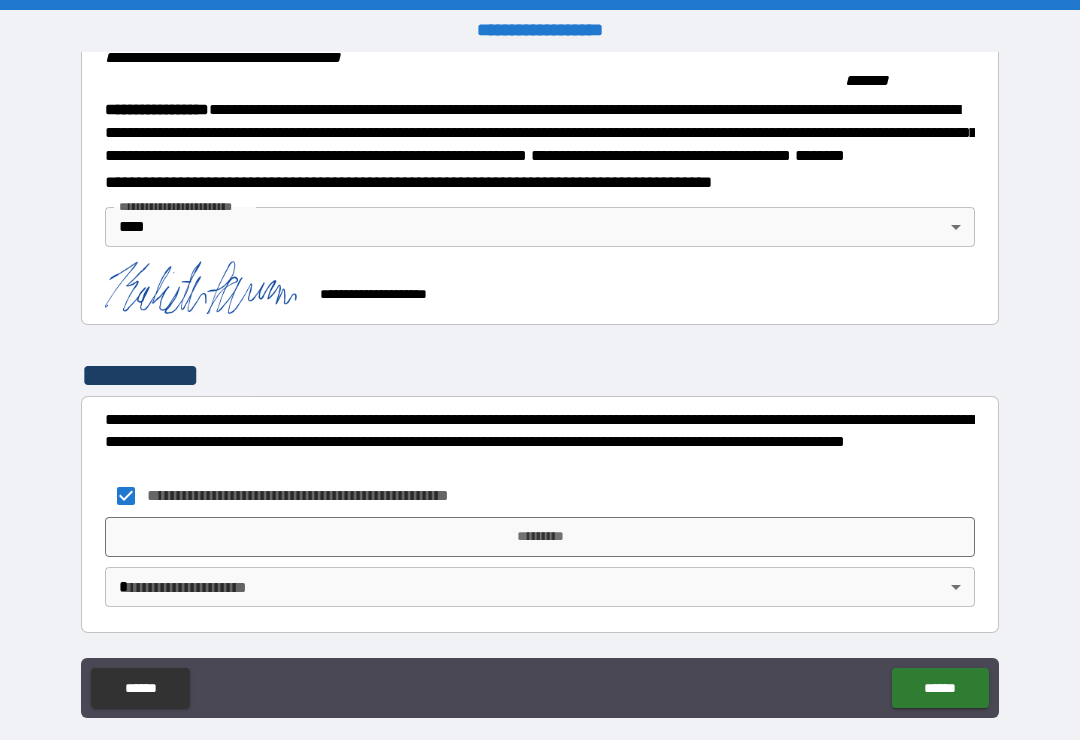 click on "**********" at bounding box center [540, 385] 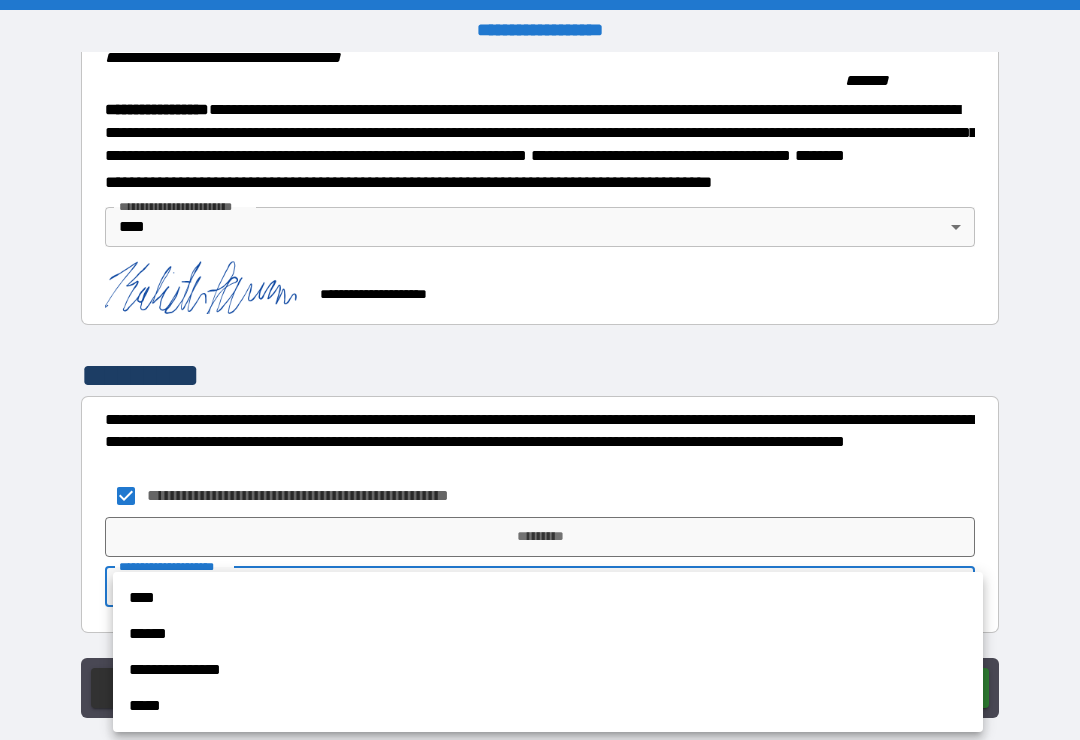 click on "****" at bounding box center [548, 598] 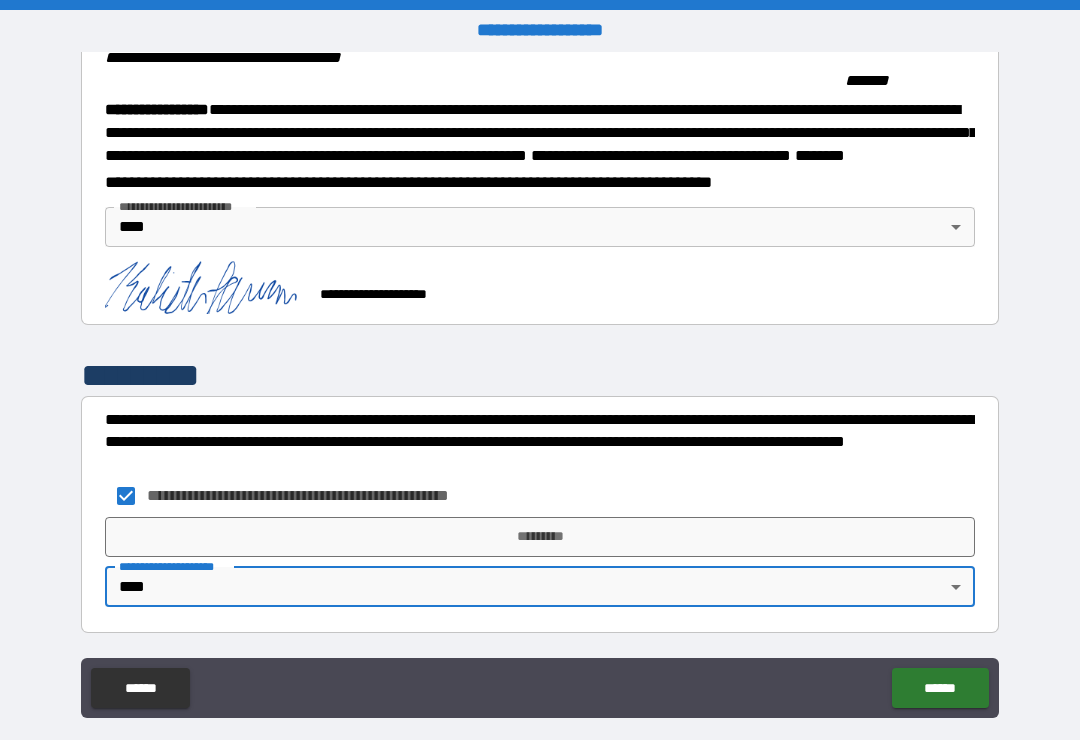 click on "*********" at bounding box center (540, 537) 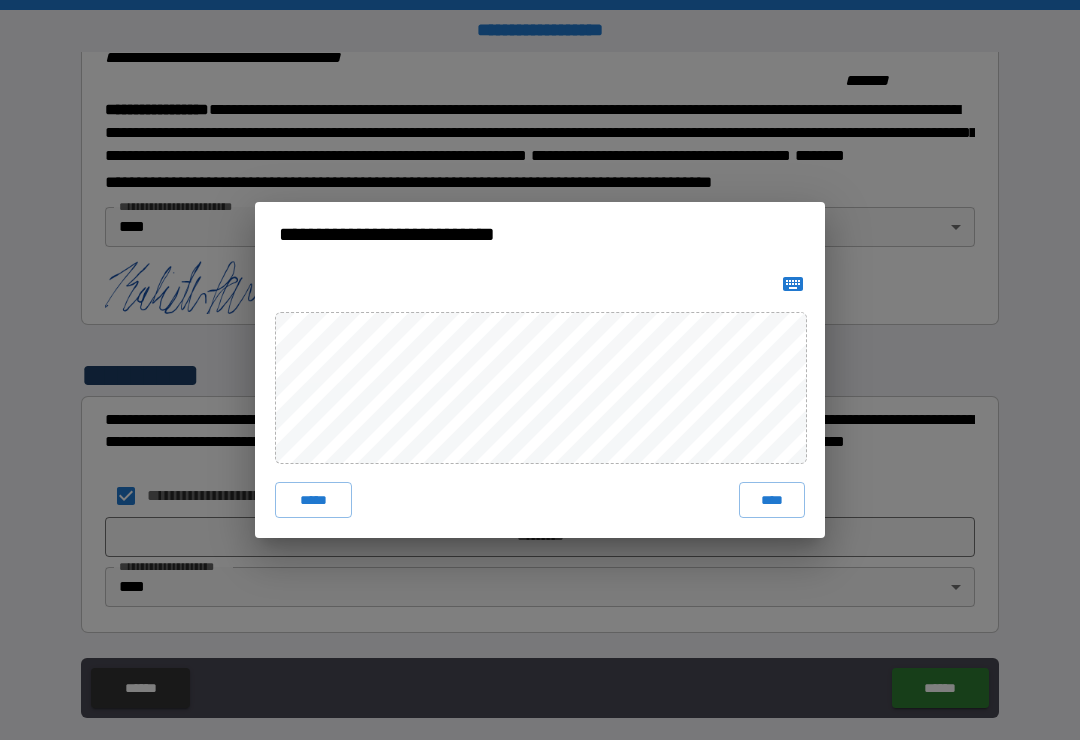 click on "****" at bounding box center (772, 500) 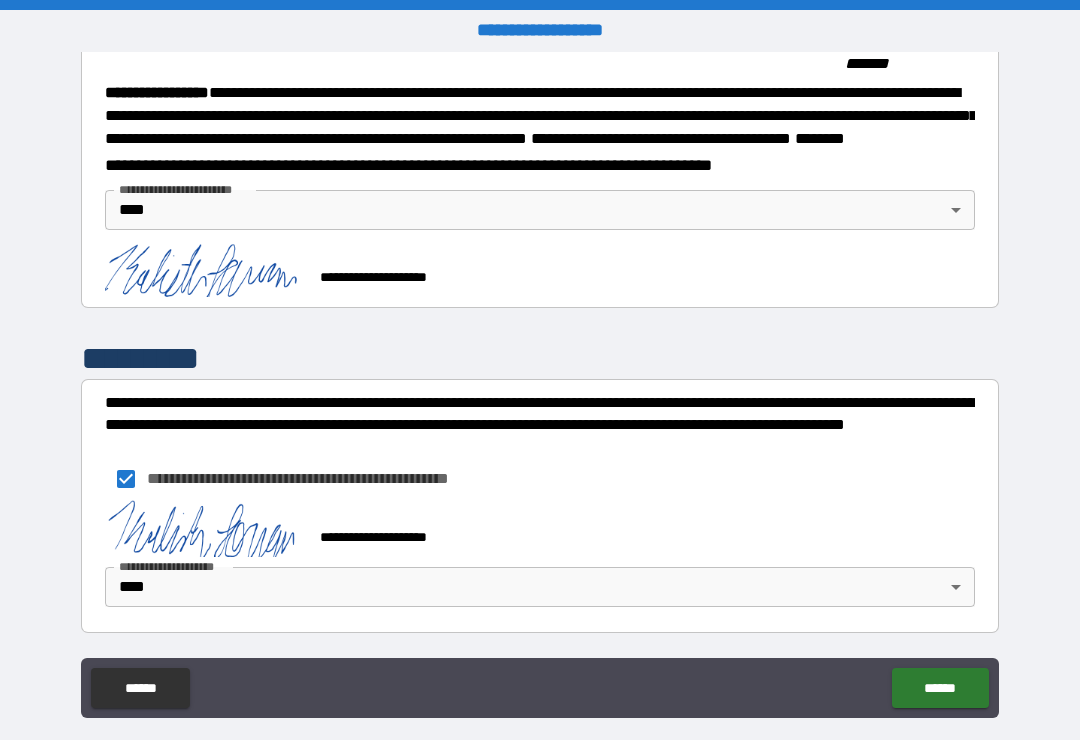 scroll, scrollTop: 2249, scrollLeft: 0, axis: vertical 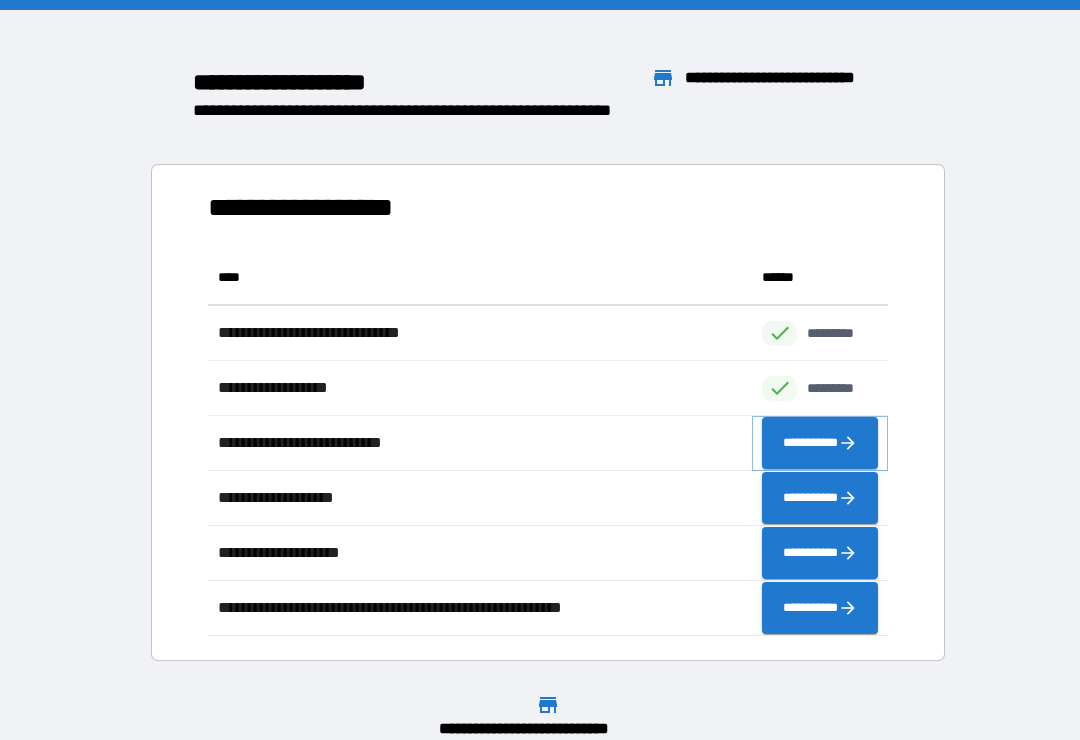 click 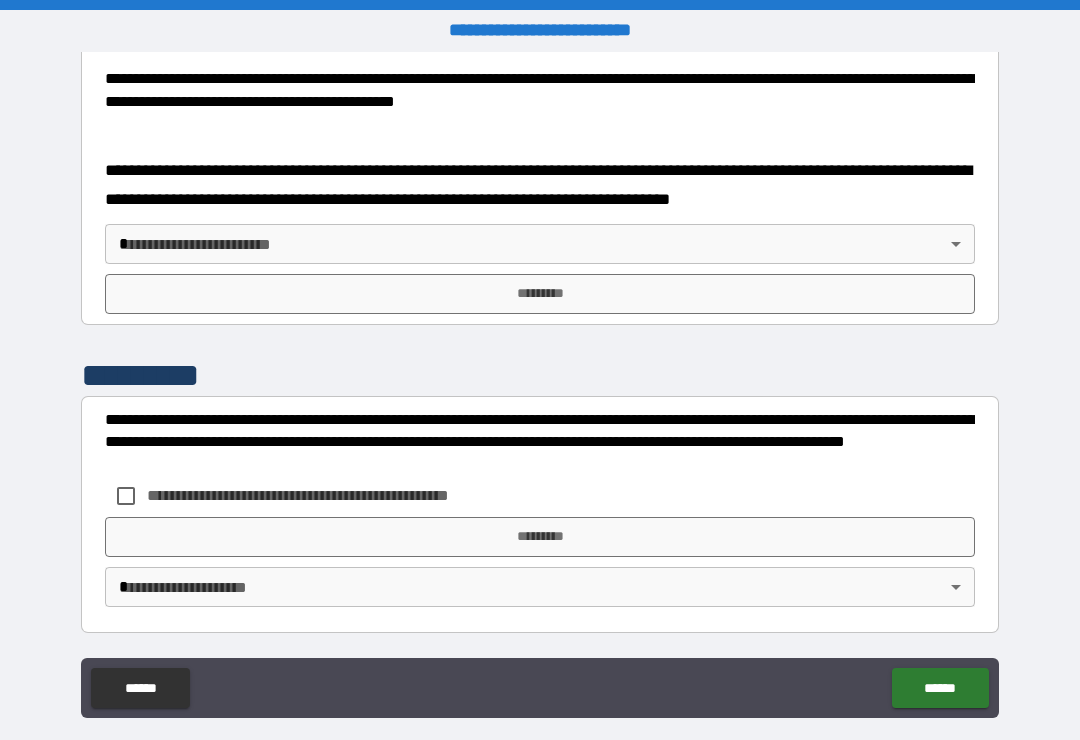 scroll, scrollTop: 743, scrollLeft: 0, axis: vertical 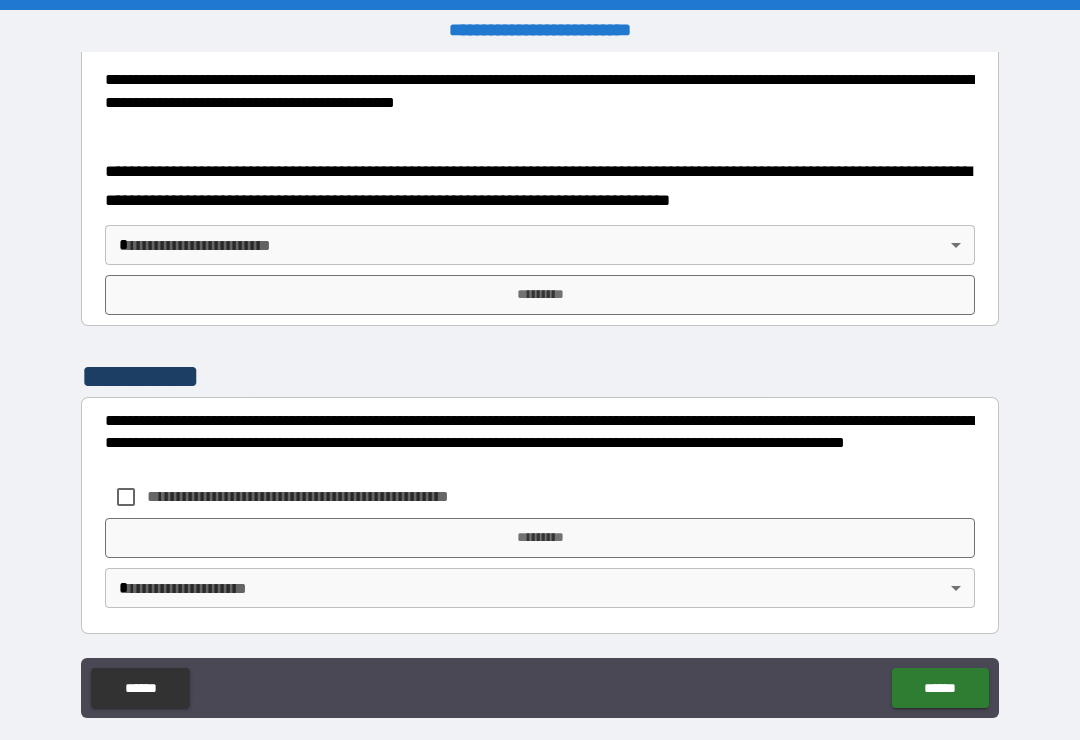 click on "**********" at bounding box center (540, 385) 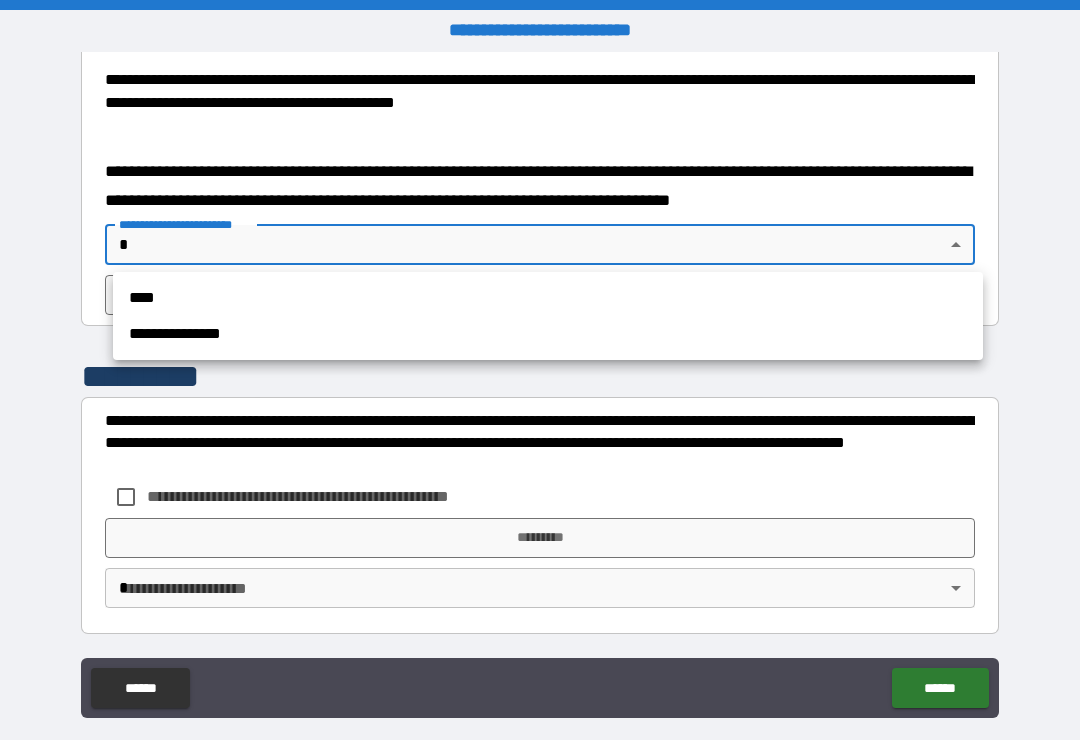 click on "****" at bounding box center (548, 298) 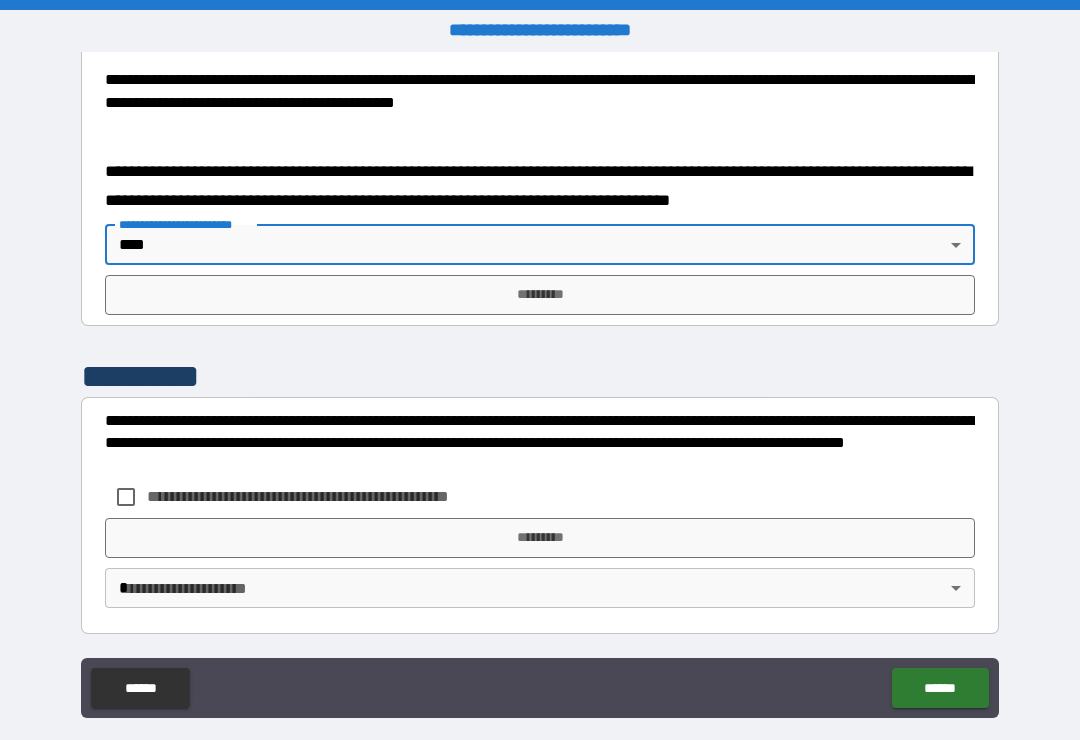 click on "*********" at bounding box center [540, 295] 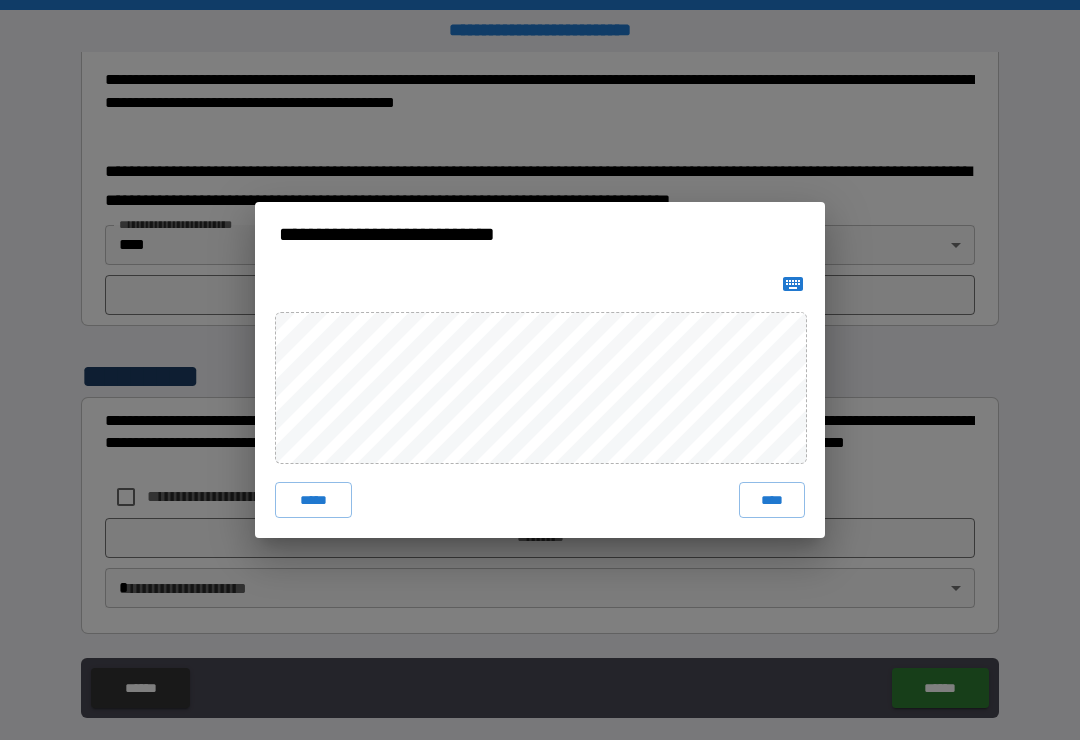 click on "****" at bounding box center (772, 500) 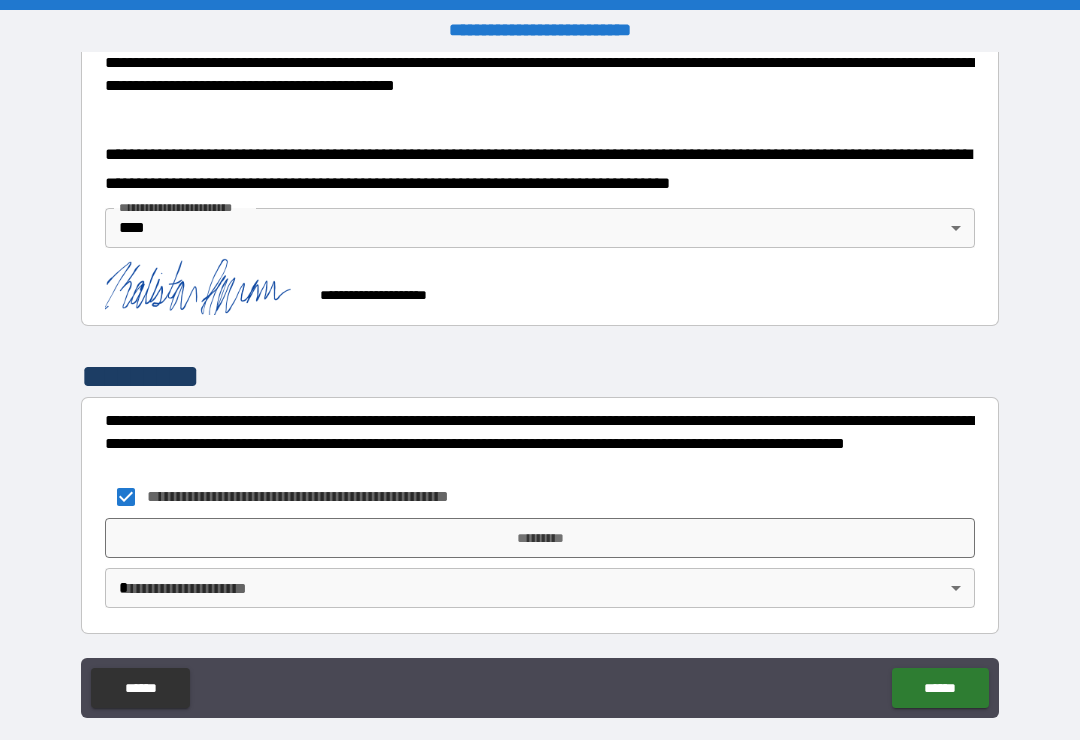 scroll, scrollTop: 760, scrollLeft: 0, axis: vertical 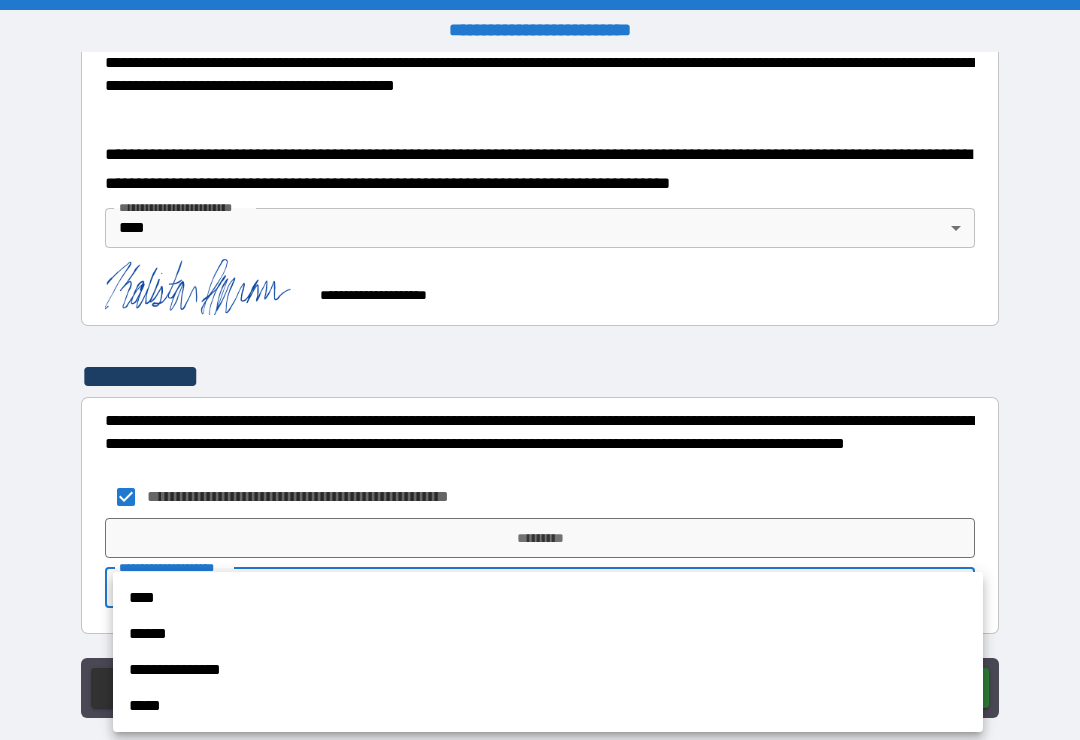 click on "****" at bounding box center [548, 598] 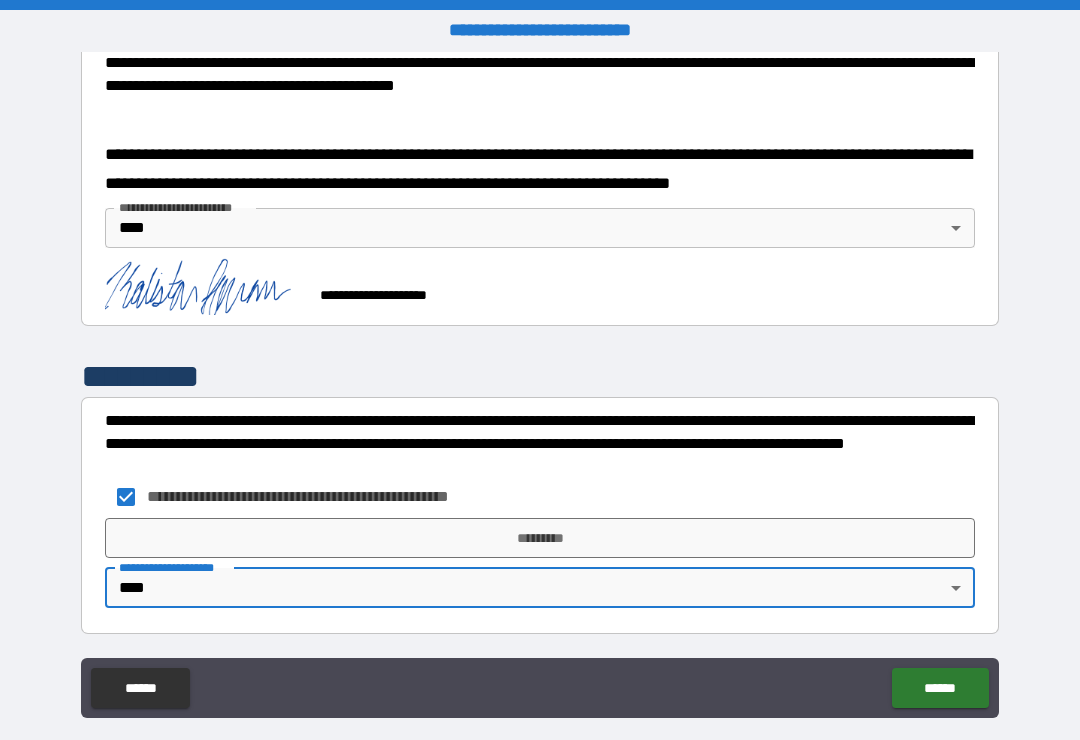 click on "*********" at bounding box center (540, 538) 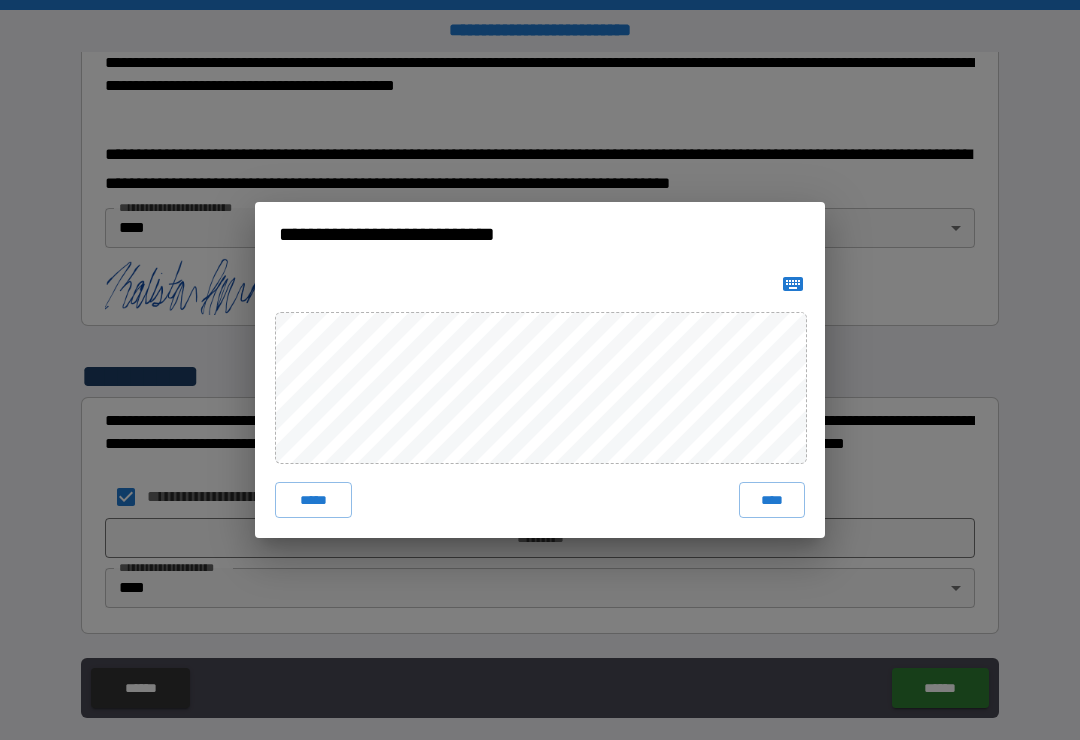 click on "****" at bounding box center (772, 500) 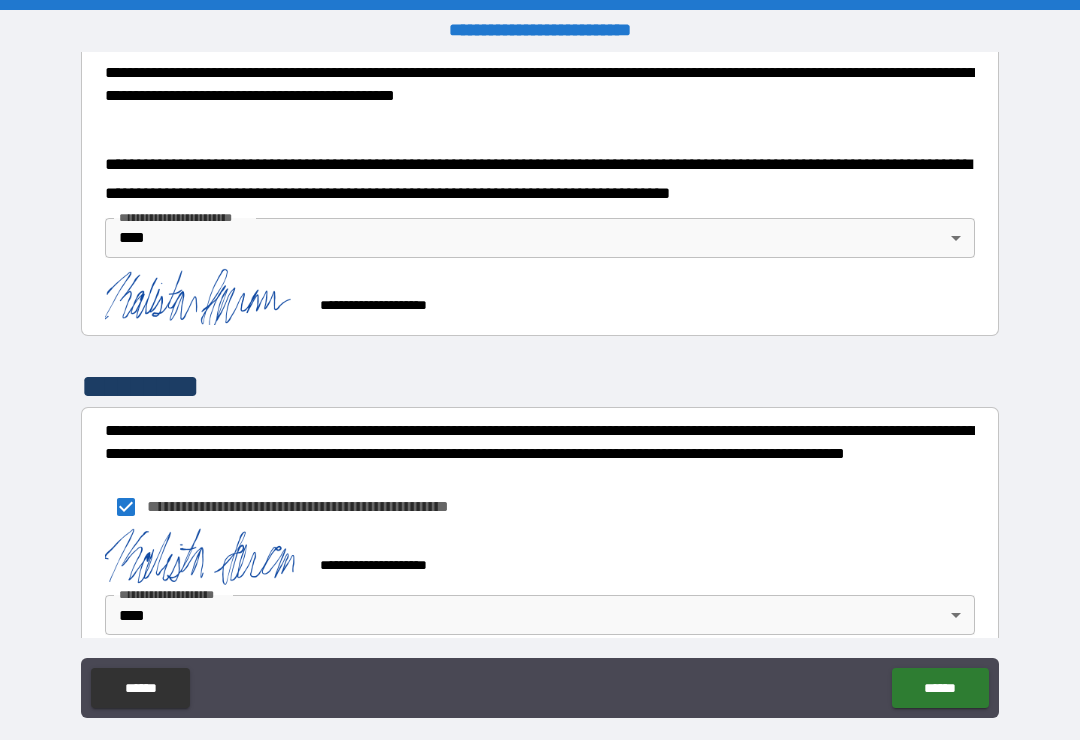 click on "******" at bounding box center [940, 688] 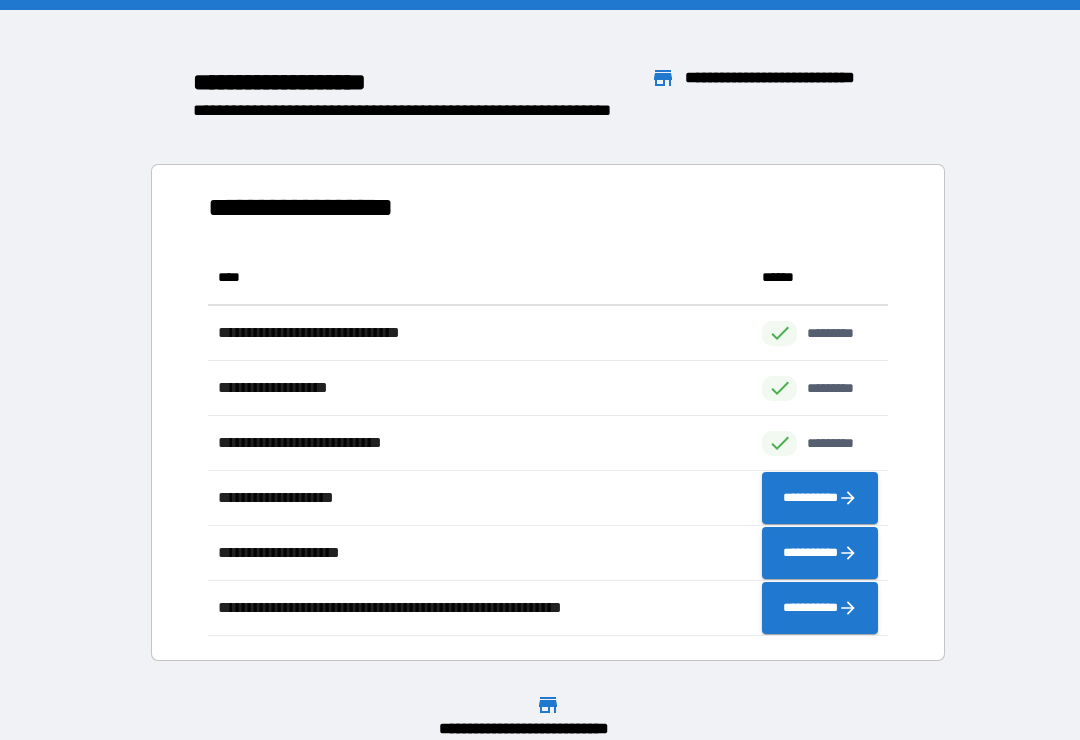 scroll, scrollTop: 386, scrollLeft: 680, axis: both 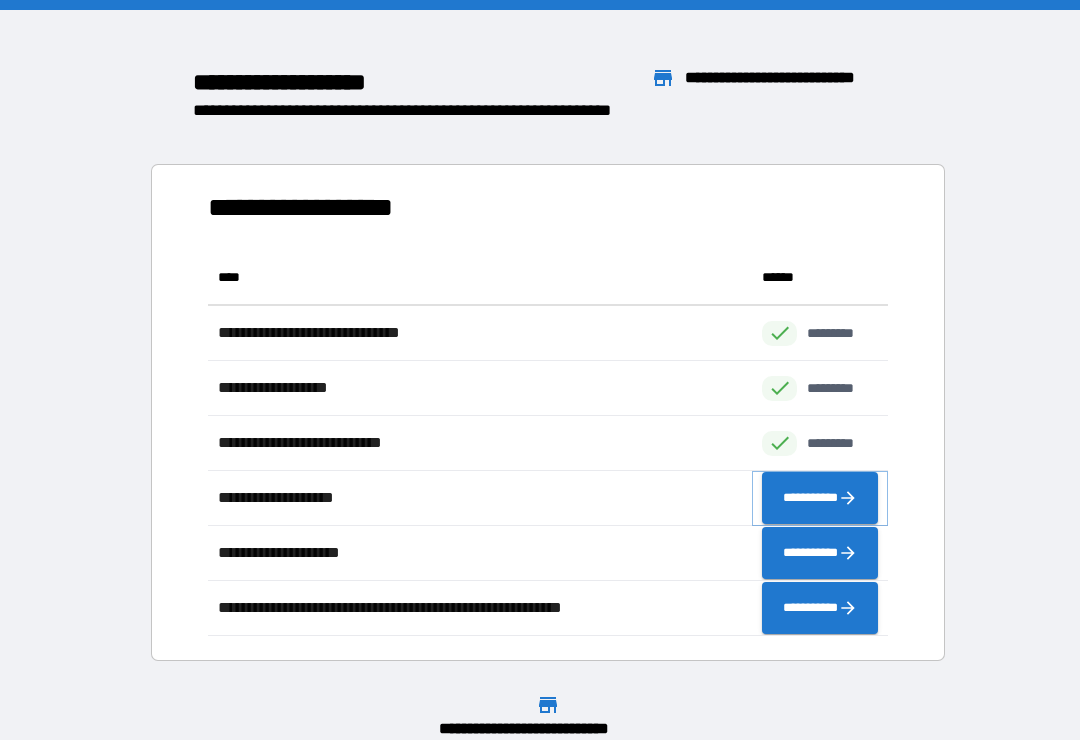 click on "**********" at bounding box center (820, 498) 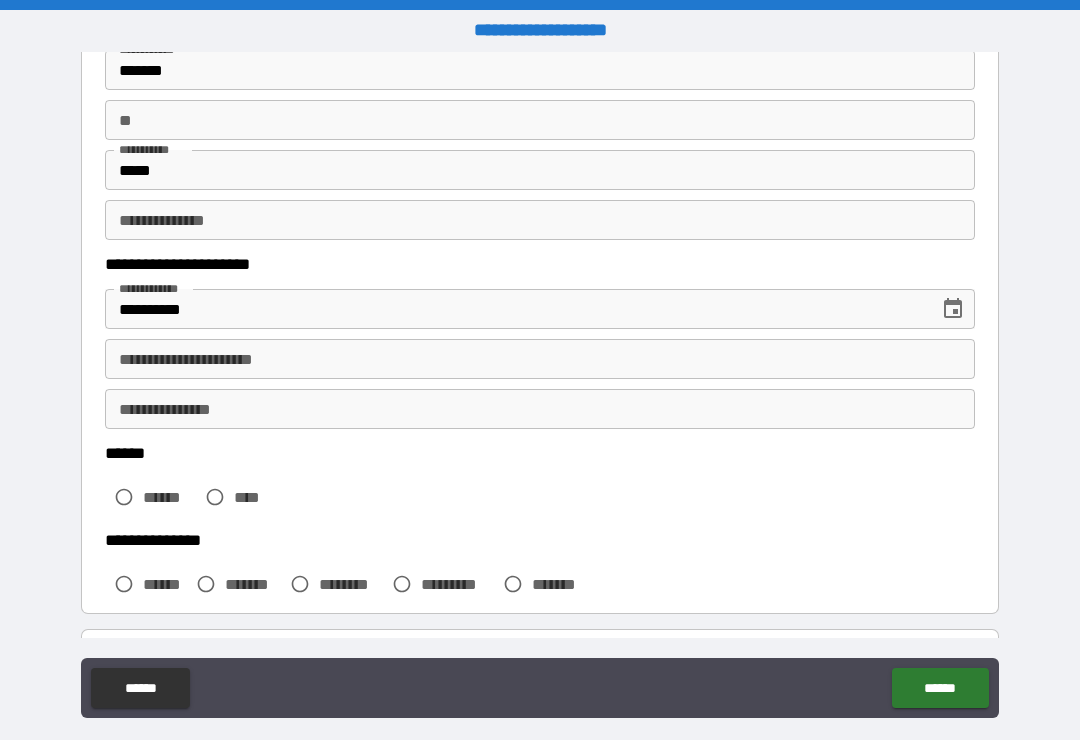 scroll, scrollTop: 152, scrollLeft: 0, axis: vertical 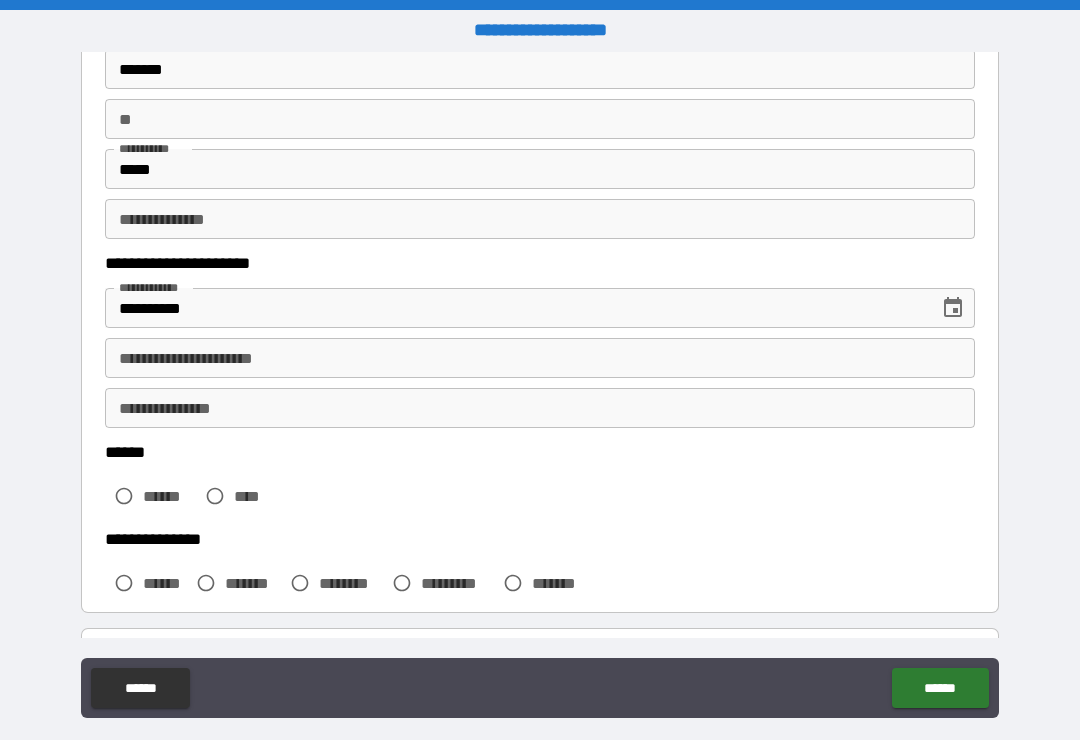 click on "**********" at bounding box center [540, 358] 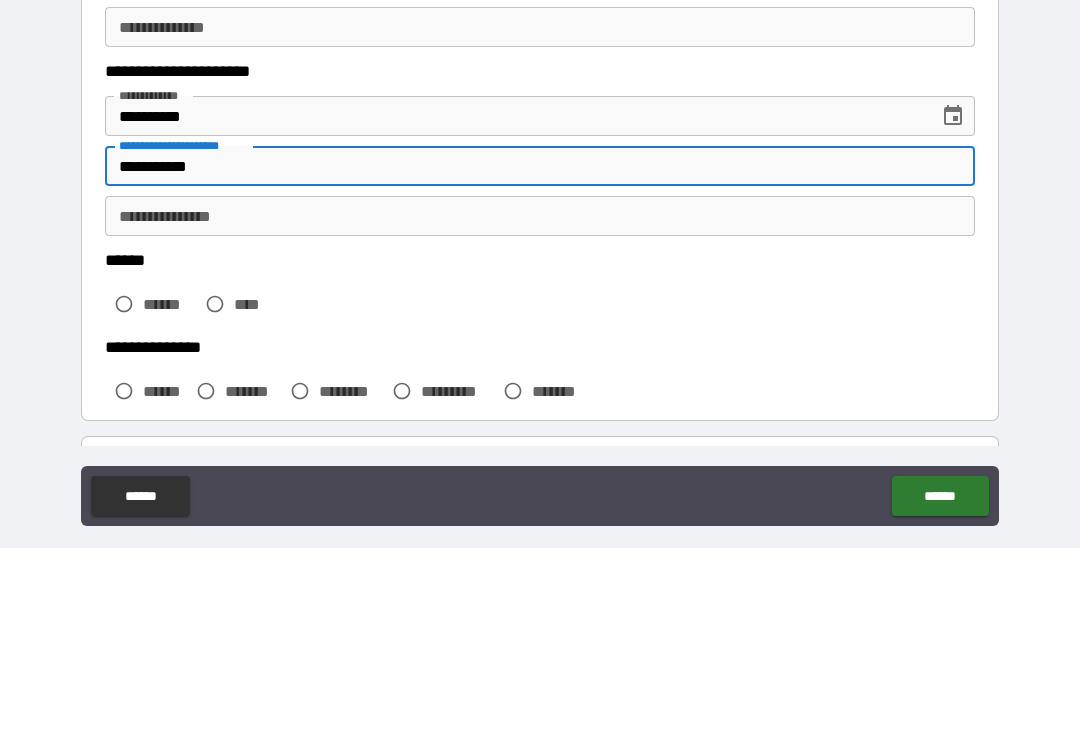 type on "**********" 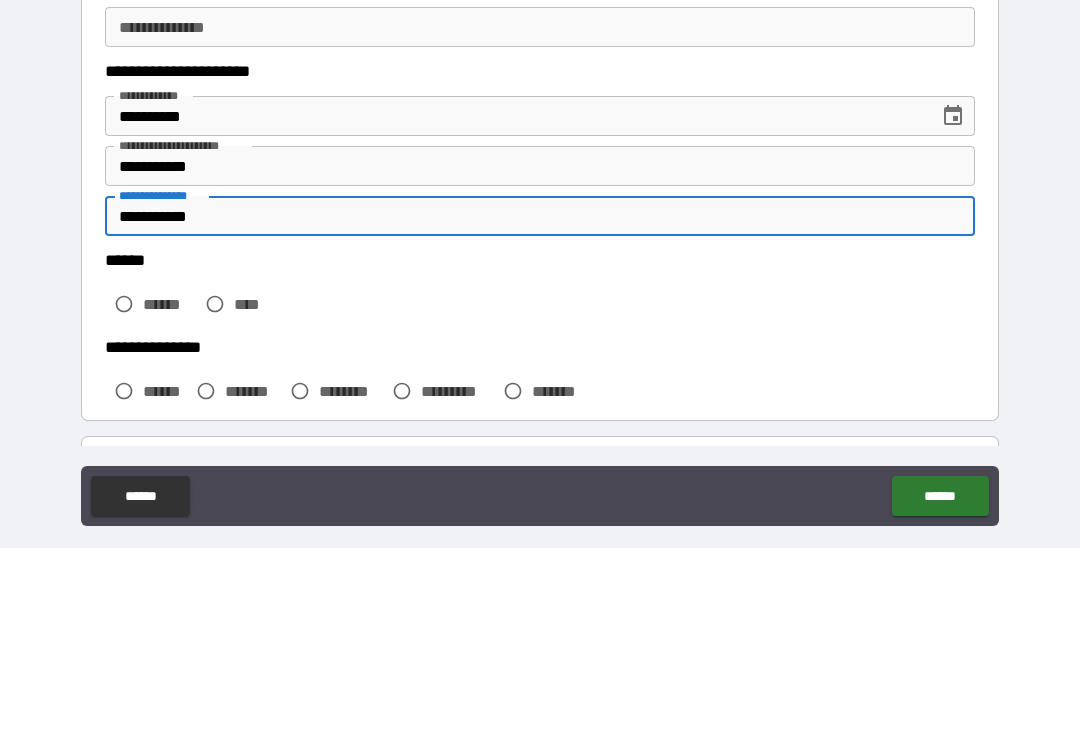 type on "**********" 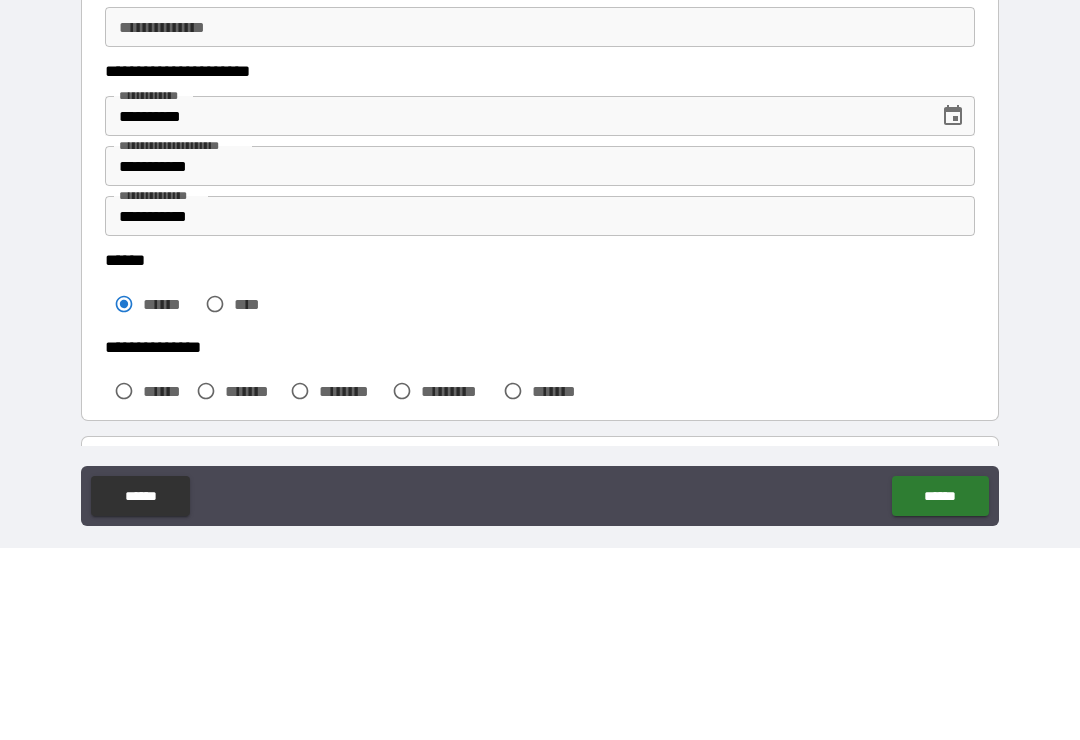 scroll, scrollTop: 31, scrollLeft: 0, axis: vertical 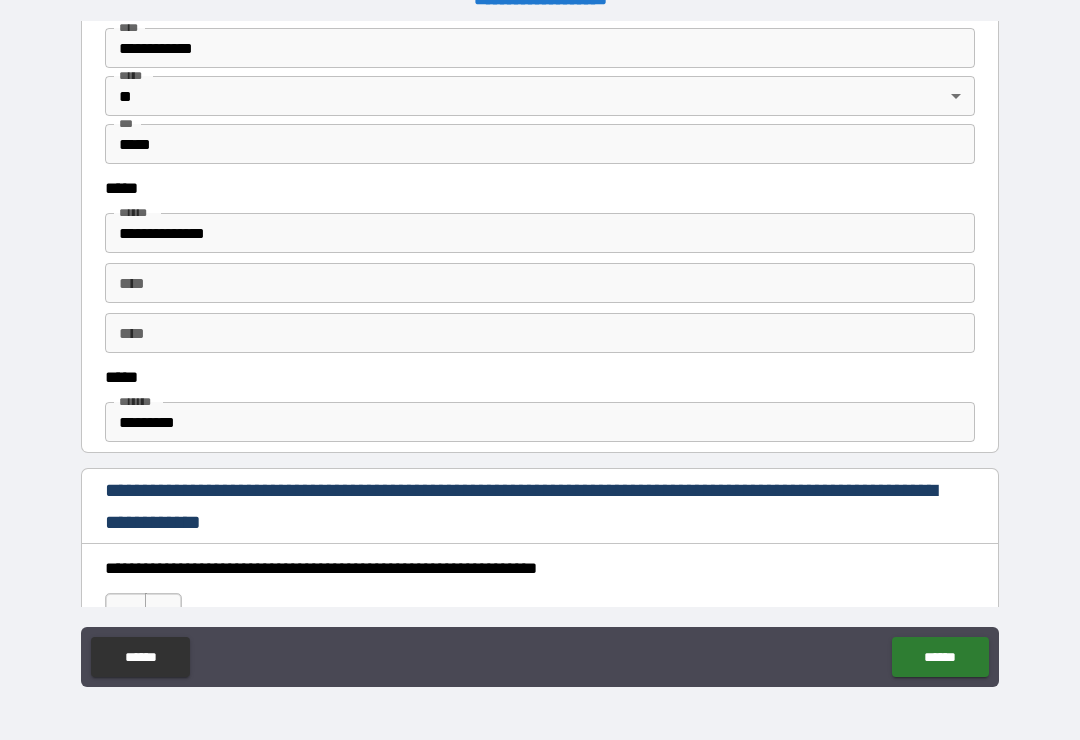 click on "*********" at bounding box center [540, 422] 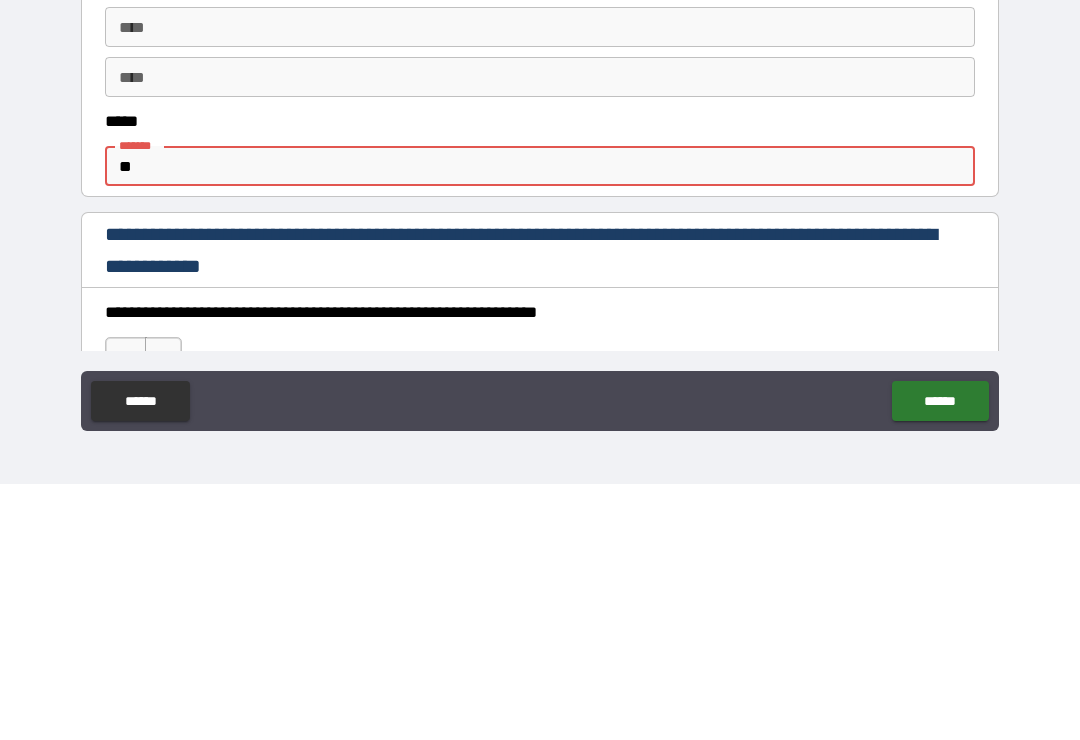 type on "*" 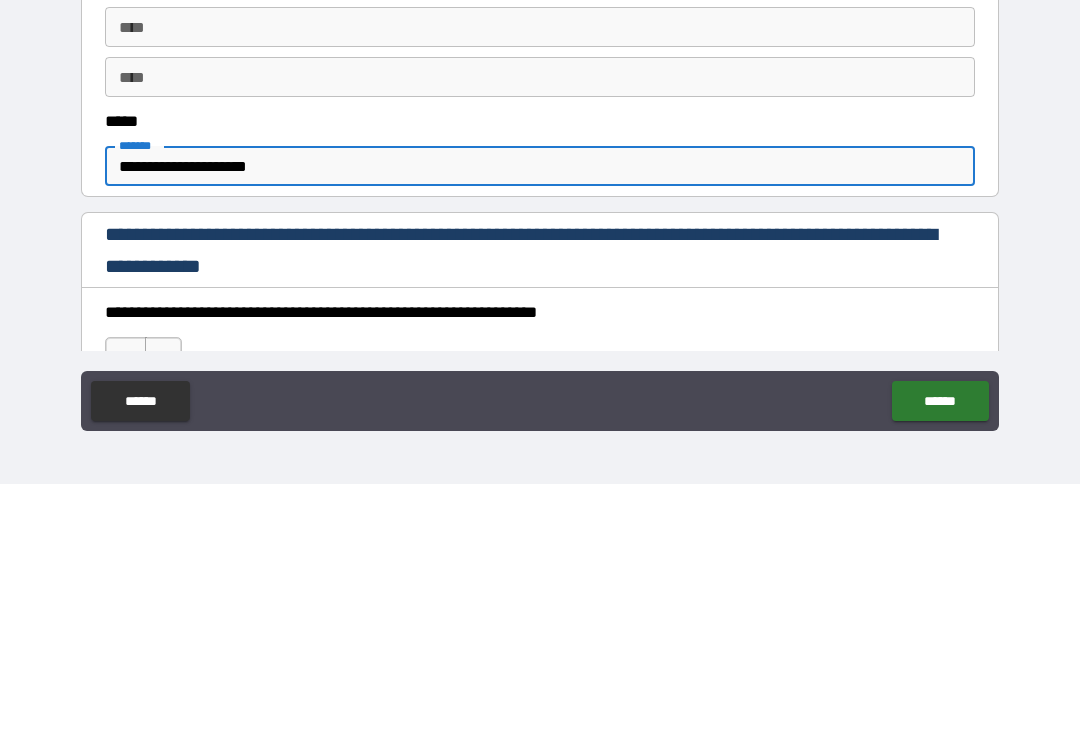 type on "**********" 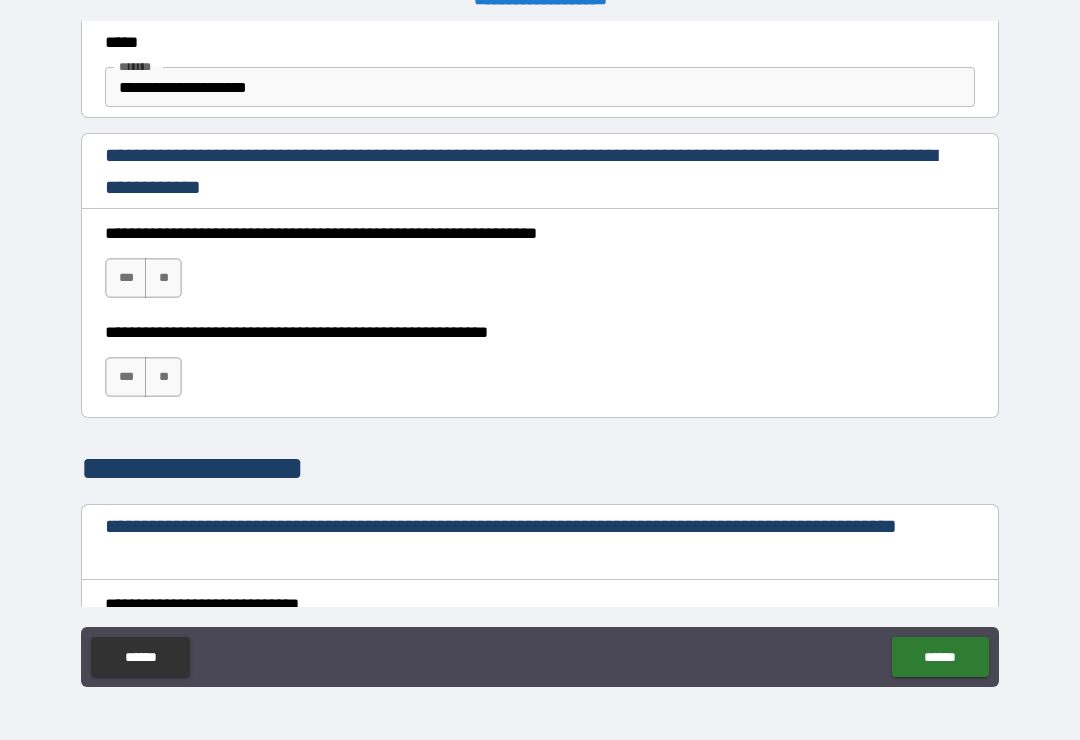 scroll, scrollTop: 1242, scrollLeft: 0, axis: vertical 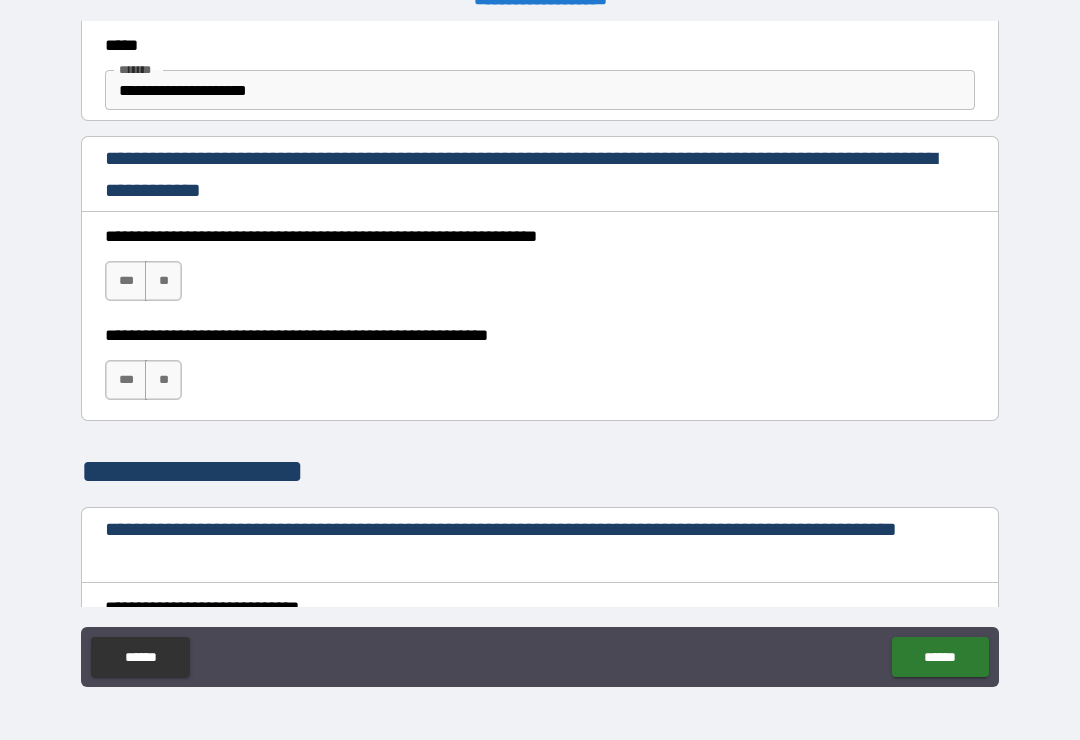 click on "***" at bounding box center [126, 281] 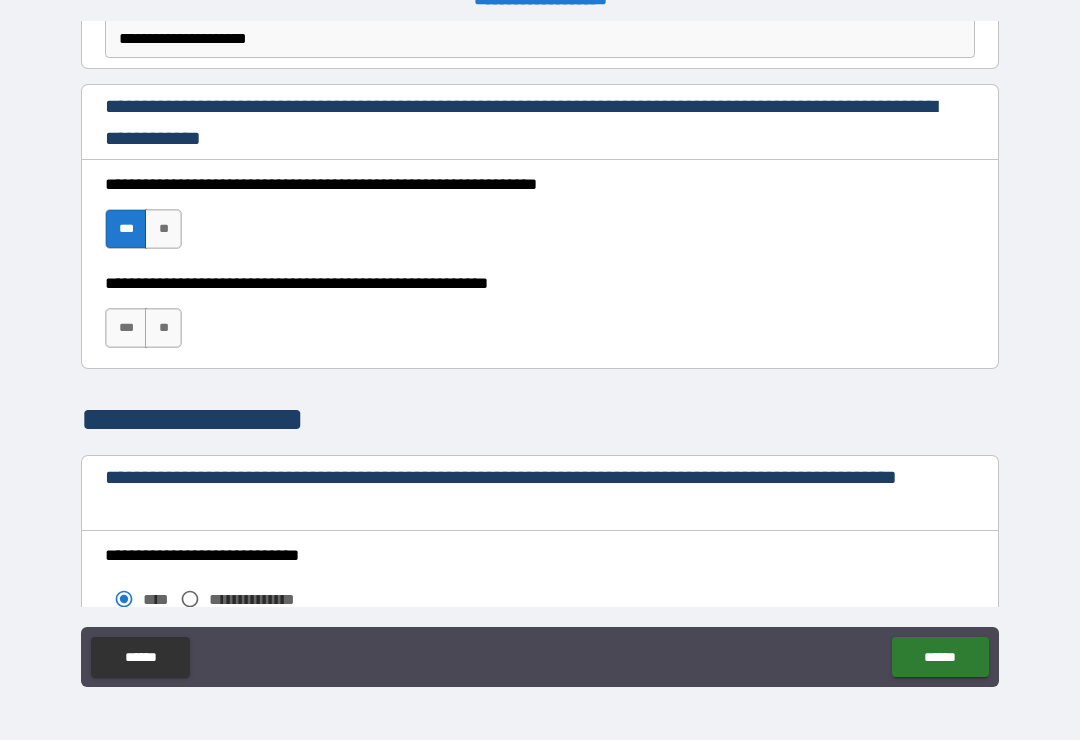 scroll, scrollTop: 1296, scrollLeft: 0, axis: vertical 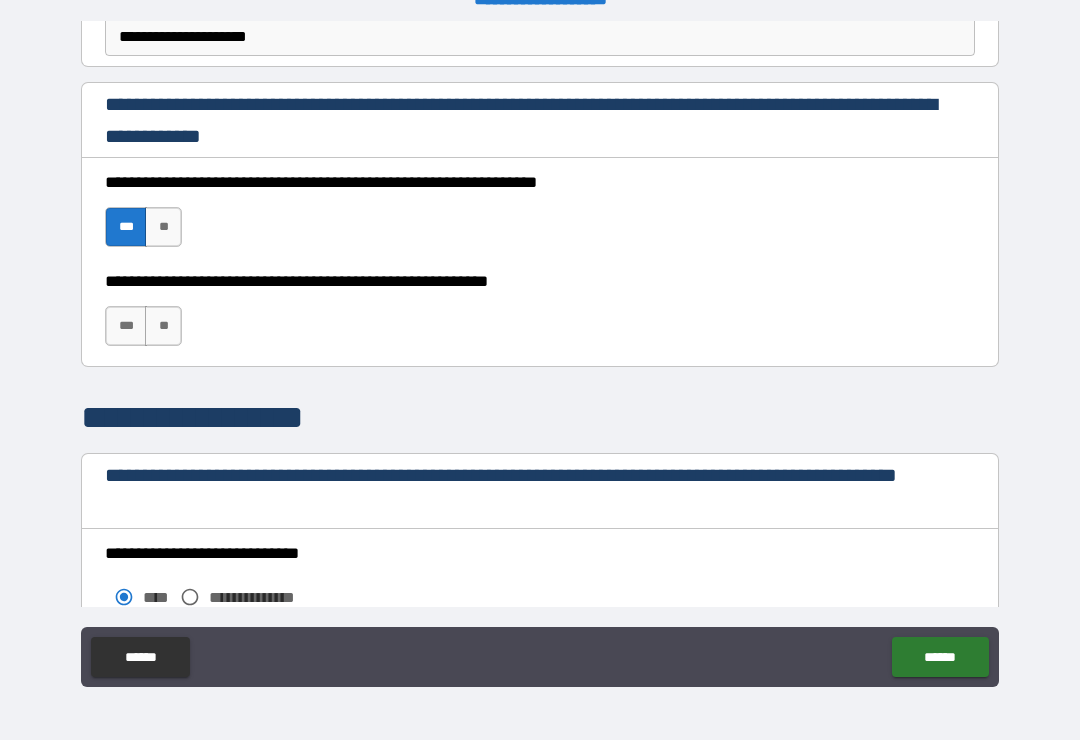 click on "***" at bounding box center (126, 326) 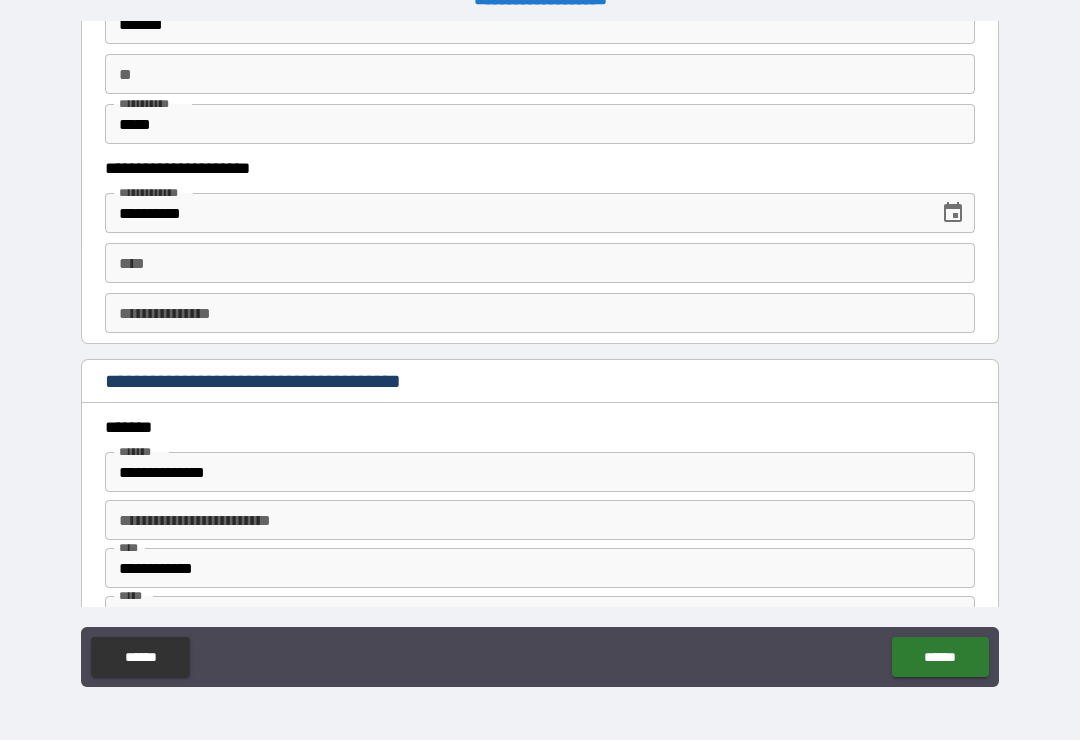 scroll, scrollTop: 2033, scrollLeft: 0, axis: vertical 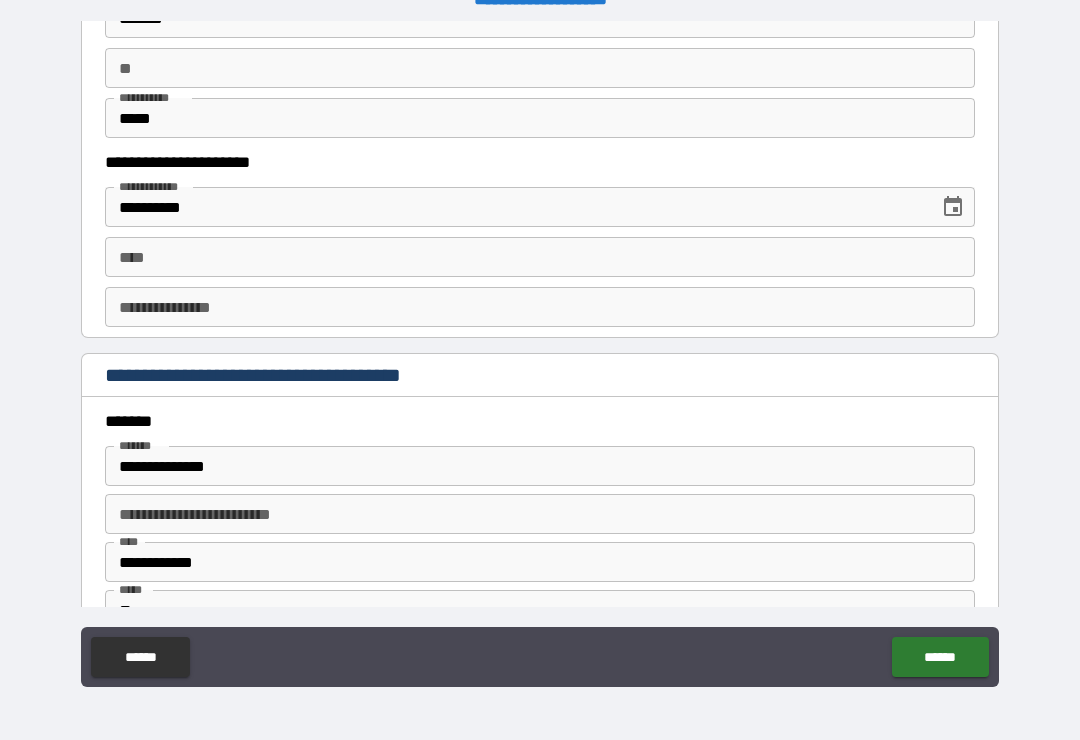 click on "****" at bounding box center [540, 257] 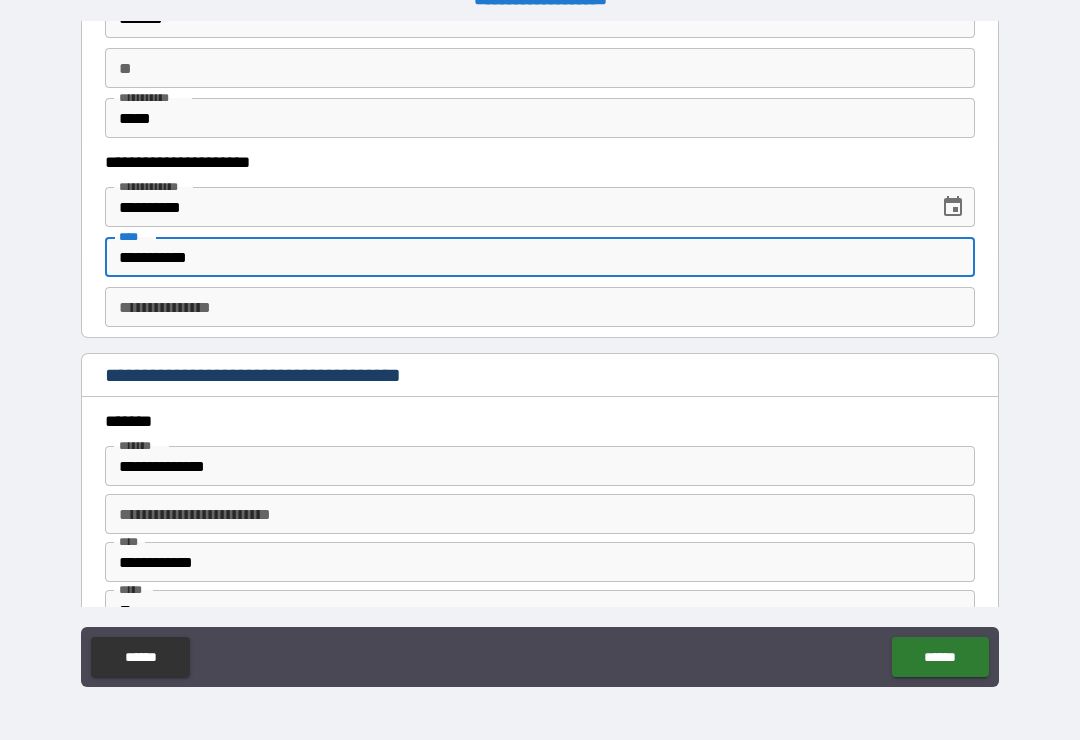 type on "**********" 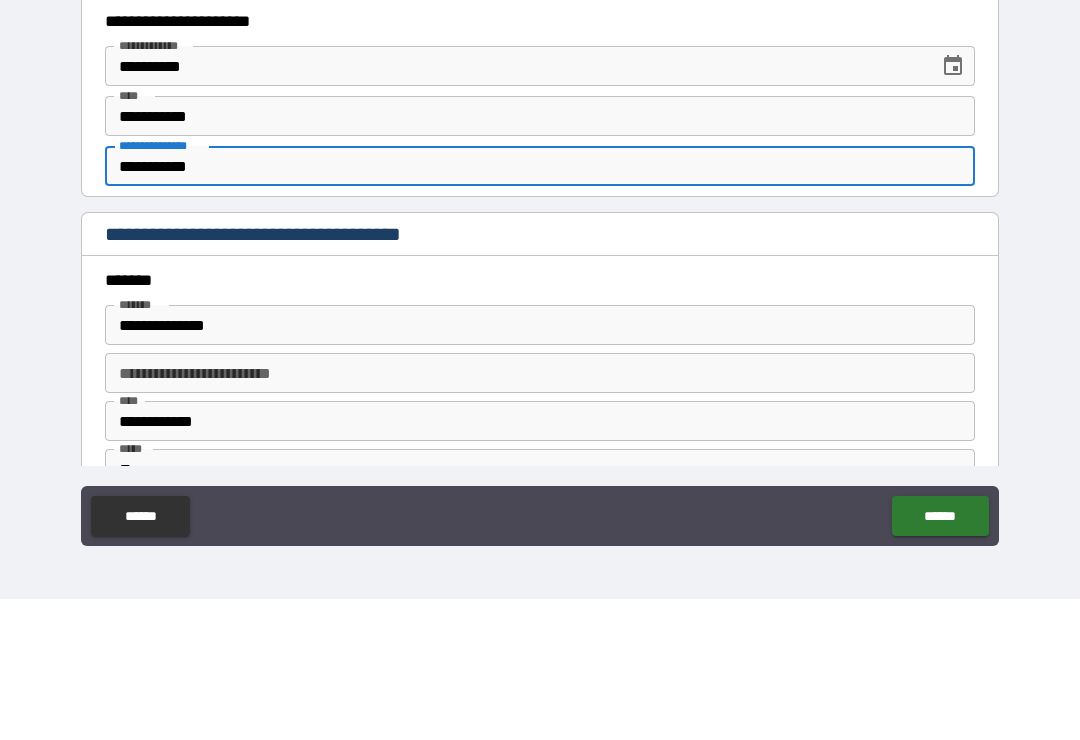 type on "**********" 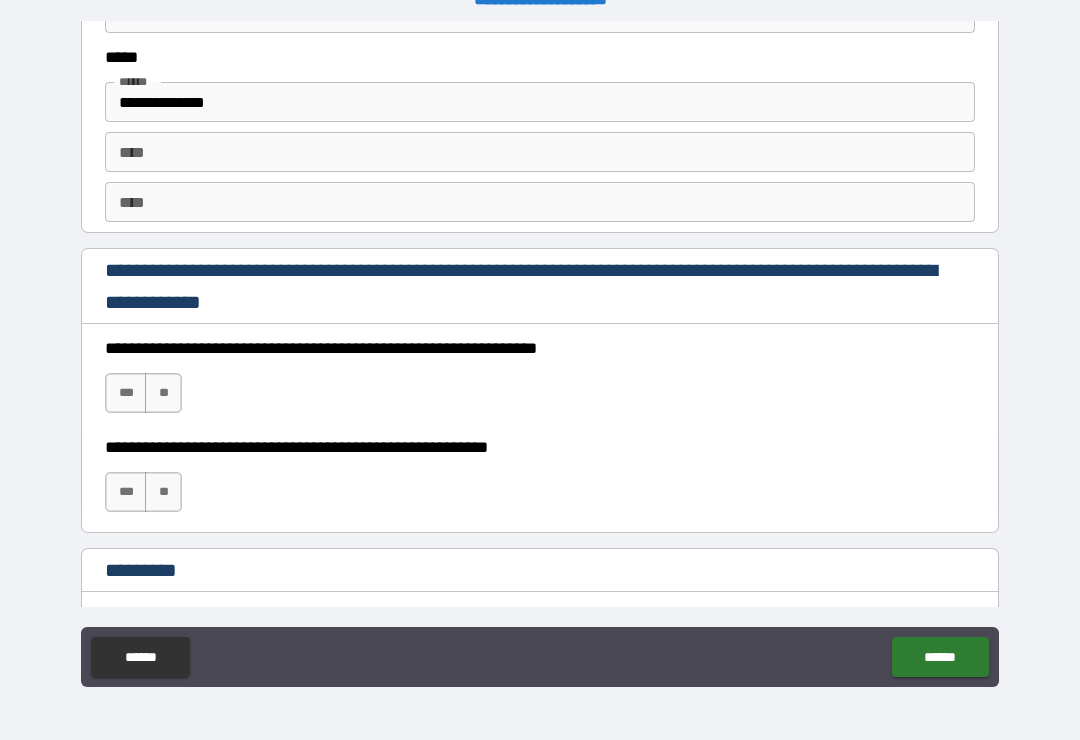 scroll, scrollTop: 2779, scrollLeft: 0, axis: vertical 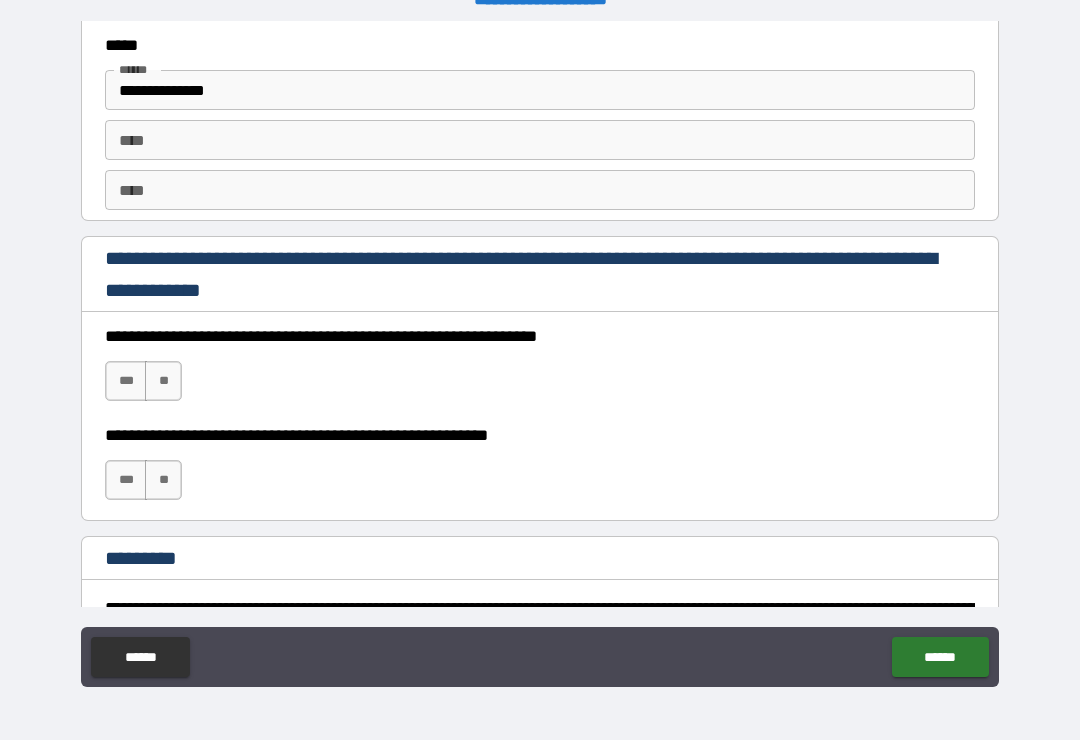 click on "***" at bounding box center (126, 381) 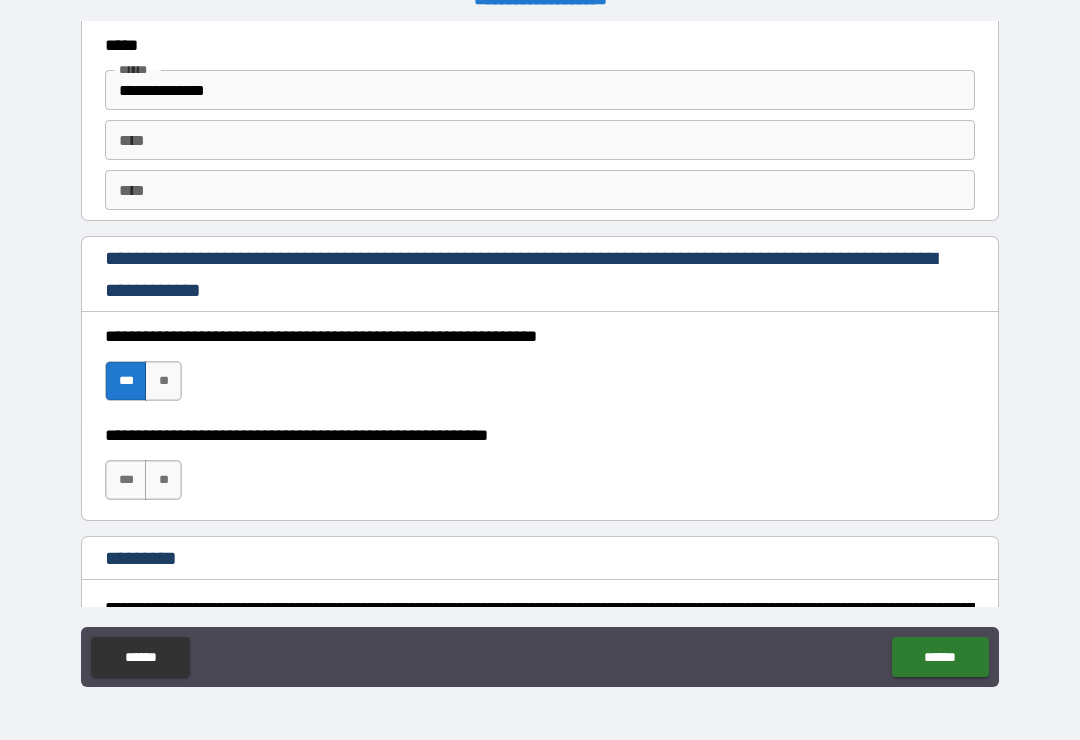 click on "***" at bounding box center [126, 480] 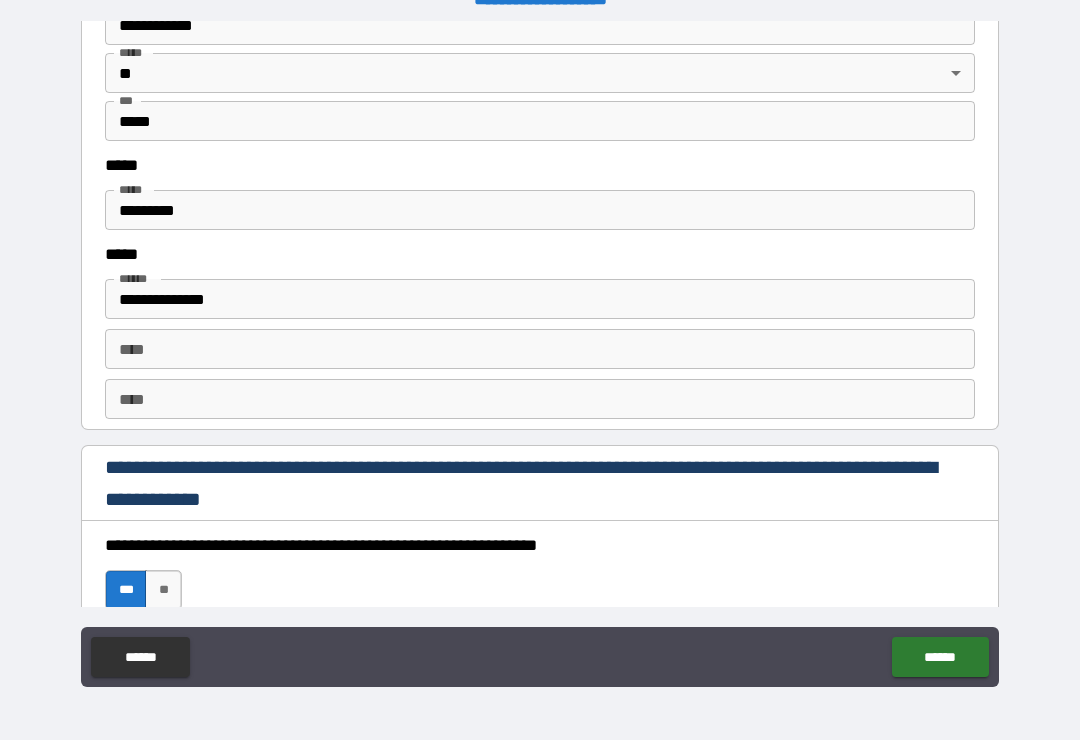 scroll, scrollTop: 2562, scrollLeft: 0, axis: vertical 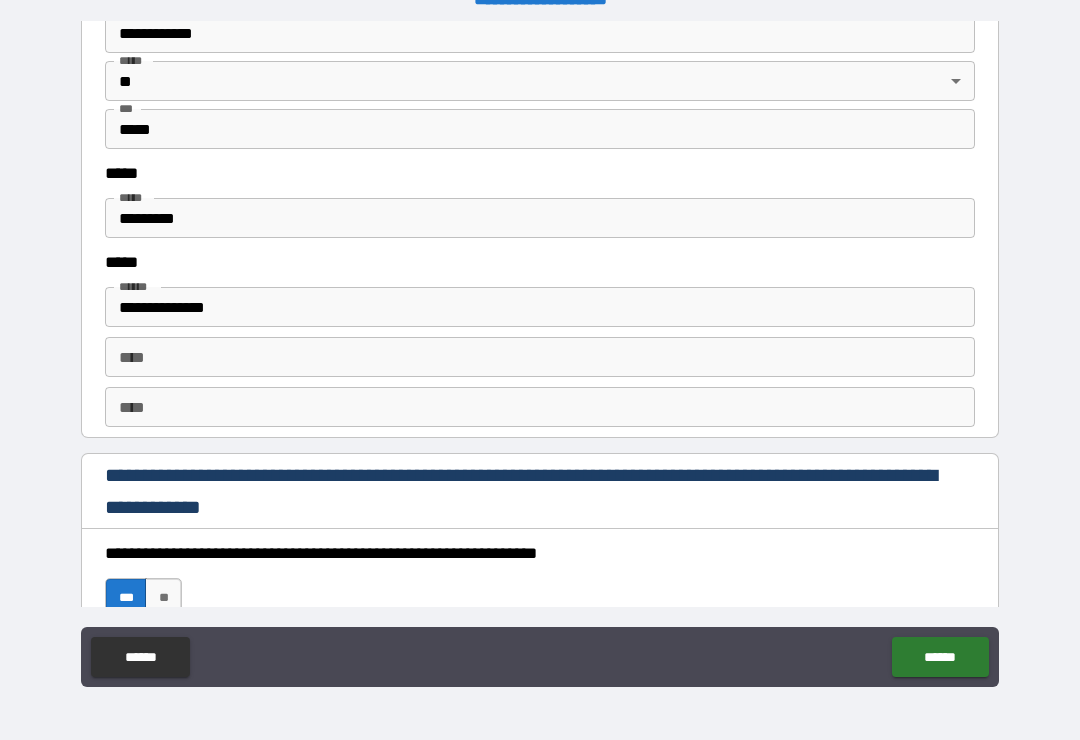 click on "*********" at bounding box center [540, 218] 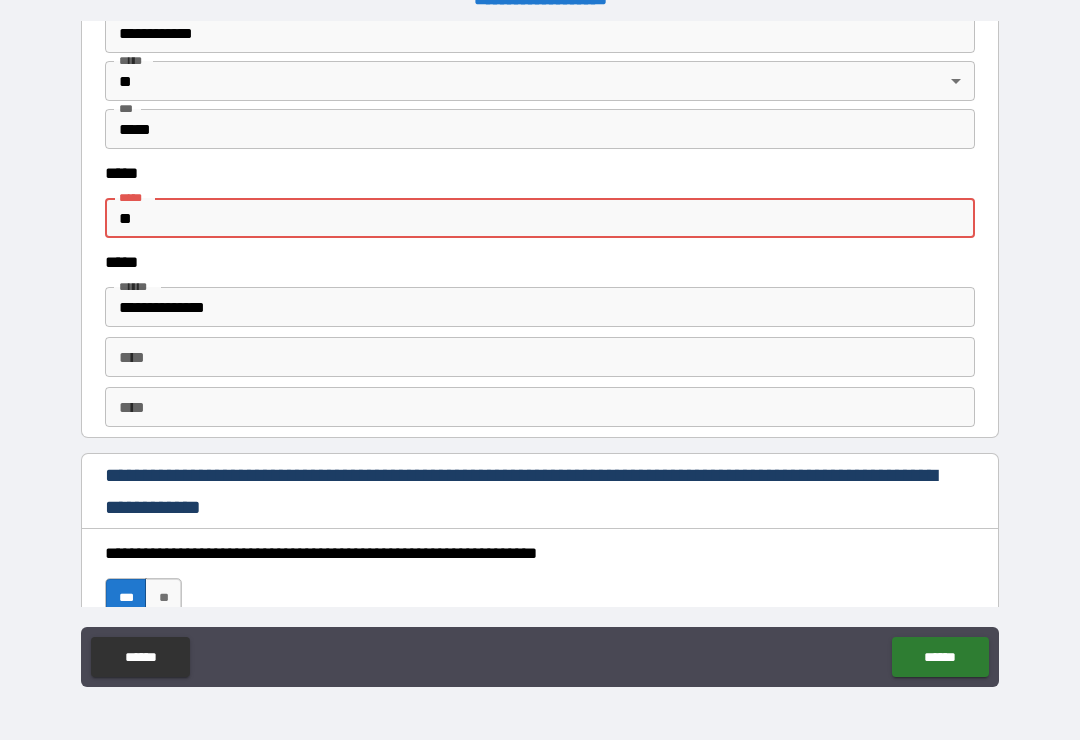 type on "*" 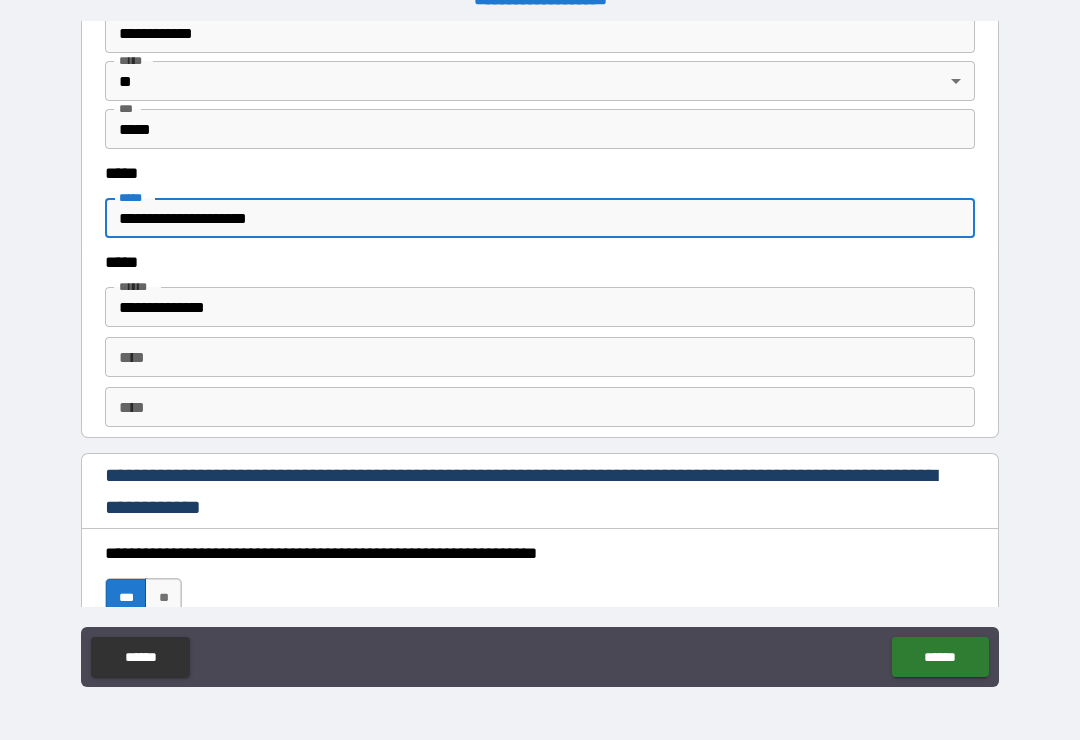 type on "**********" 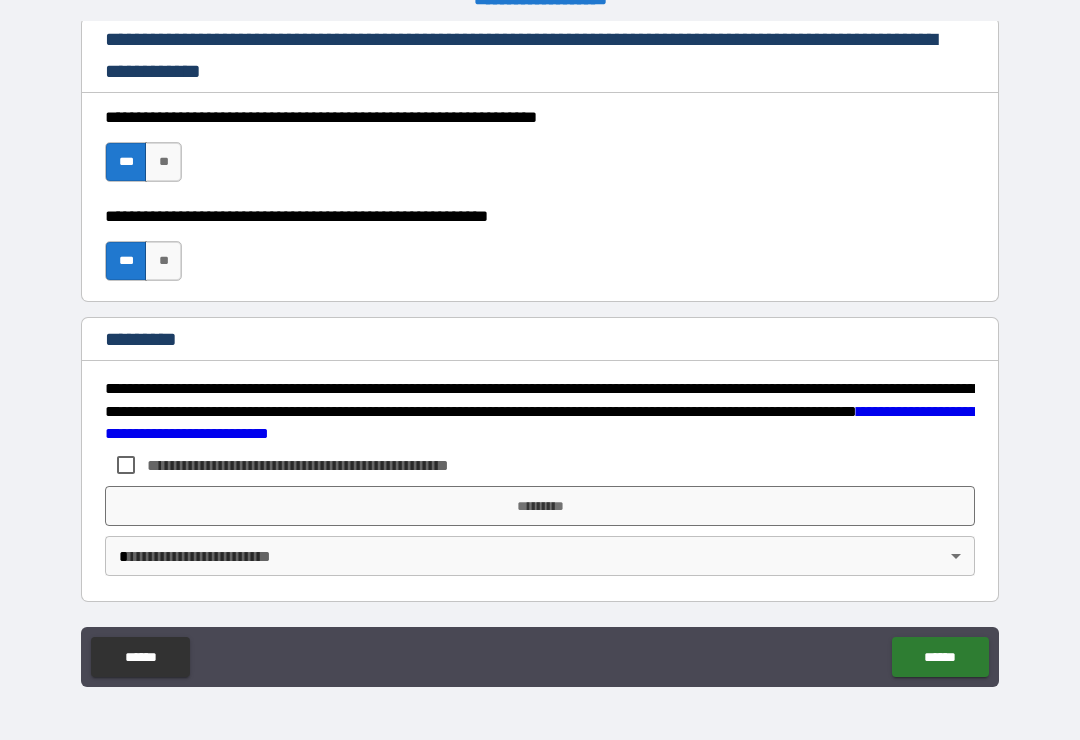 scroll, scrollTop: 2998, scrollLeft: 0, axis: vertical 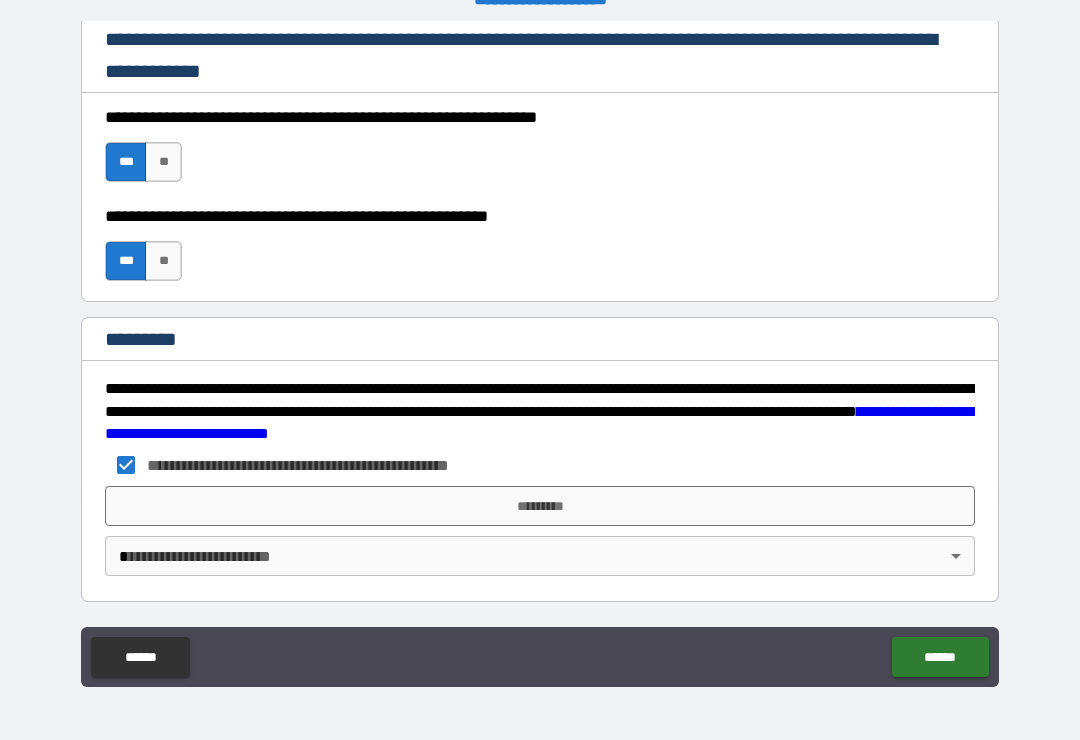 click on "**********" at bounding box center (540, 354) 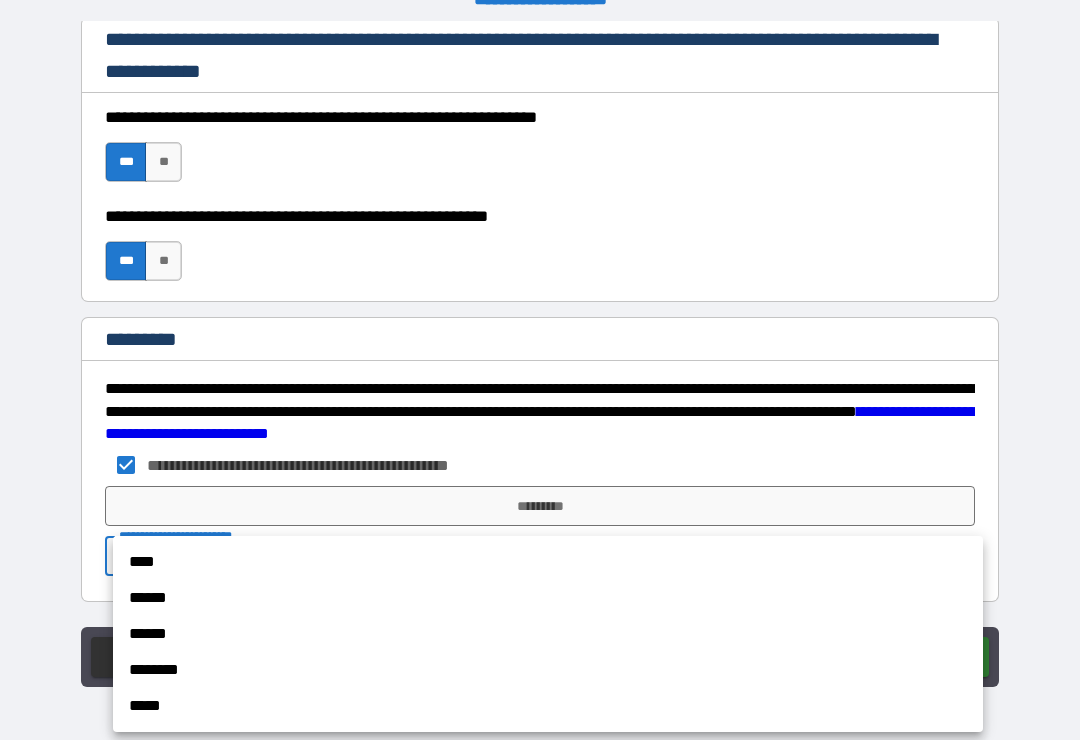 click on "****" at bounding box center [548, 562] 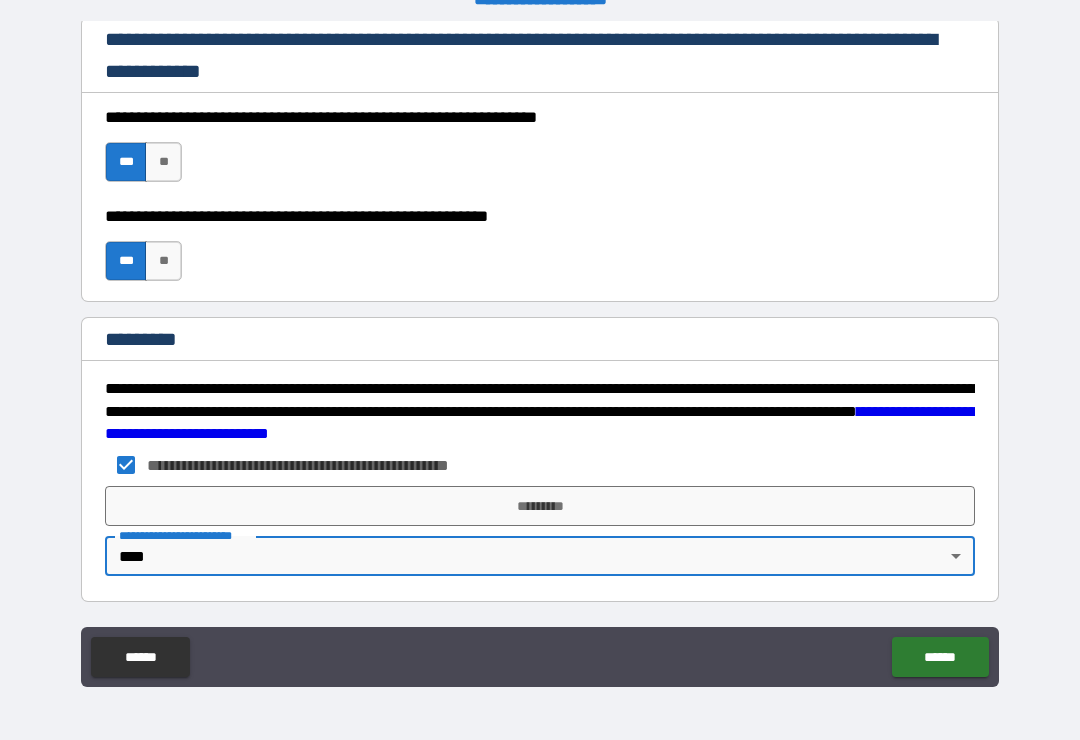 click on "*********" at bounding box center (540, 506) 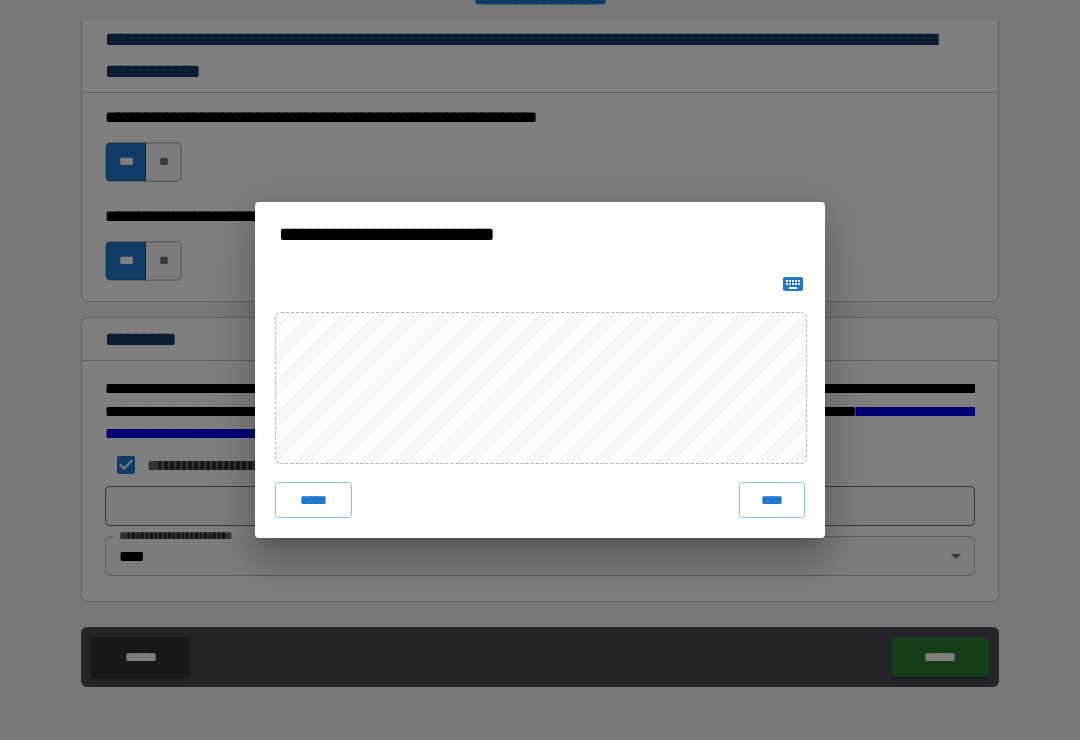 click on "****" at bounding box center [772, 500] 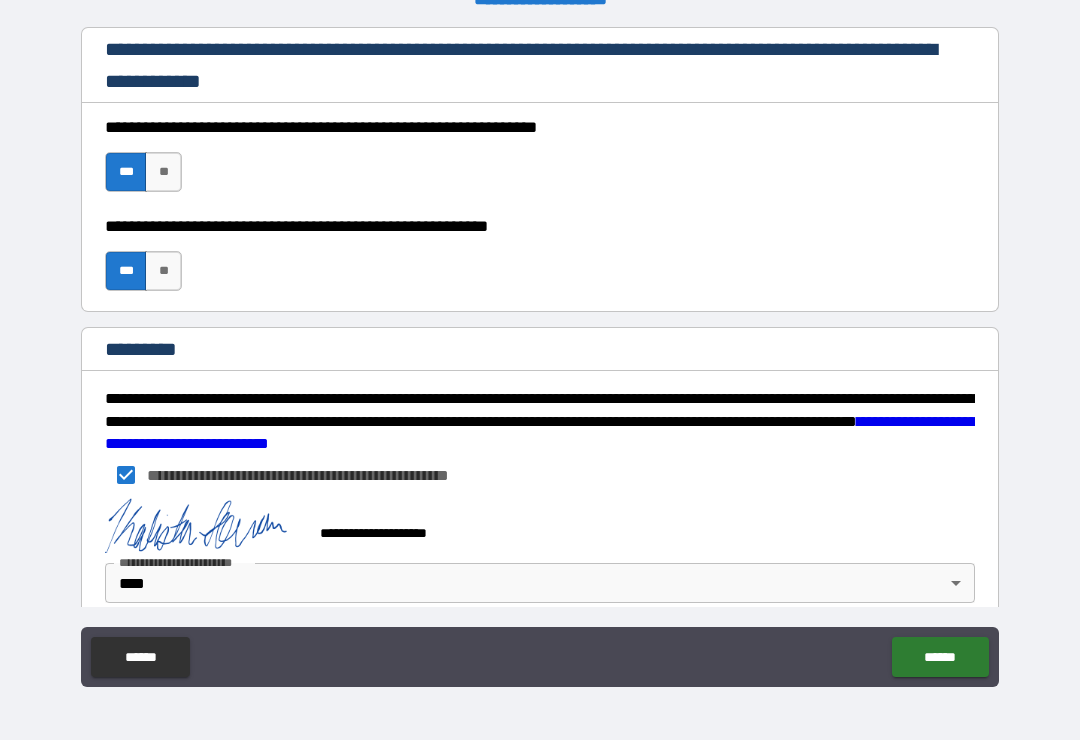 click on "******" at bounding box center (940, 657) 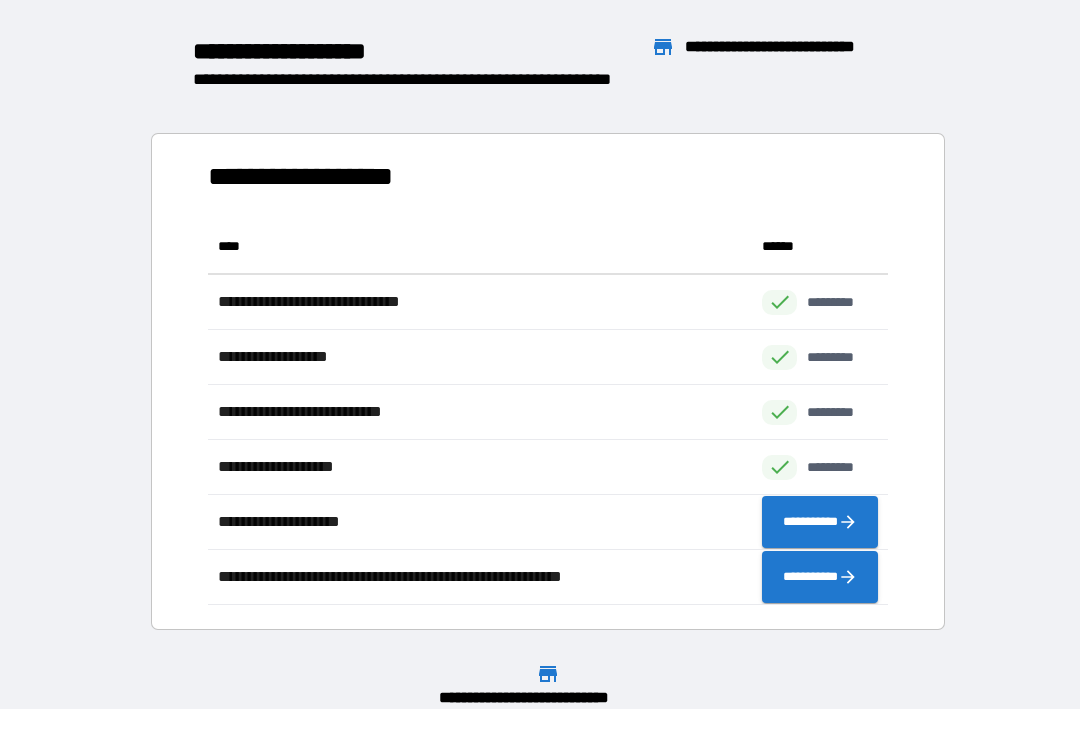 scroll, scrollTop: 1, scrollLeft: 1, axis: both 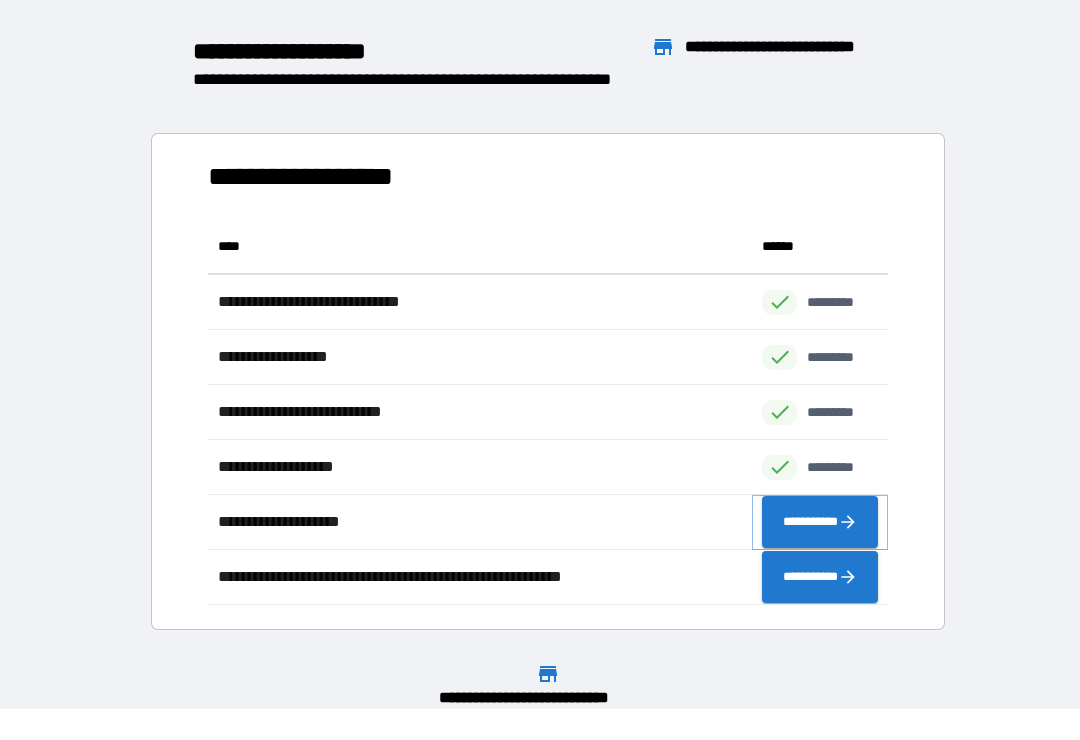 click on "**********" at bounding box center (820, 522) 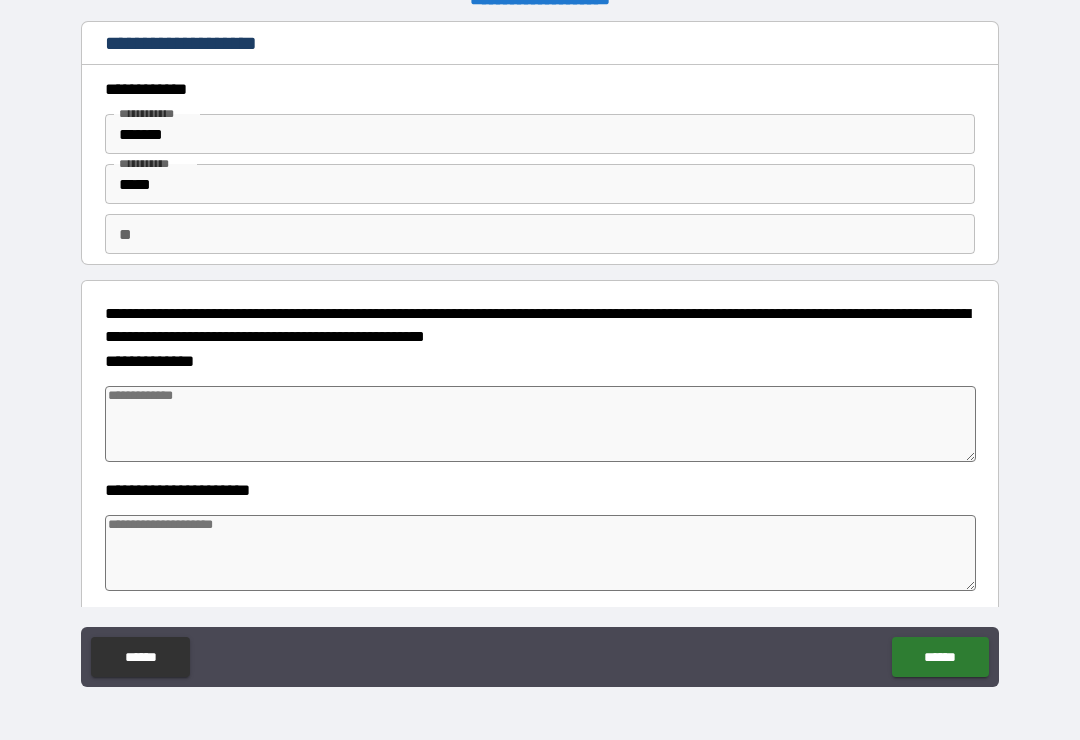 type on "*" 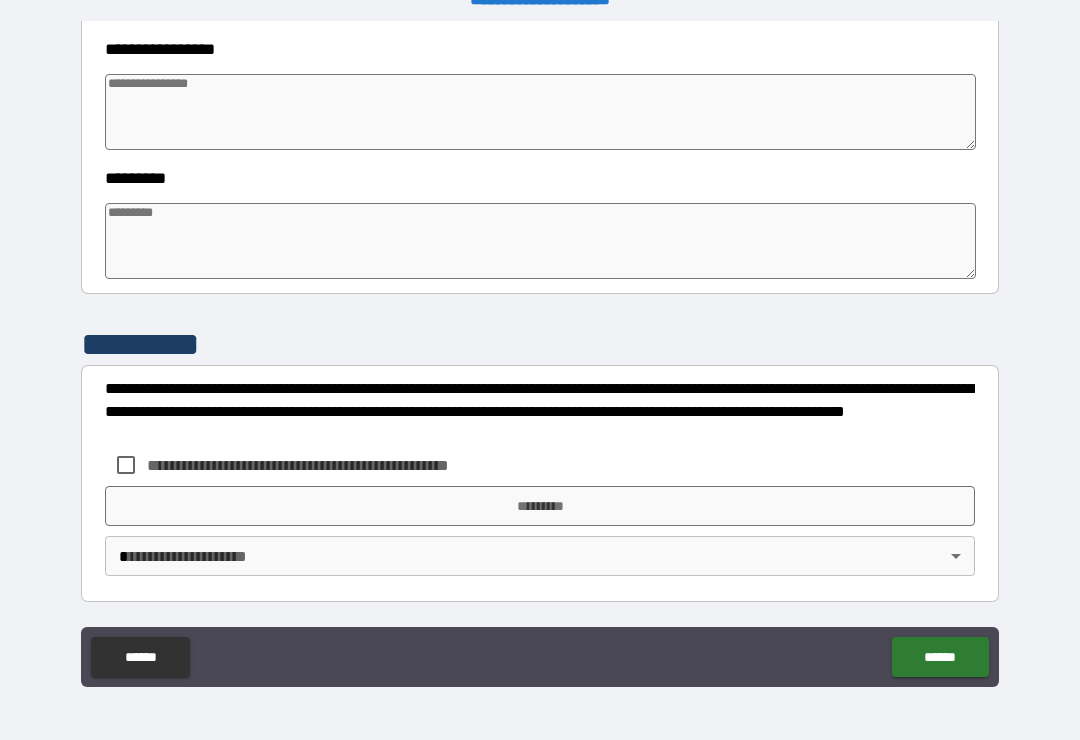 scroll, scrollTop: 570, scrollLeft: 0, axis: vertical 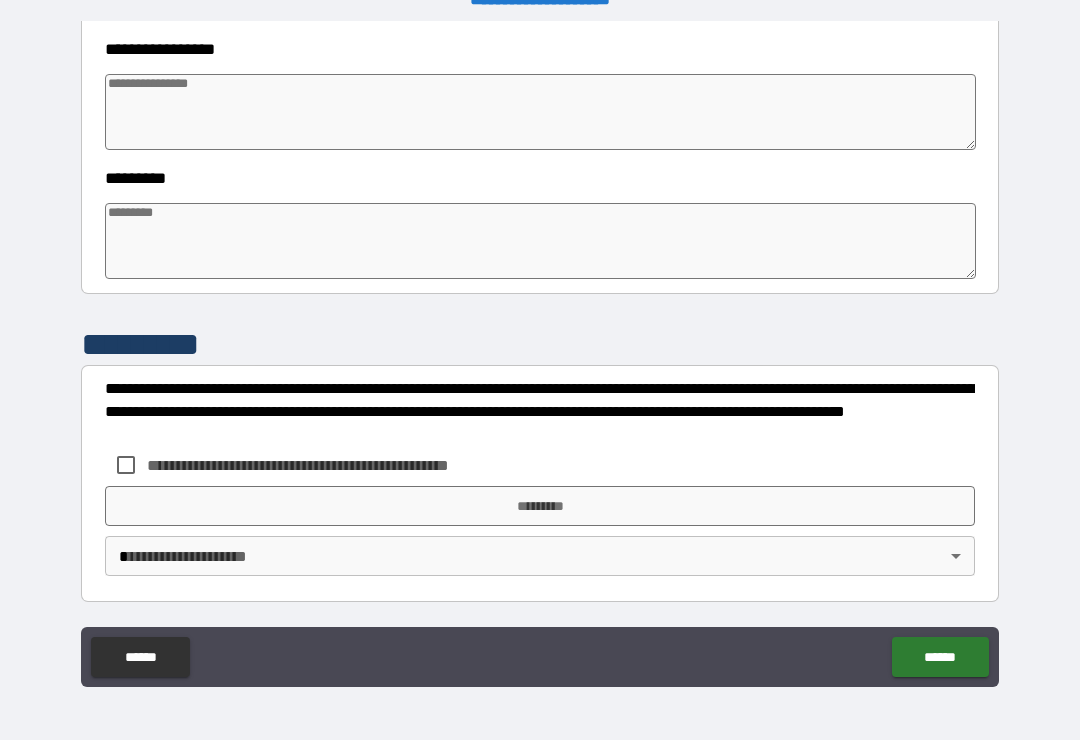 type on "*" 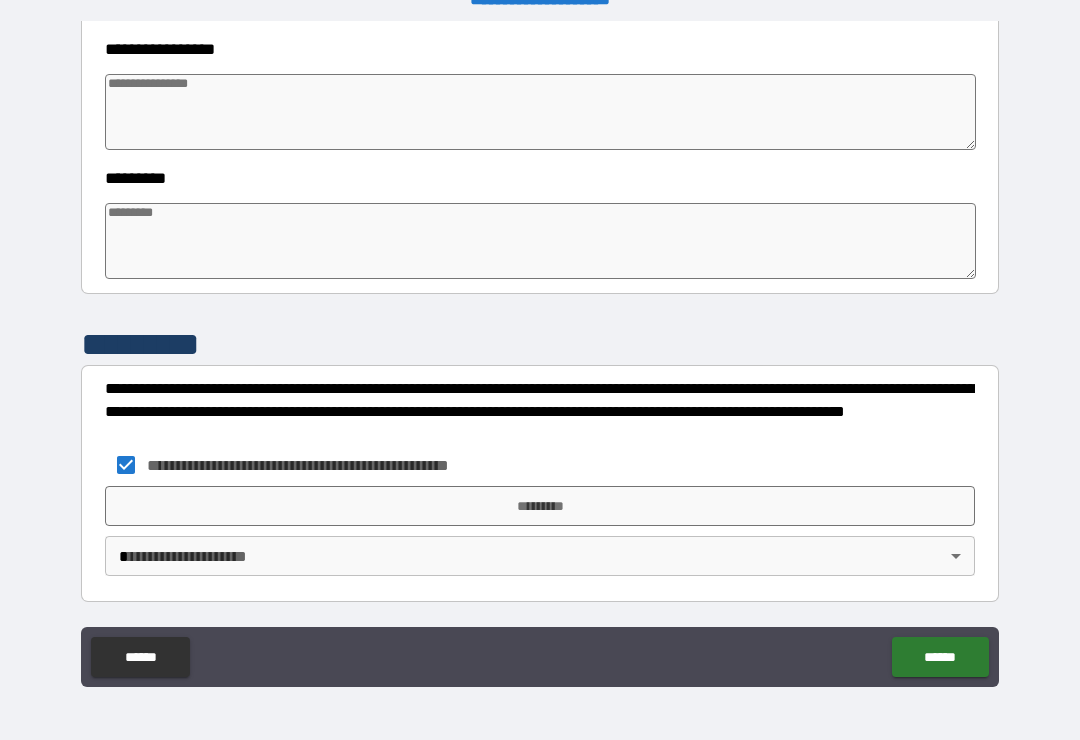 type on "*" 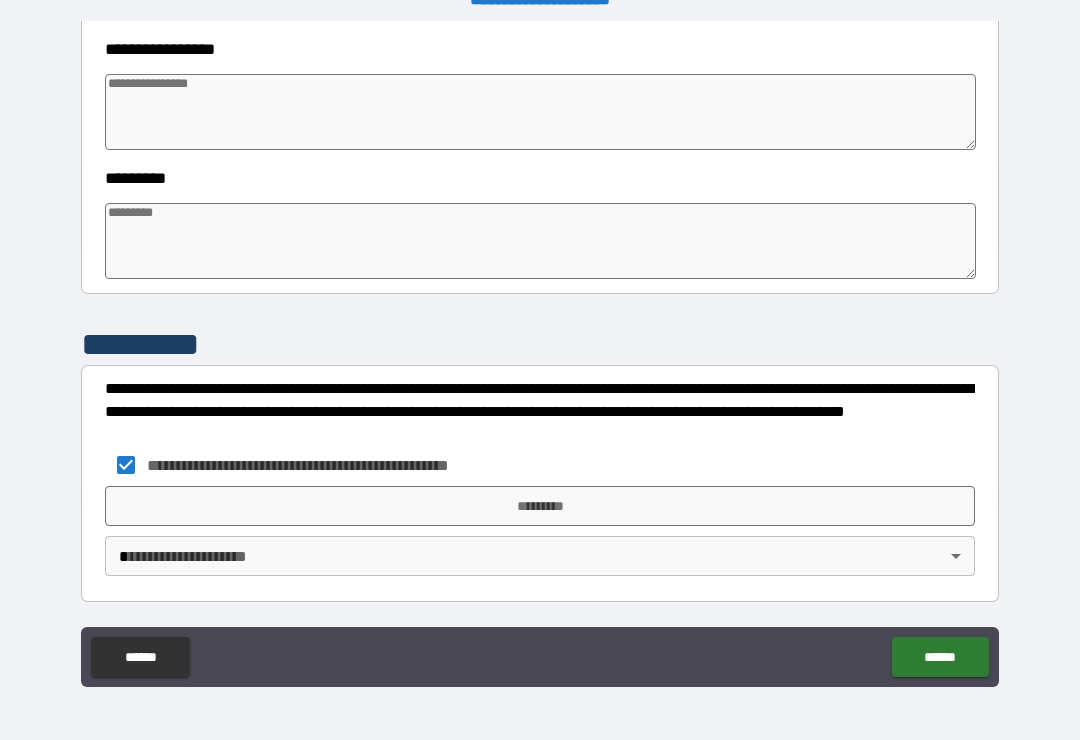 type on "*" 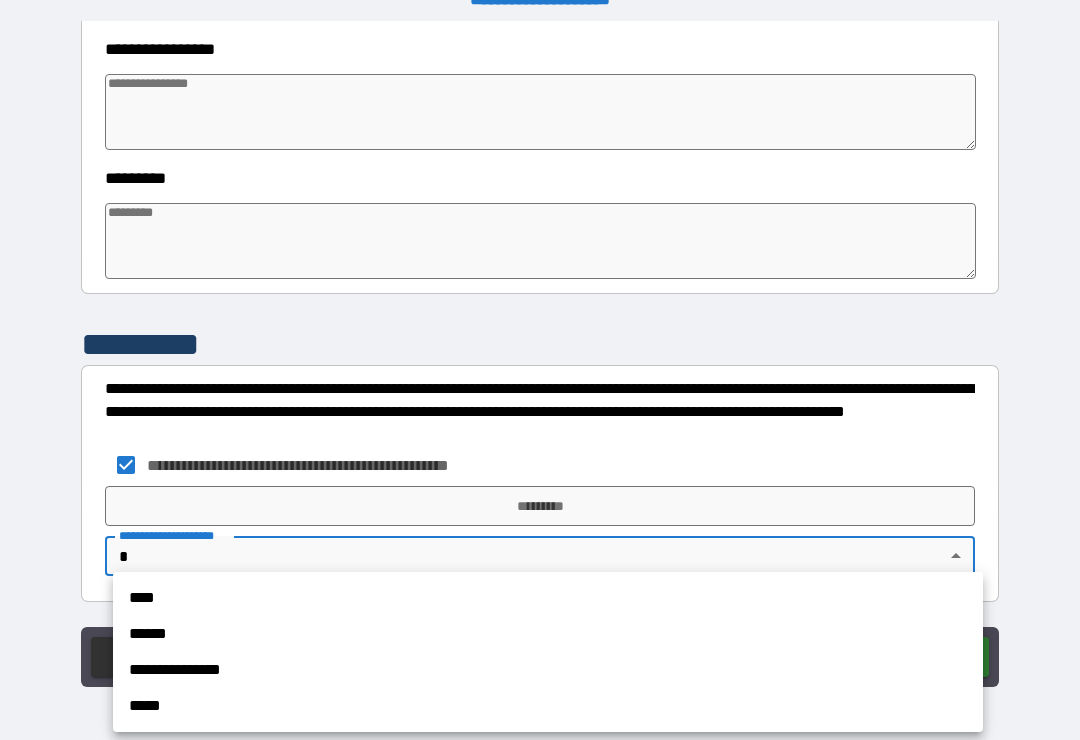 click on "****" at bounding box center [548, 598] 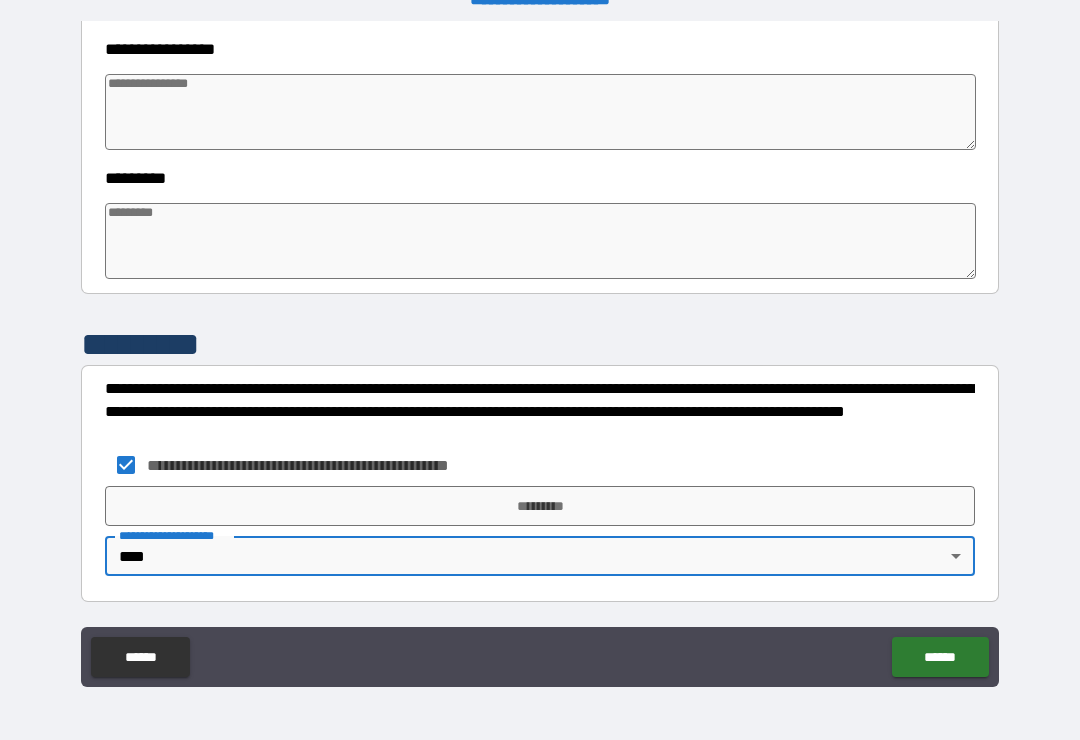 type on "*" 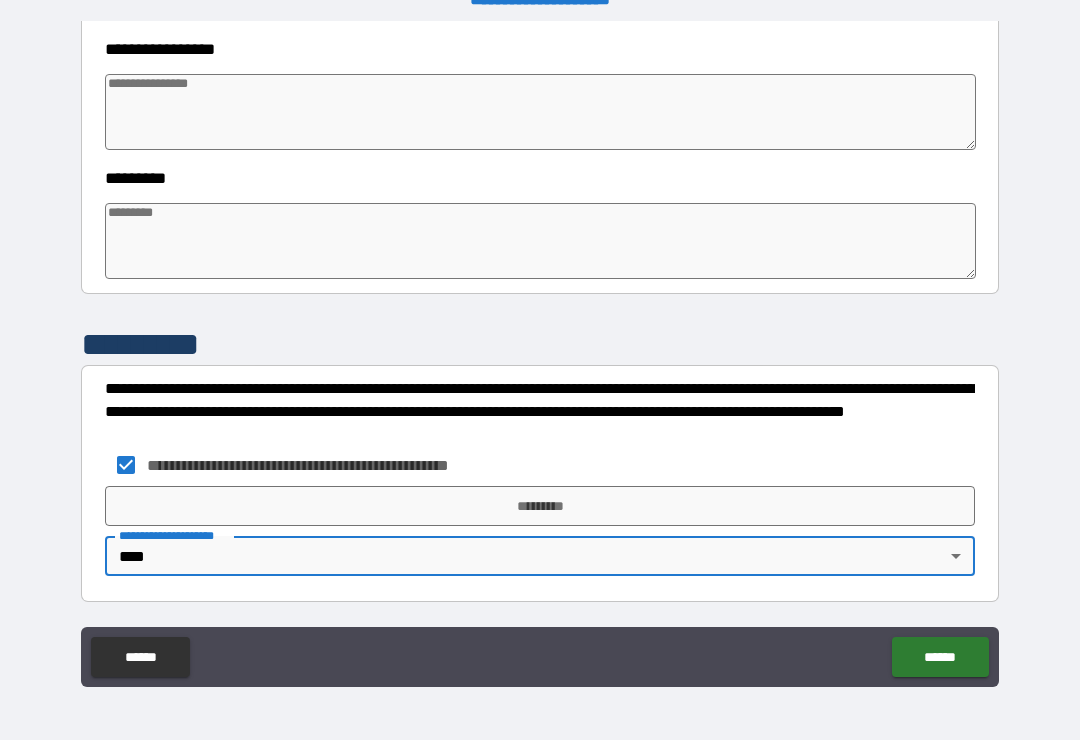 type on "*" 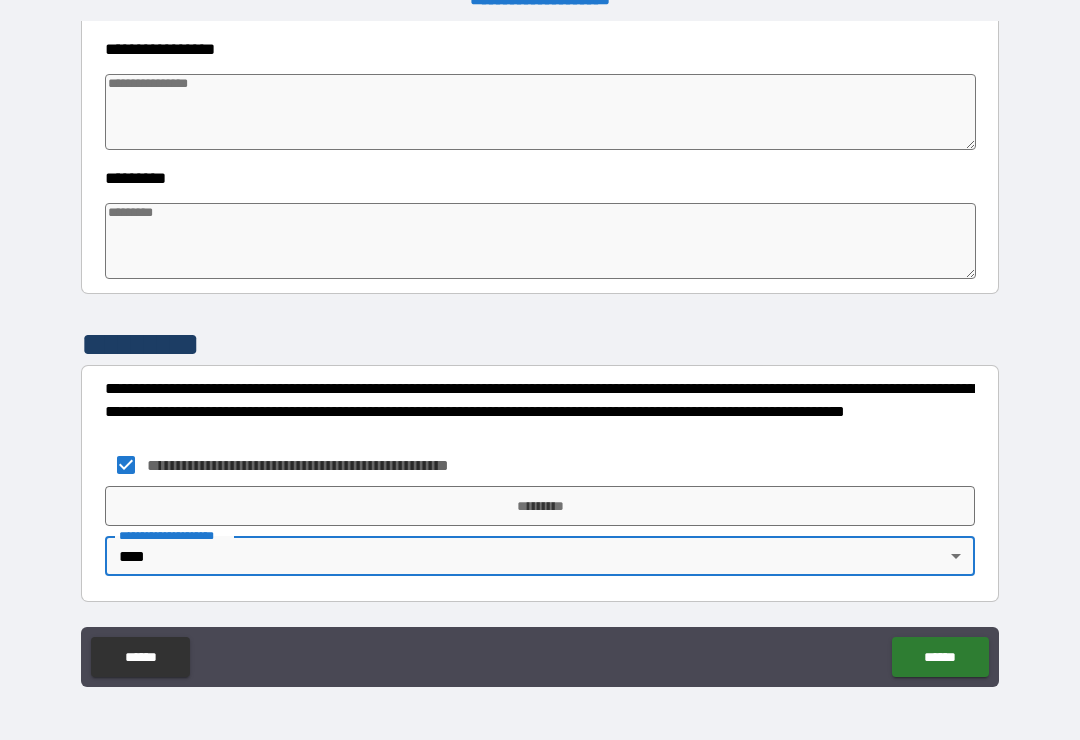 type on "*" 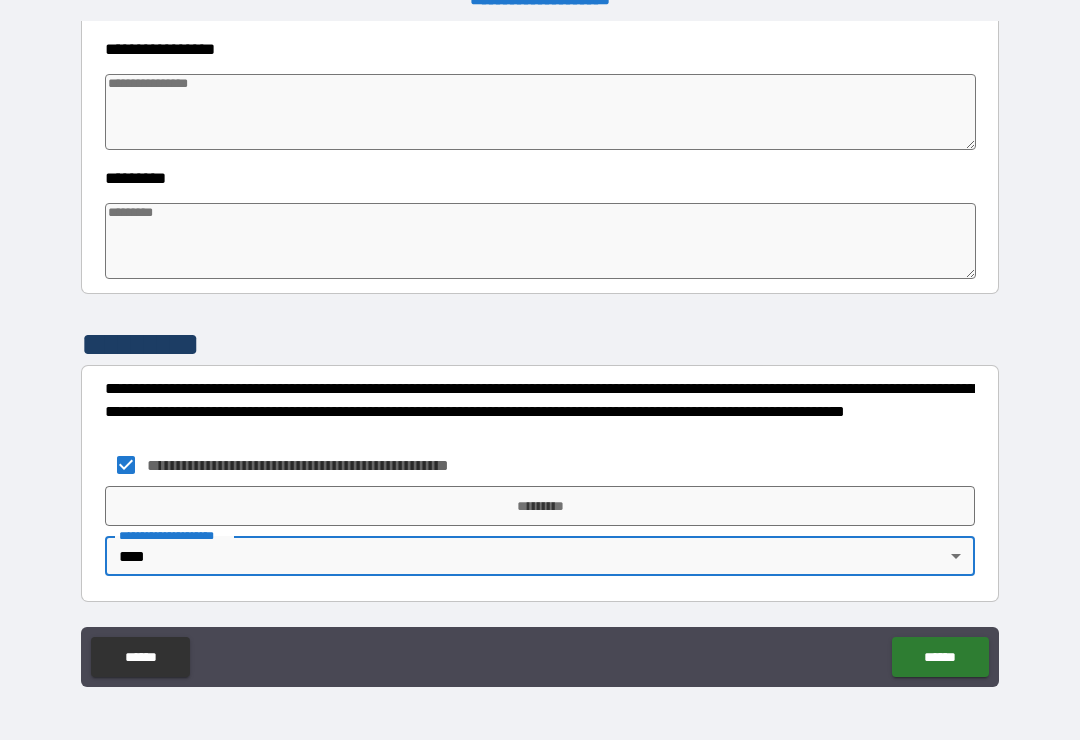 type on "*" 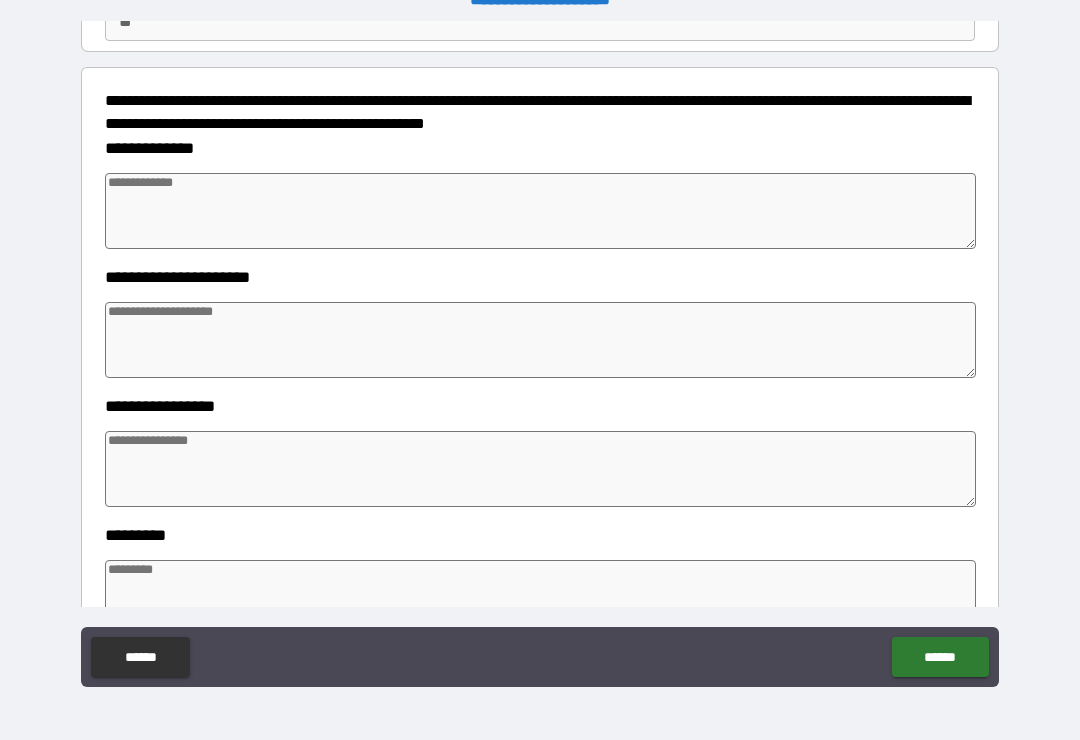 scroll, scrollTop: 205, scrollLeft: 0, axis: vertical 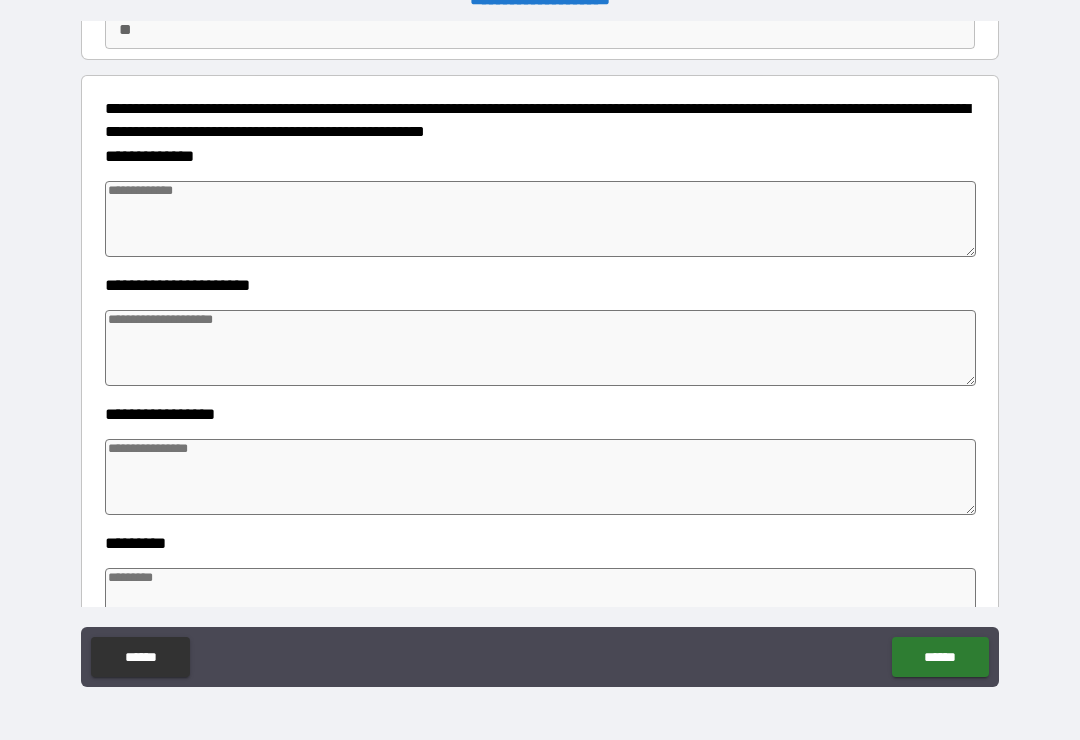 click at bounding box center (540, 219) 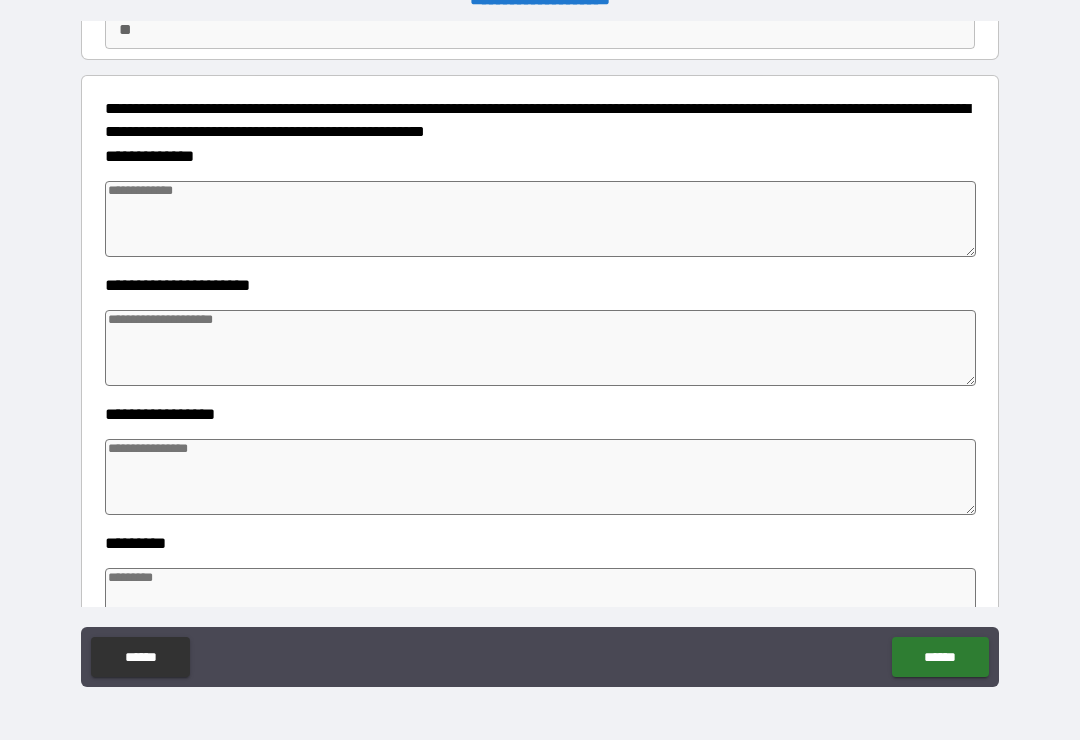 type on "*" 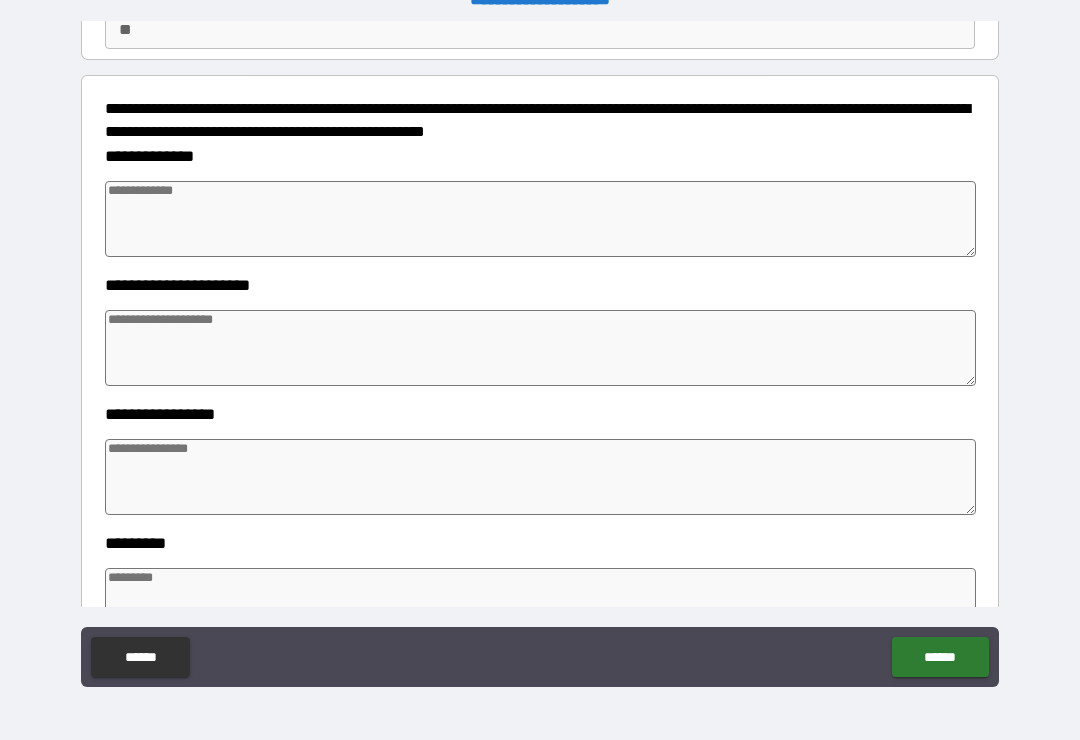 type on "*" 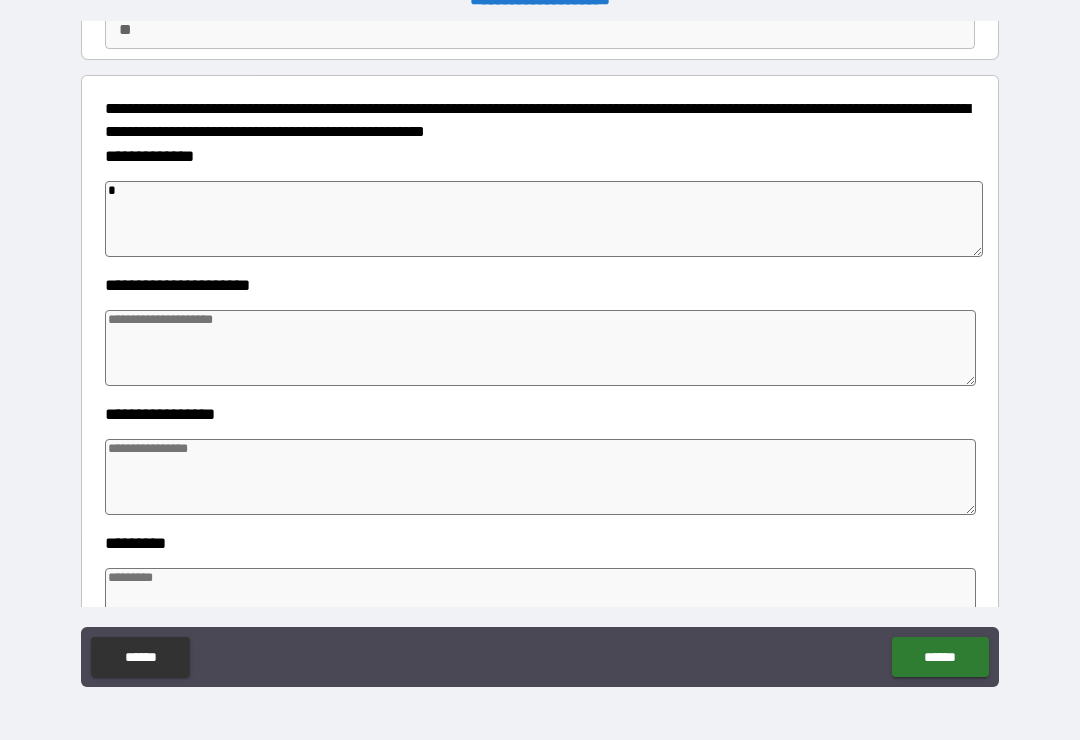 type on "**" 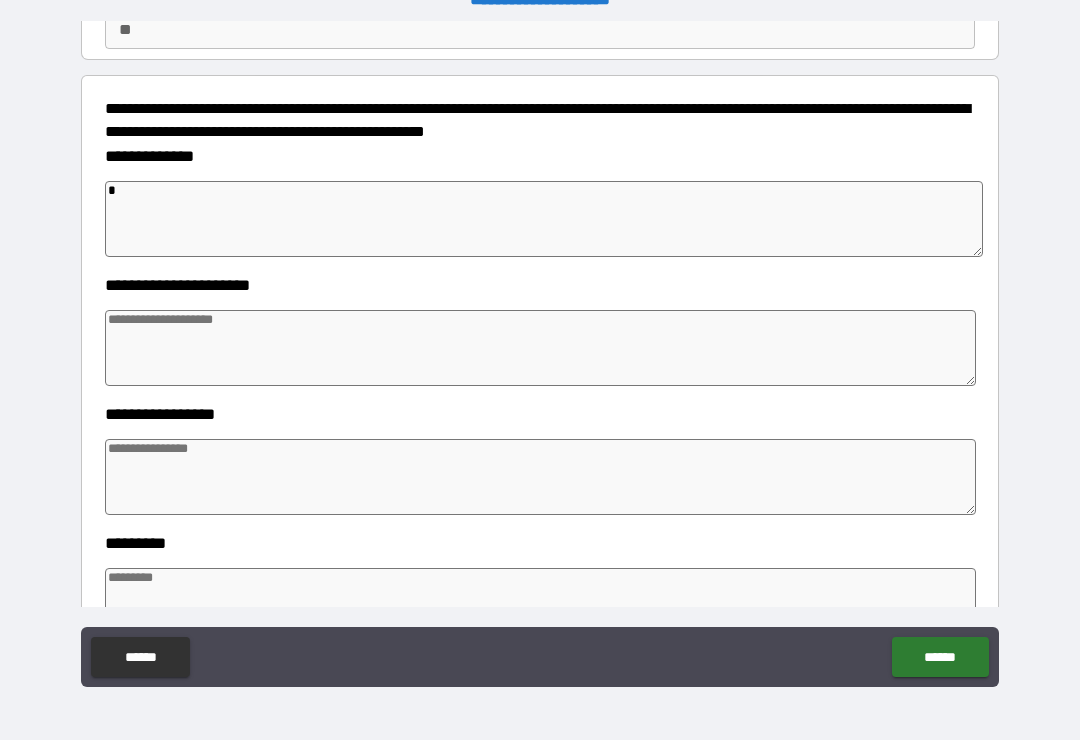 type on "*" 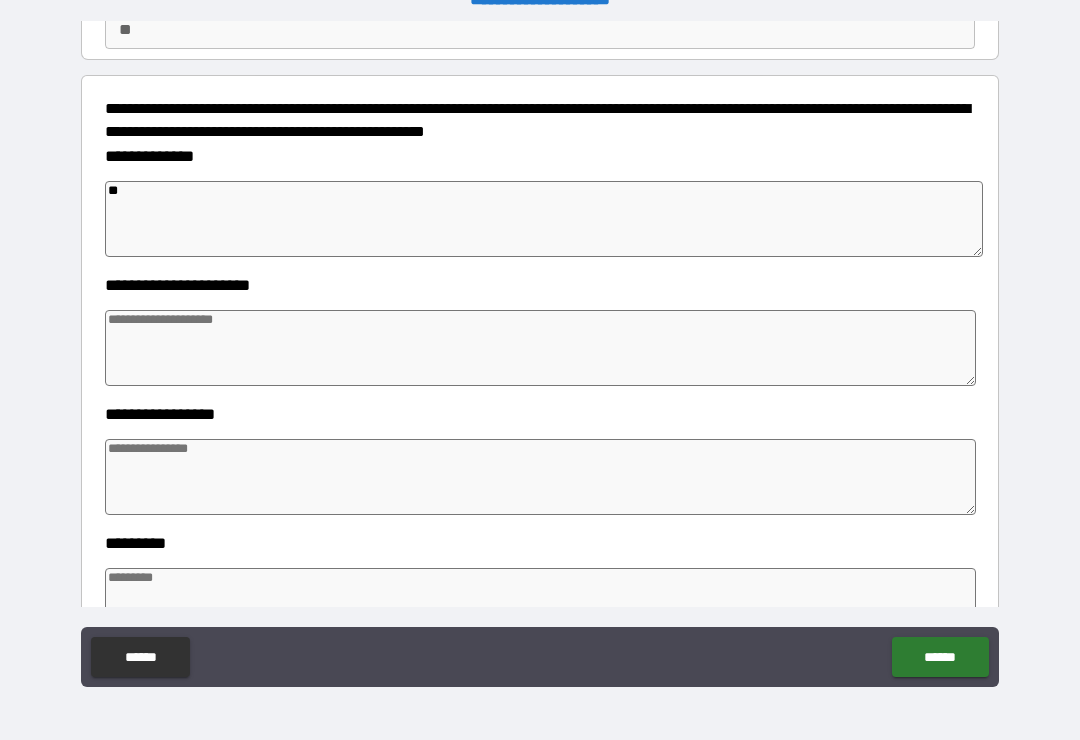 type on "*" 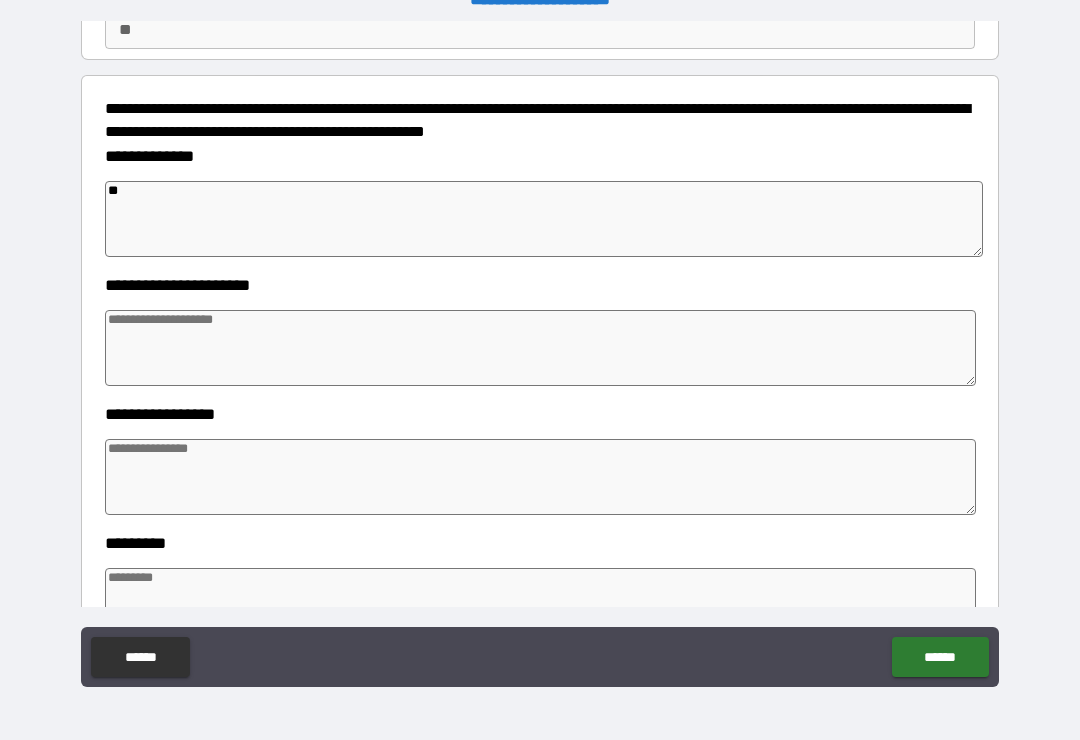 type on "*" 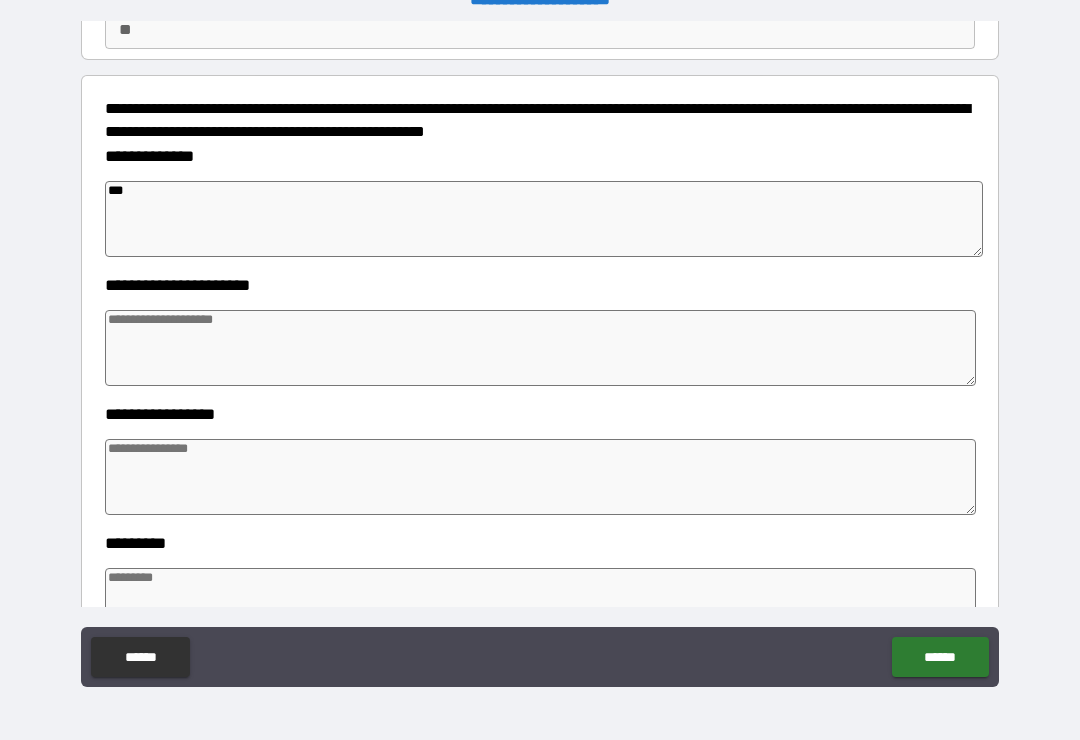 type on "*" 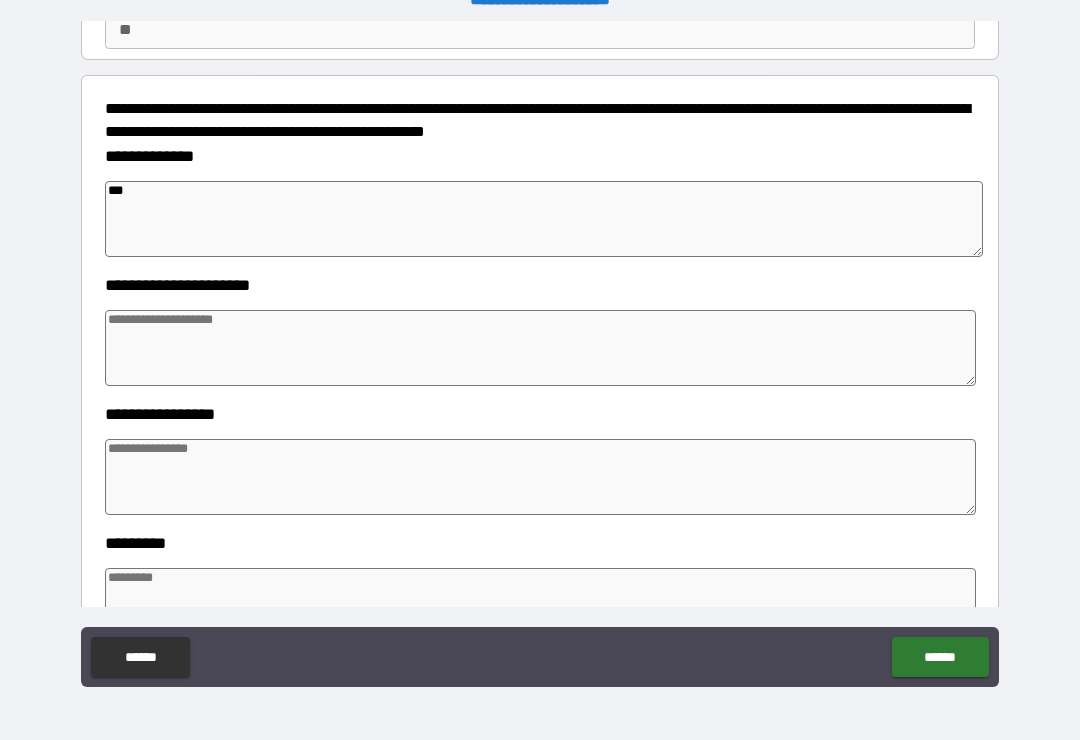 type on "*" 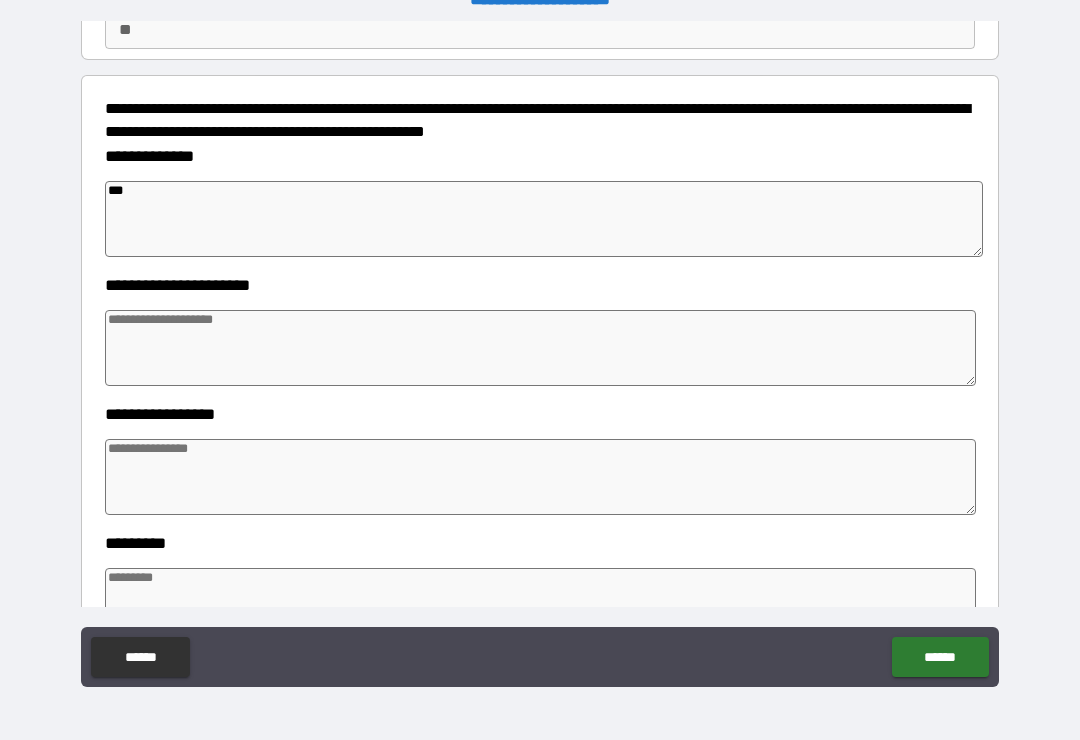 type on "*" 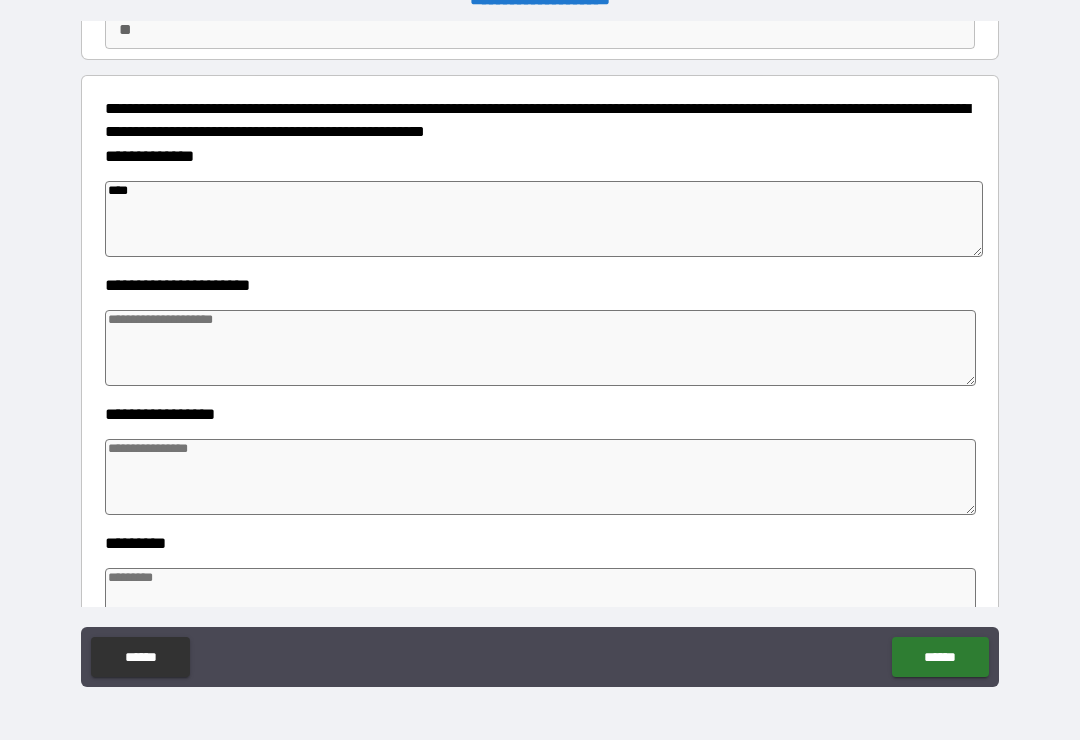 type on "*" 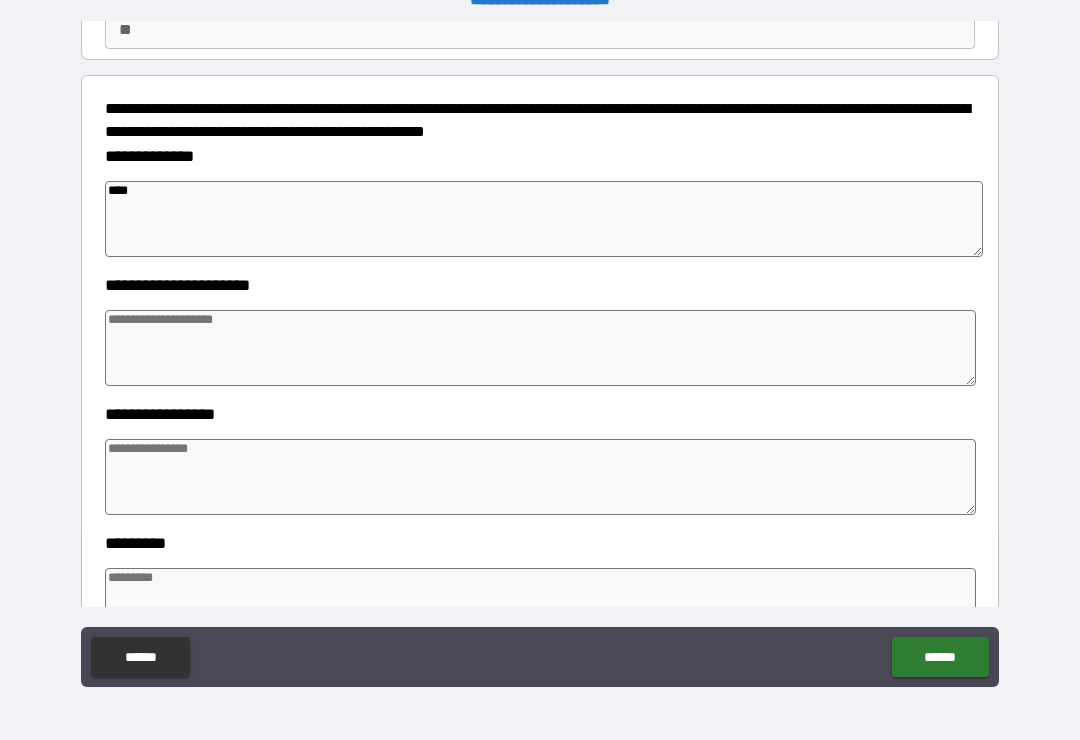 type on "*" 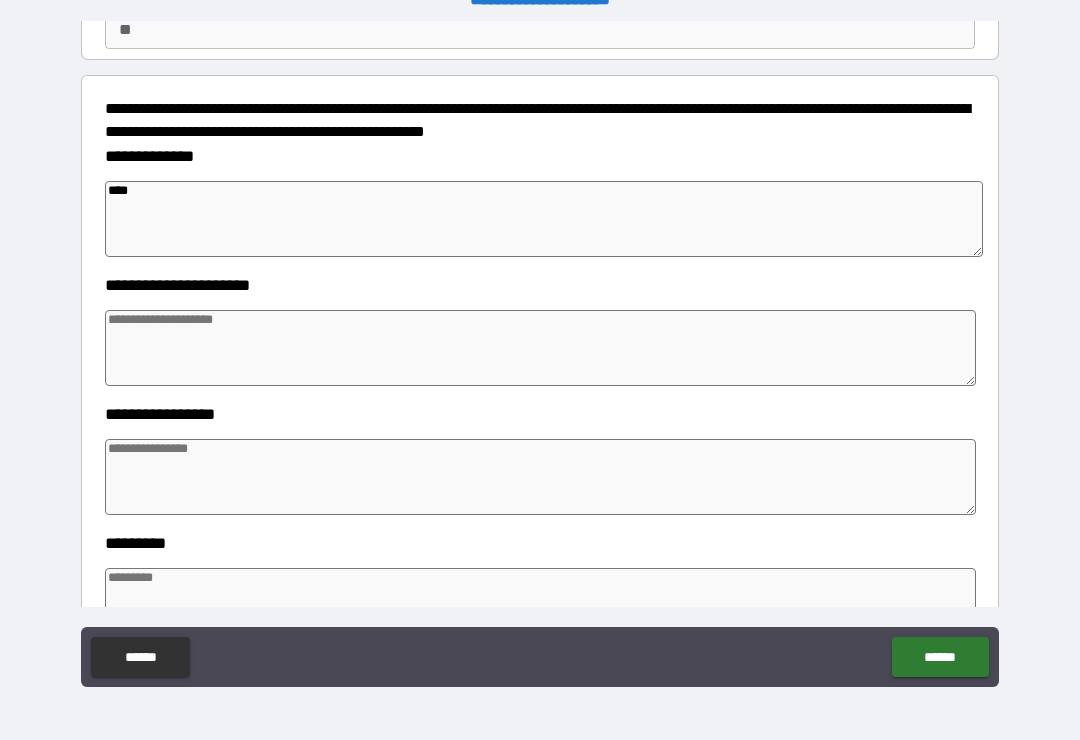 type on "*" 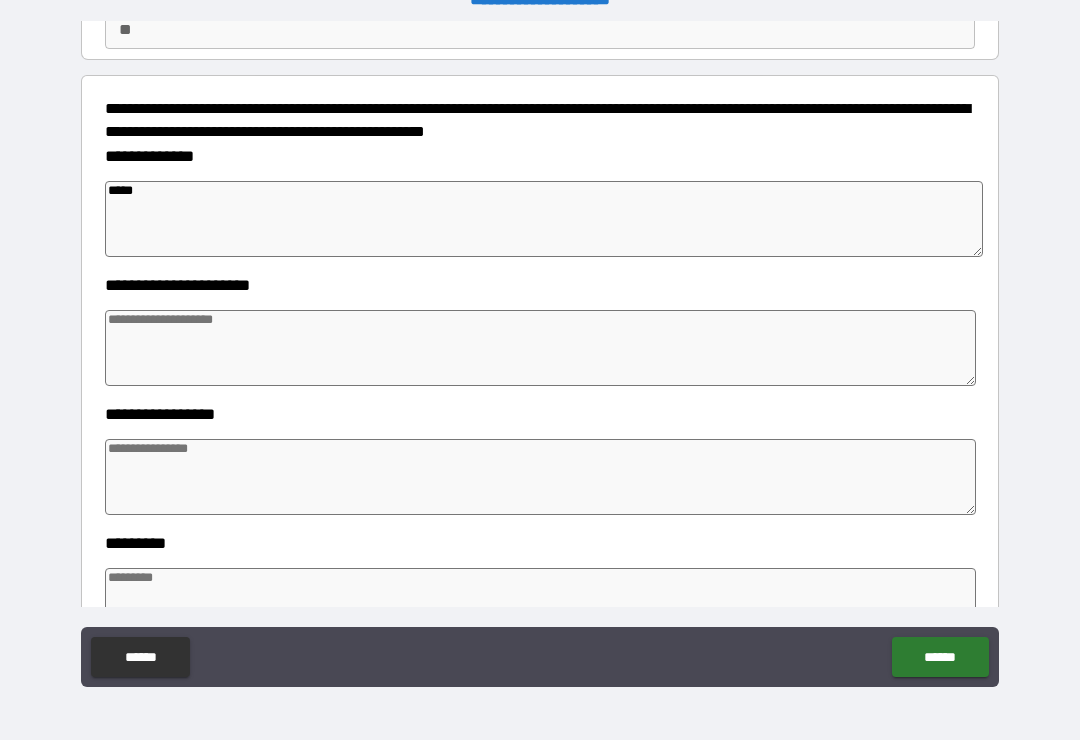 type on "*" 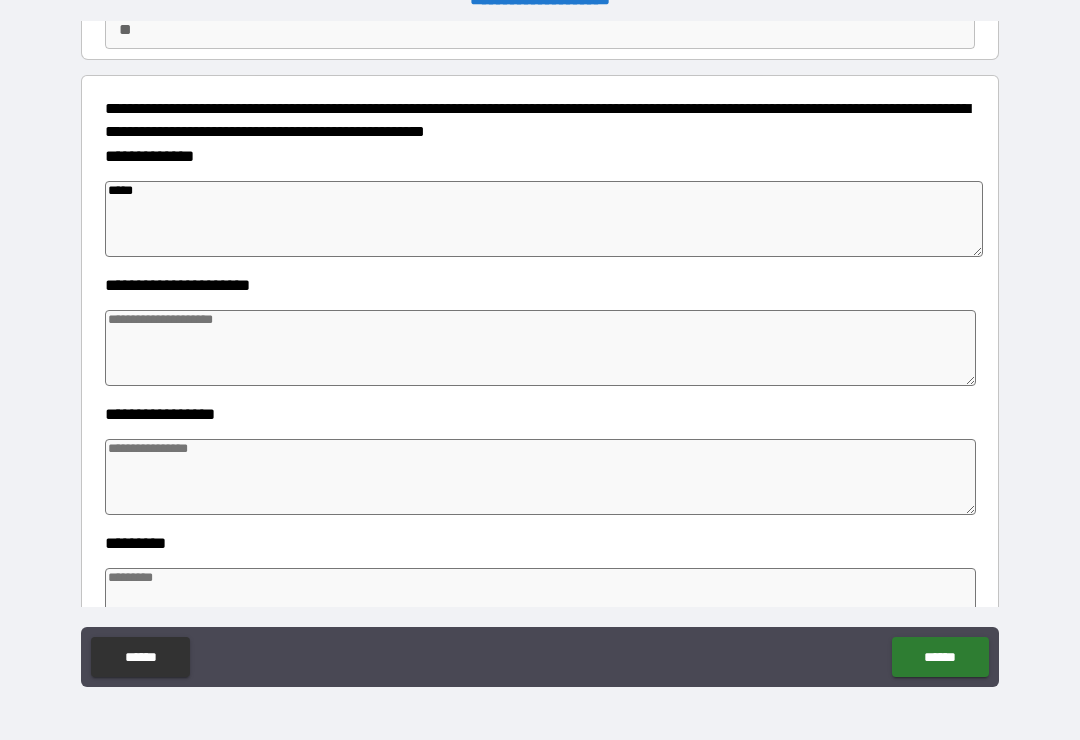 type on "*" 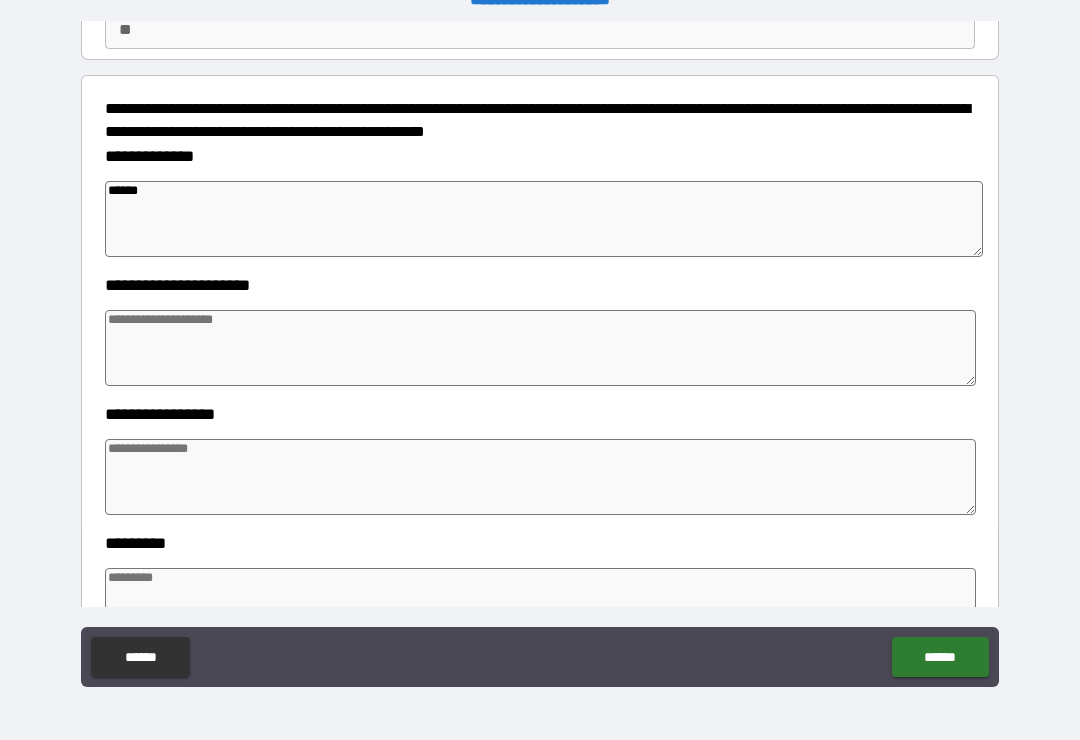 type on "*" 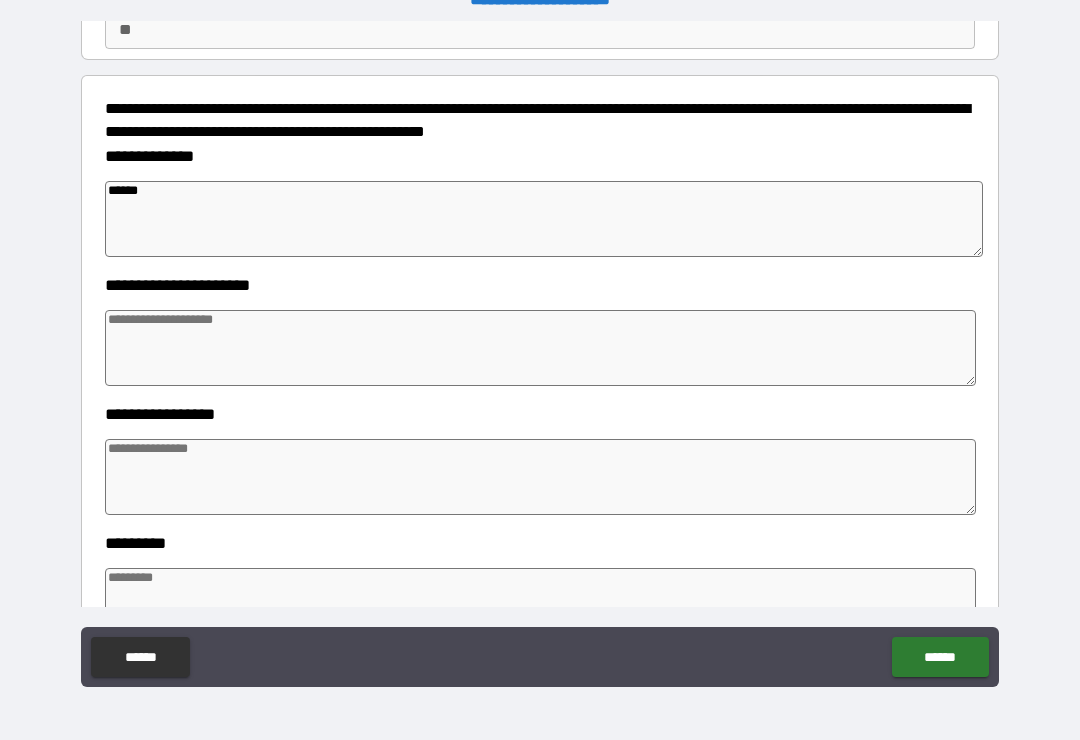 type on "*" 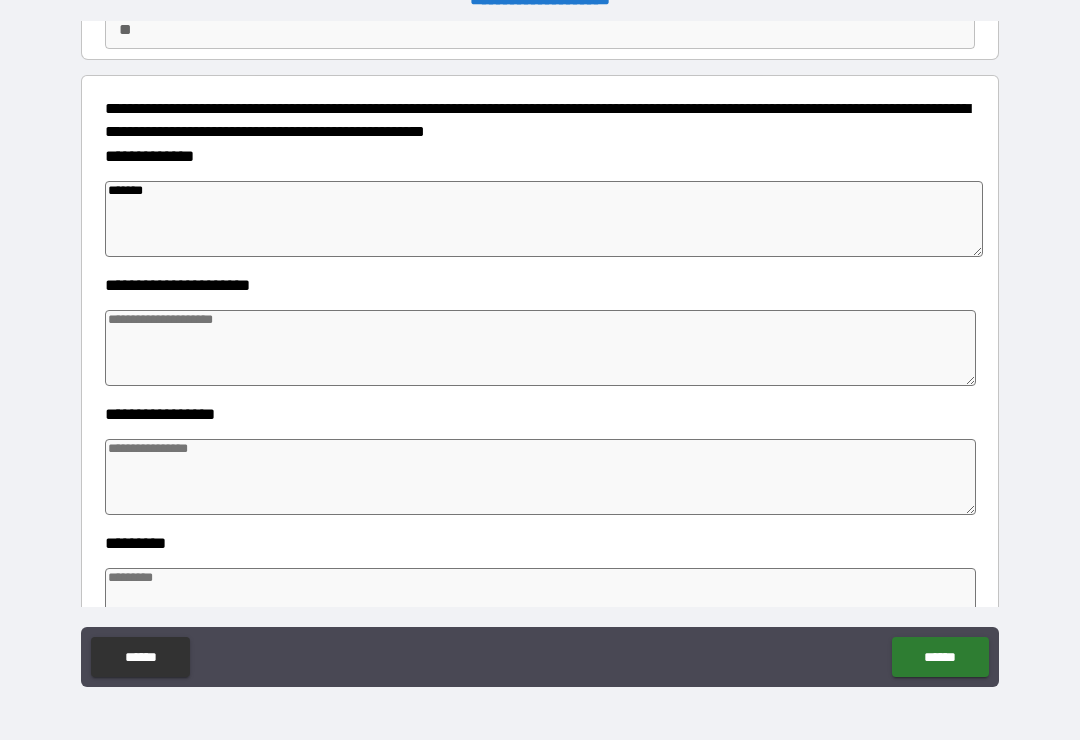 type on "*" 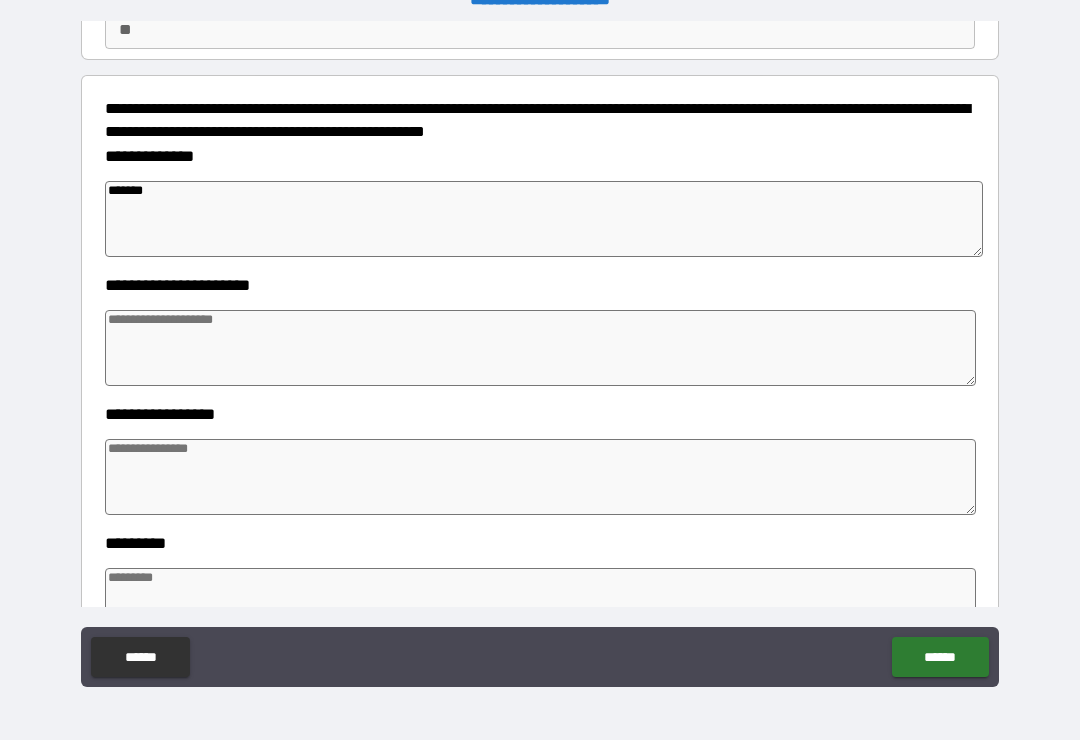 type on "*" 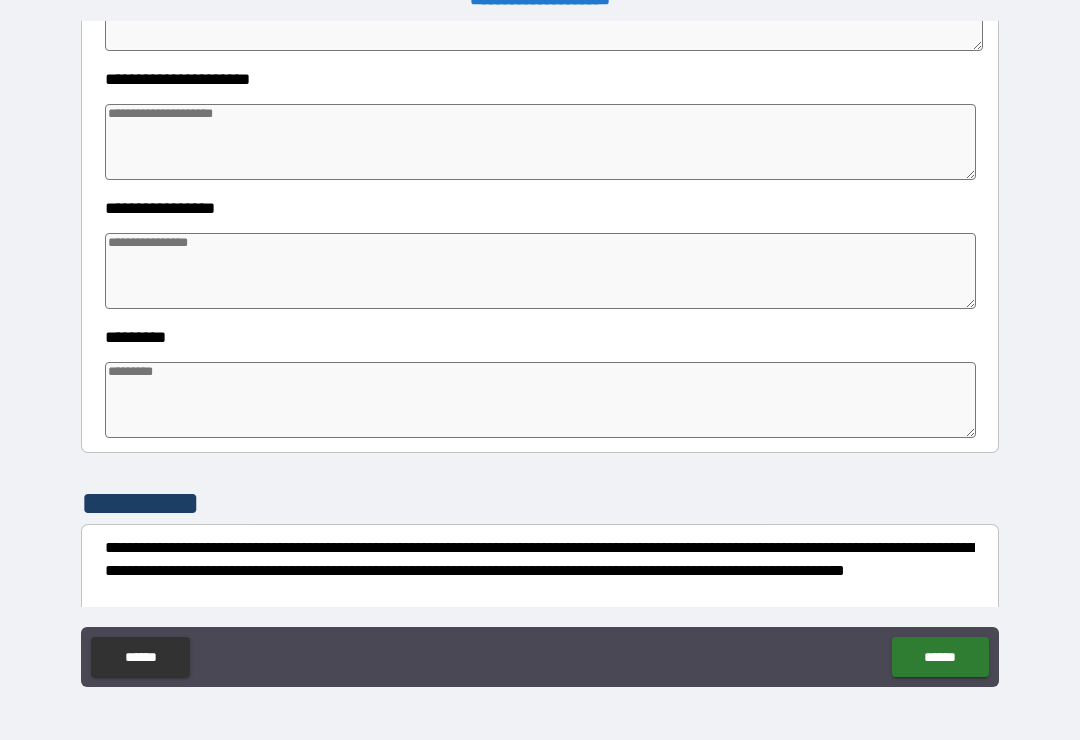 scroll, scrollTop: 412, scrollLeft: 0, axis: vertical 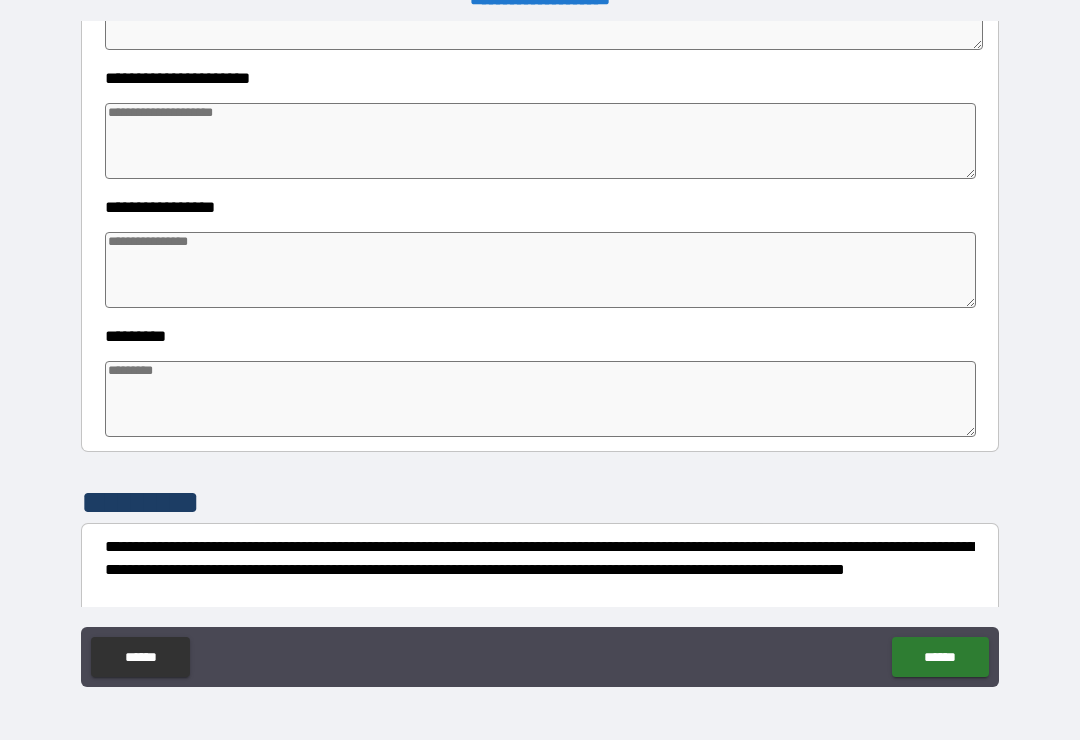 click at bounding box center (540, 399) 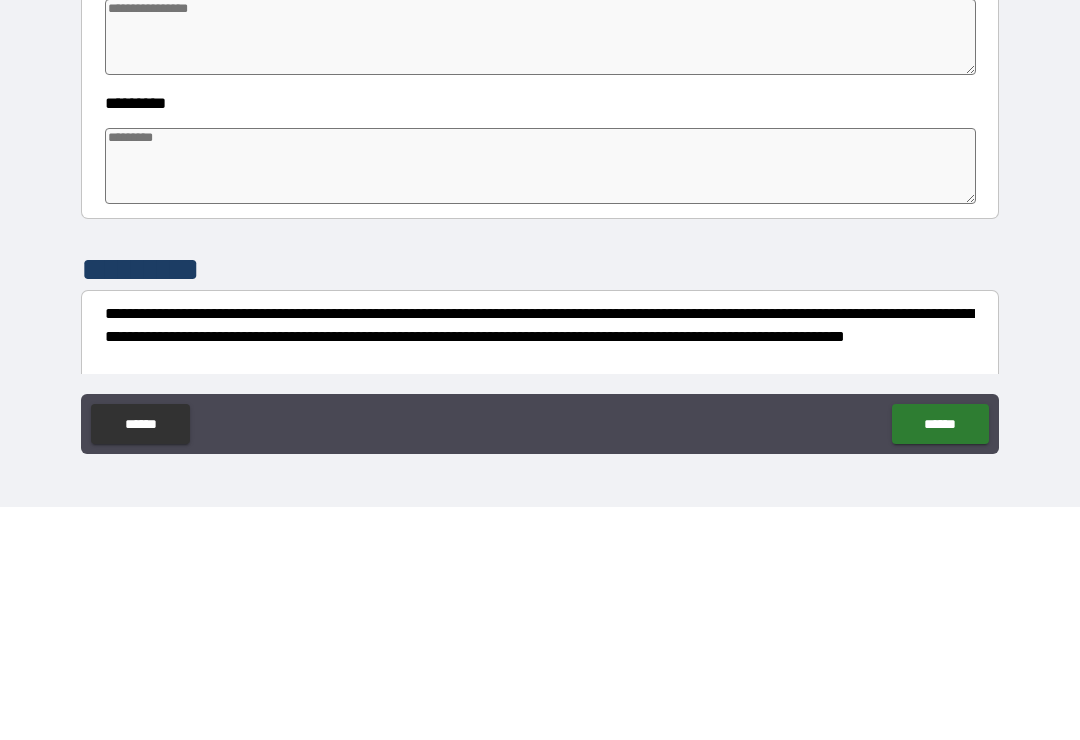type on "*" 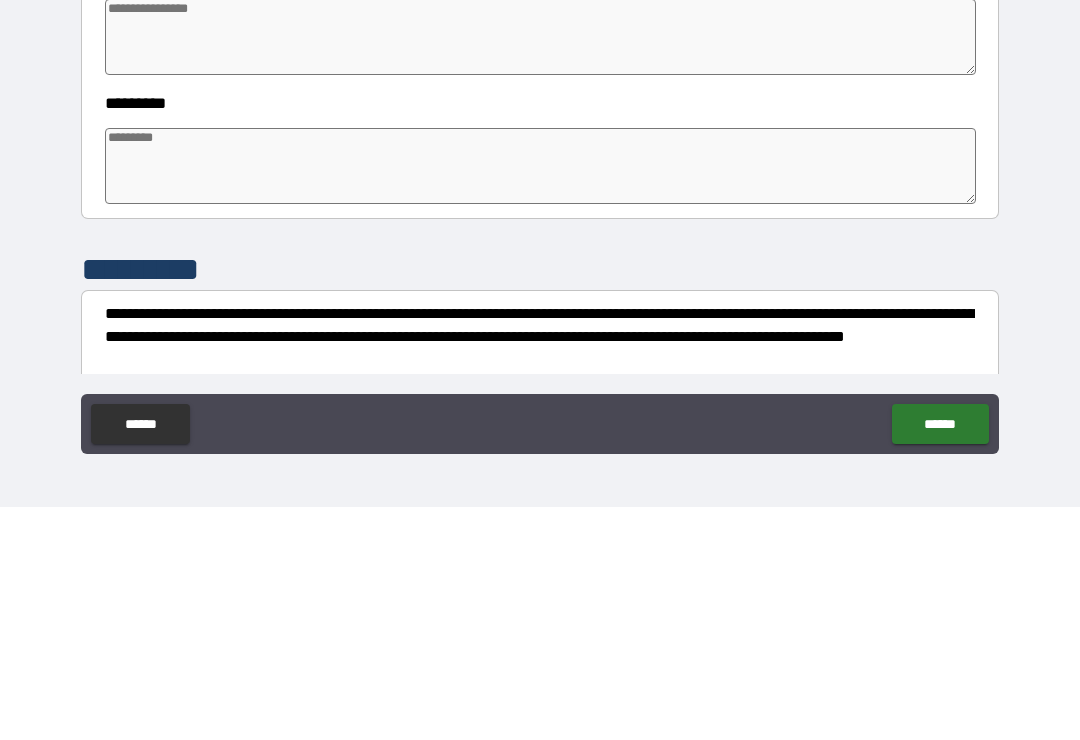 type on "*" 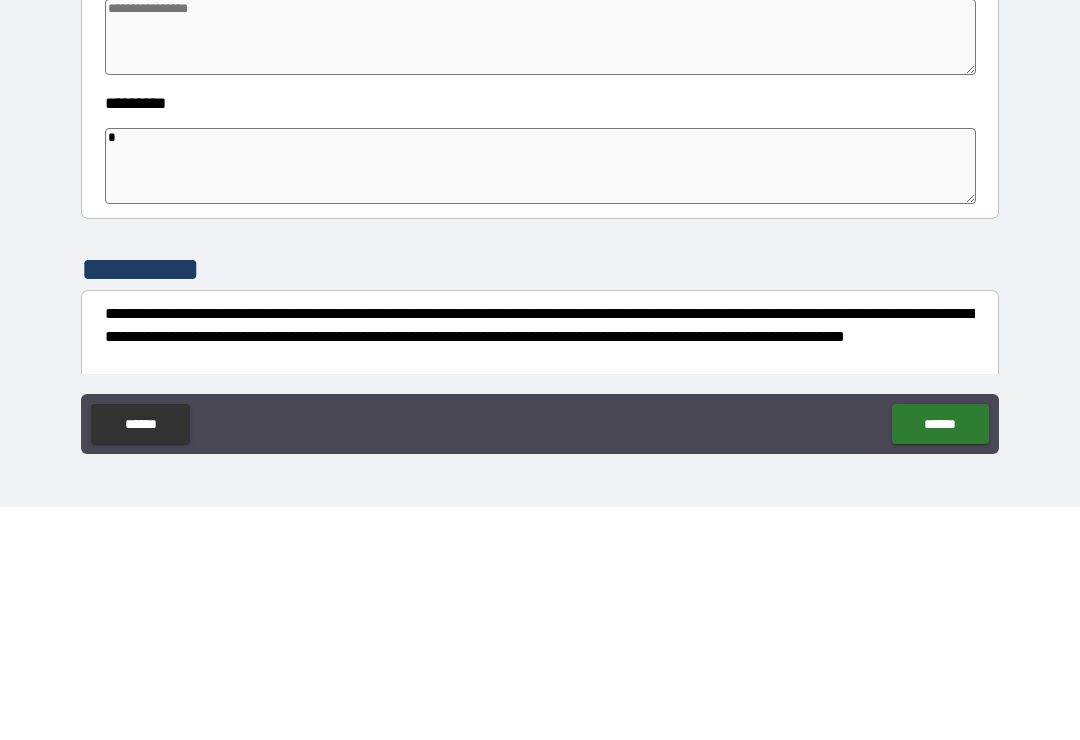 type on "*" 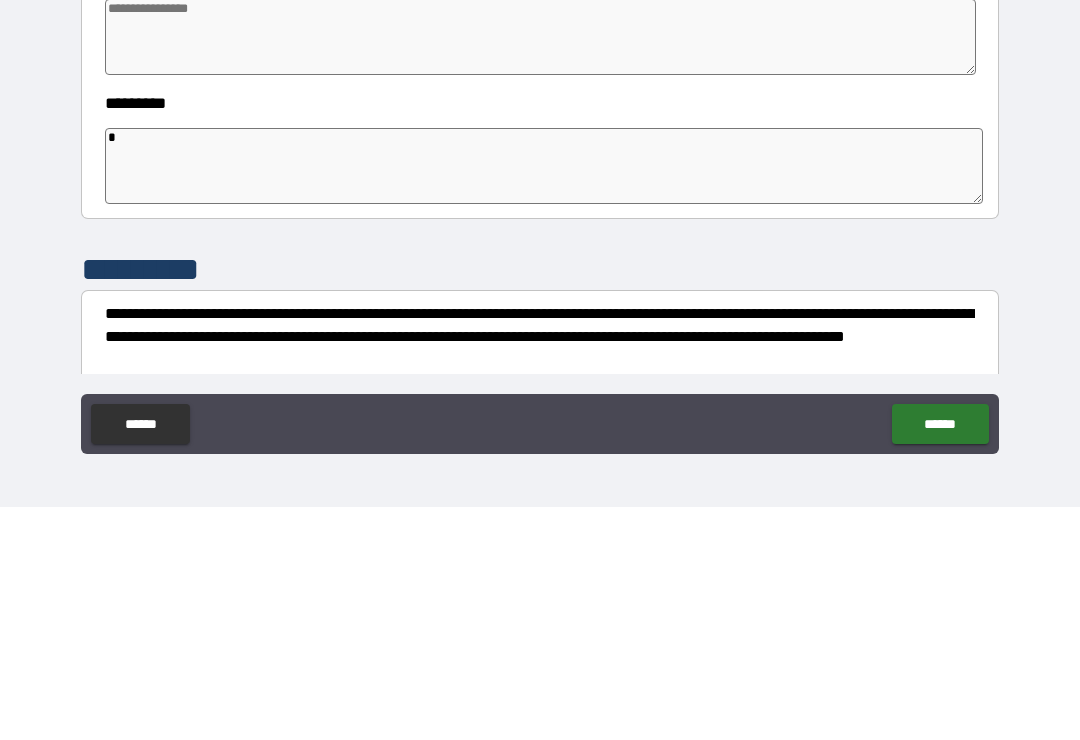 type on "*" 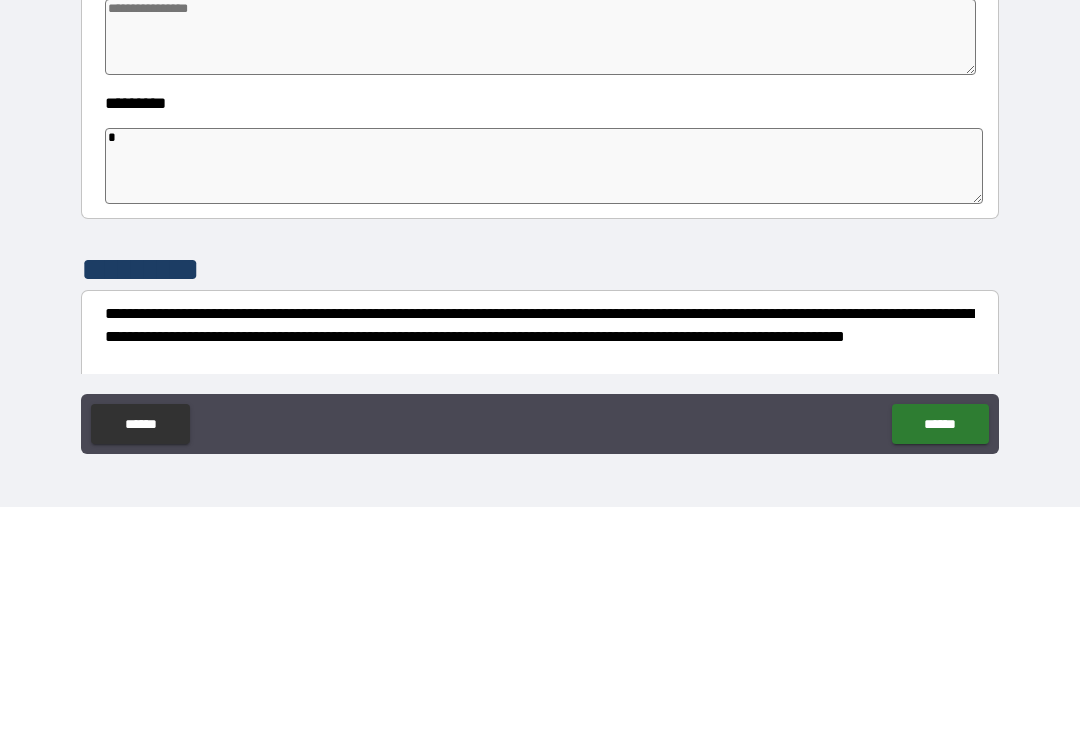 type on "*" 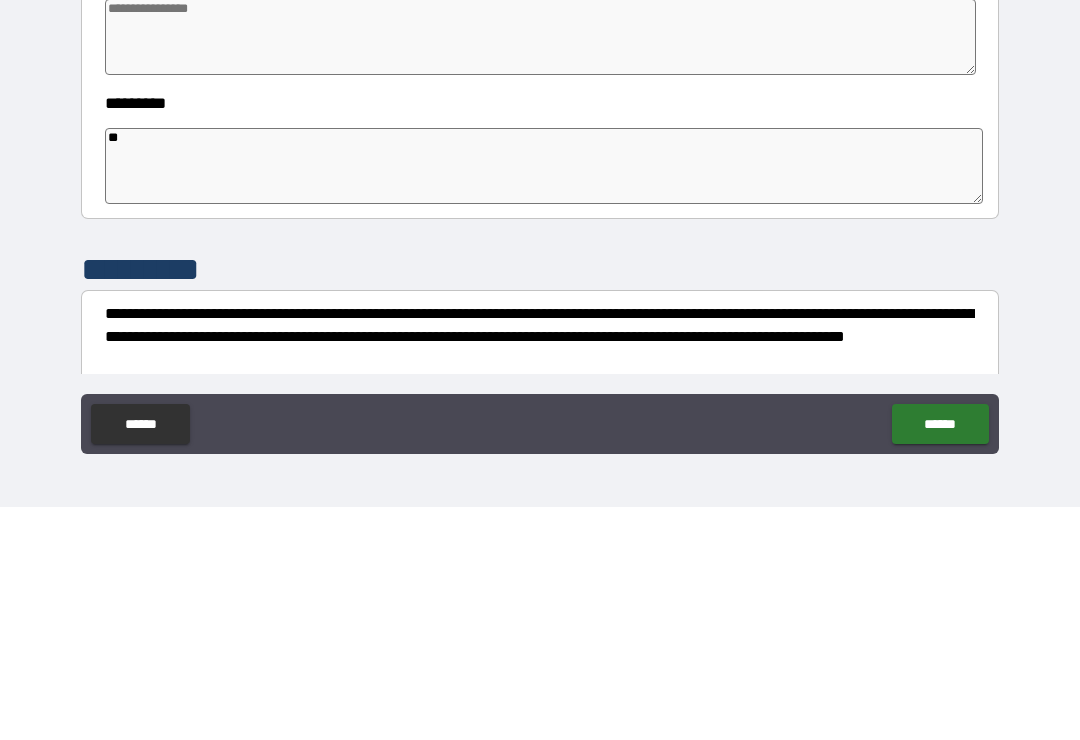 type on "*" 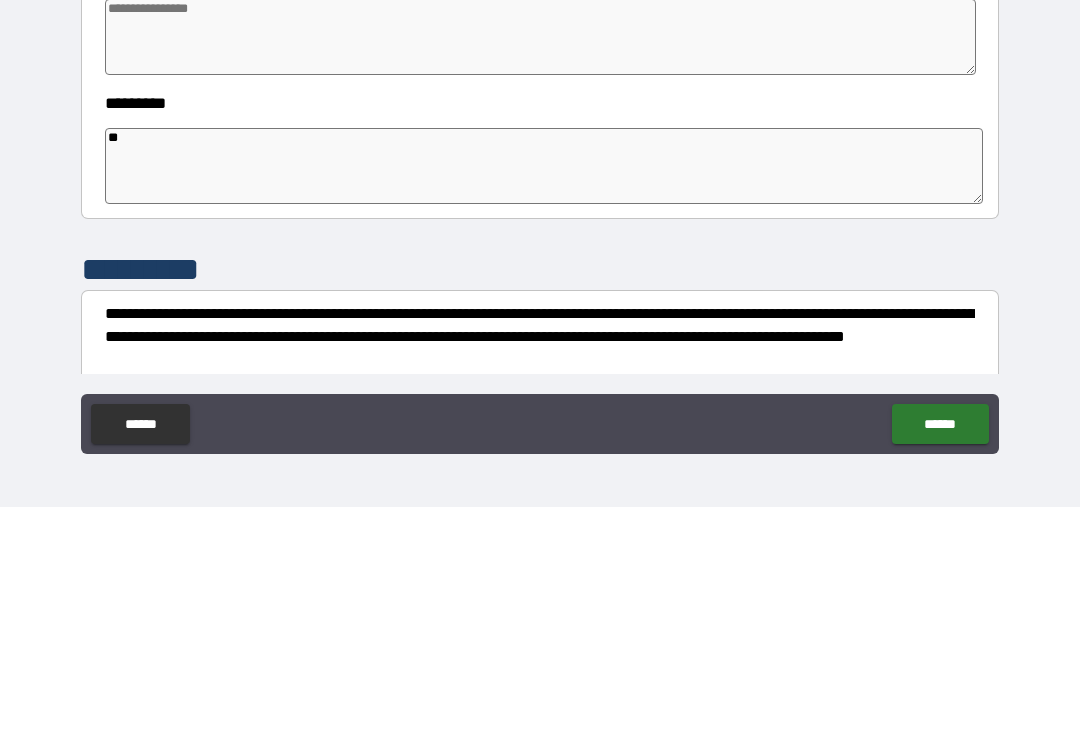type on "*" 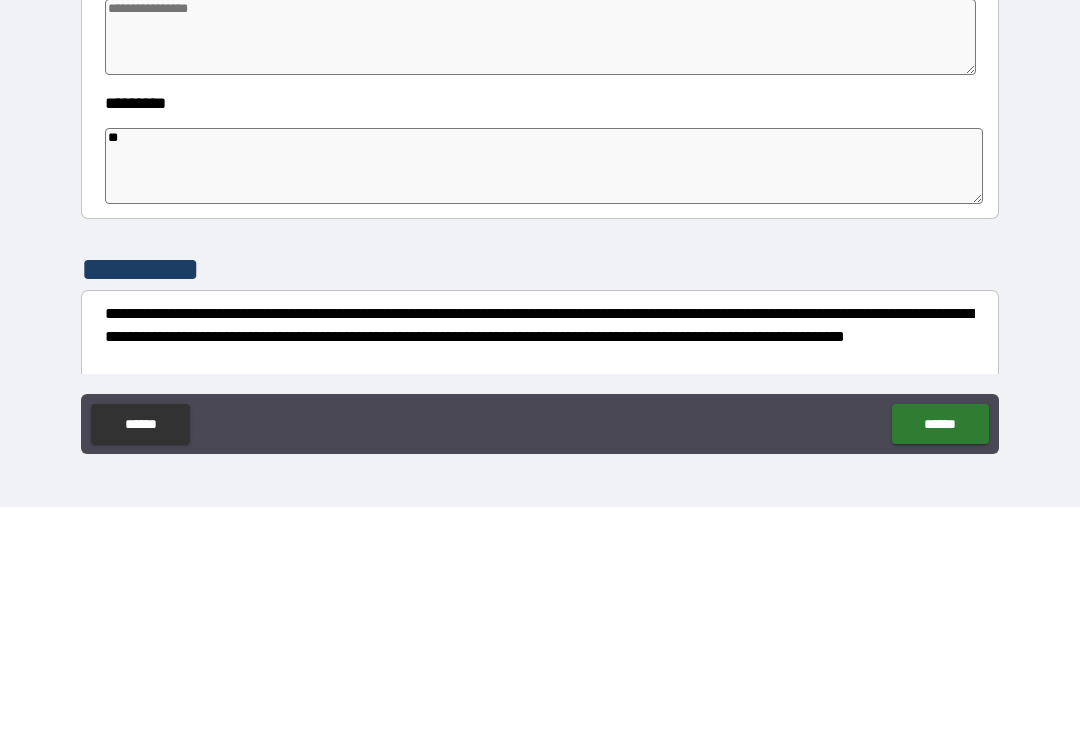 type on "***" 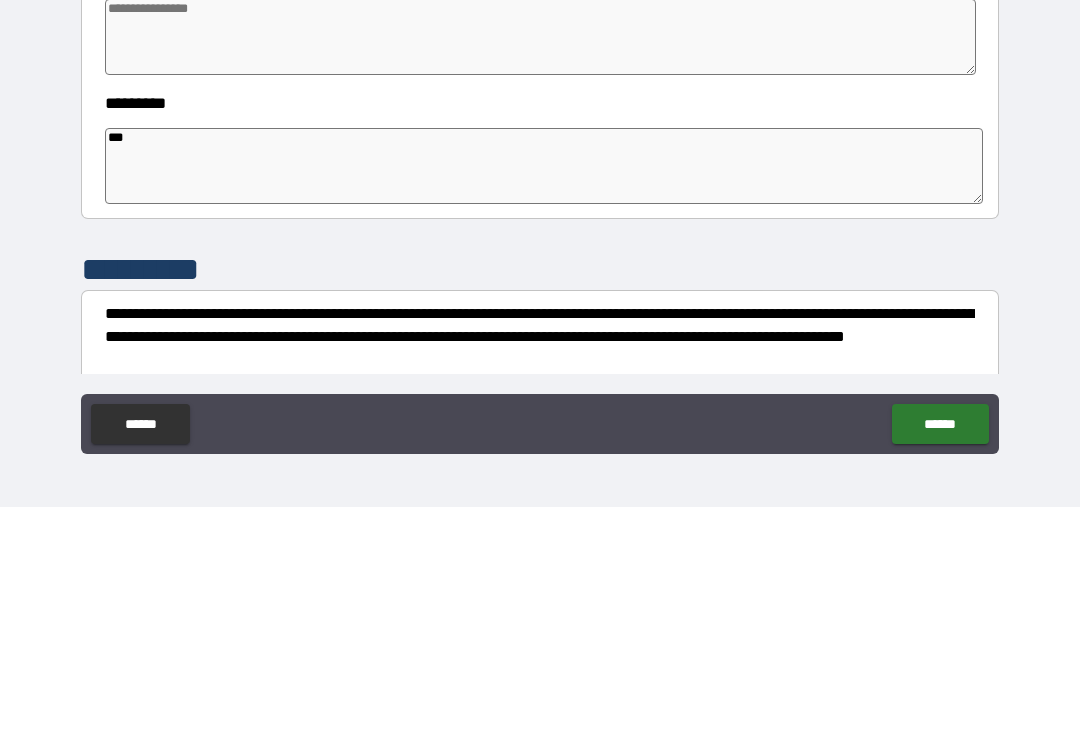 type on "*" 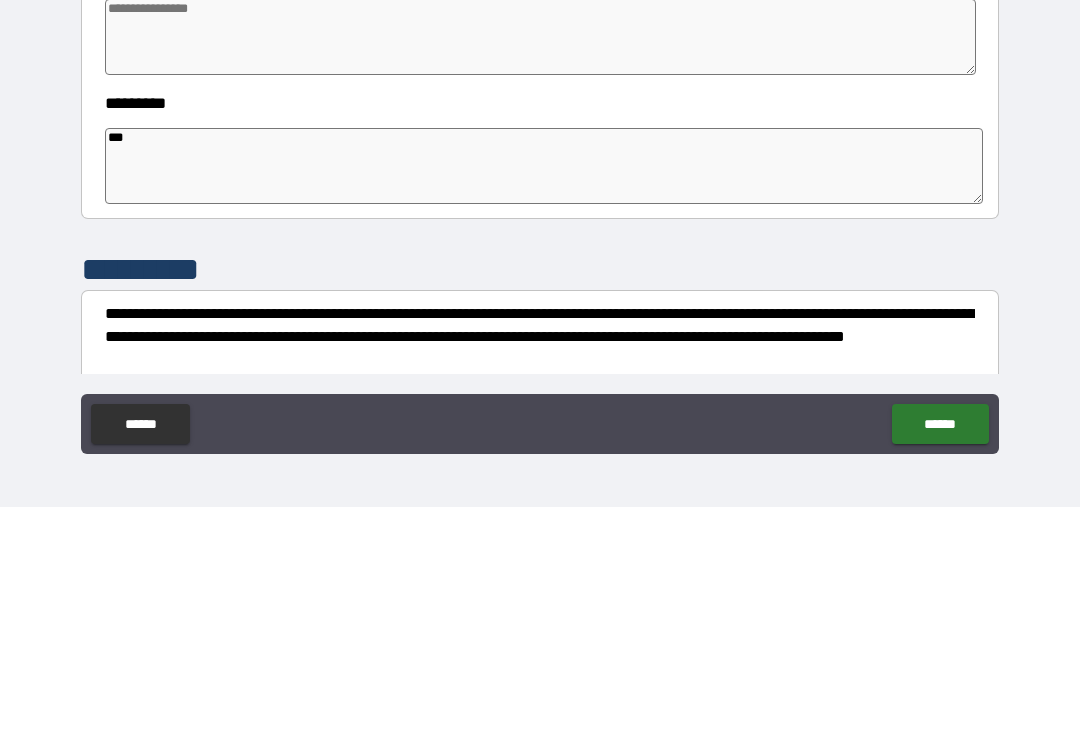 type on "*" 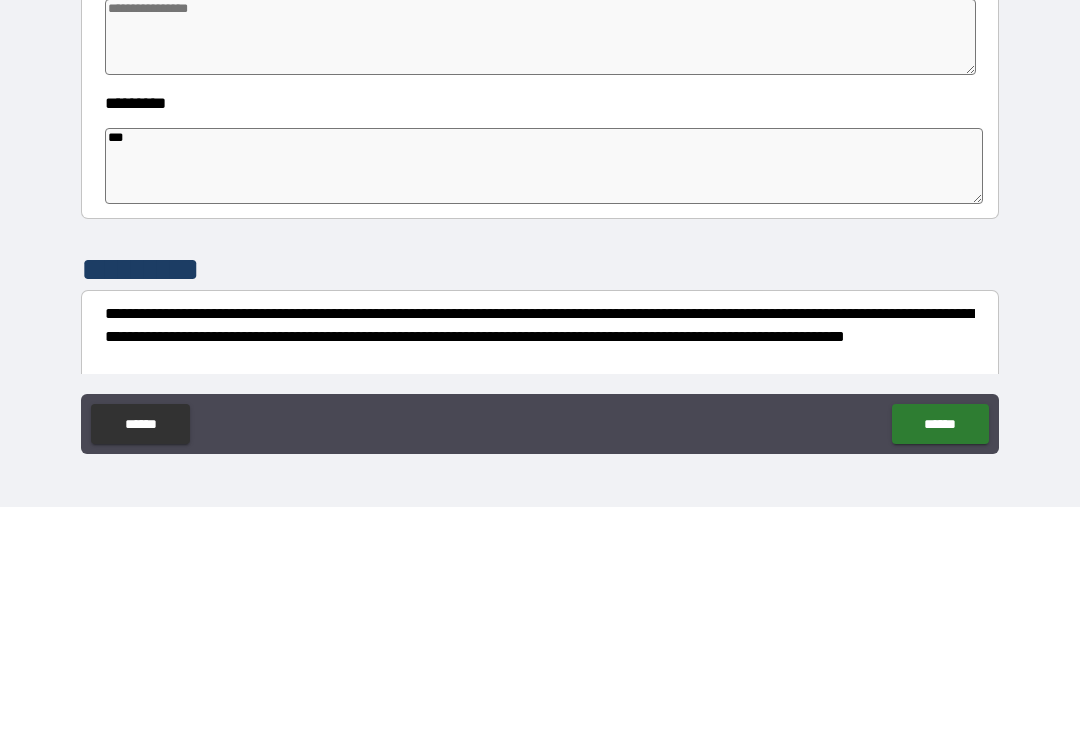type on "*" 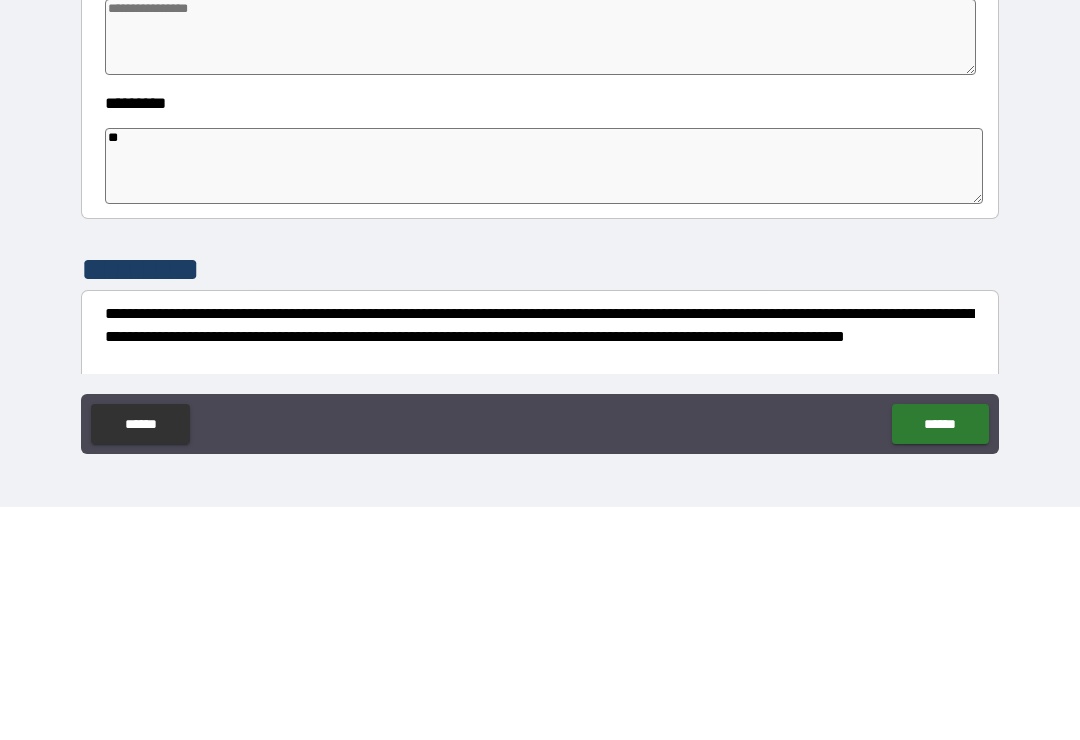type on "*" 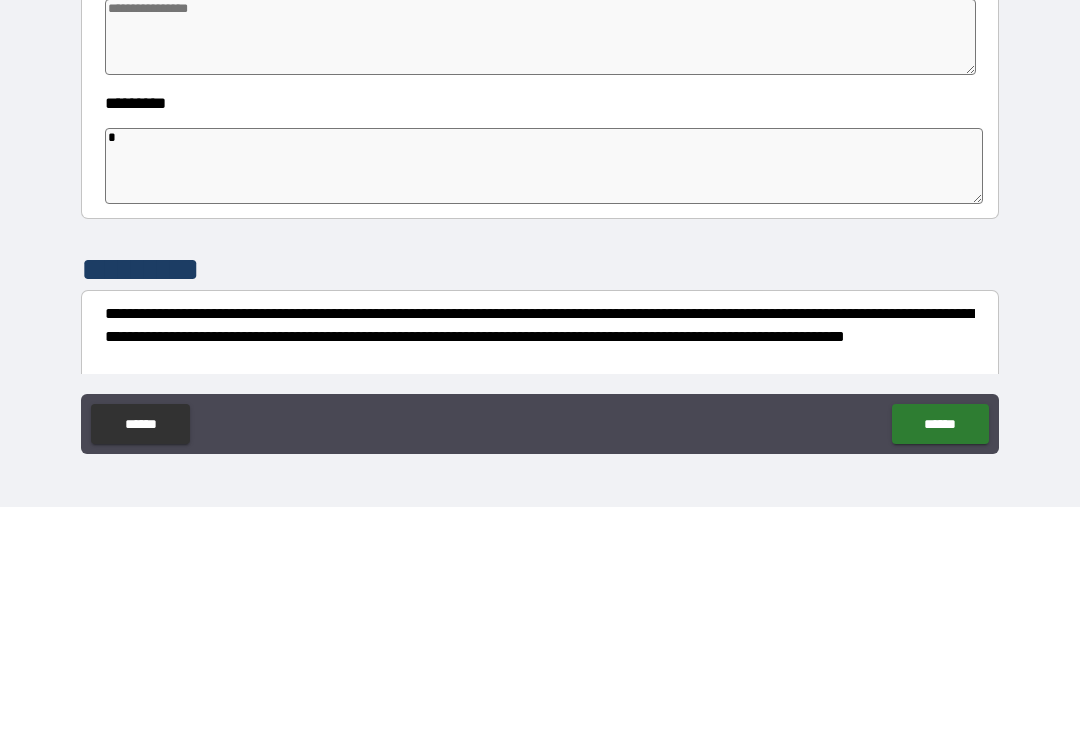 type on "*" 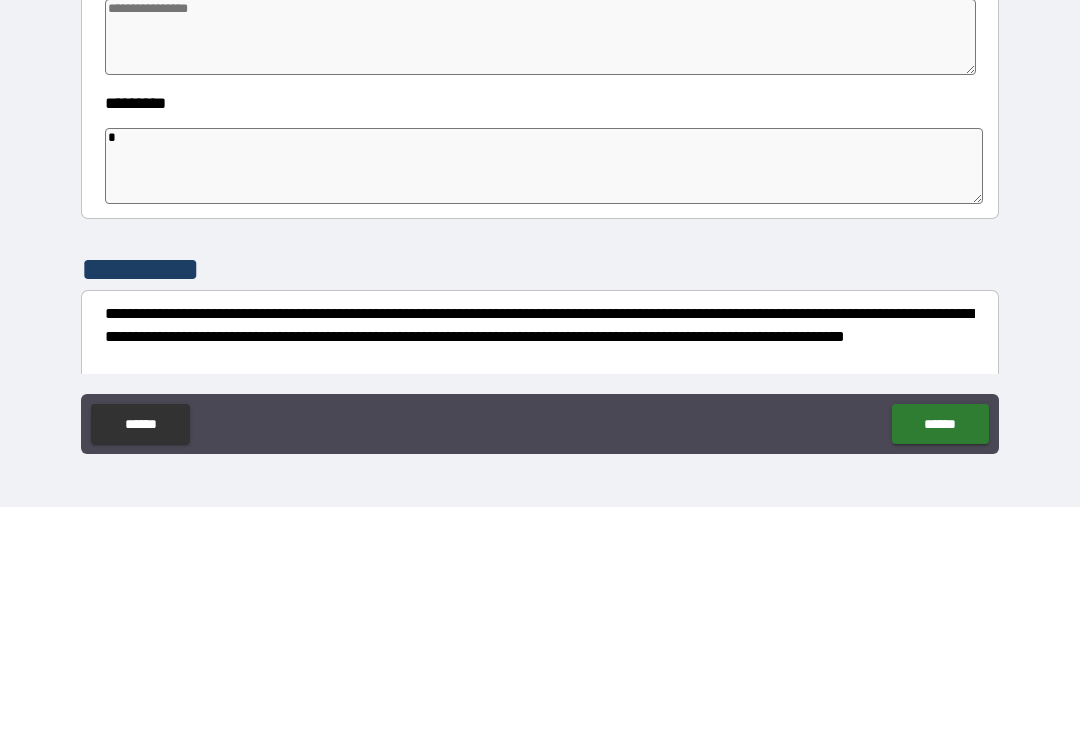 type on "*" 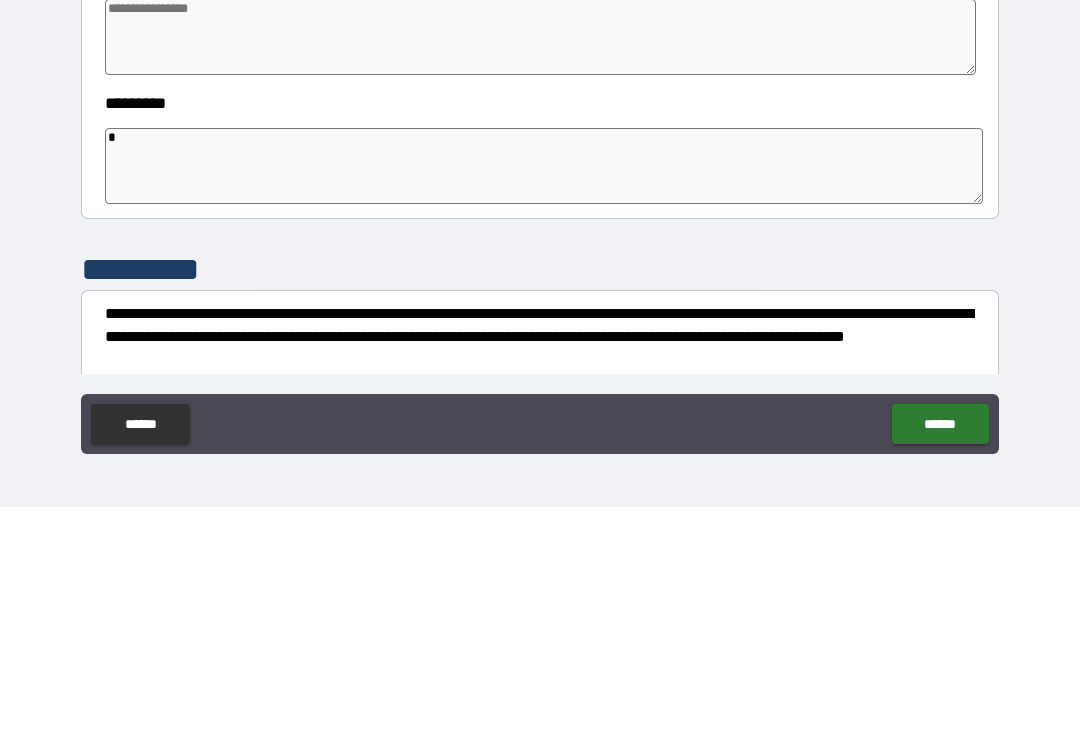 type on "*" 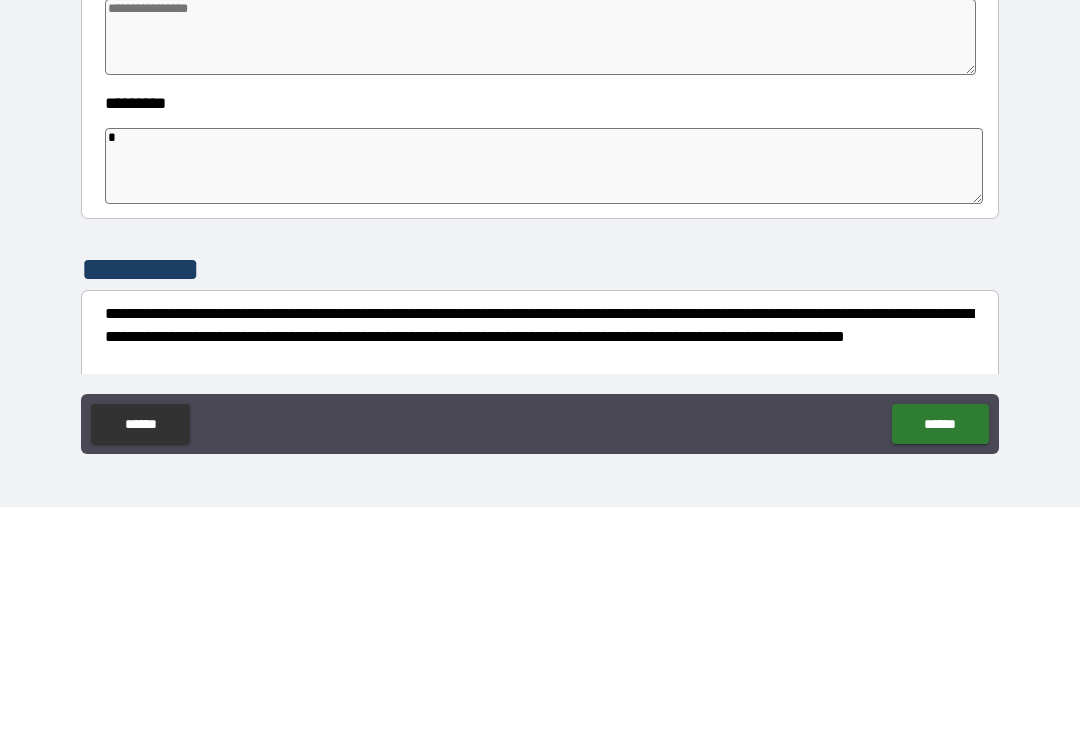 type on "*" 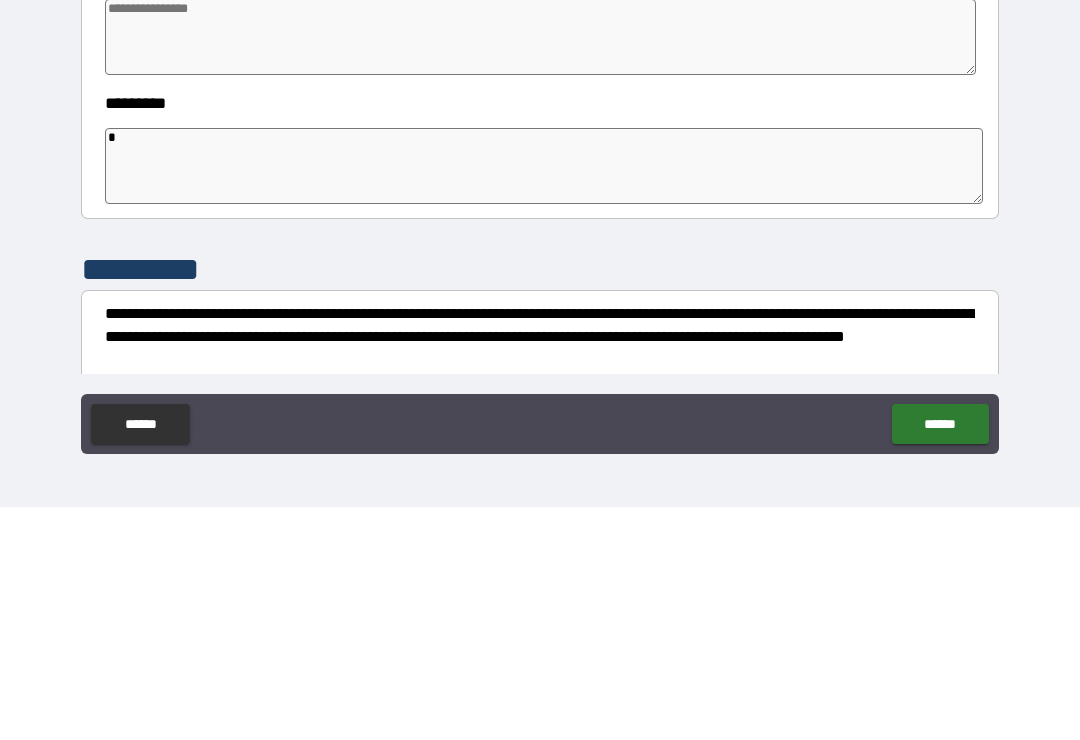 type on "*" 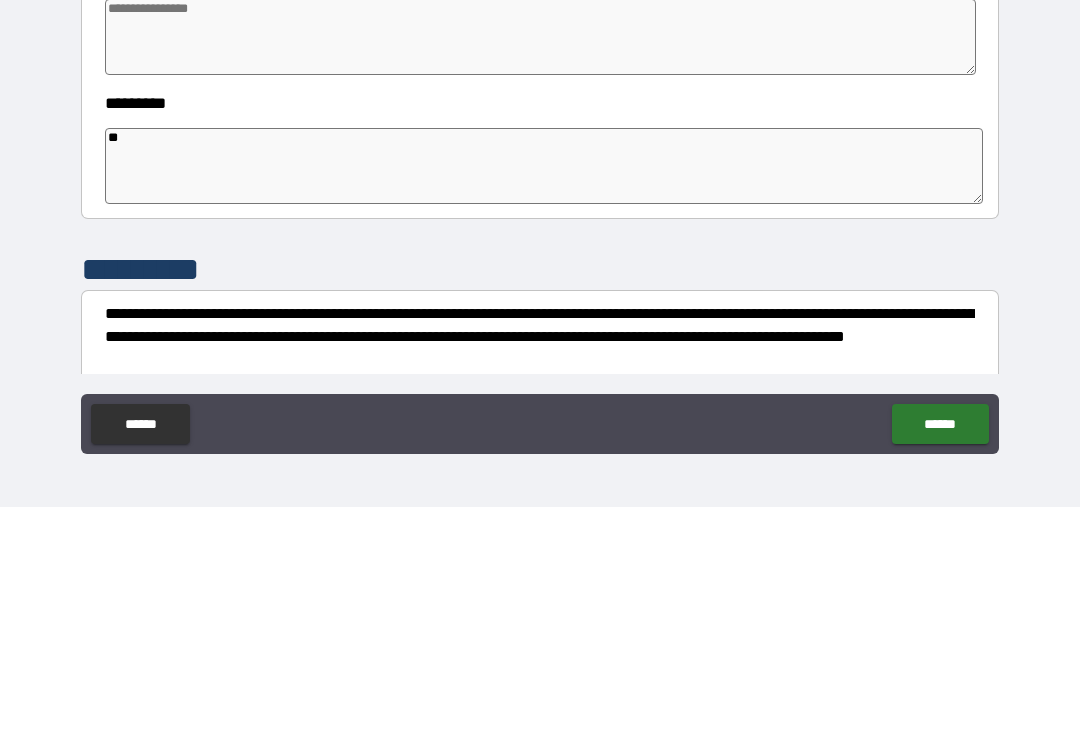 type on "*" 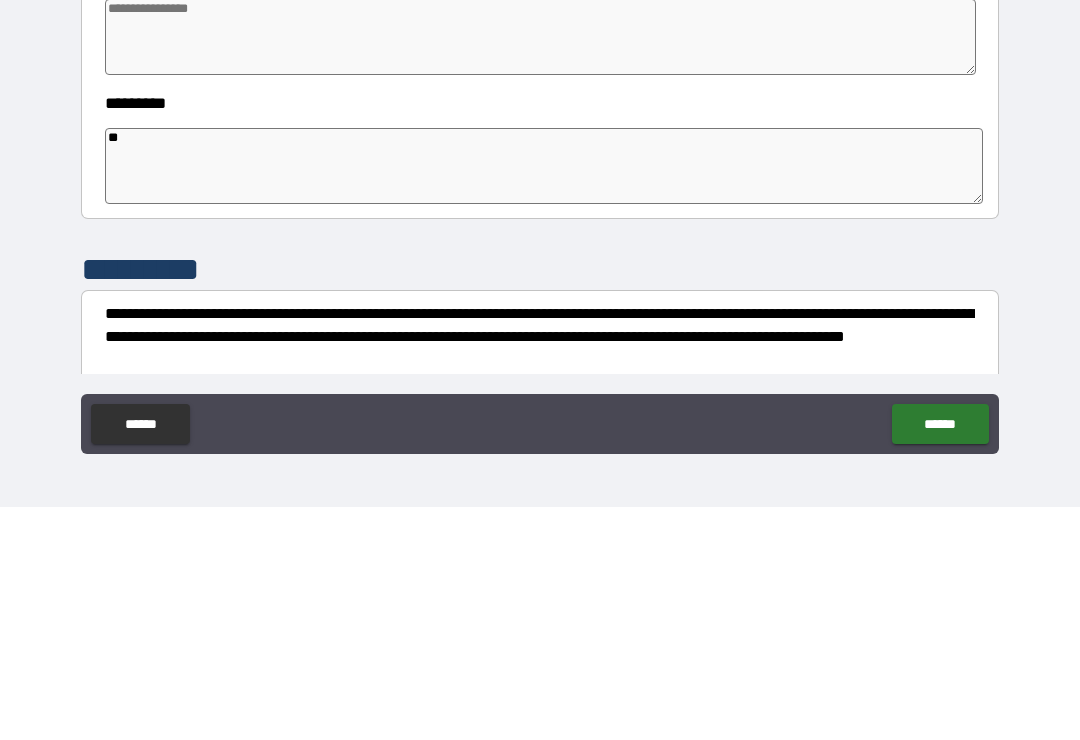 type on "***" 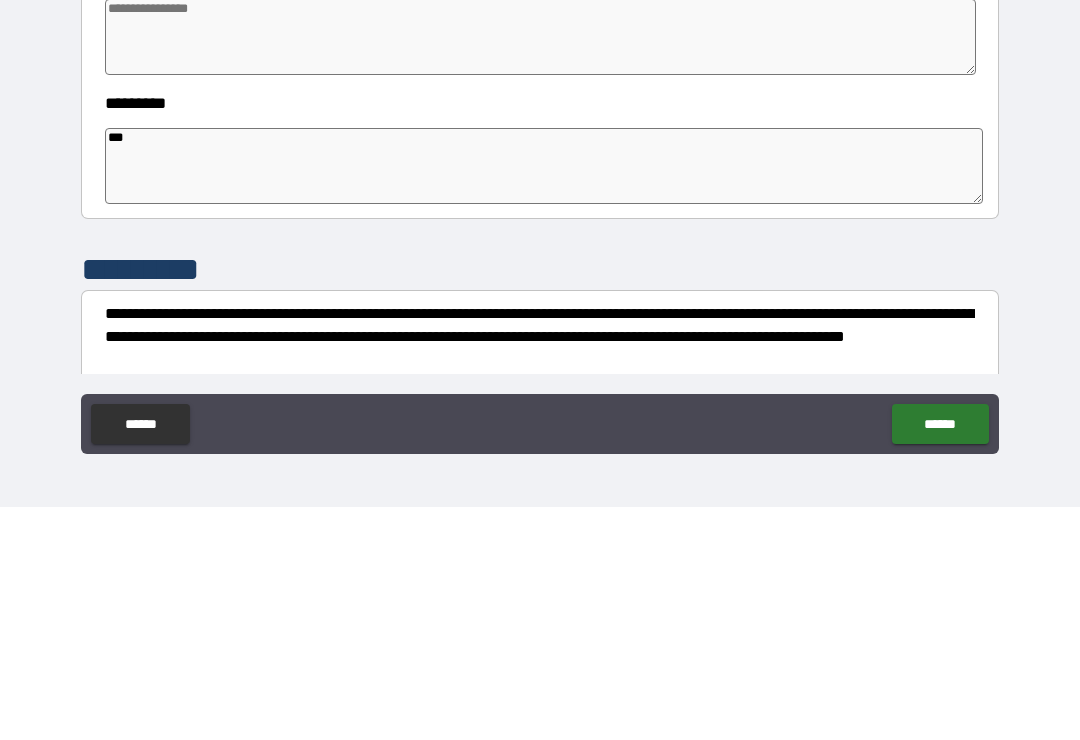 type on "*" 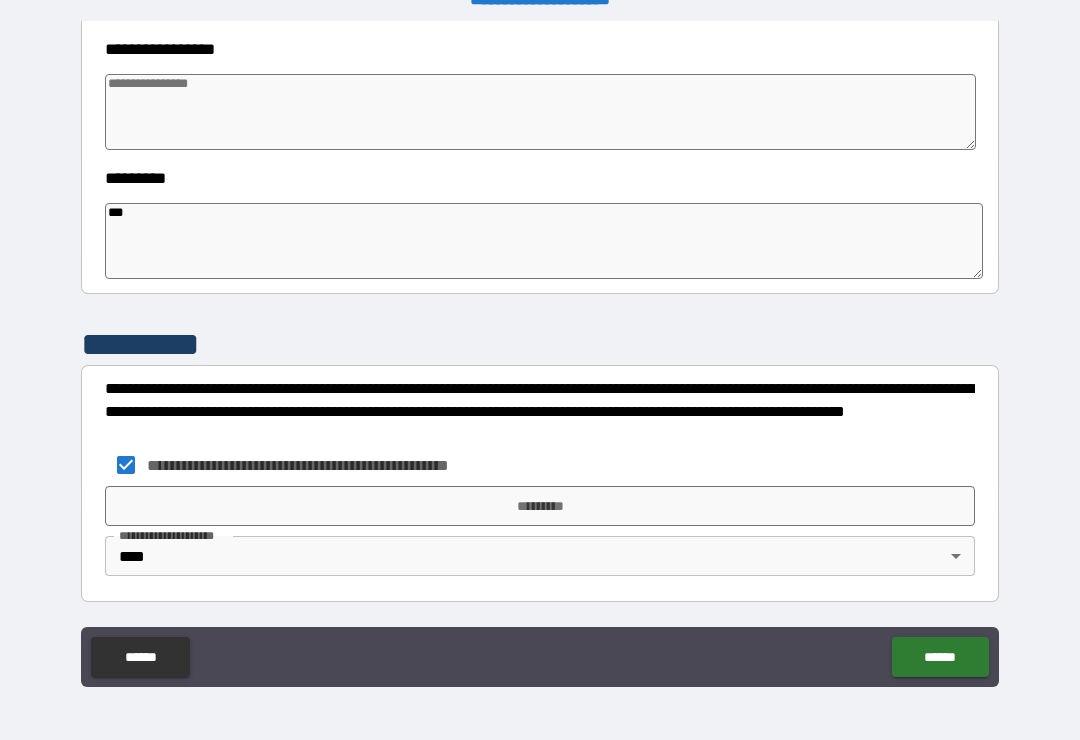 scroll, scrollTop: 570, scrollLeft: 0, axis: vertical 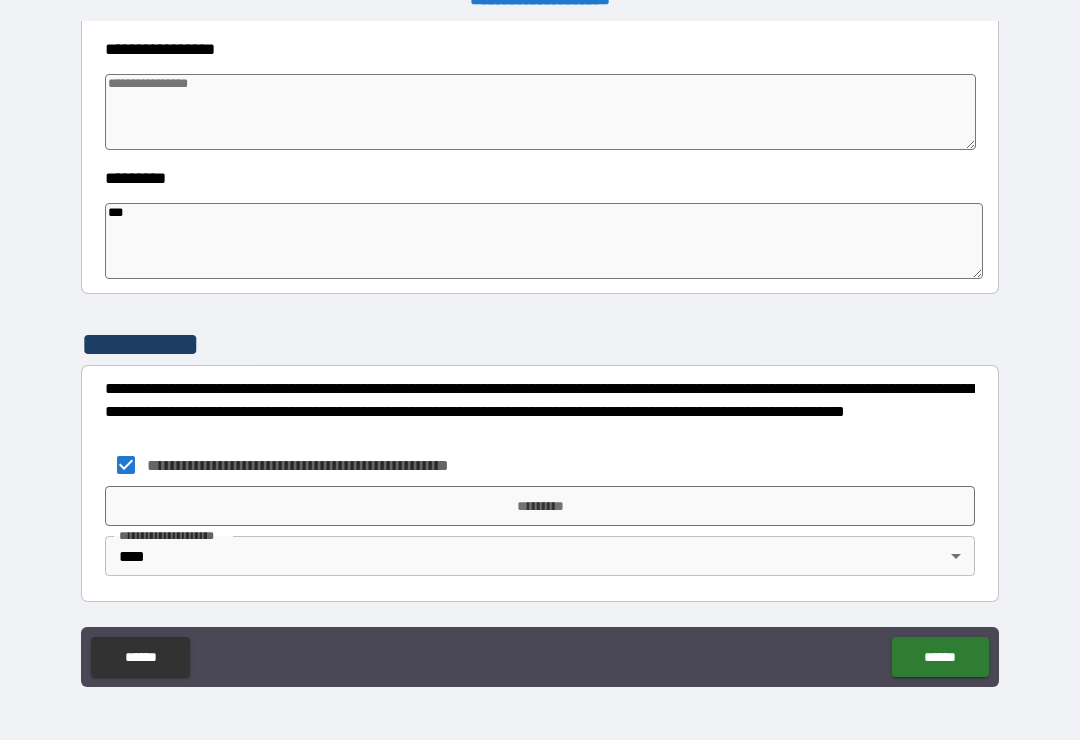 click on "*********" at bounding box center [540, 506] 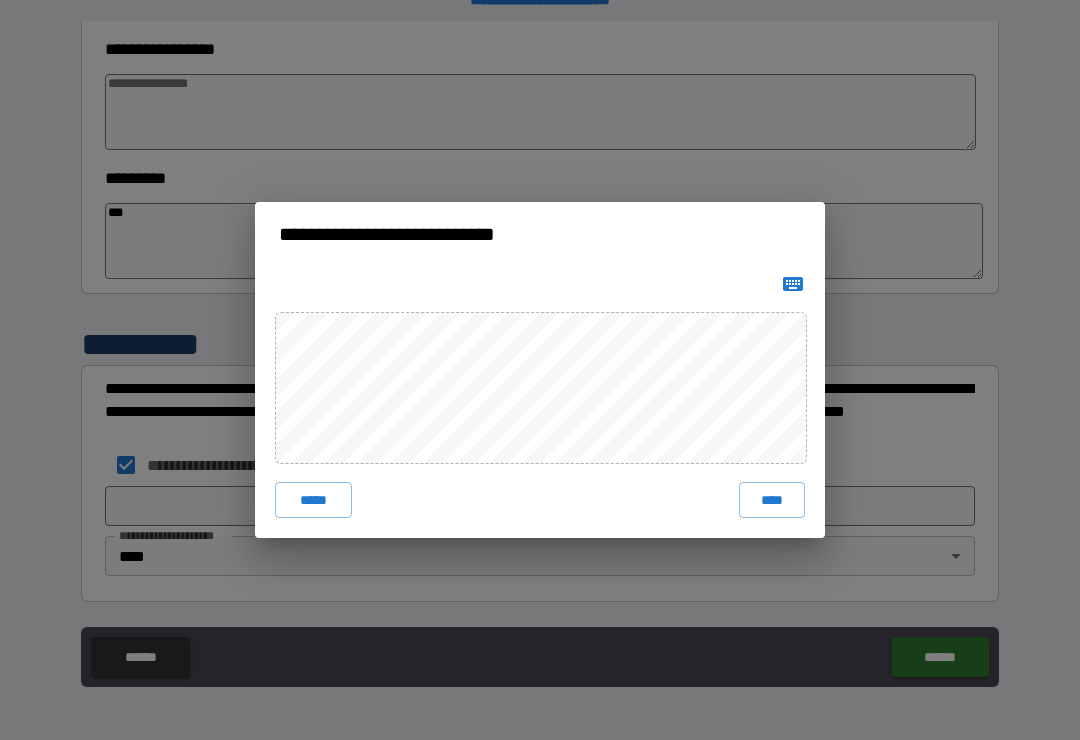 click on "****" at bounding box center (772, 500) 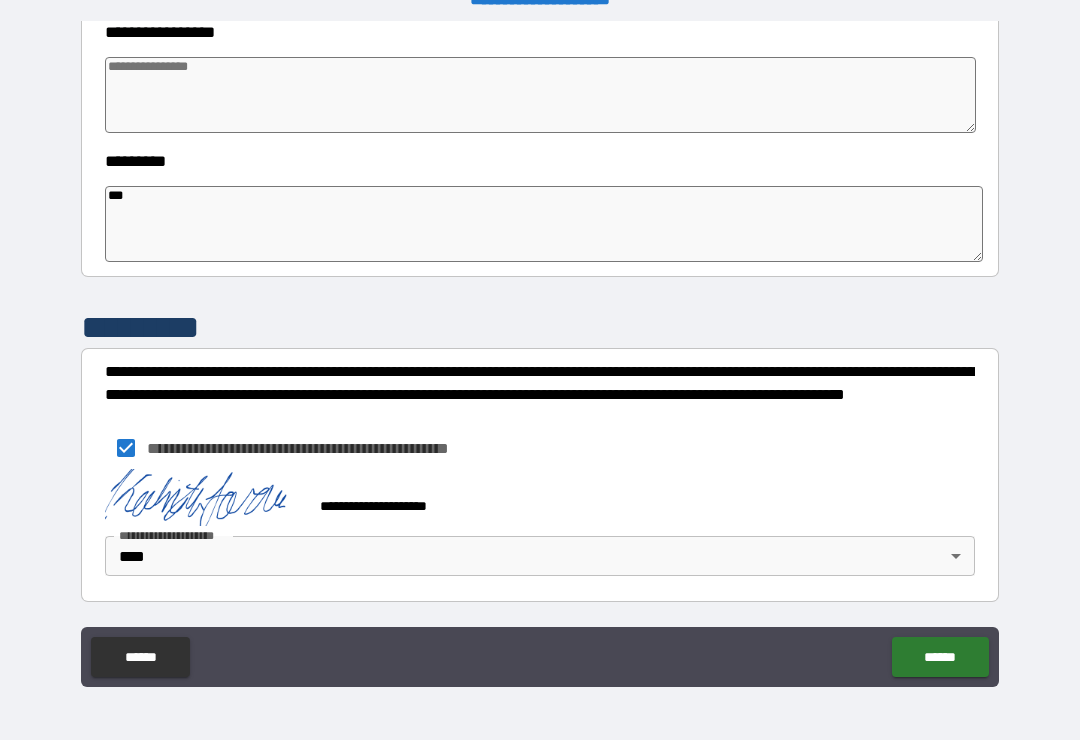 click on "******" at bounding box center (940, 657) 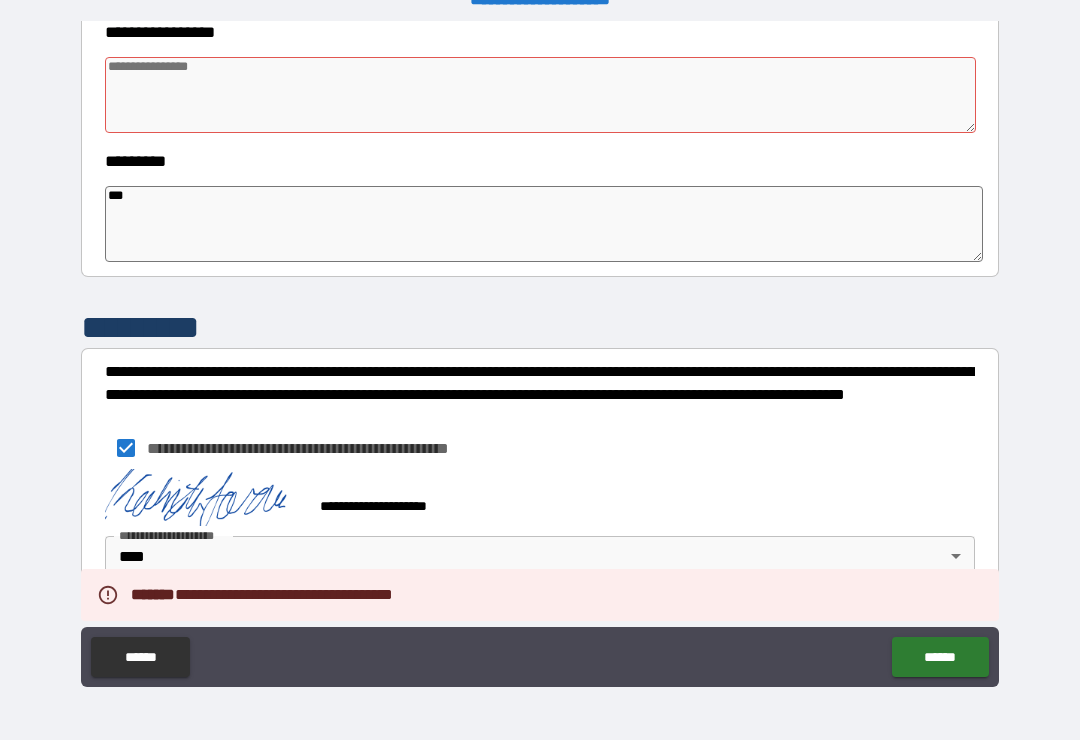 scroll, scrollTop: 587, scrollLeft: 0, axis: vertical 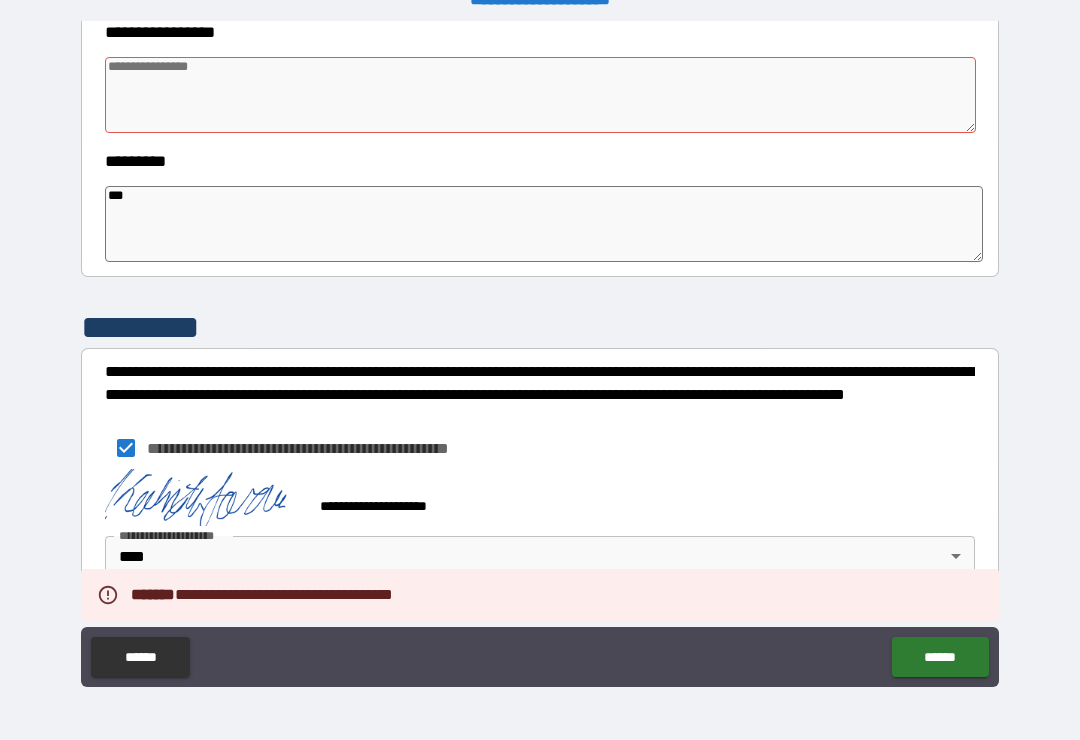 type on "*" 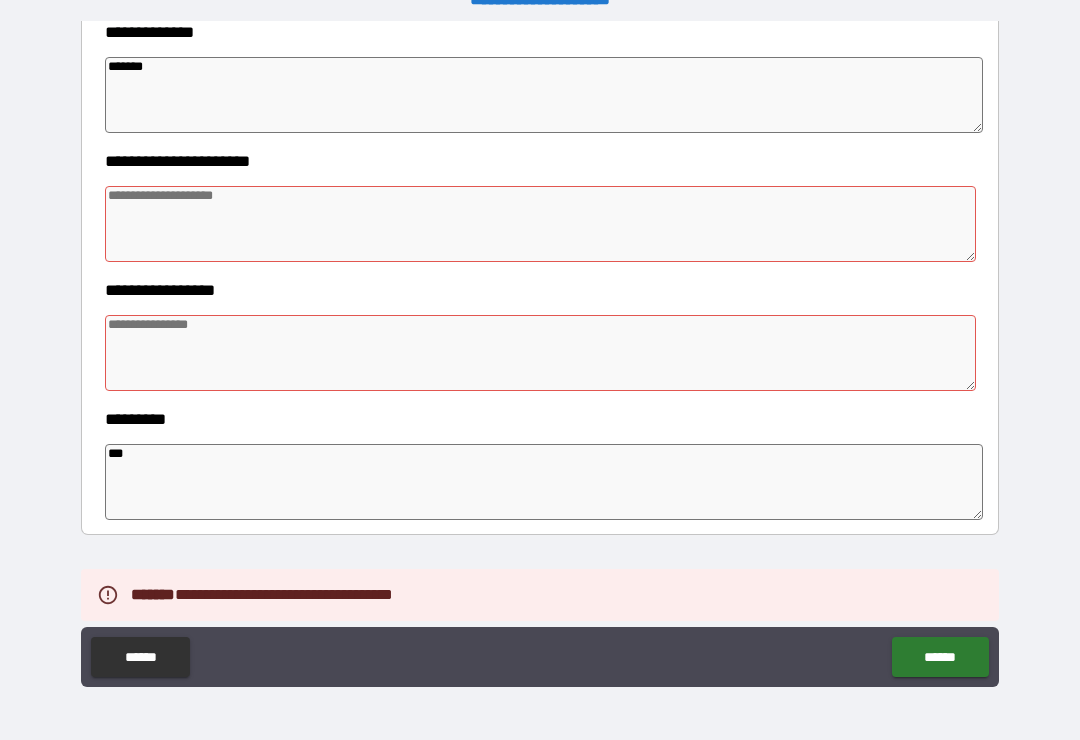 scroll, scrollTop: 330, scrollLeft: 0, axis: vertical 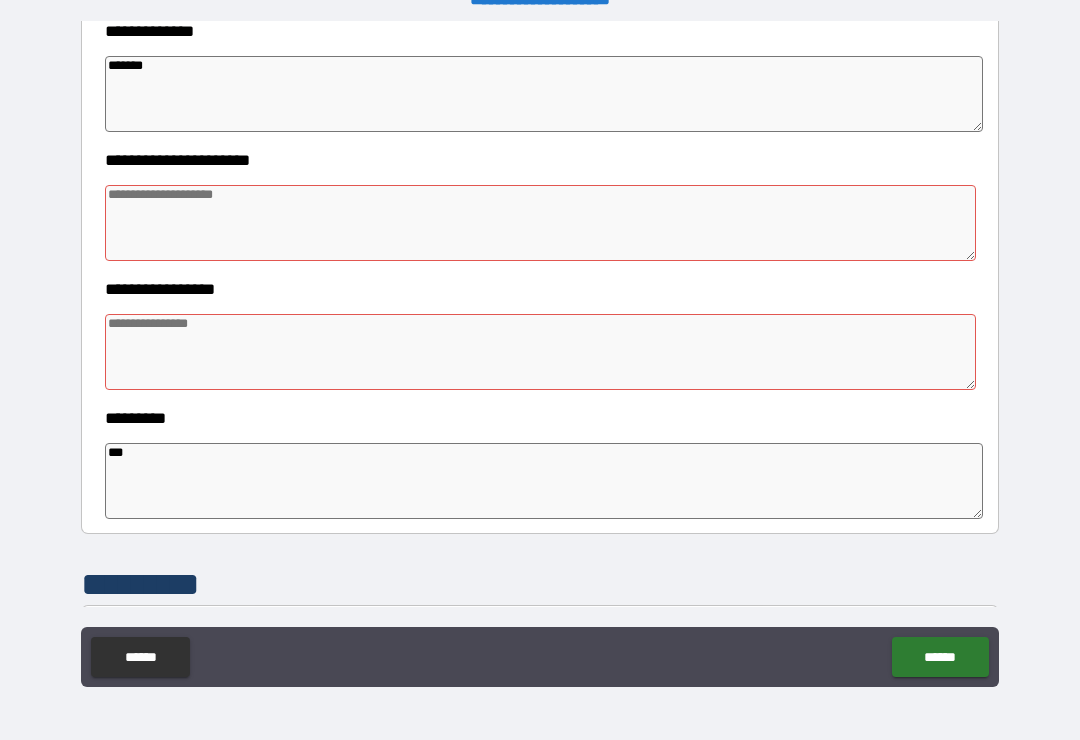 click at bounding box center [540, 223] 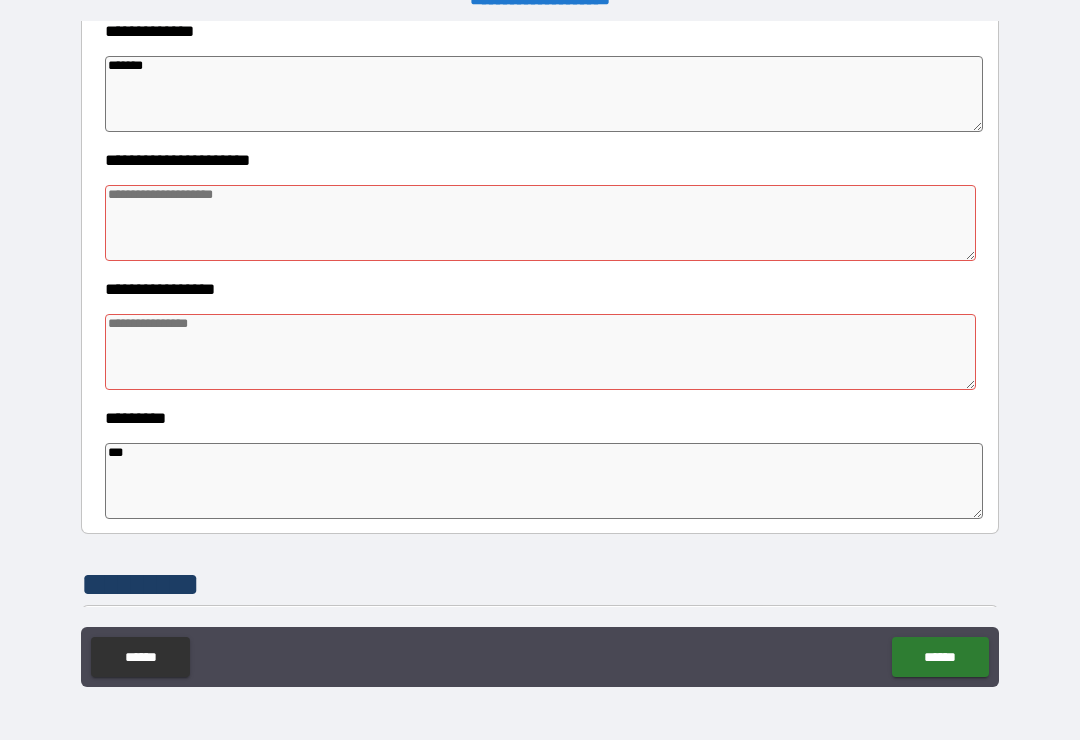 type on "*" 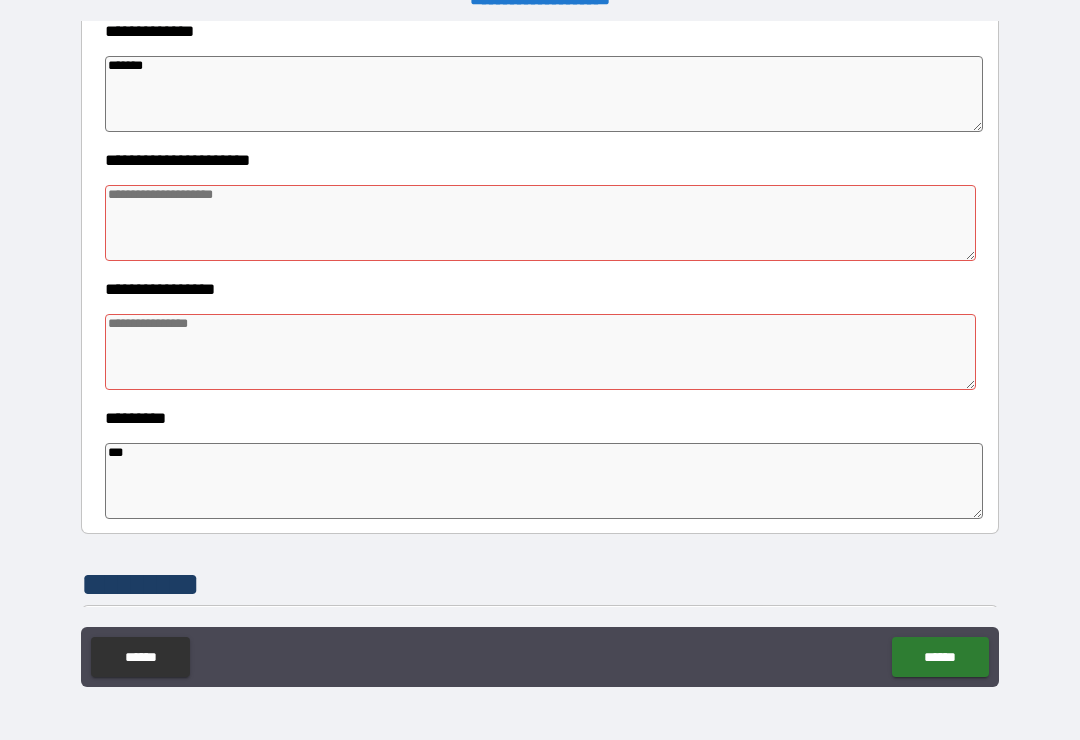 type on "*" 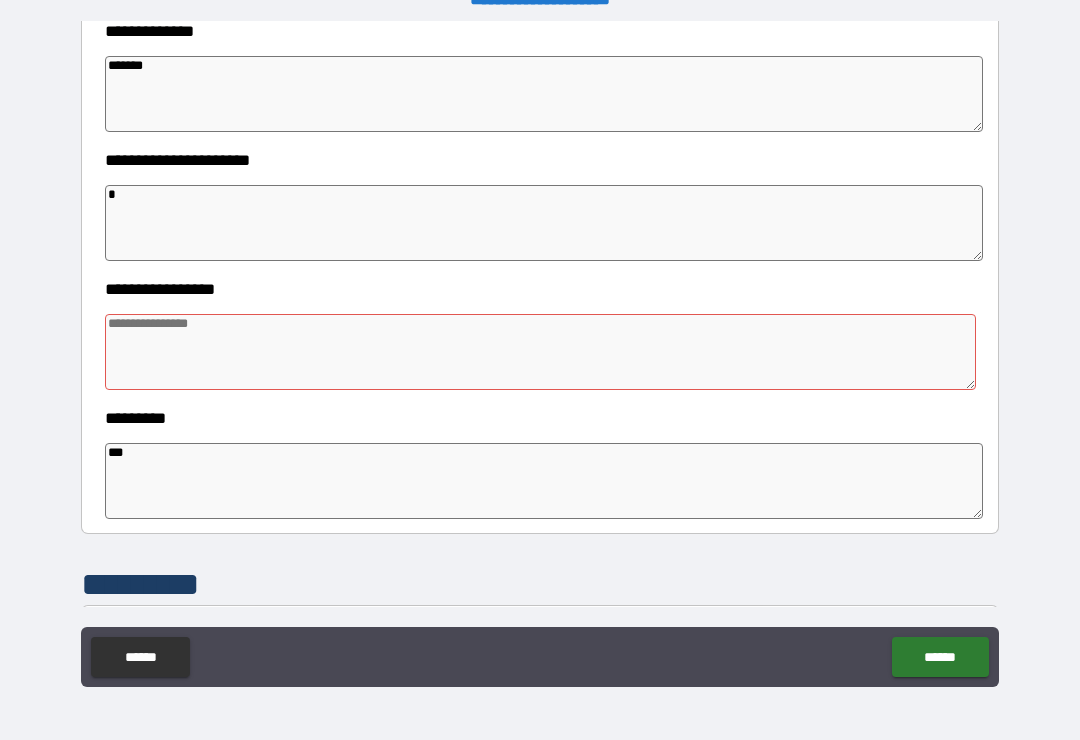 type on "*" 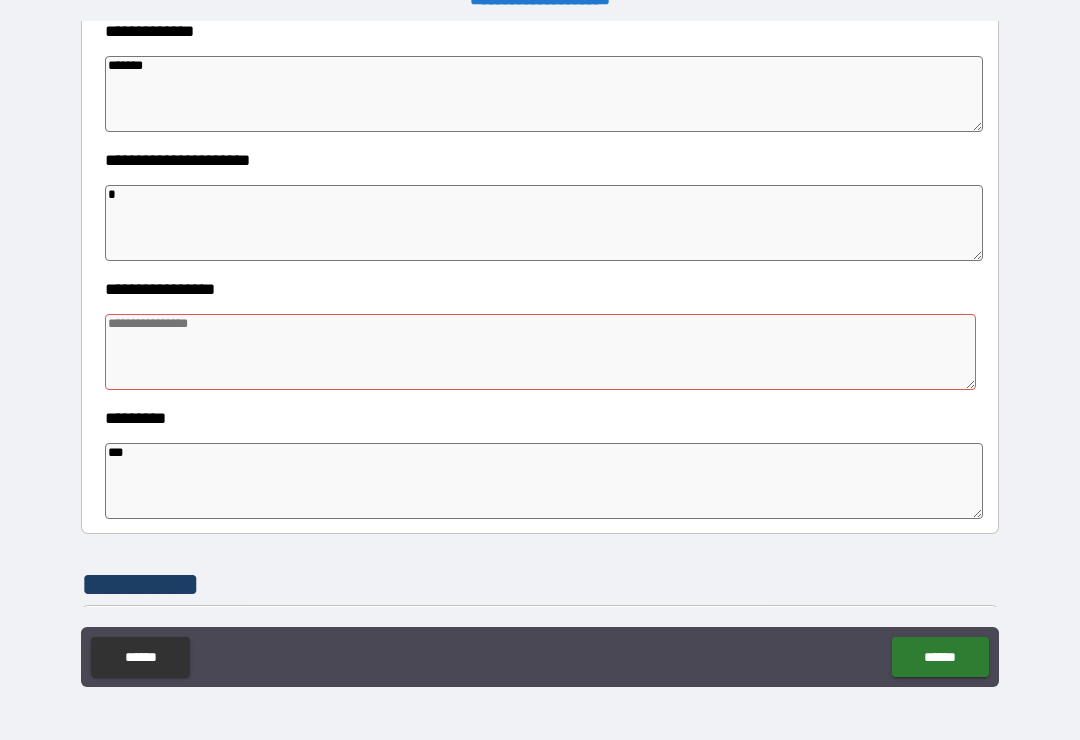 type on "*" 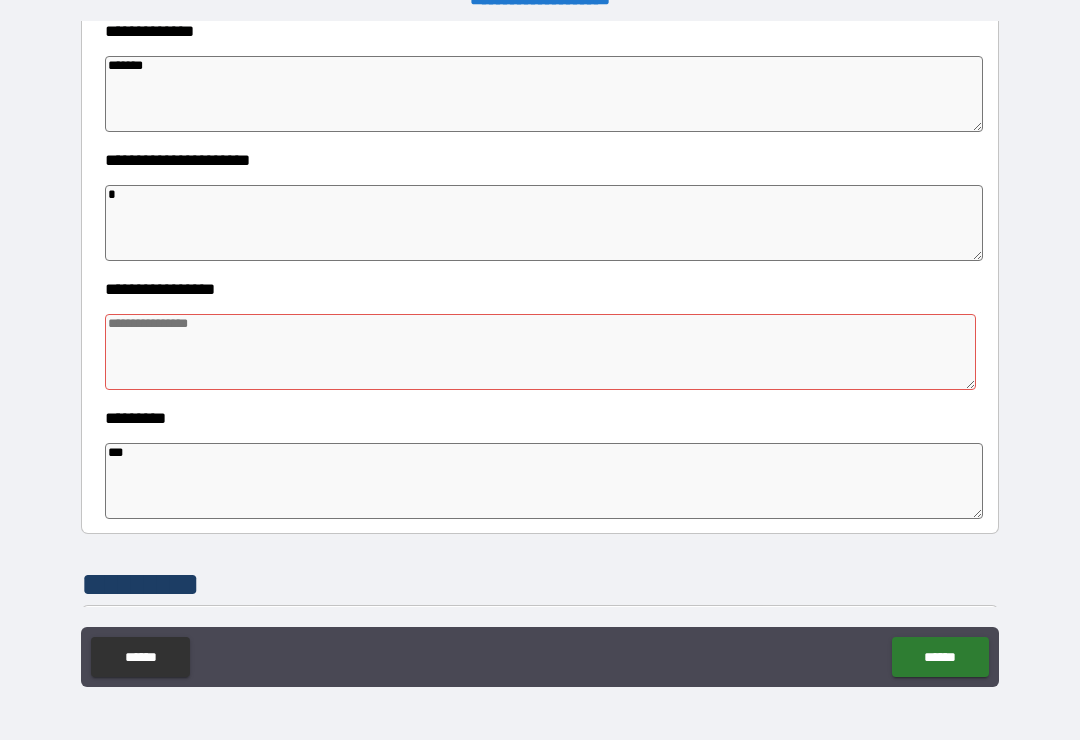 type on "**" 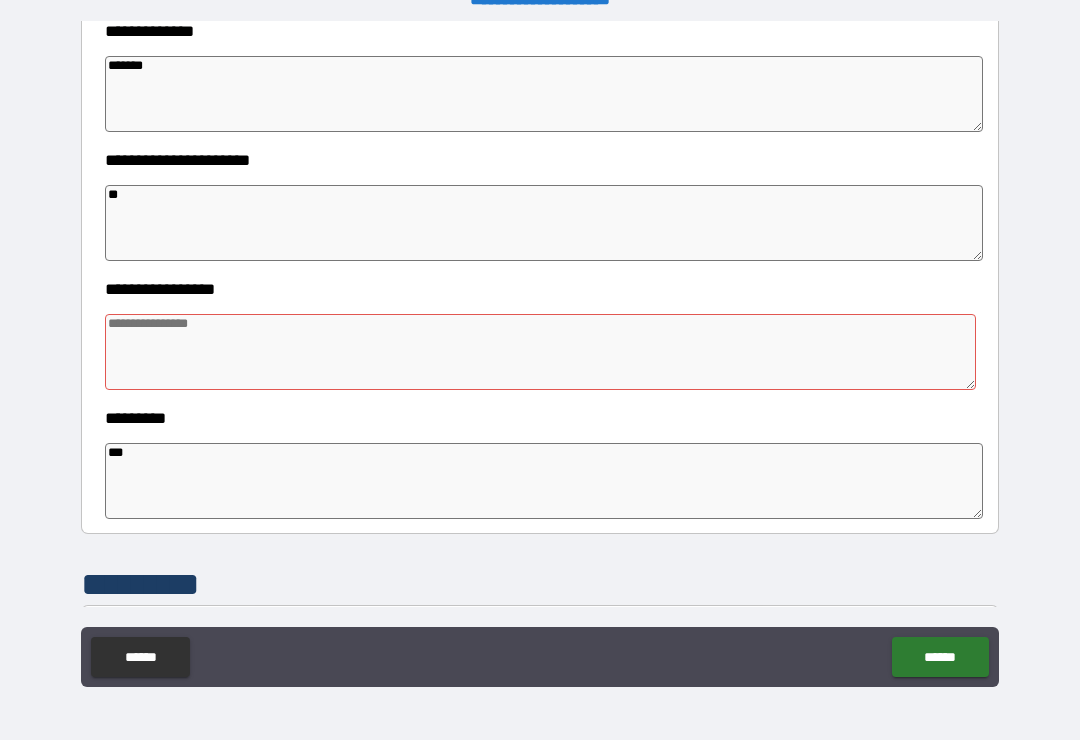 type on "*" 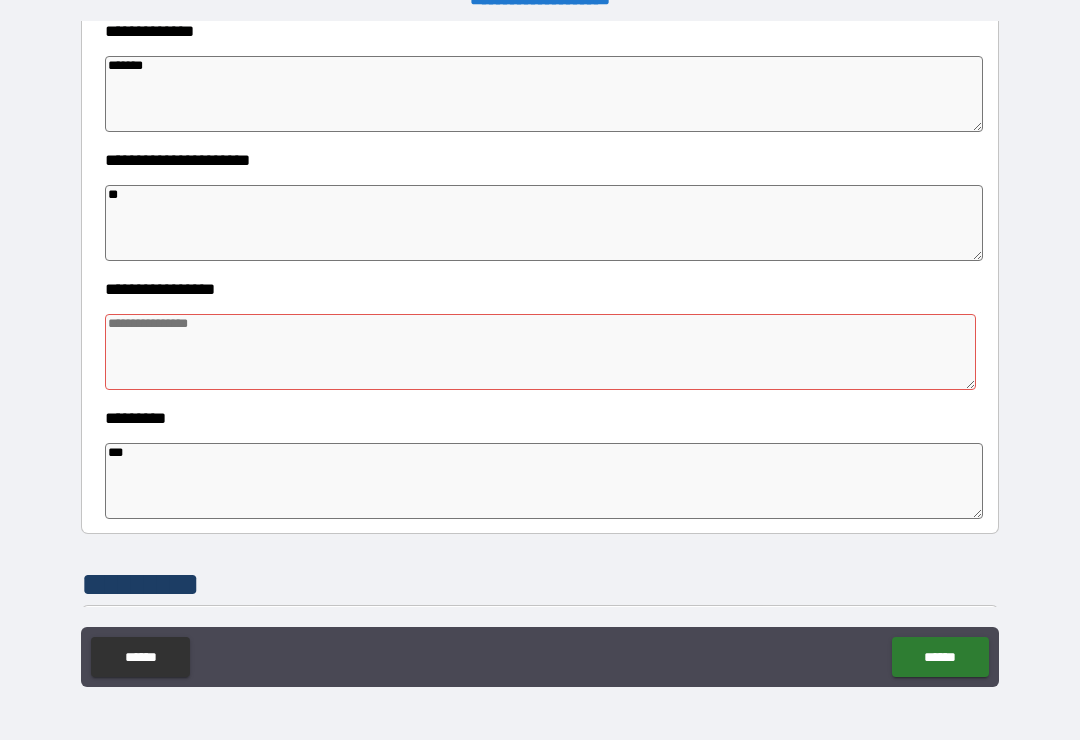 type on "*" 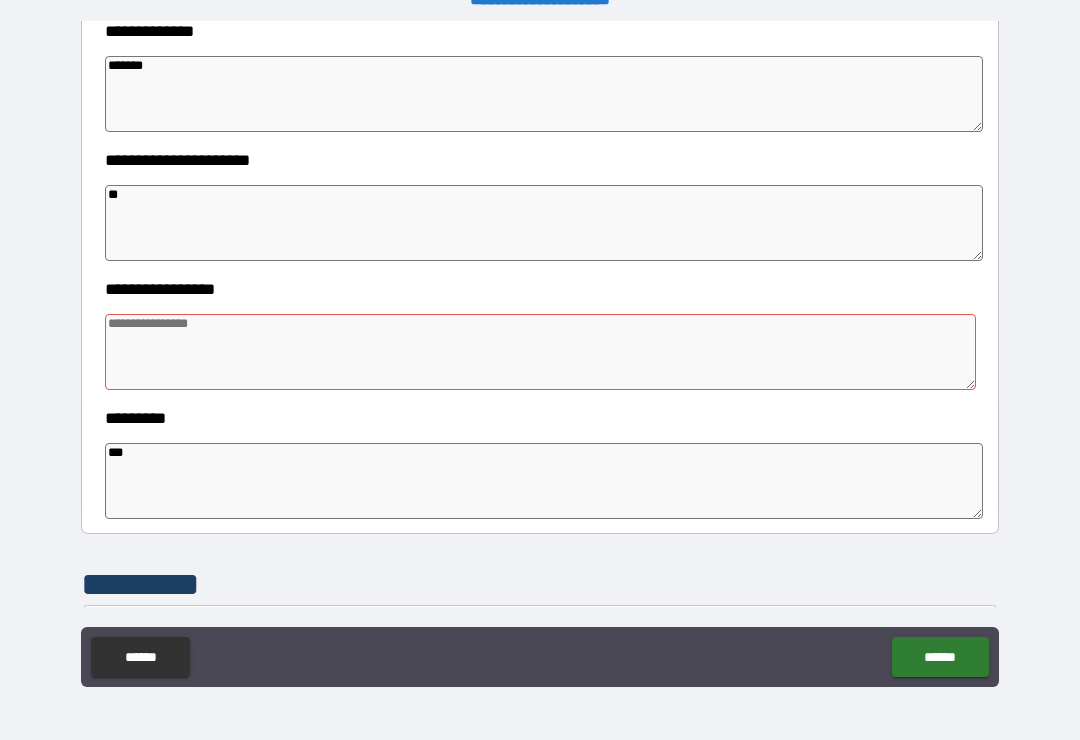 type on "*" 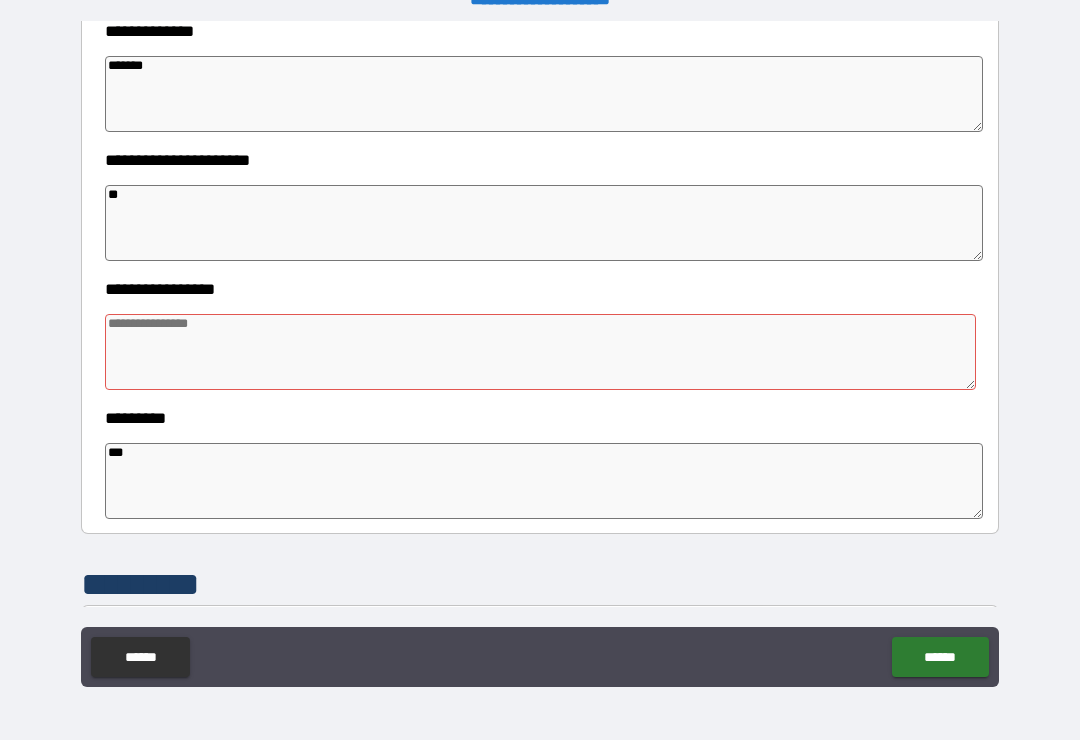 type on "***" 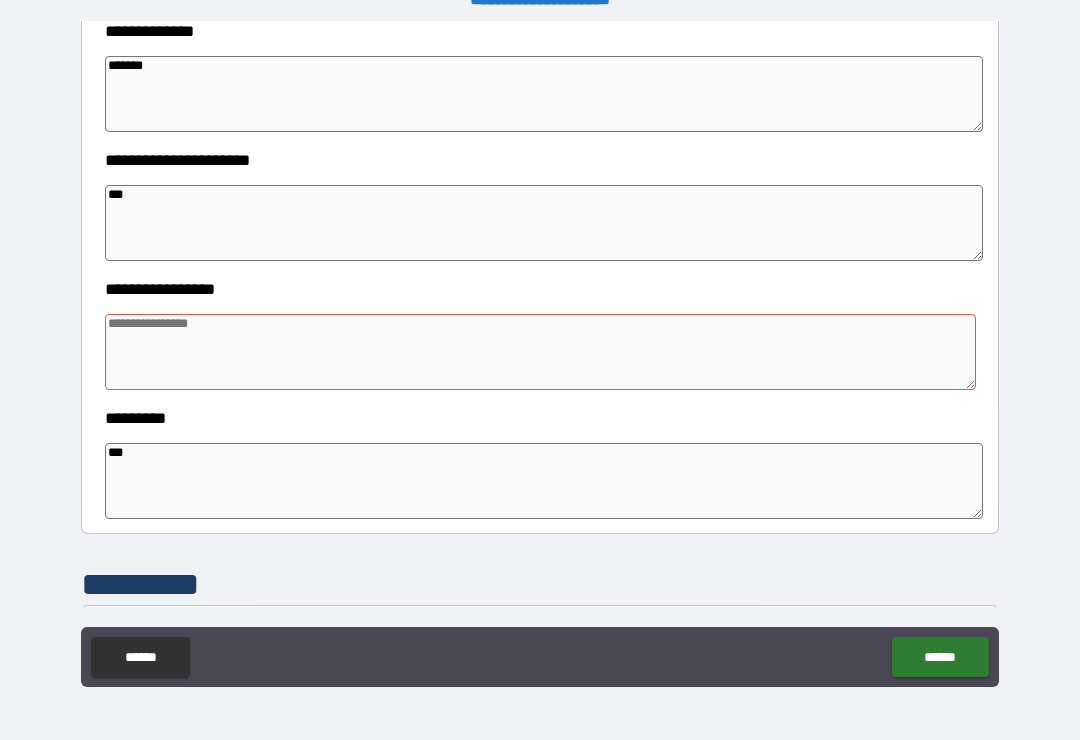 type on "*" 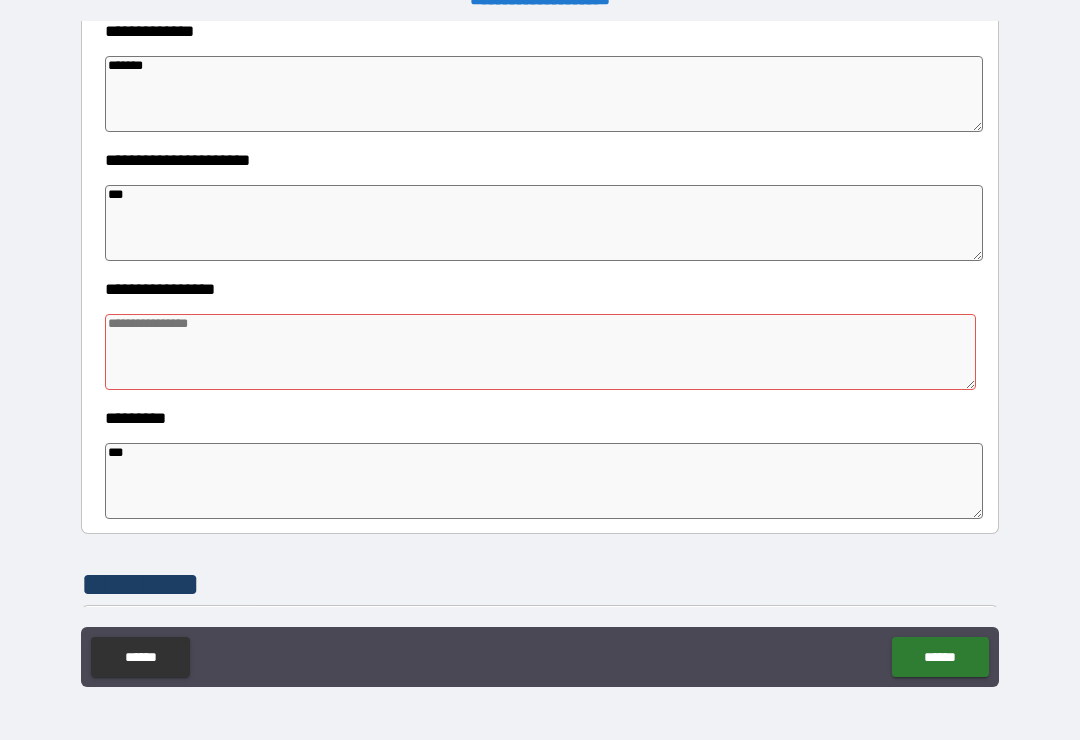 type on "*" 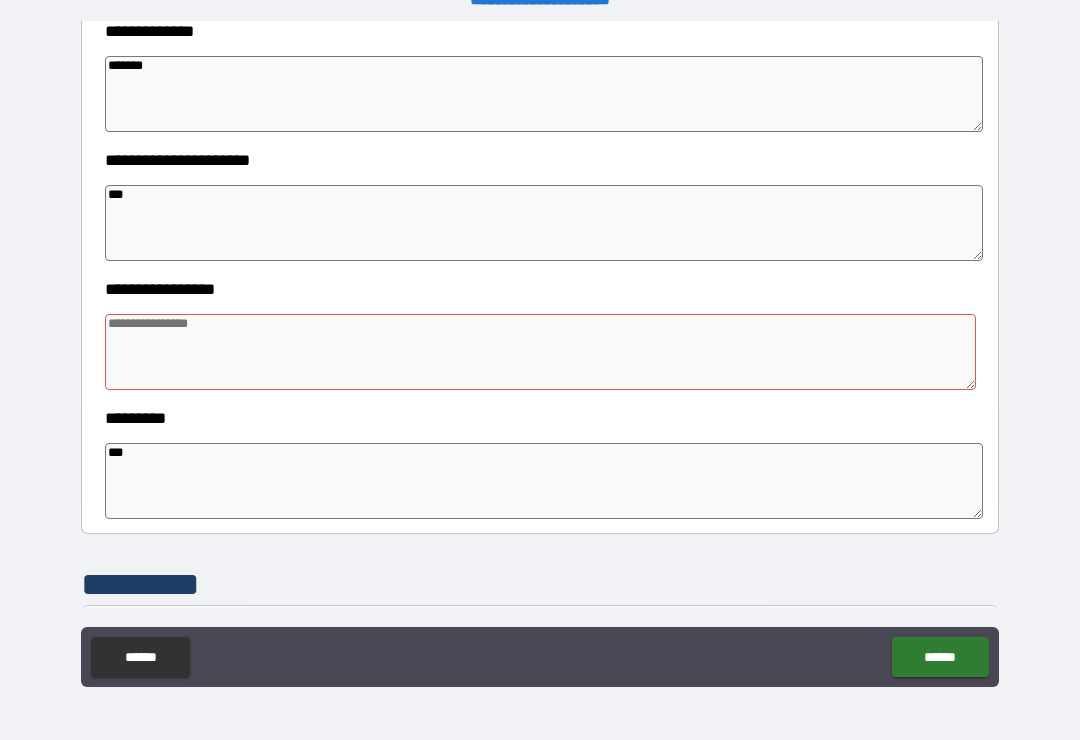 type on "*" 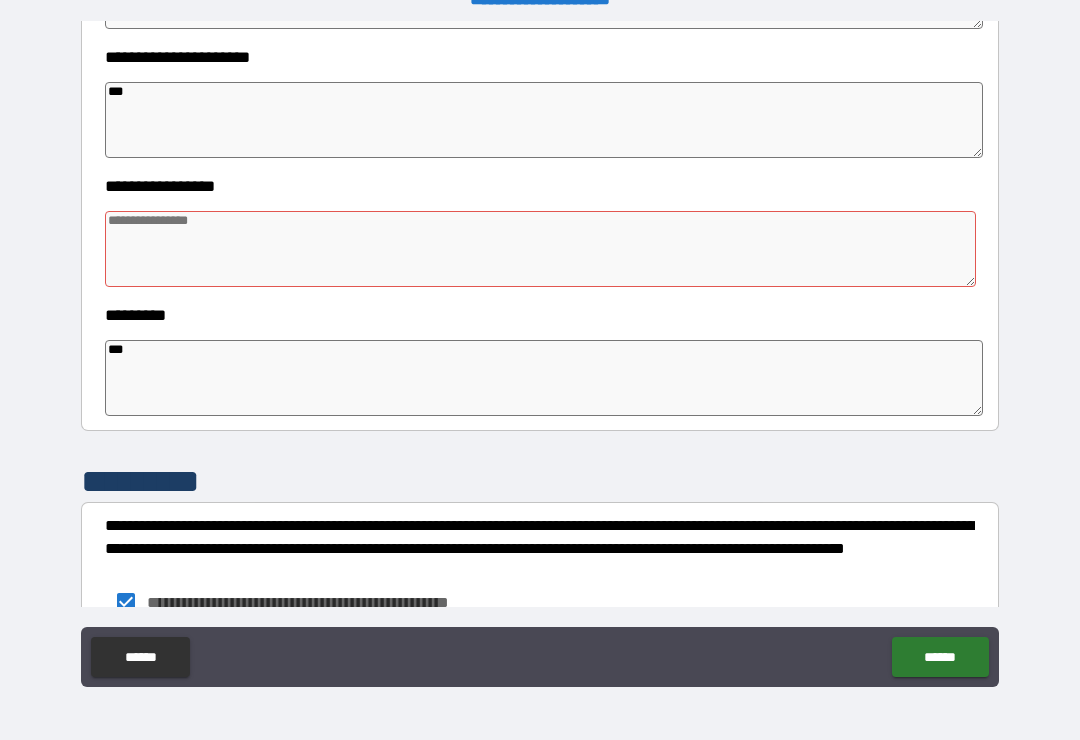 scroll, scrollTop: 440, scrollLeft: 0, axis: vertical 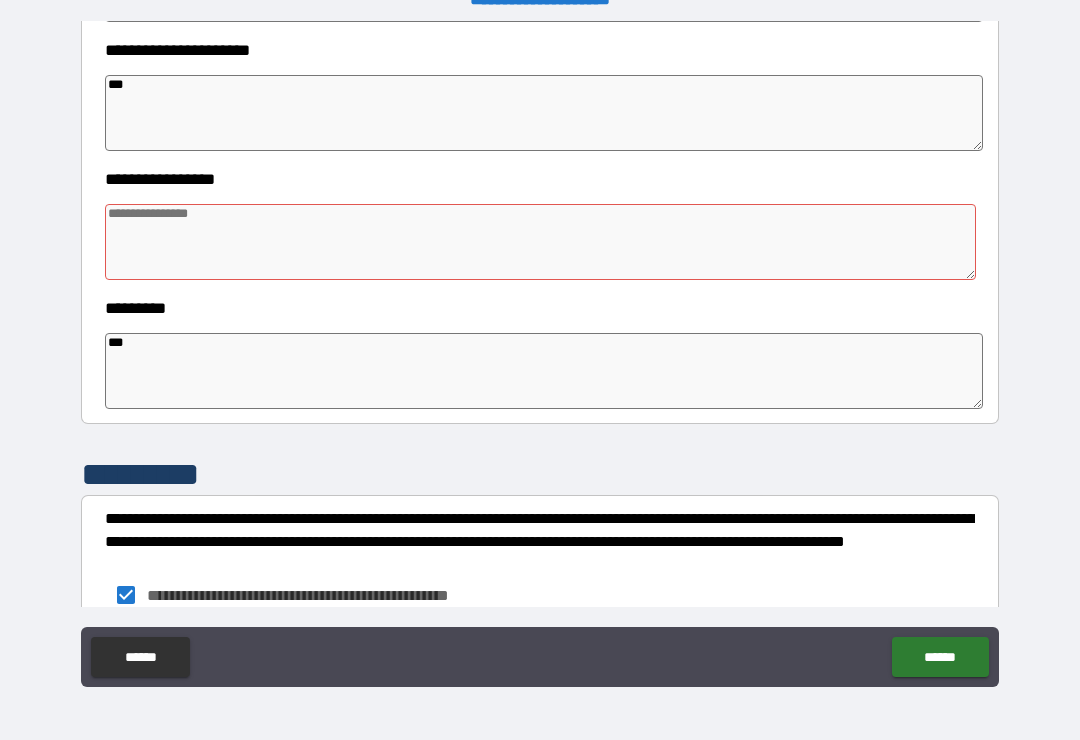 type on "***" 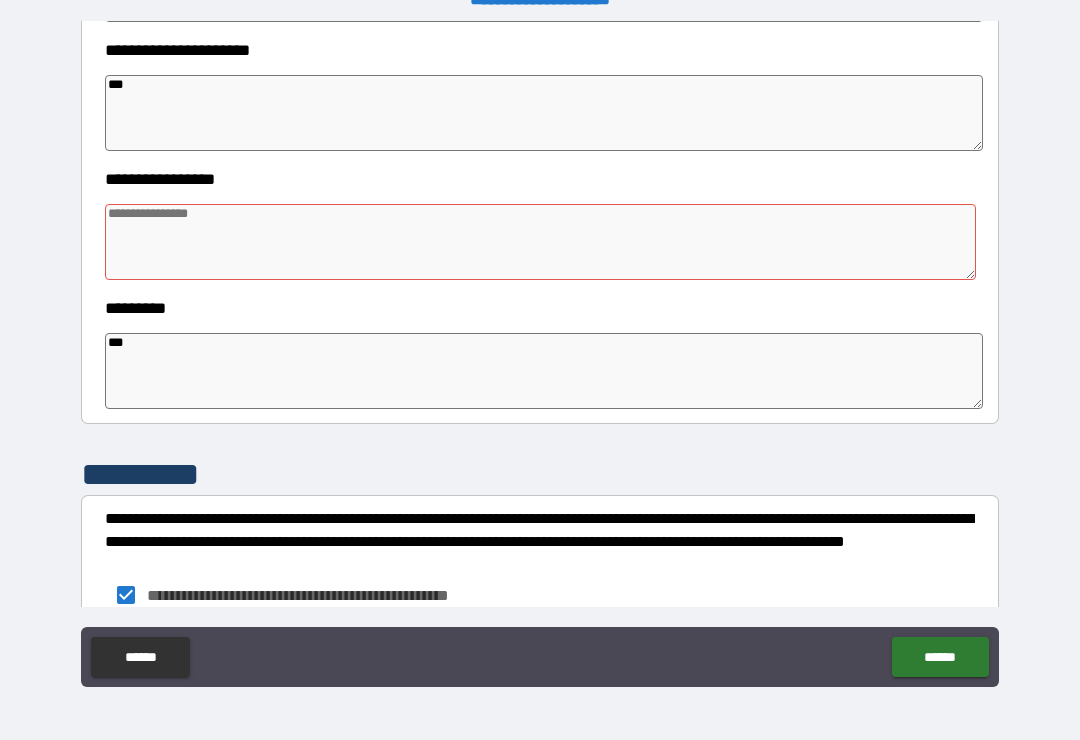 type on "*" 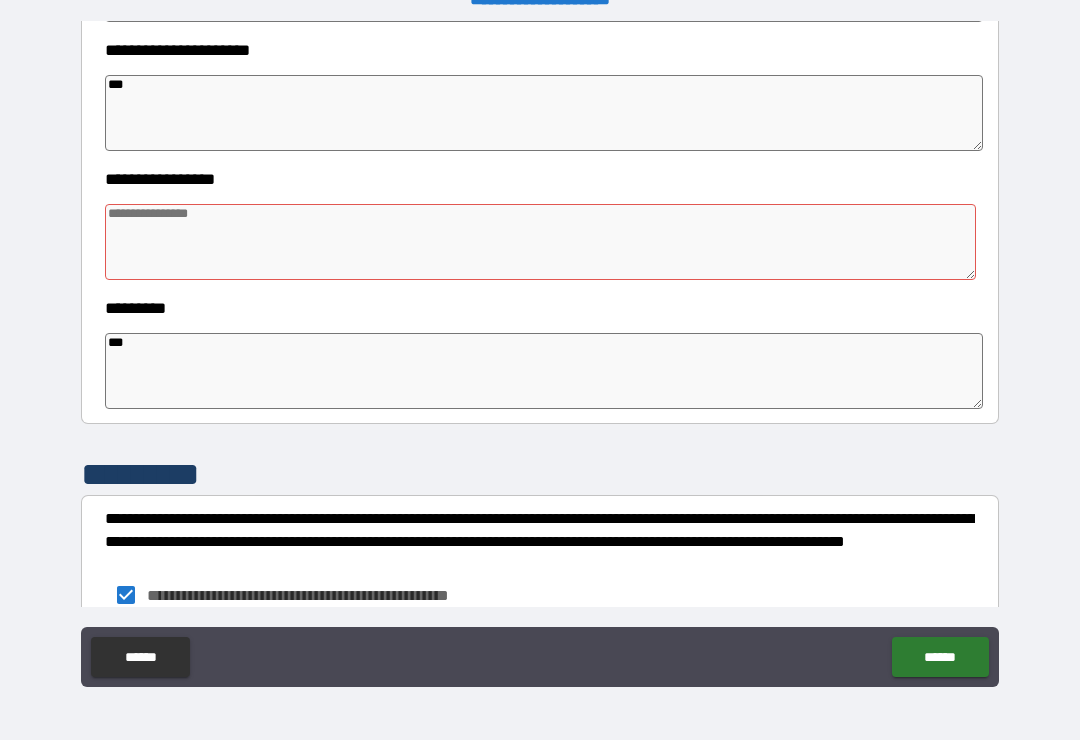 type 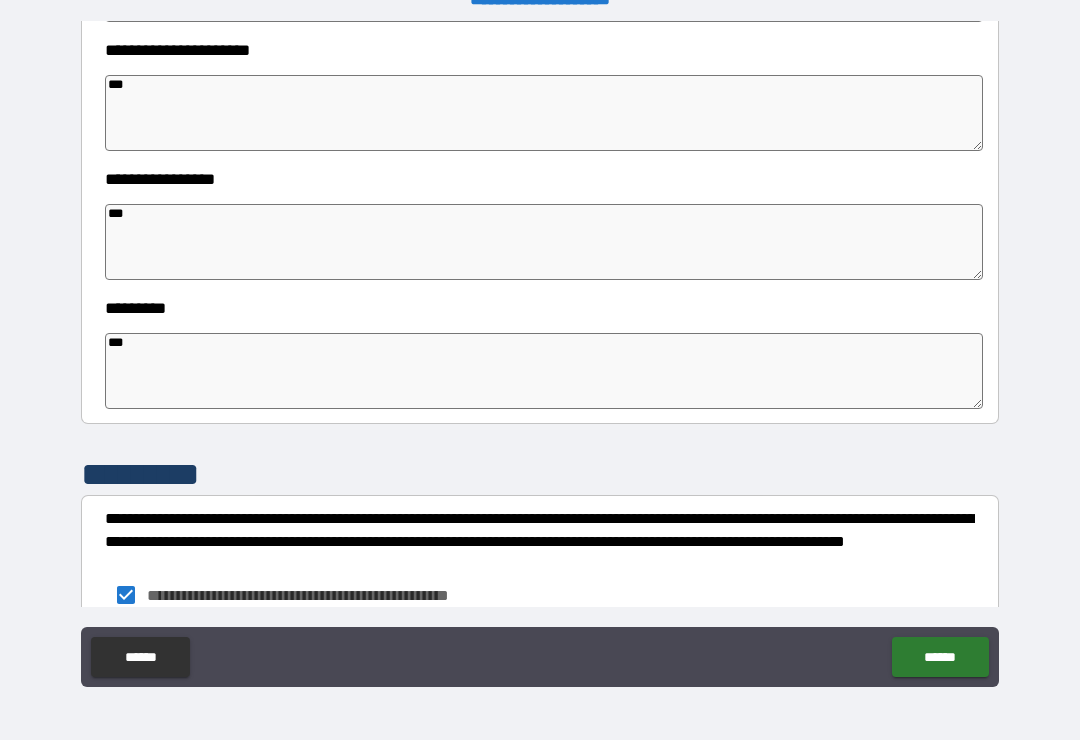 click on "**********" at bounding box center [540, 357] 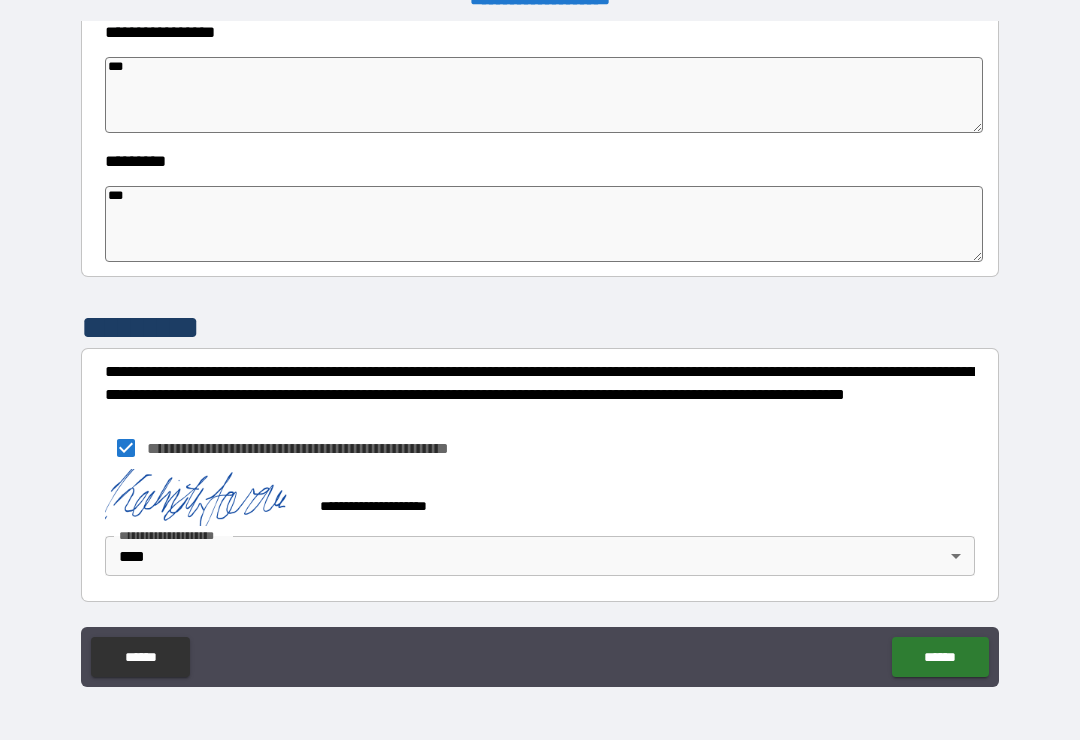 scroll, scrollTop: 588, scrollLeft: 0, axis: vertical 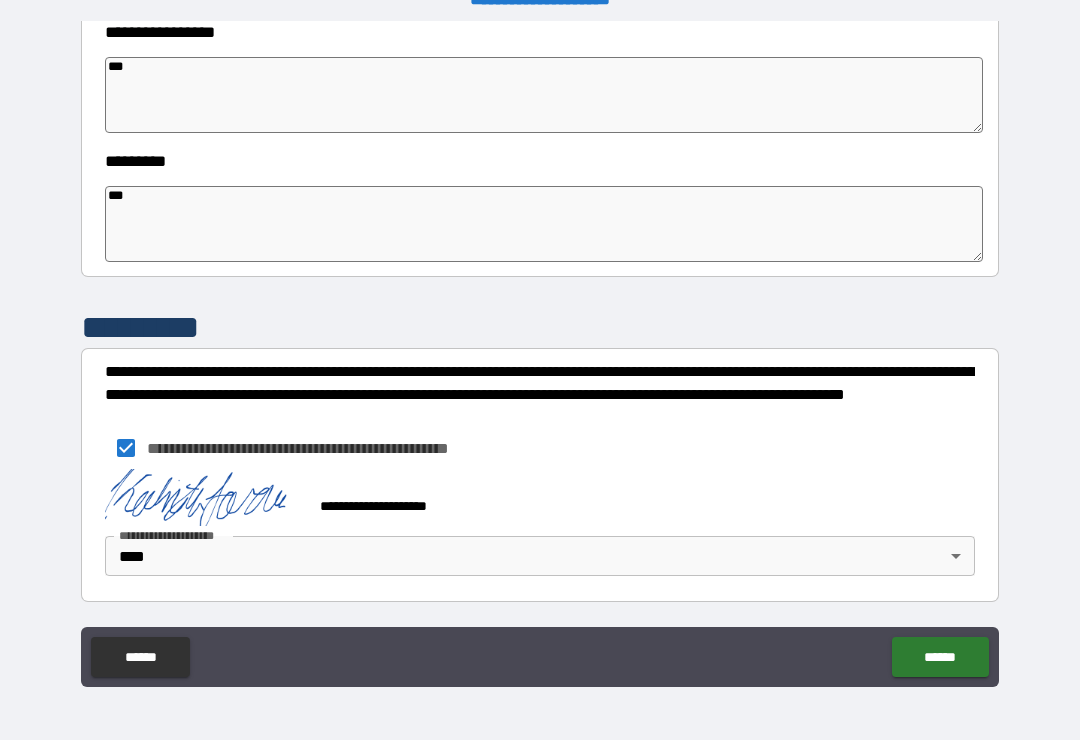 click on "******" at bounding box center [940, 657] 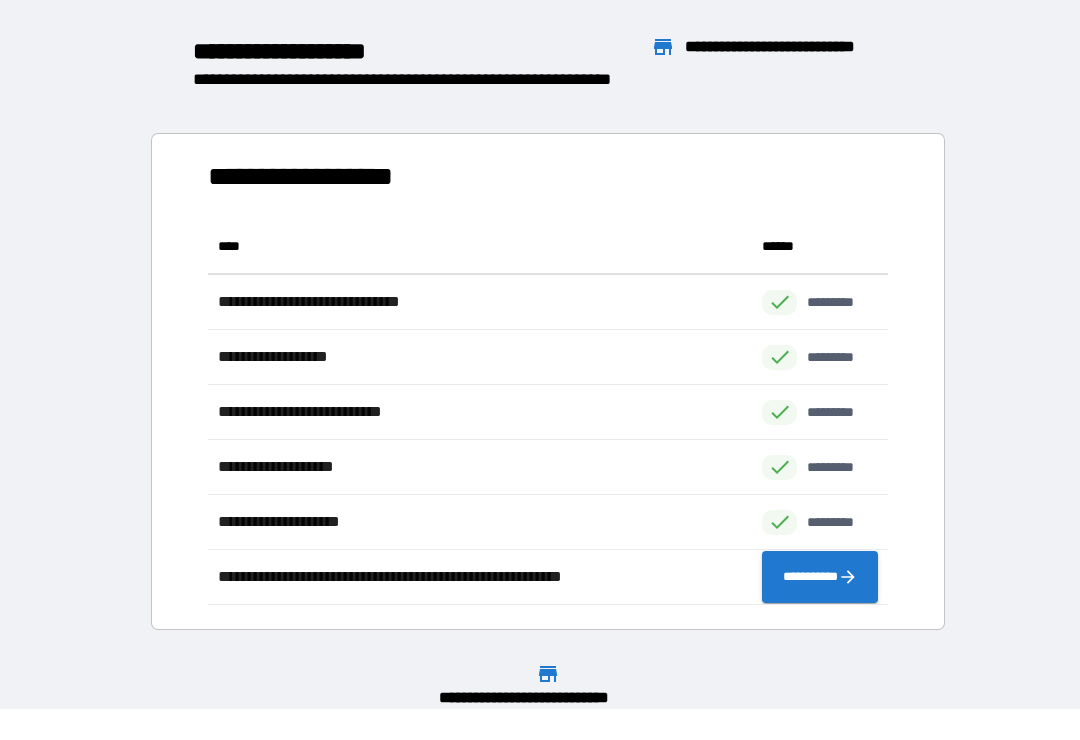 scroll, scrollTop: 1, scrollLeft: 1, axis: both 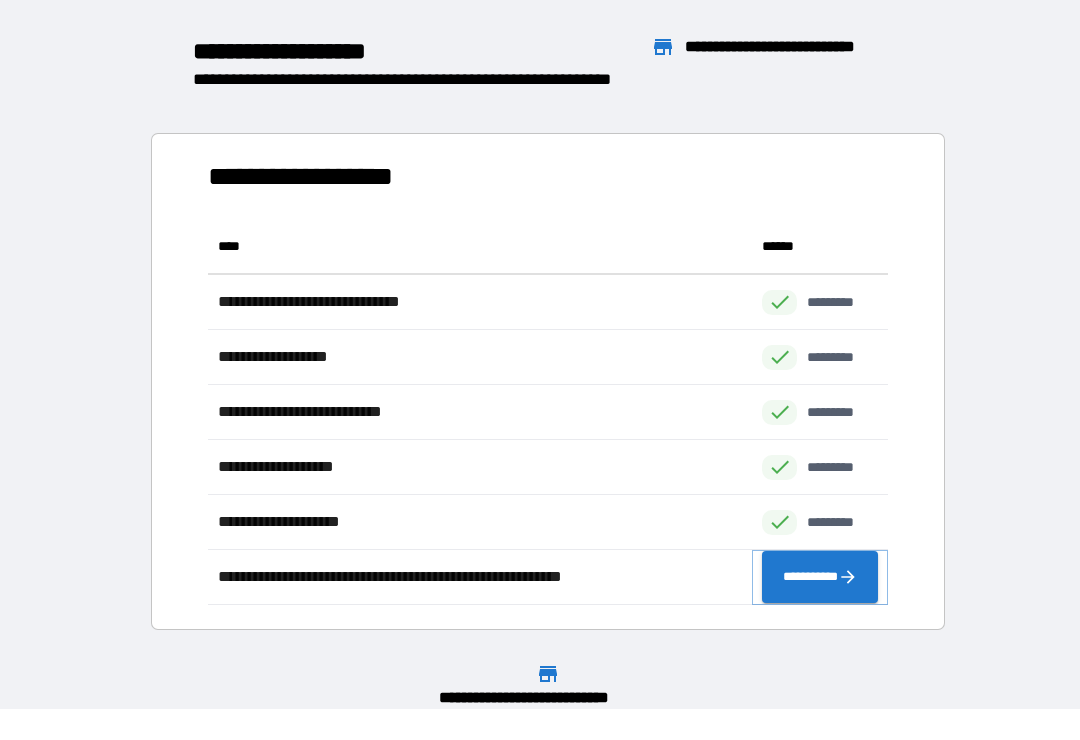 click on "**********" at bounding box center (820, 577) 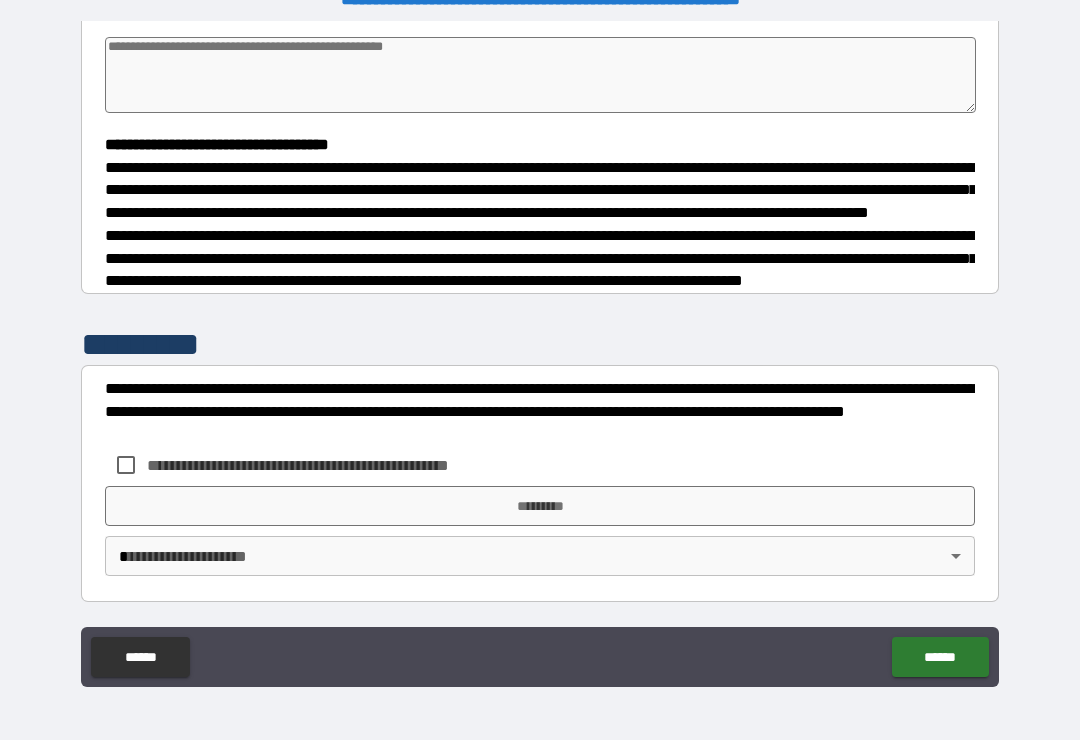 scroll, scrollTop: 504, scrollLeft: 0, axis: vertical 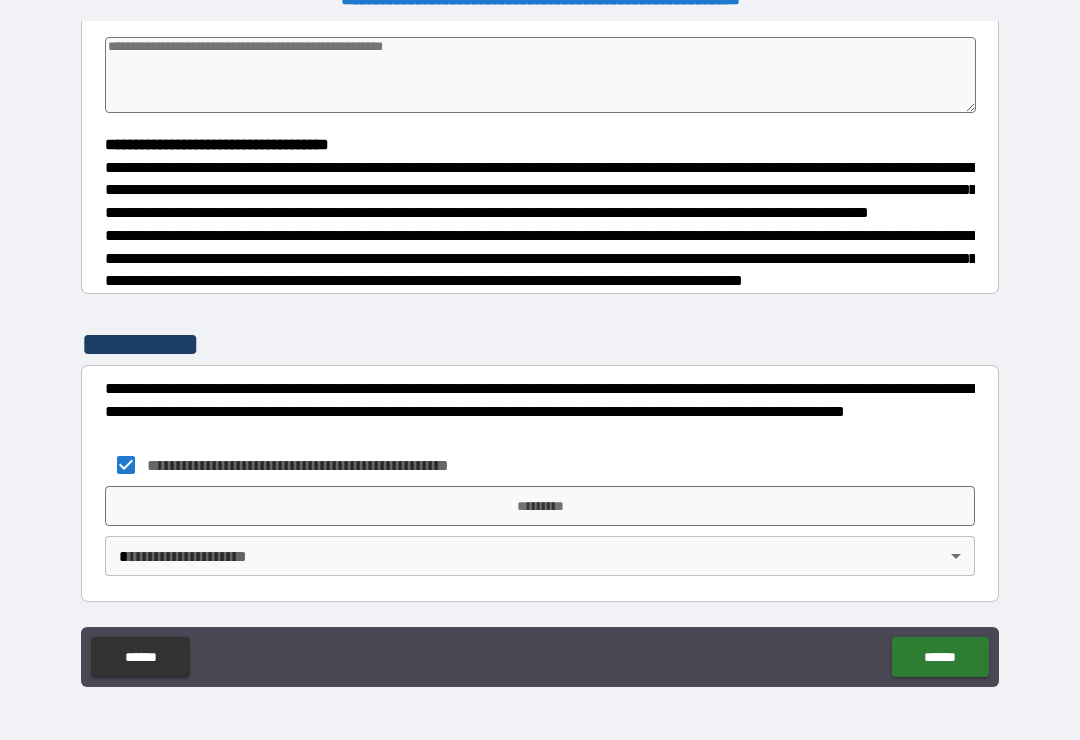 click on "**********" at bounding box center (540, 354) 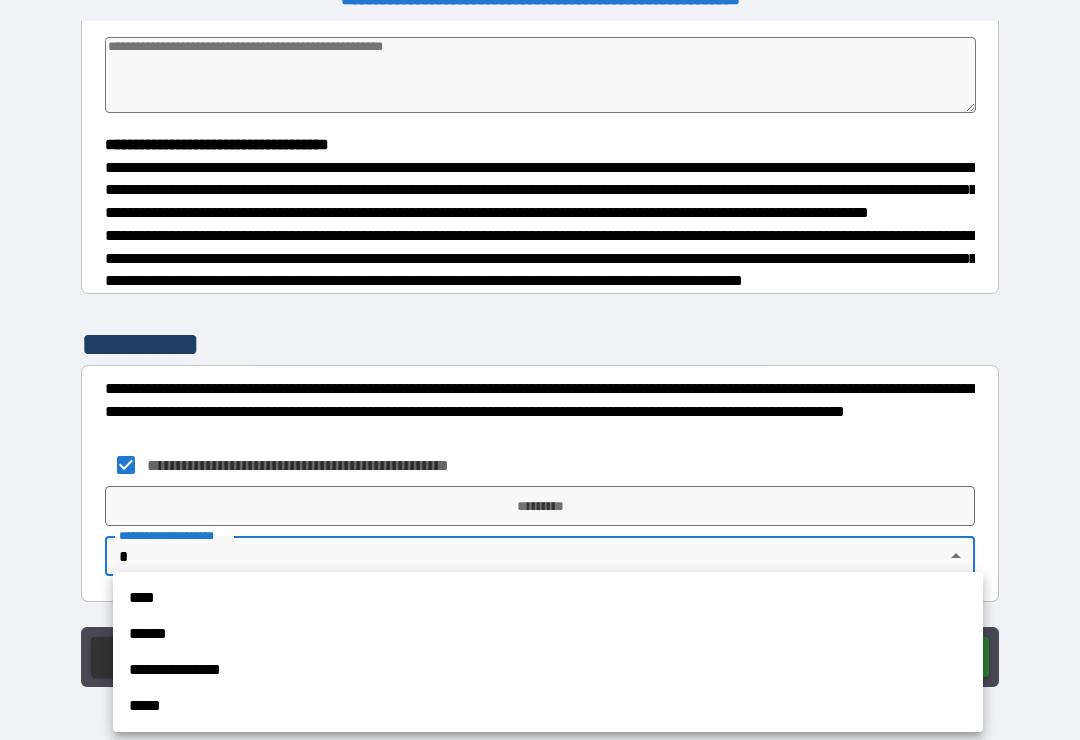 click on "****" at bounding box center (548, 598) 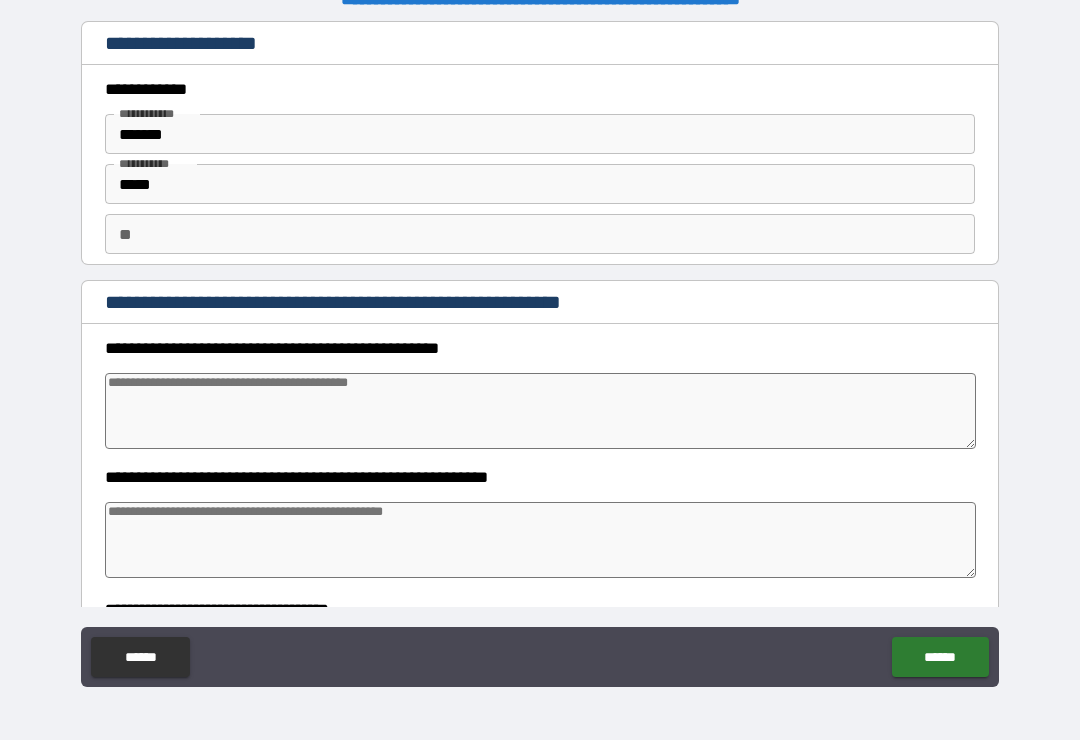 scroll, scrollTop: 0, scrollLeft: 0, axis: both 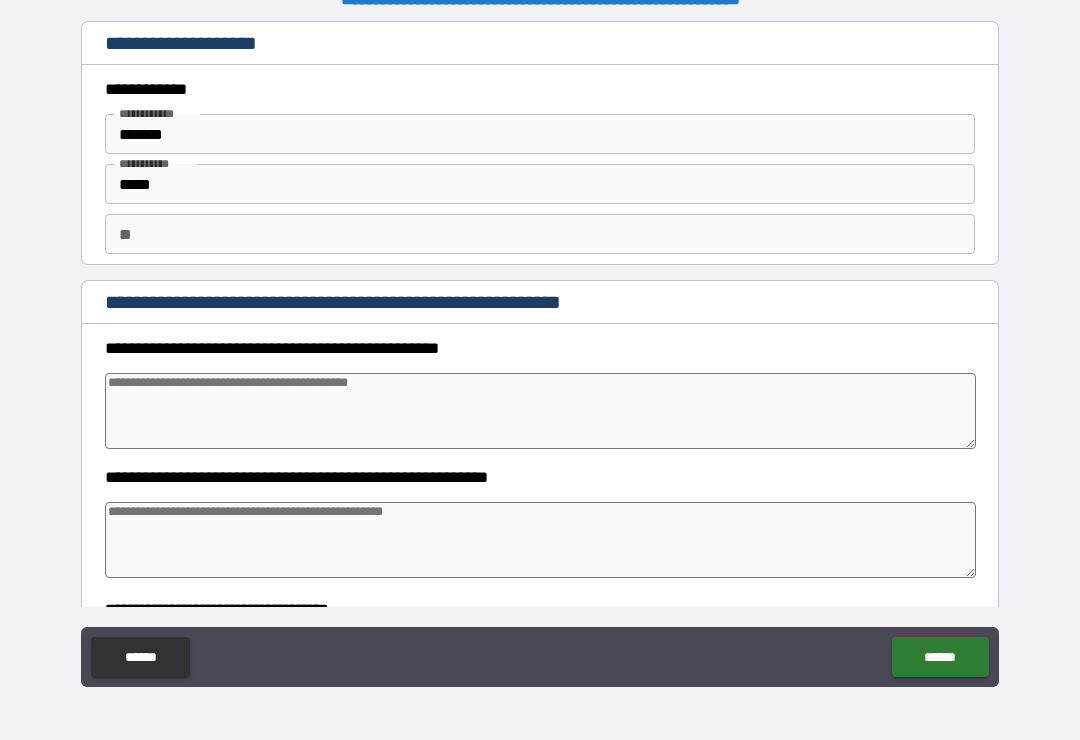 click at bounding box center (540, 411) 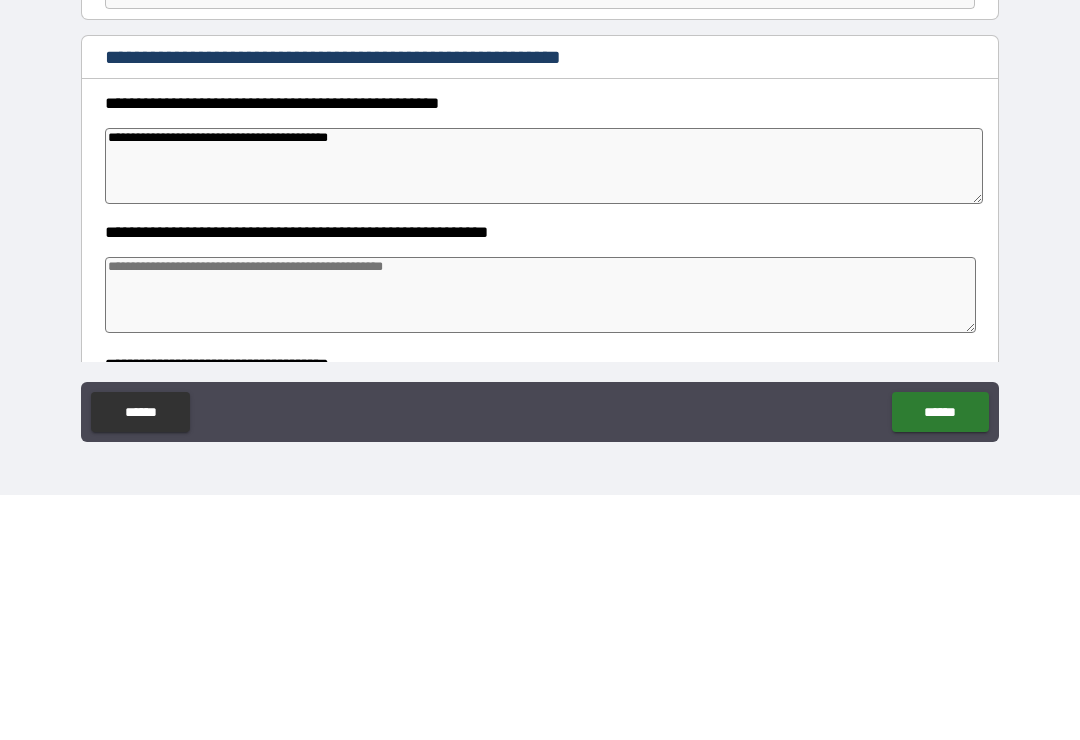 click on "**********" at bounding box center [540, 357] 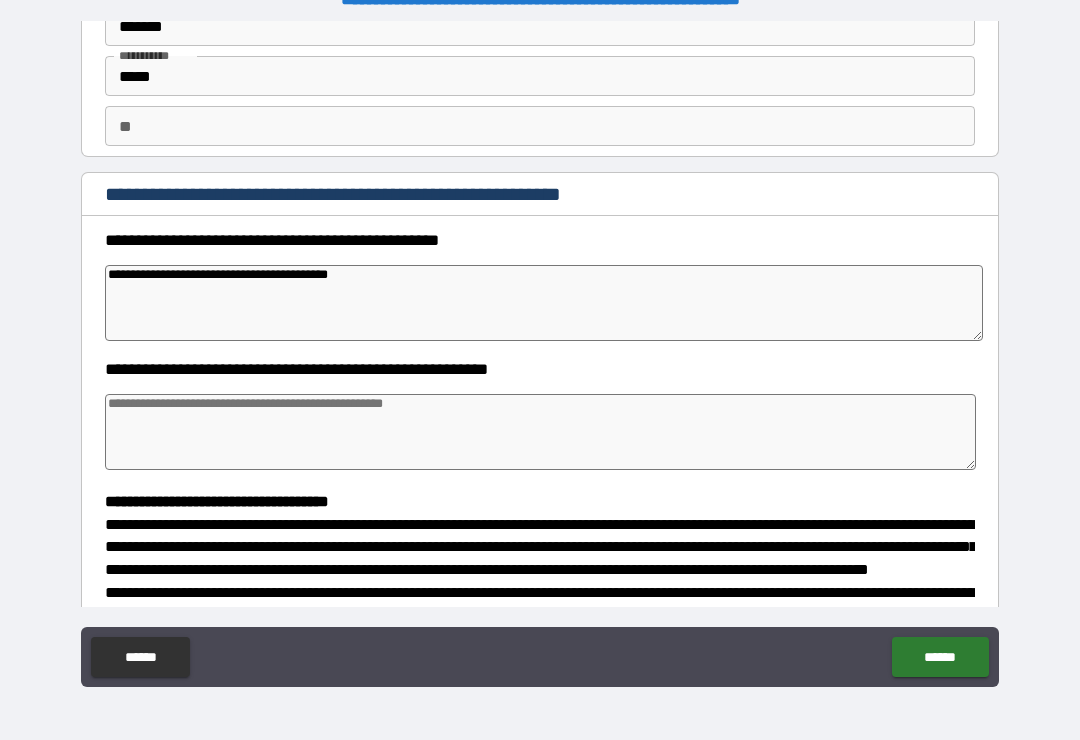 scroll, scrollTop: 120, scrollLeft: 0, axis: vertical 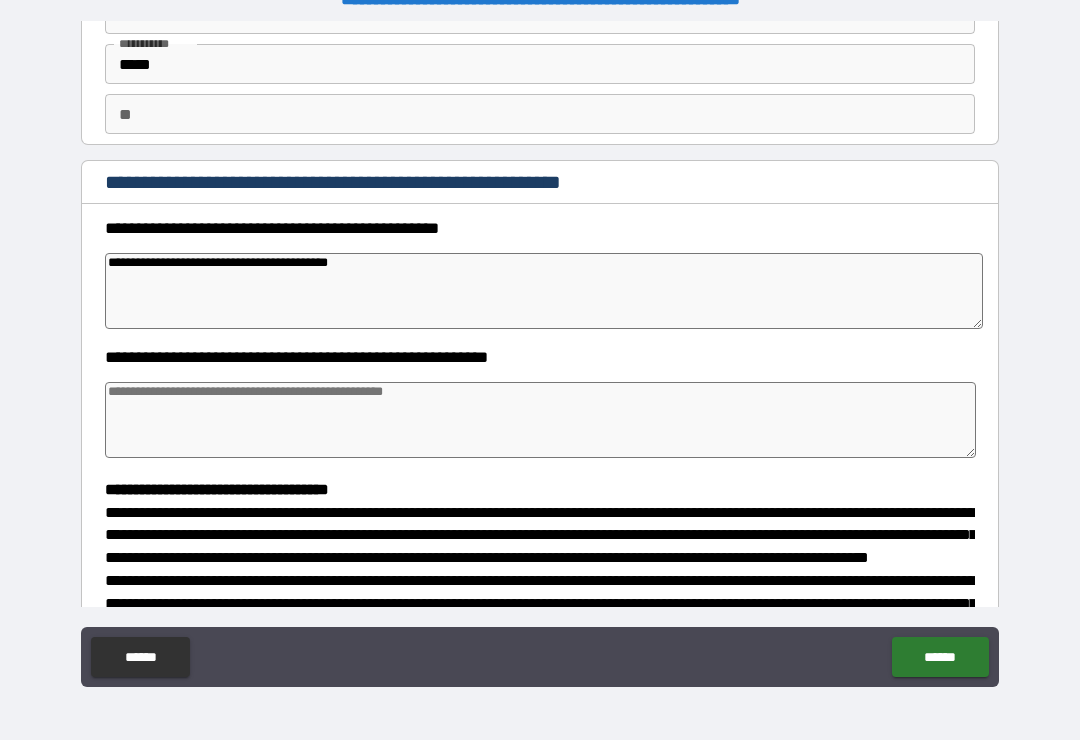 click at bounding box center [540, 420] 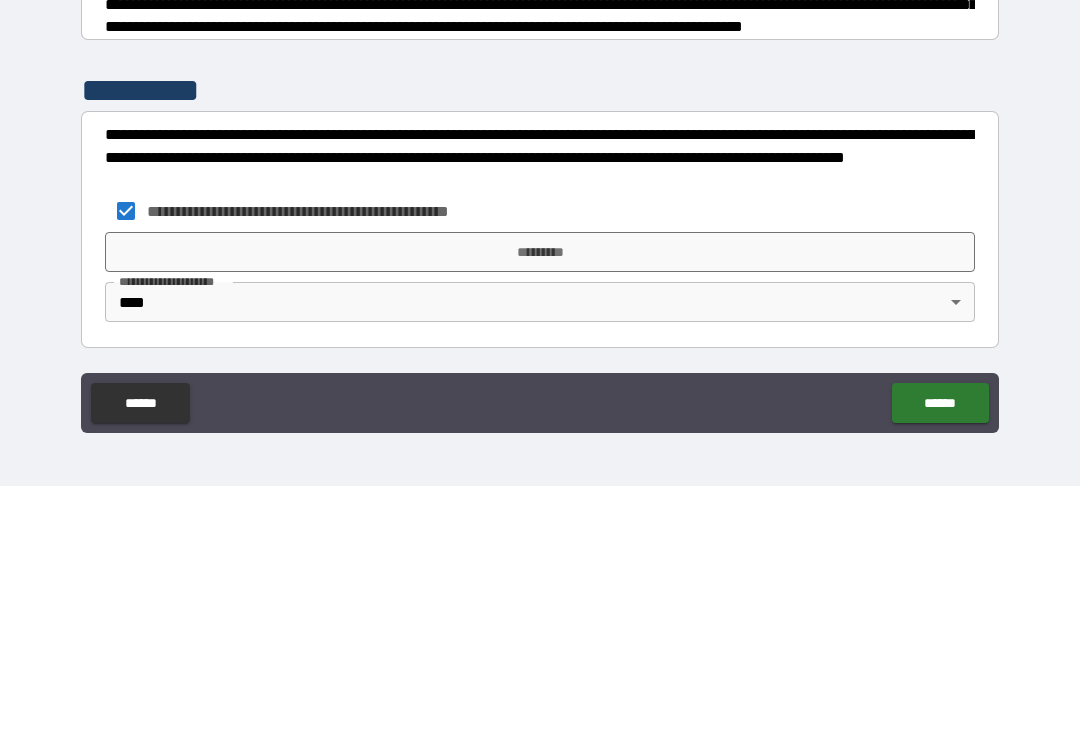 scroll, scrollTop: 504, scrollLeft: 0, axis: vertical 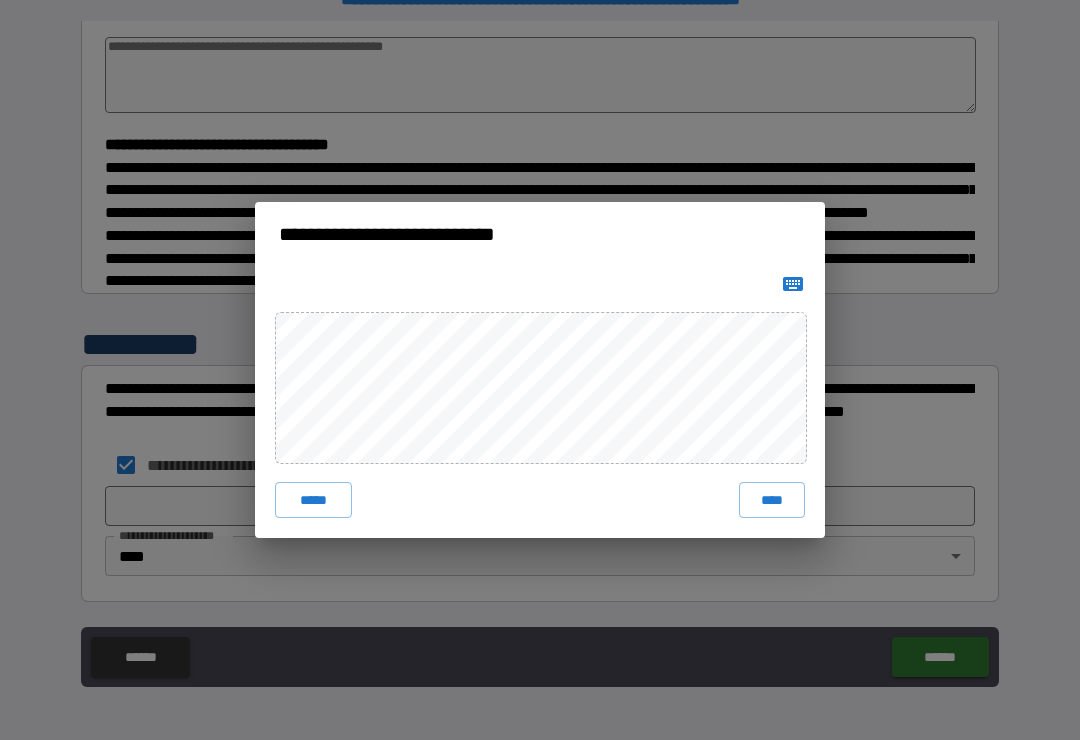click on "****" at bounding box center [772, 500] 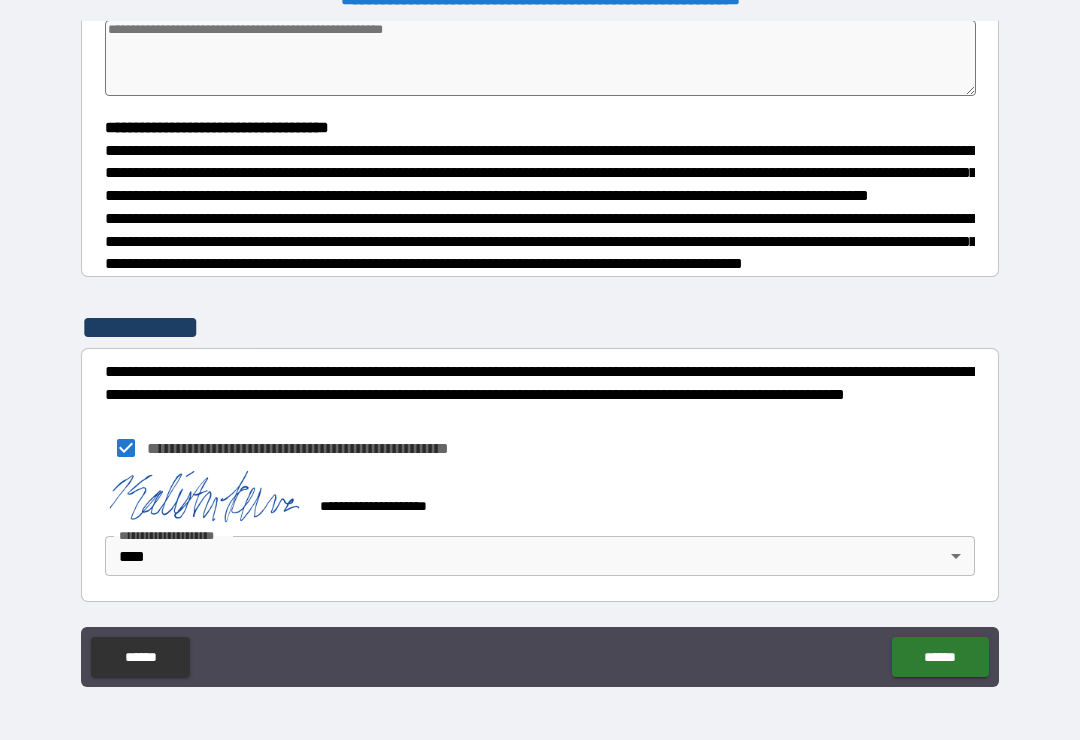 click on "******" at bounding box center (940, 657) 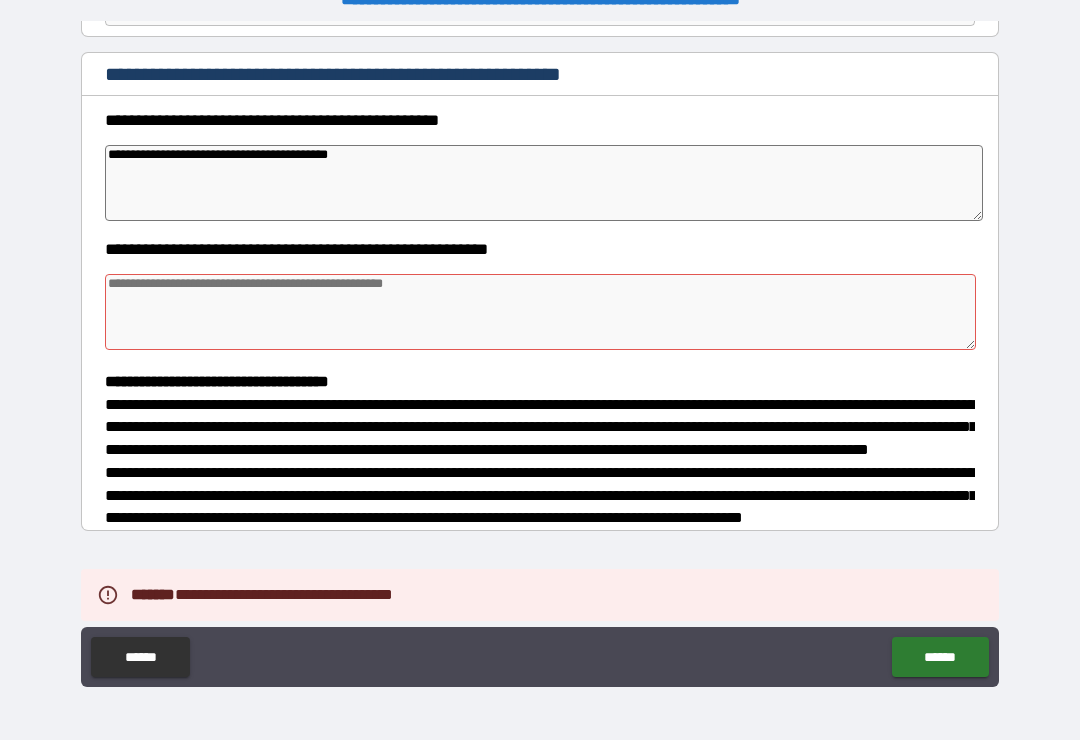 scroll, scrollTop: 203, scrollLeft: 0, axis: vertical 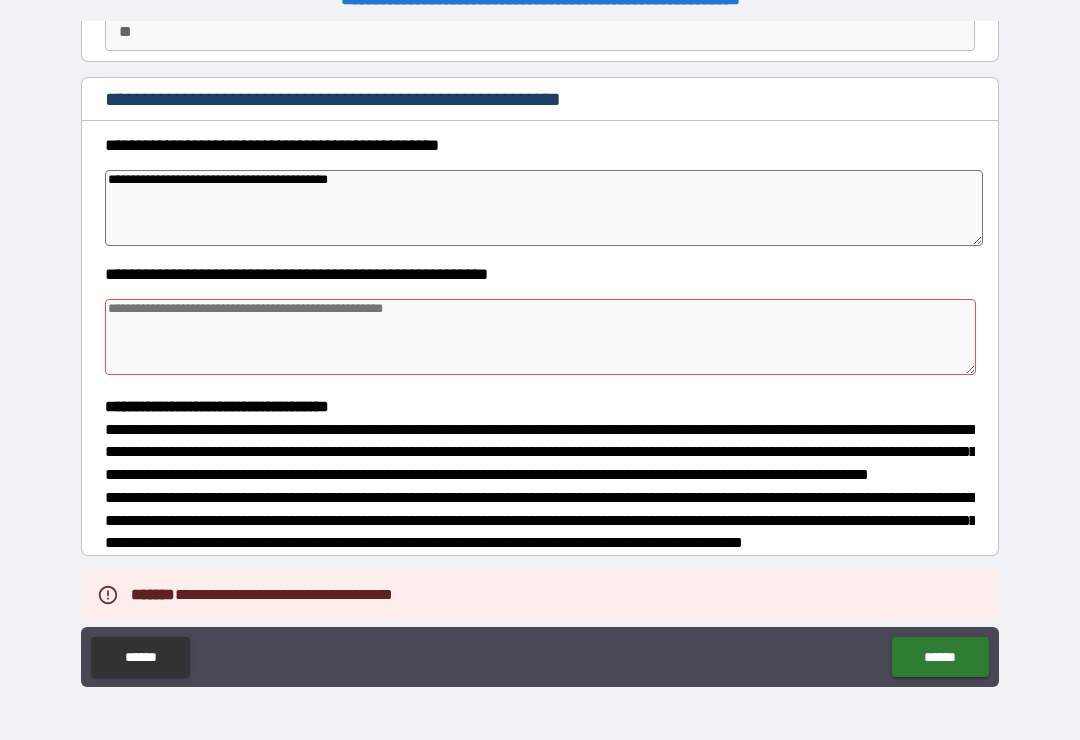 click at bounding box center (540, 337) 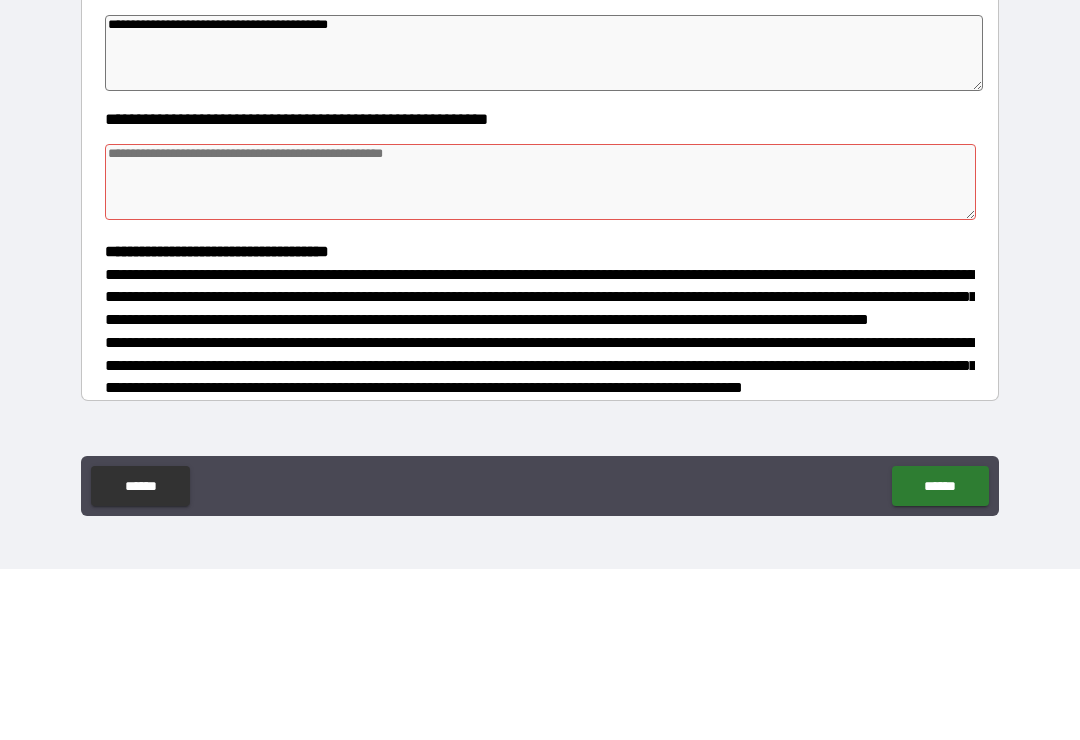 scroll, scrollTop: 188, scrollLeft: 0, axis: vertical 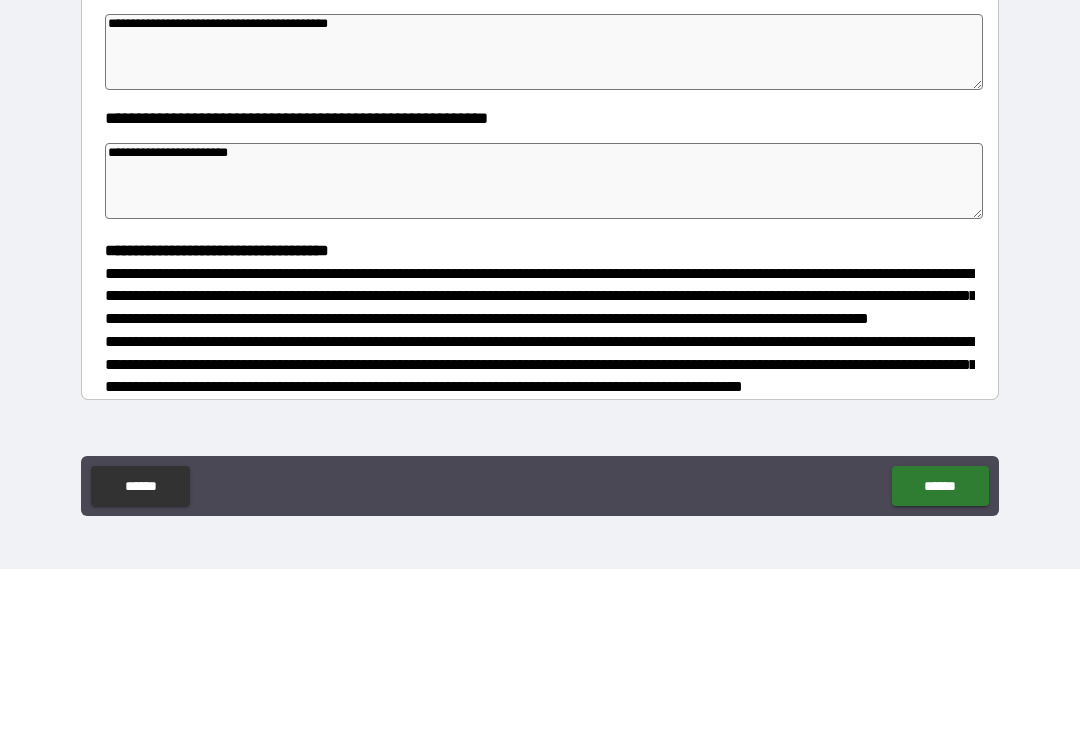 click on "**********" at bounding box center [540, 357] 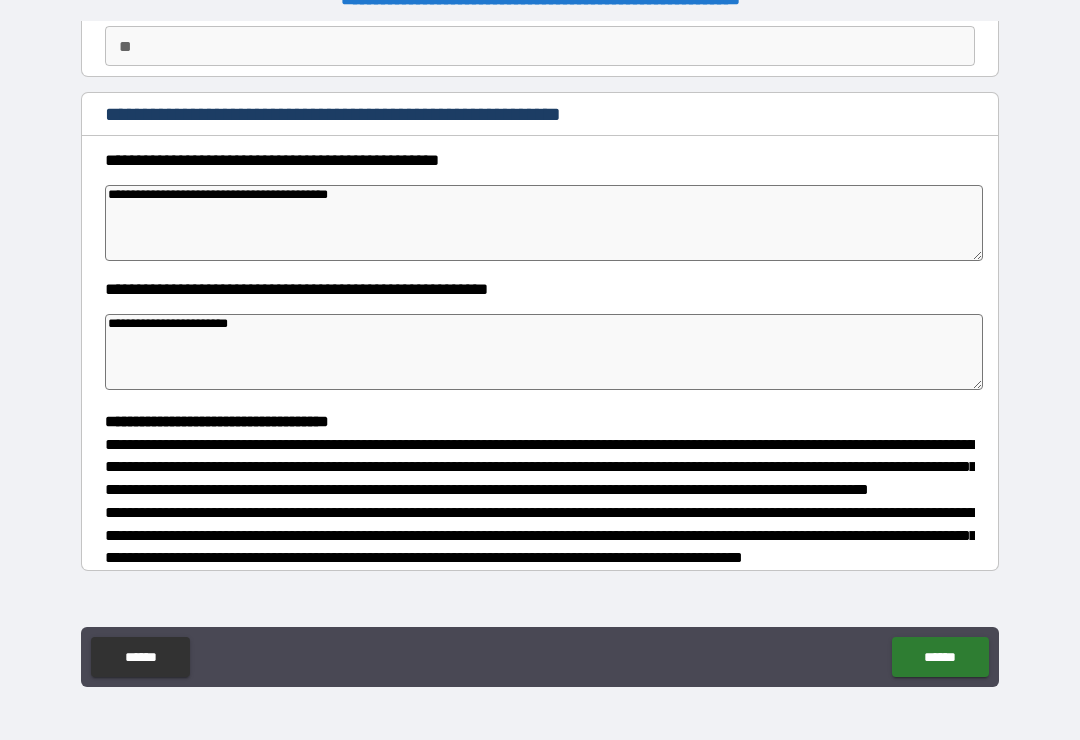 click on "******" at bounding box center [940, 657] 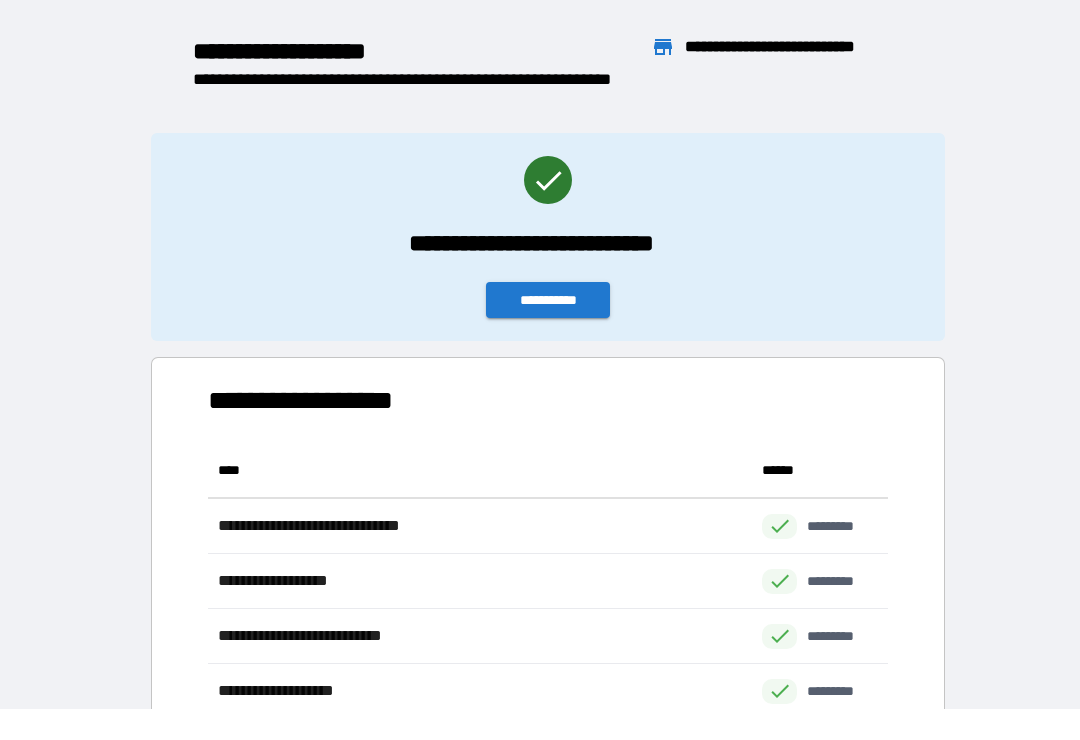 scroll, scrollTop: 386, scrollLeft: 680, axis: both 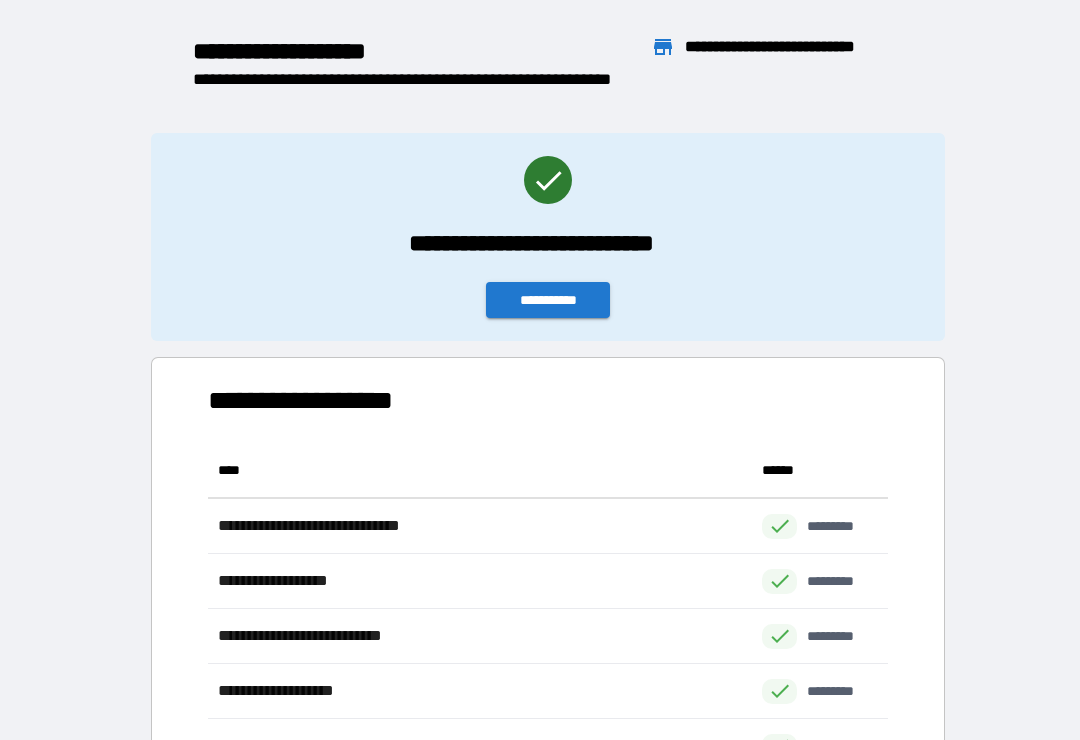 click on "**********" at bounding box center [548, 300] 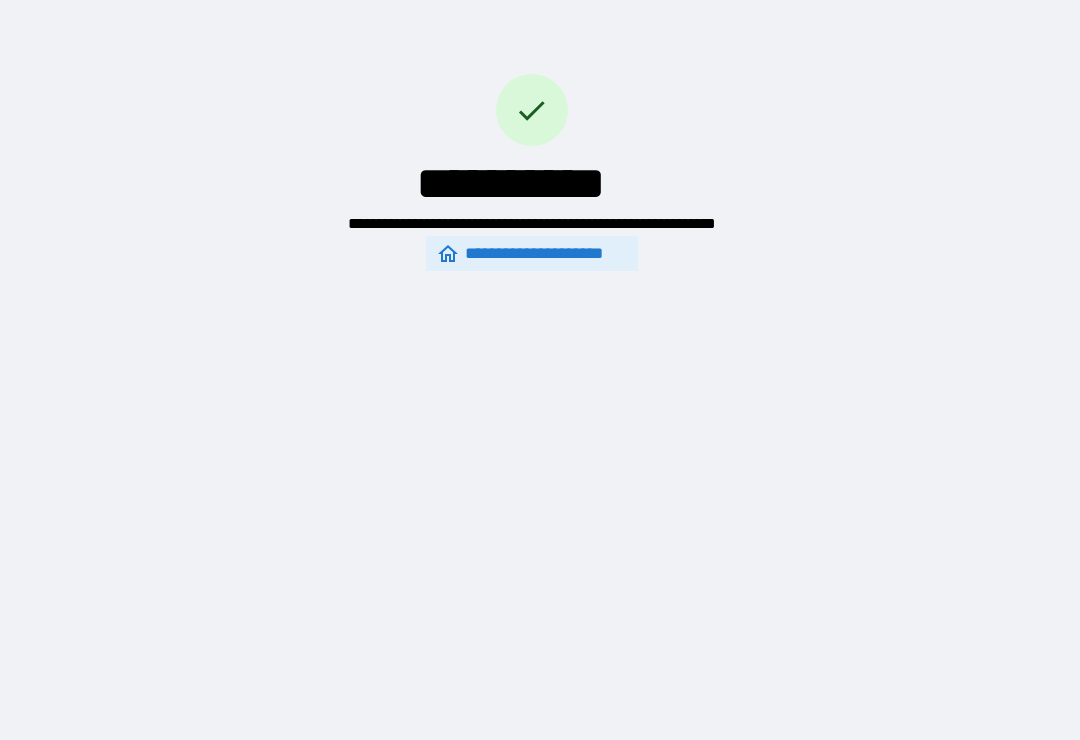 click on "**********" at bounding box center (540, 354) 